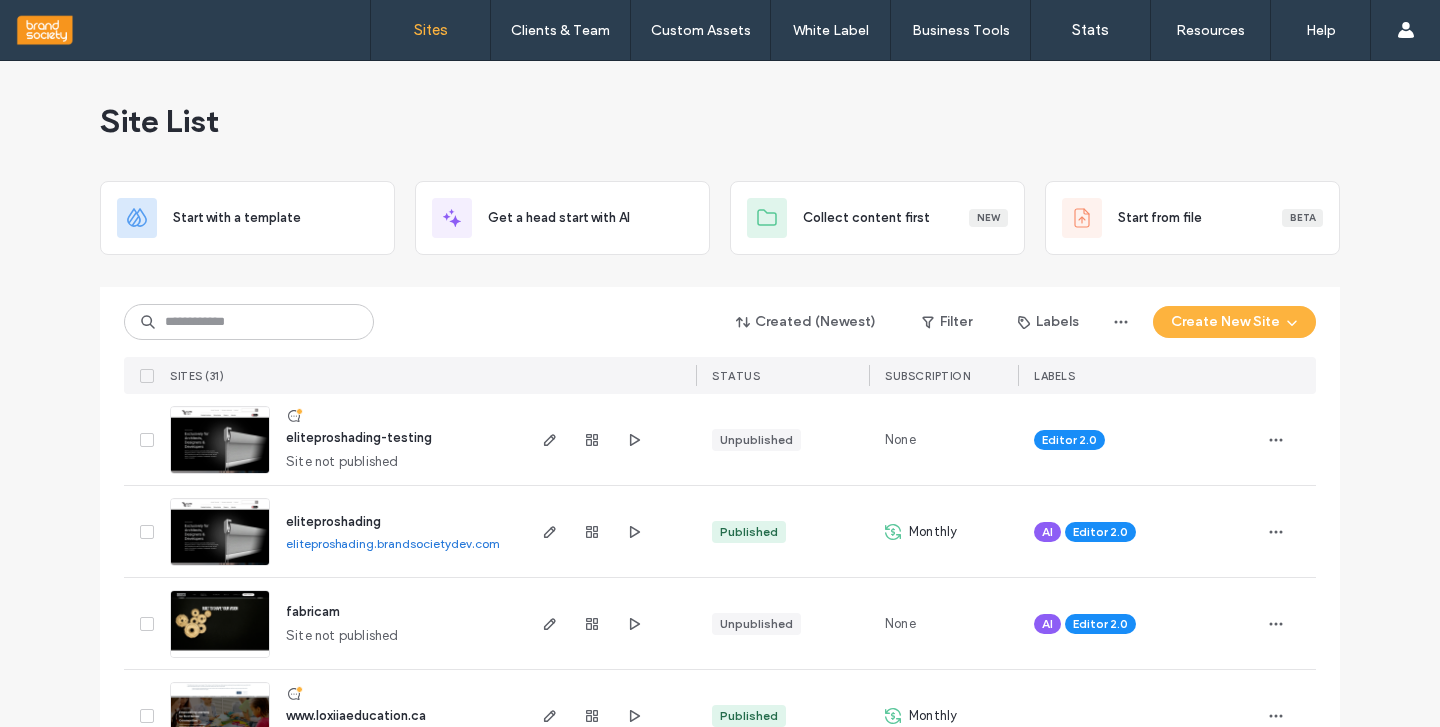 scroll, scrollTop: 0, scrollLeft: 0, axis: both 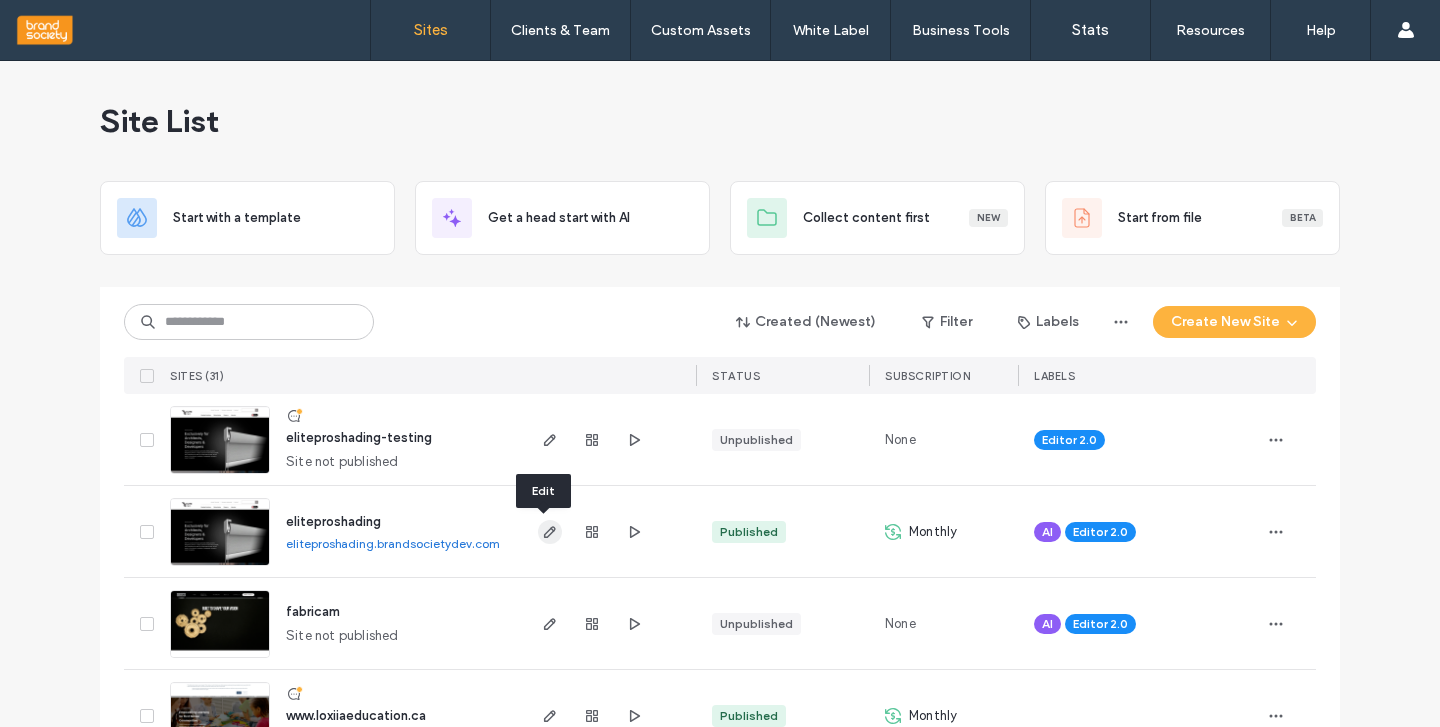 click 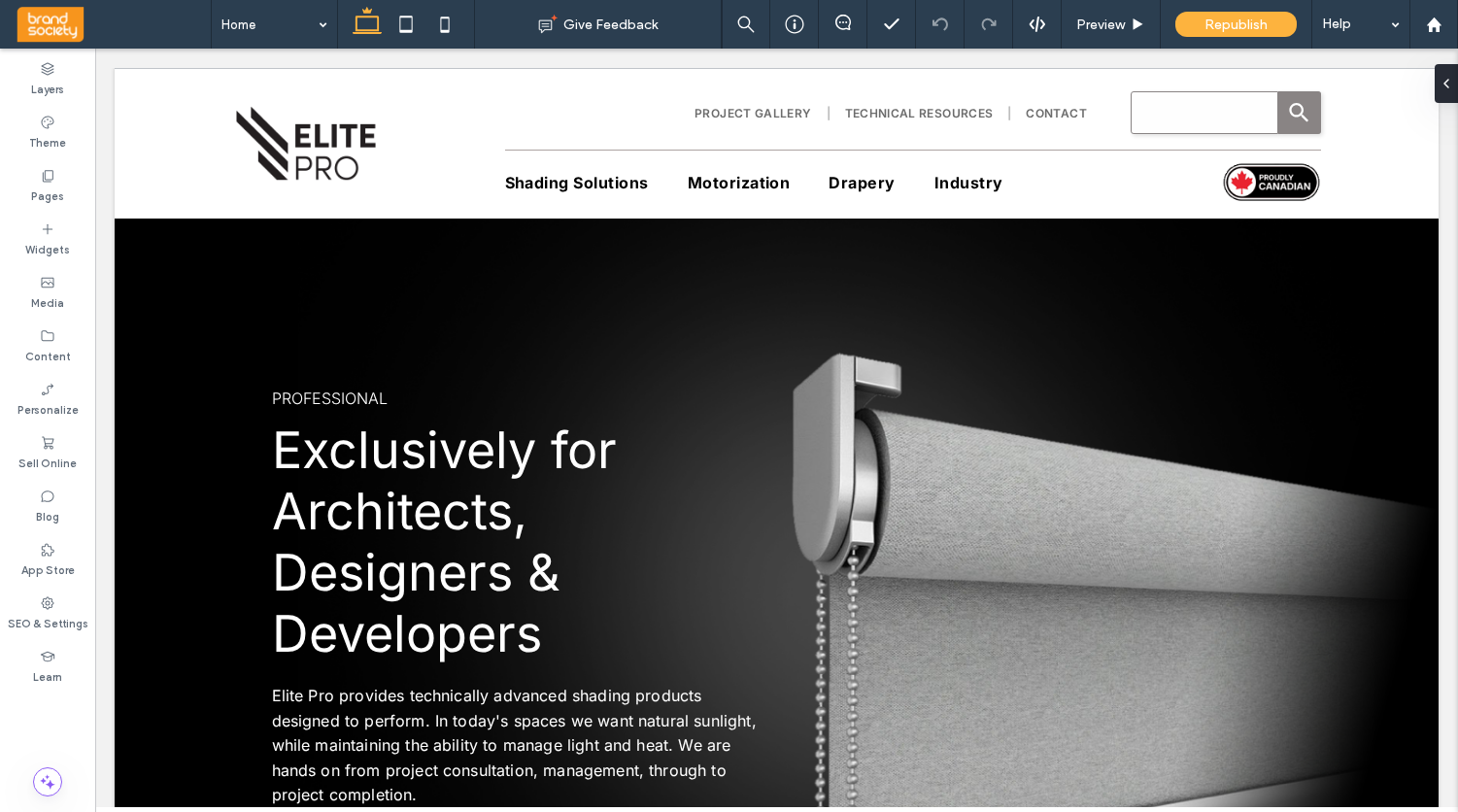 scroll, scrollTop: 1740, scrollLeft: 0, axis: vertical 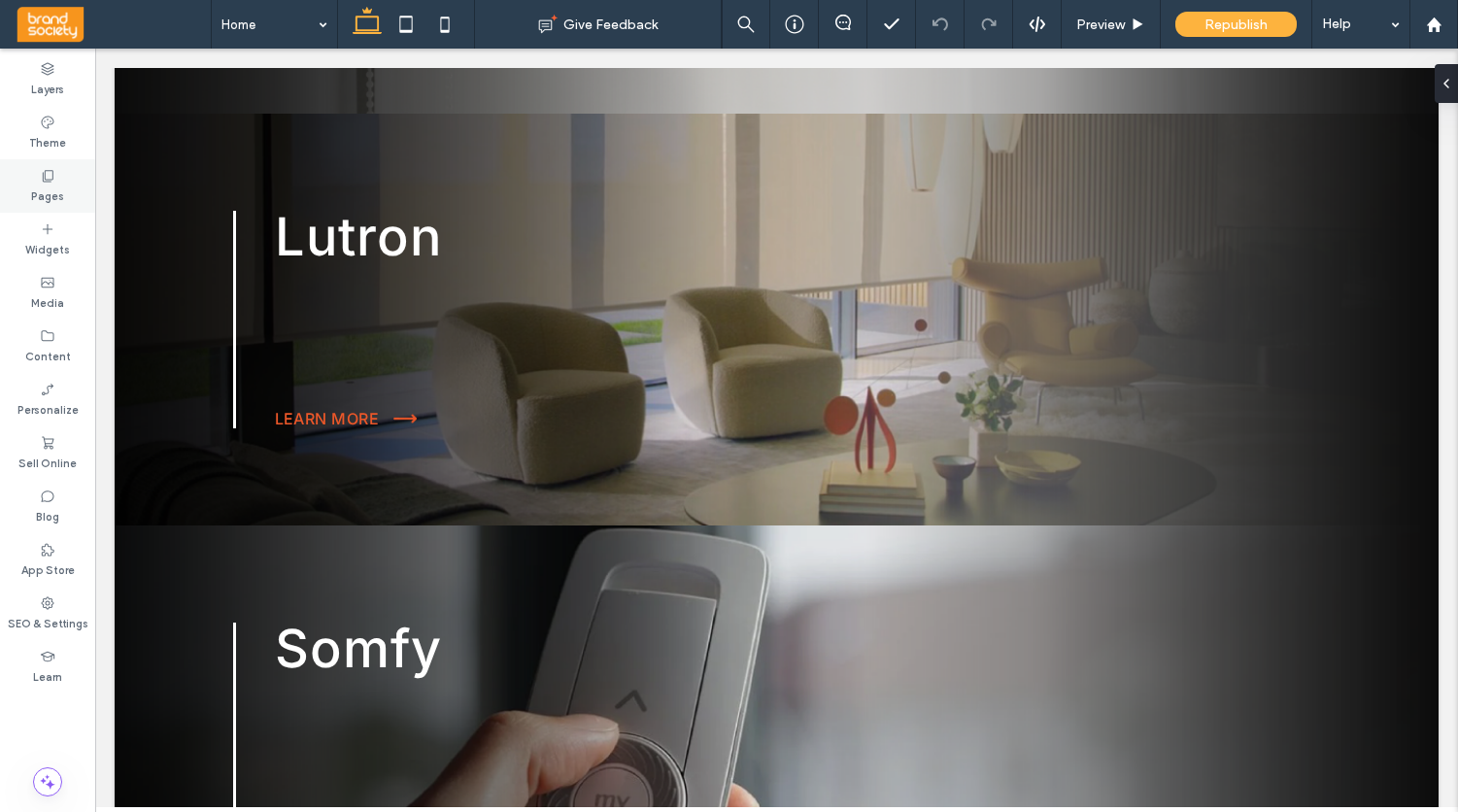click 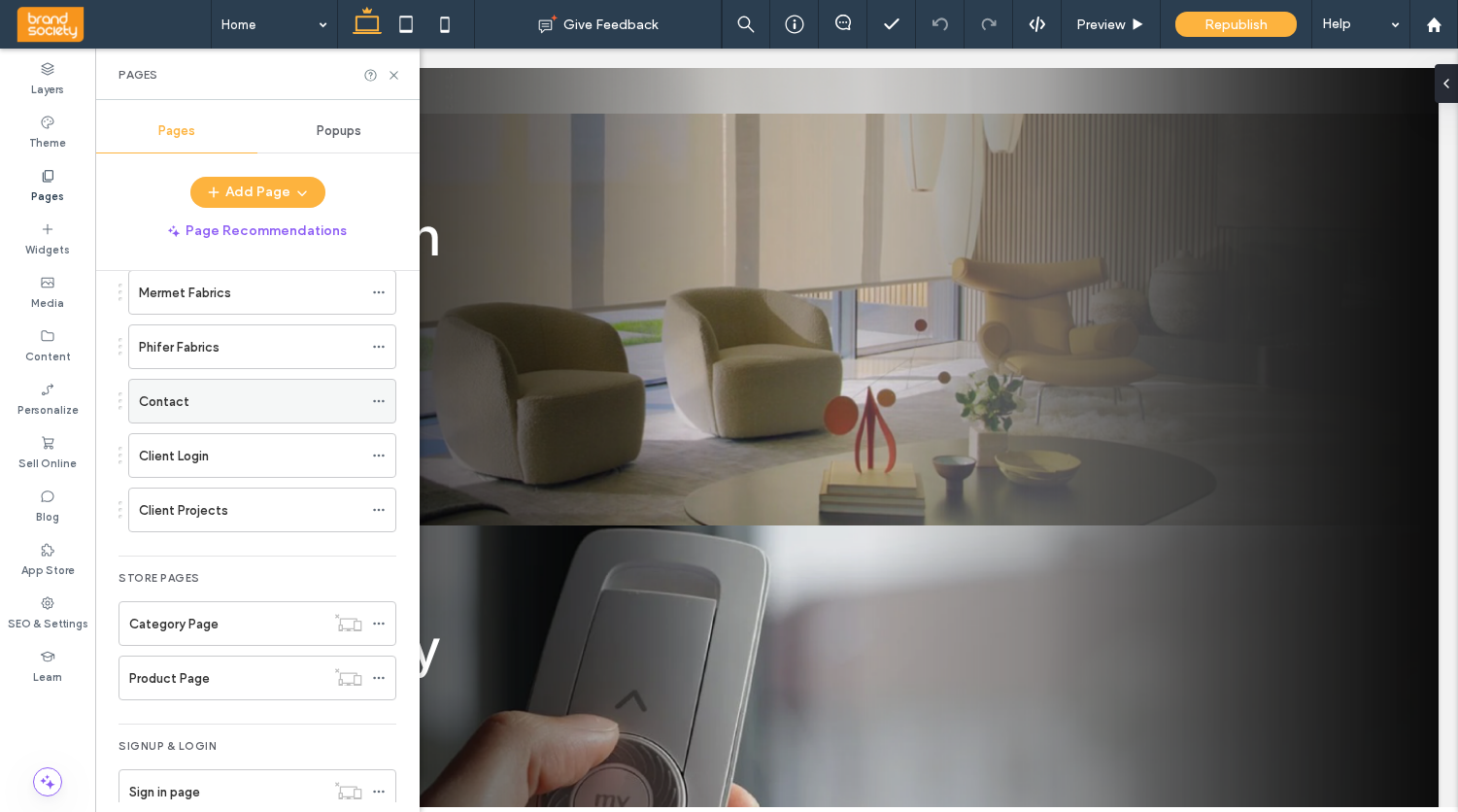 scroll, scrollTop: 908, scrollLeft: 0, axis: vertical 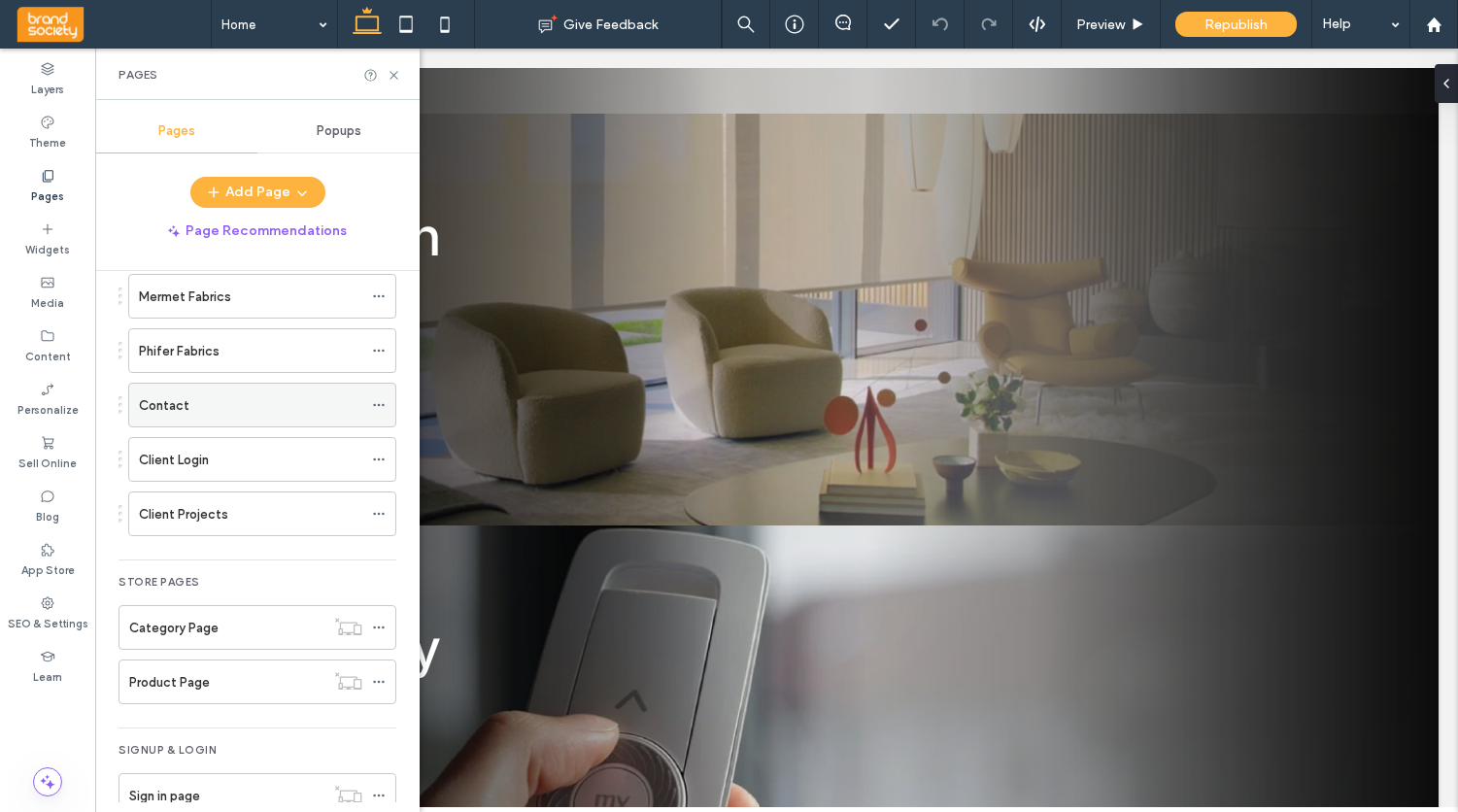 click on "Contact" at bounding box center [251, 405] 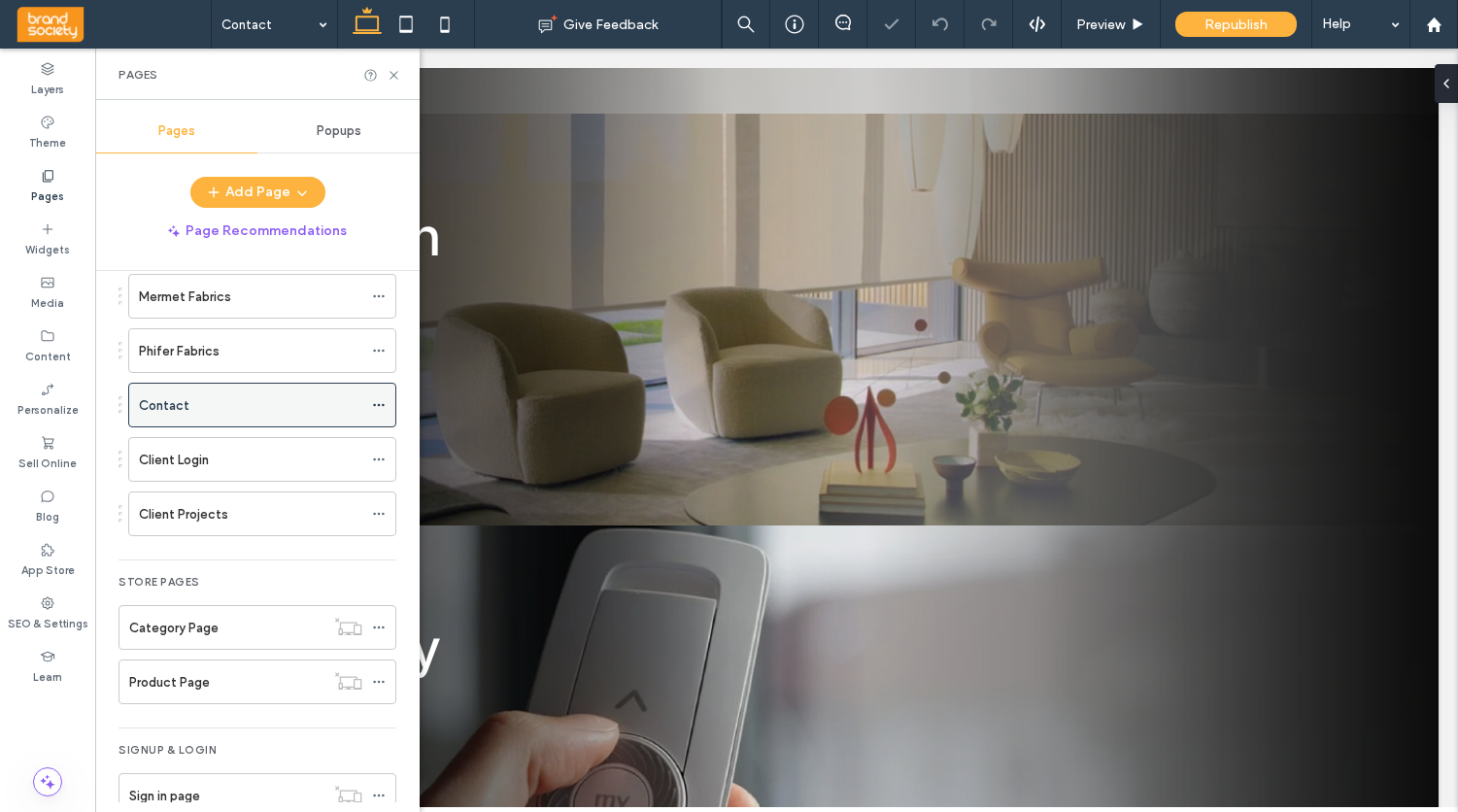 click 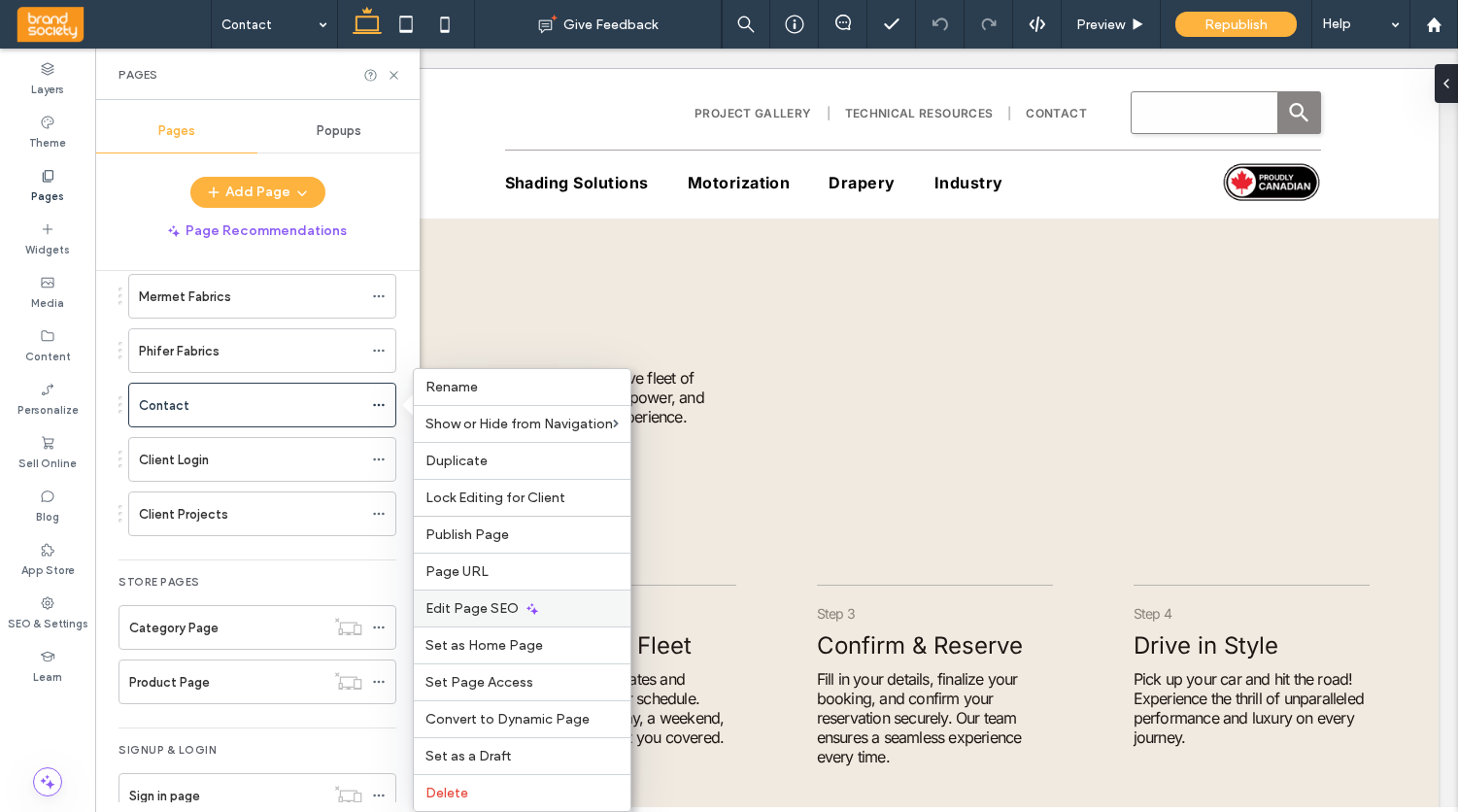 click on "Edit Page SEO" at bounding box center (522, 608) 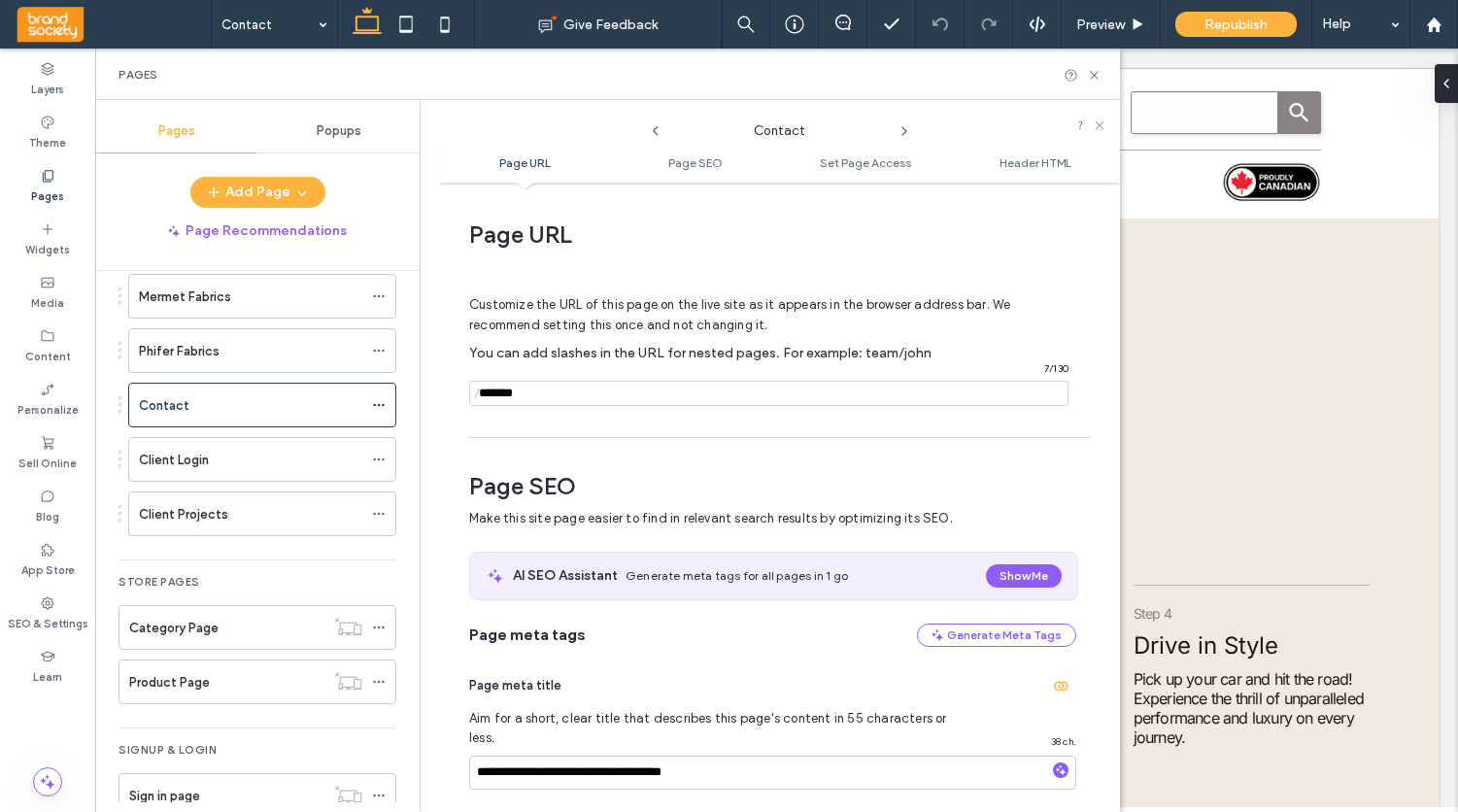 click on "**********" at bounding box center [772, 833] 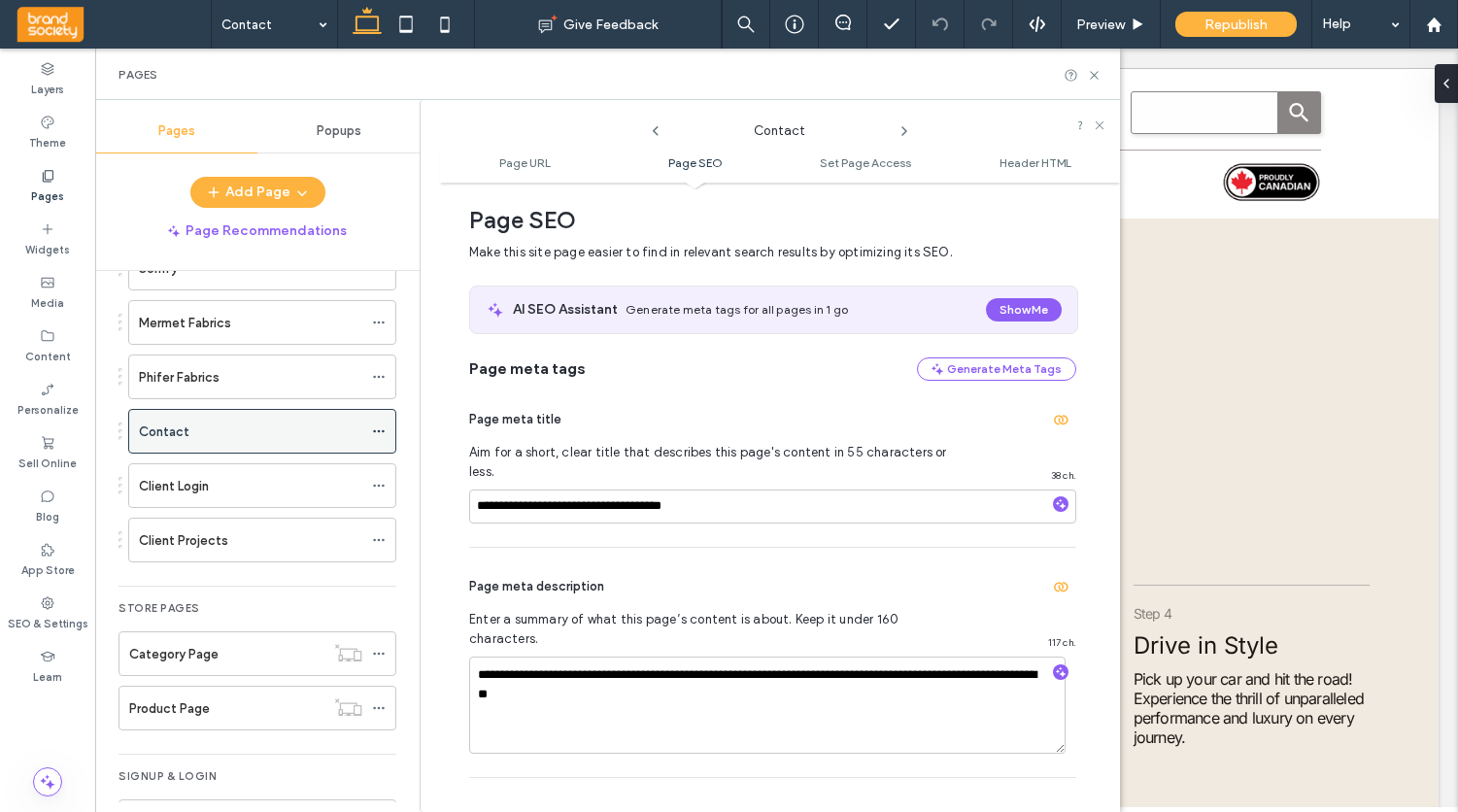 scroll, scrollTop: 868, scrollLeft: 0, axis: vertical 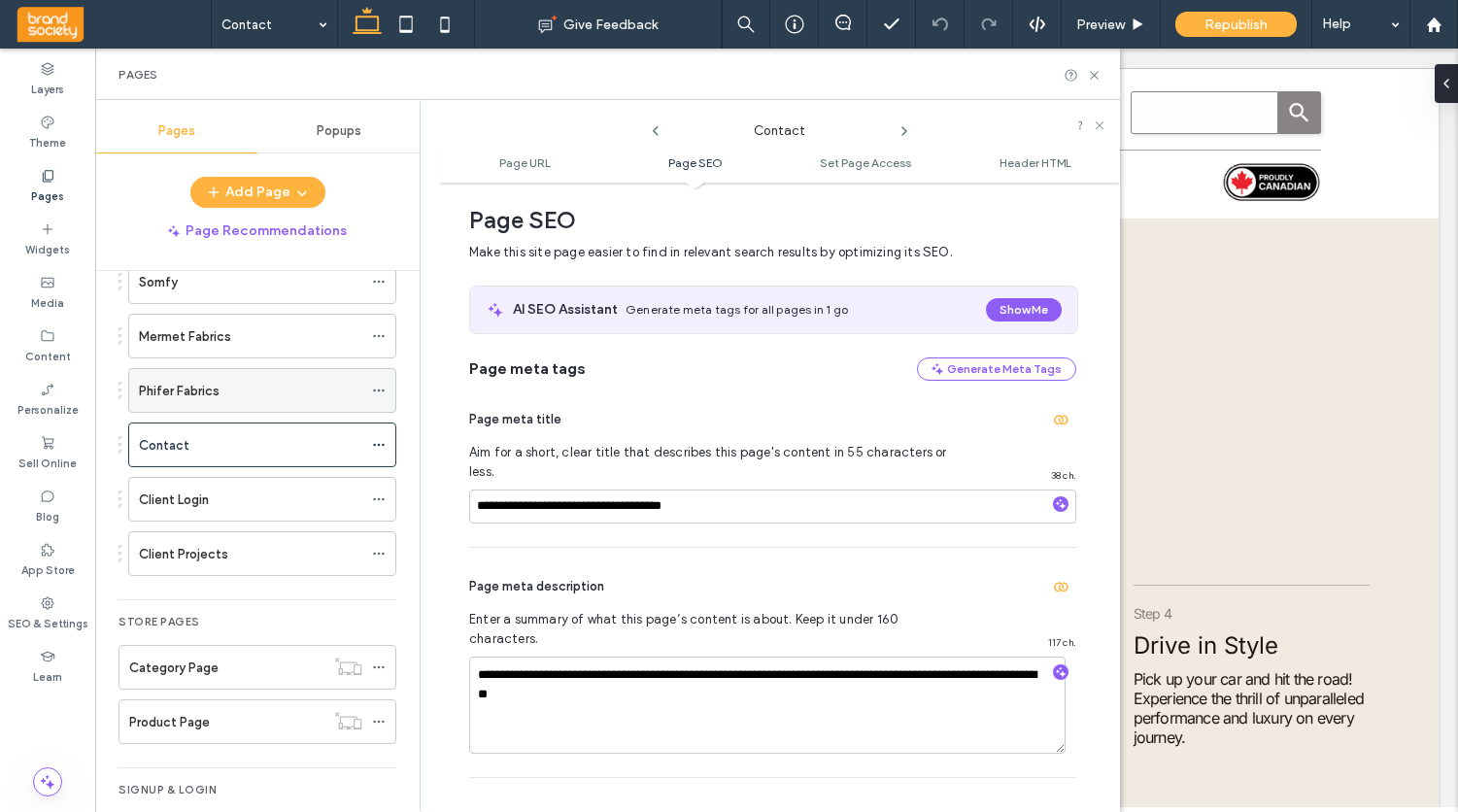 click on "Phifer Fabrics" at bounding box center (179, 390) 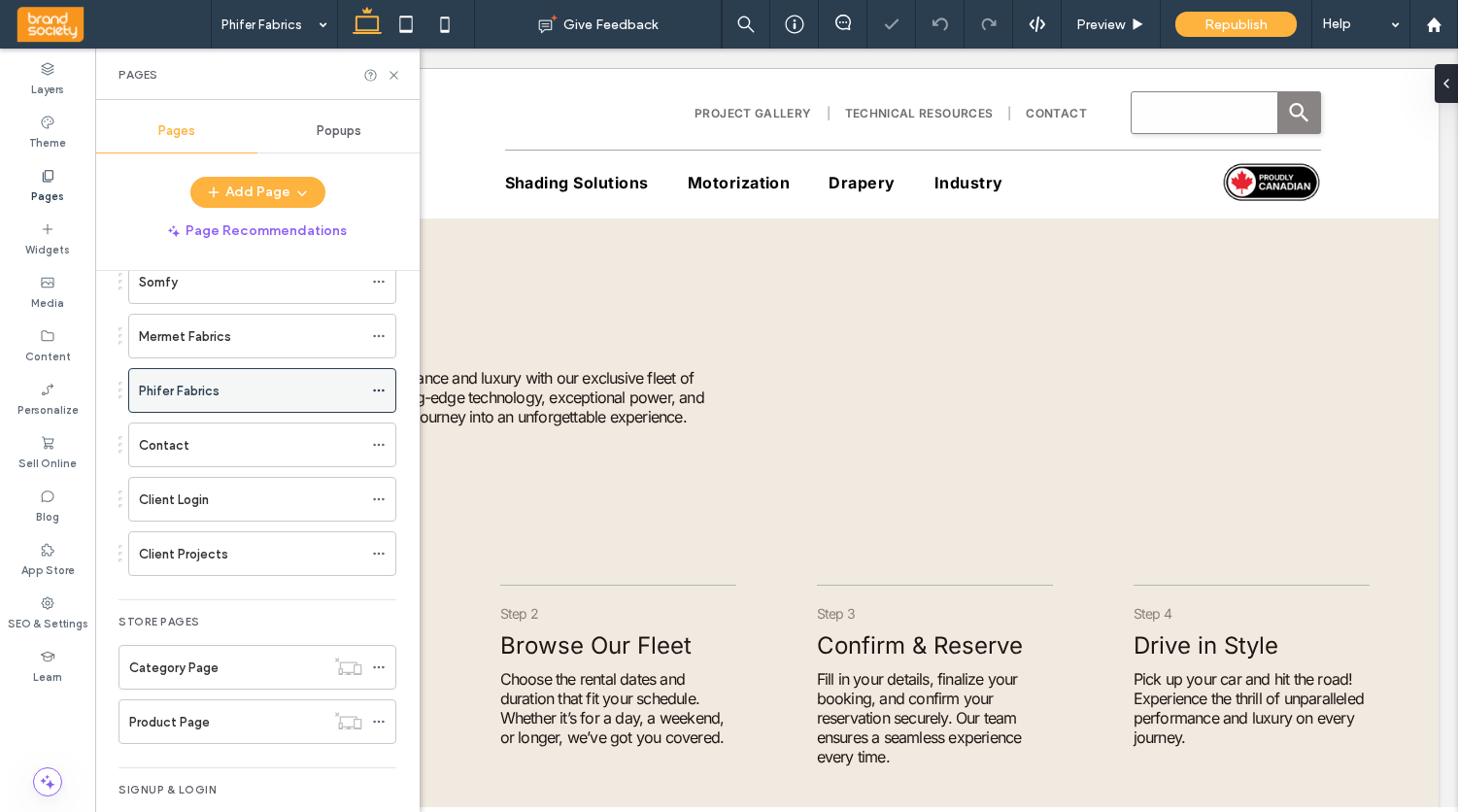 click 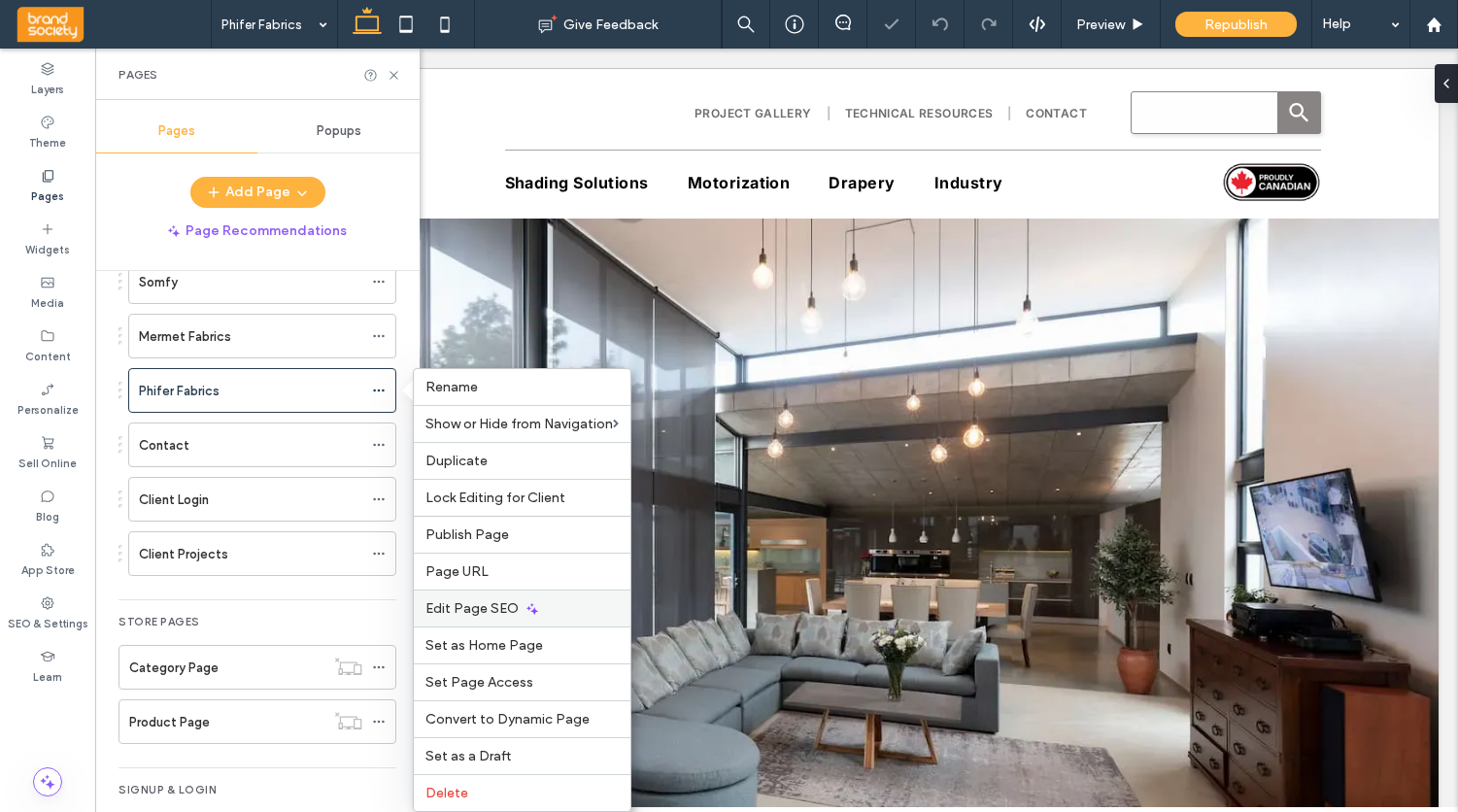 scroll, scrollTop: 0, scrollLeft: 0, axis: both 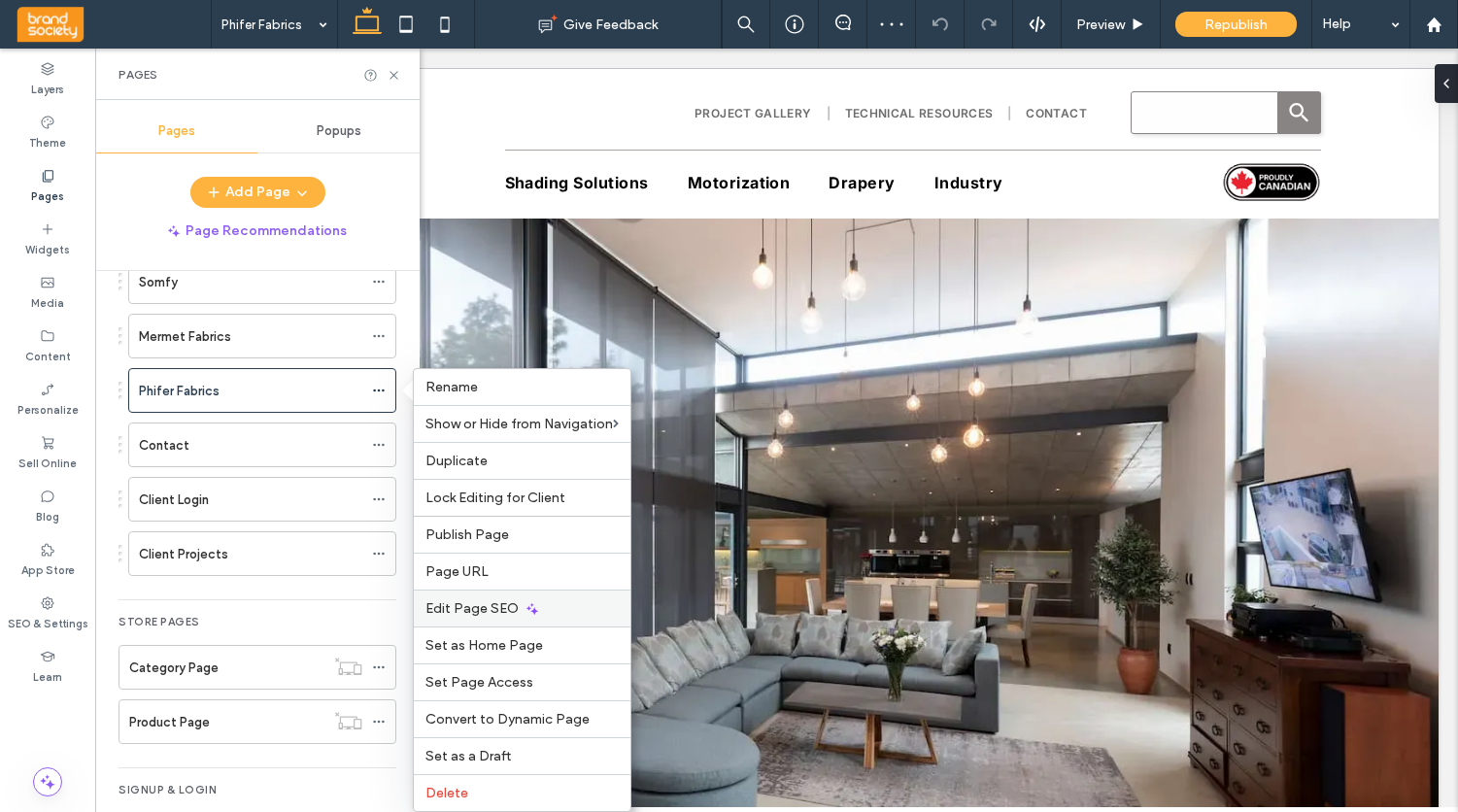 click on "Edit Page SEO" at bounding box center [472, 608] 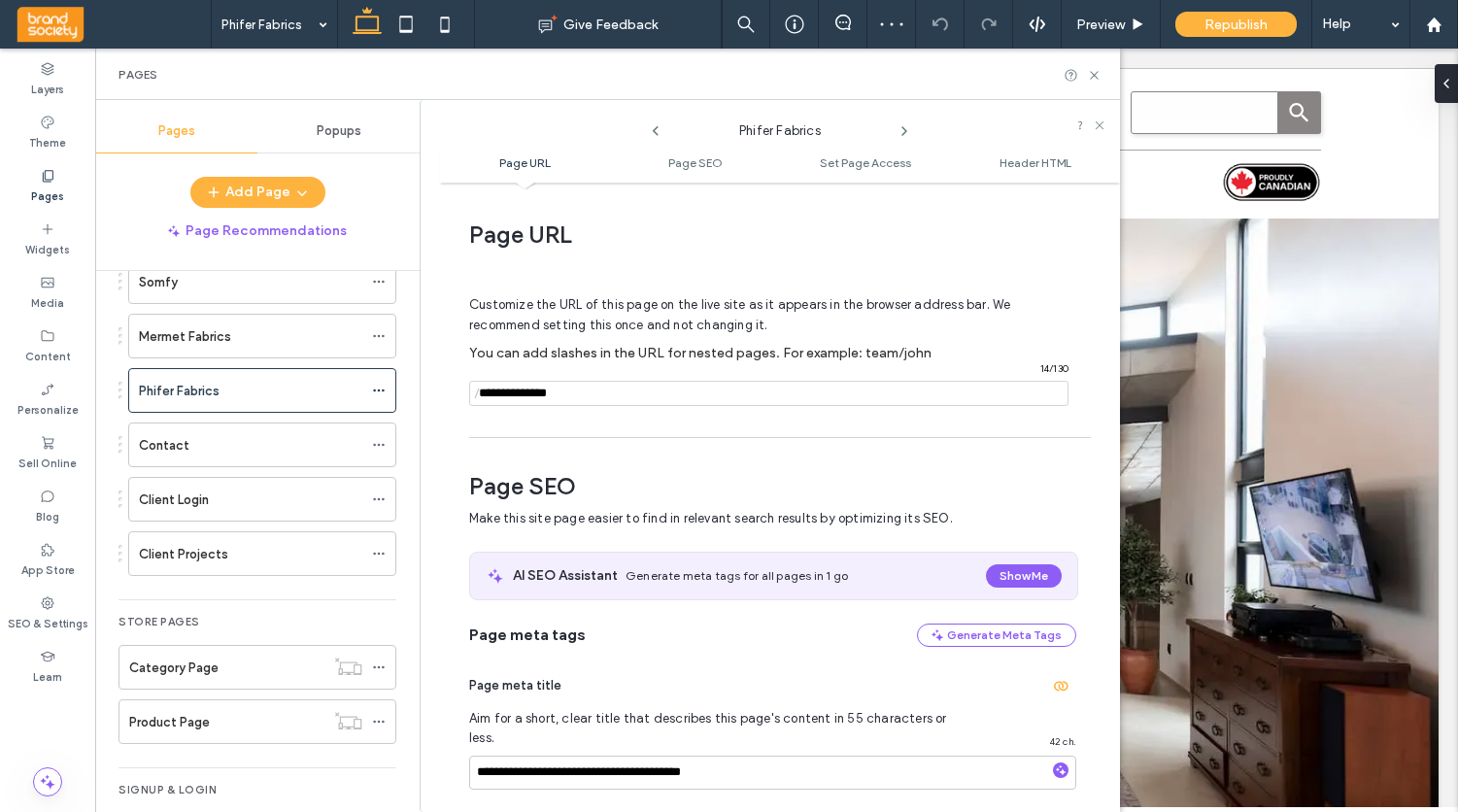 scroll, scrollTop: 266, scrollLeft: 0, axis: vertical 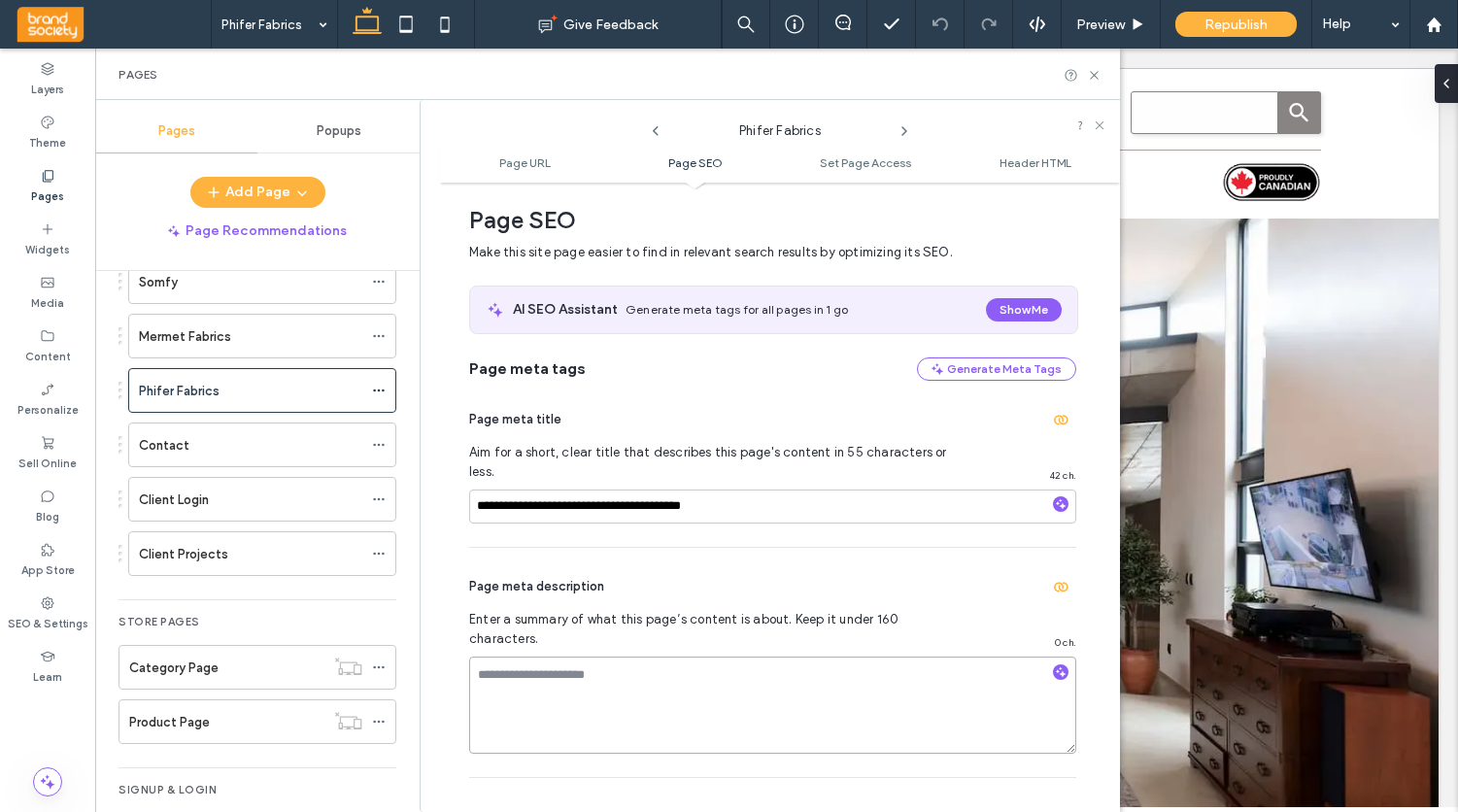 click at bounding box center (772, 705) 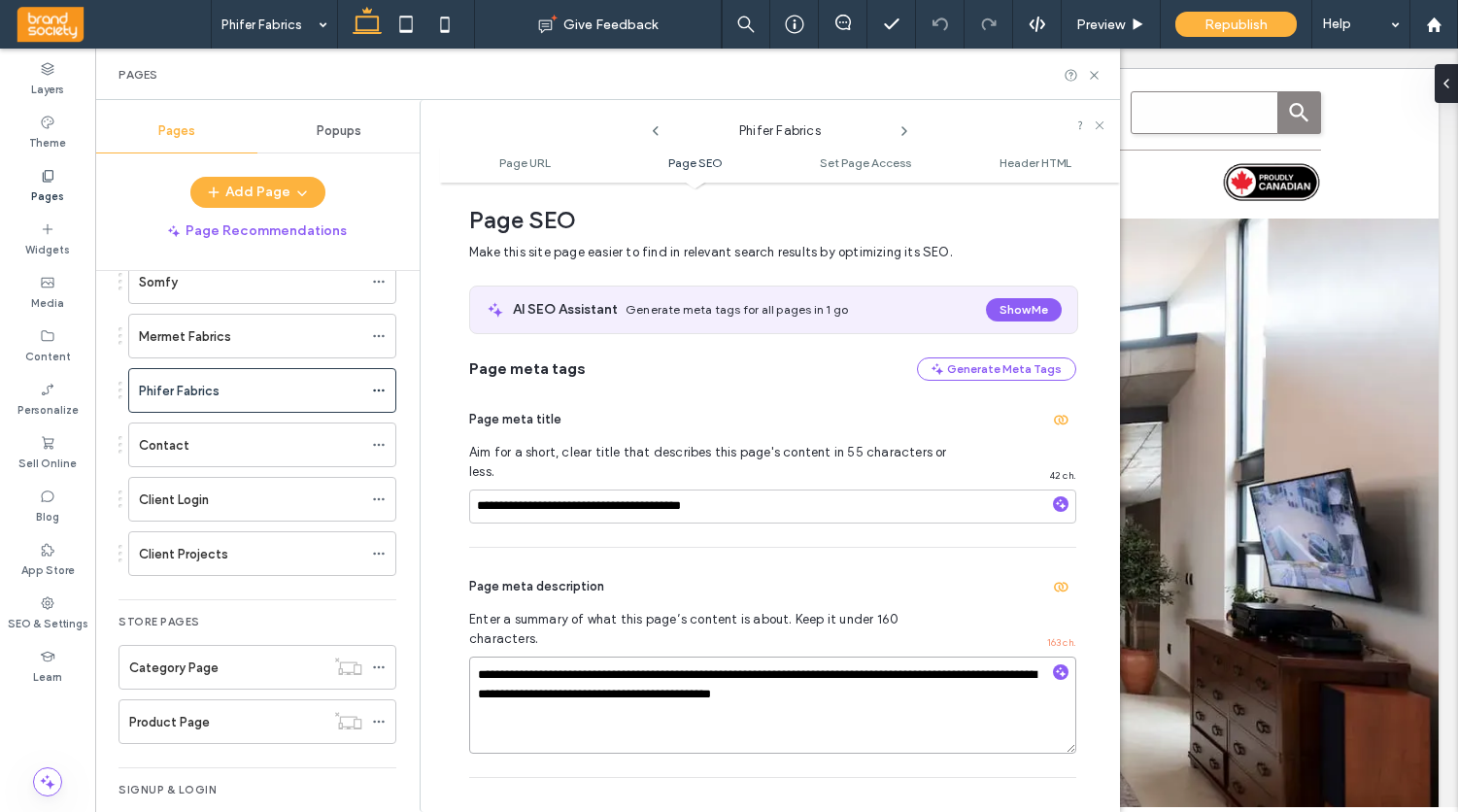 drag, startPoint x: 770, startPoint y: 657, endPoint x: 628, endPoint y: 656, distance: 142.00352 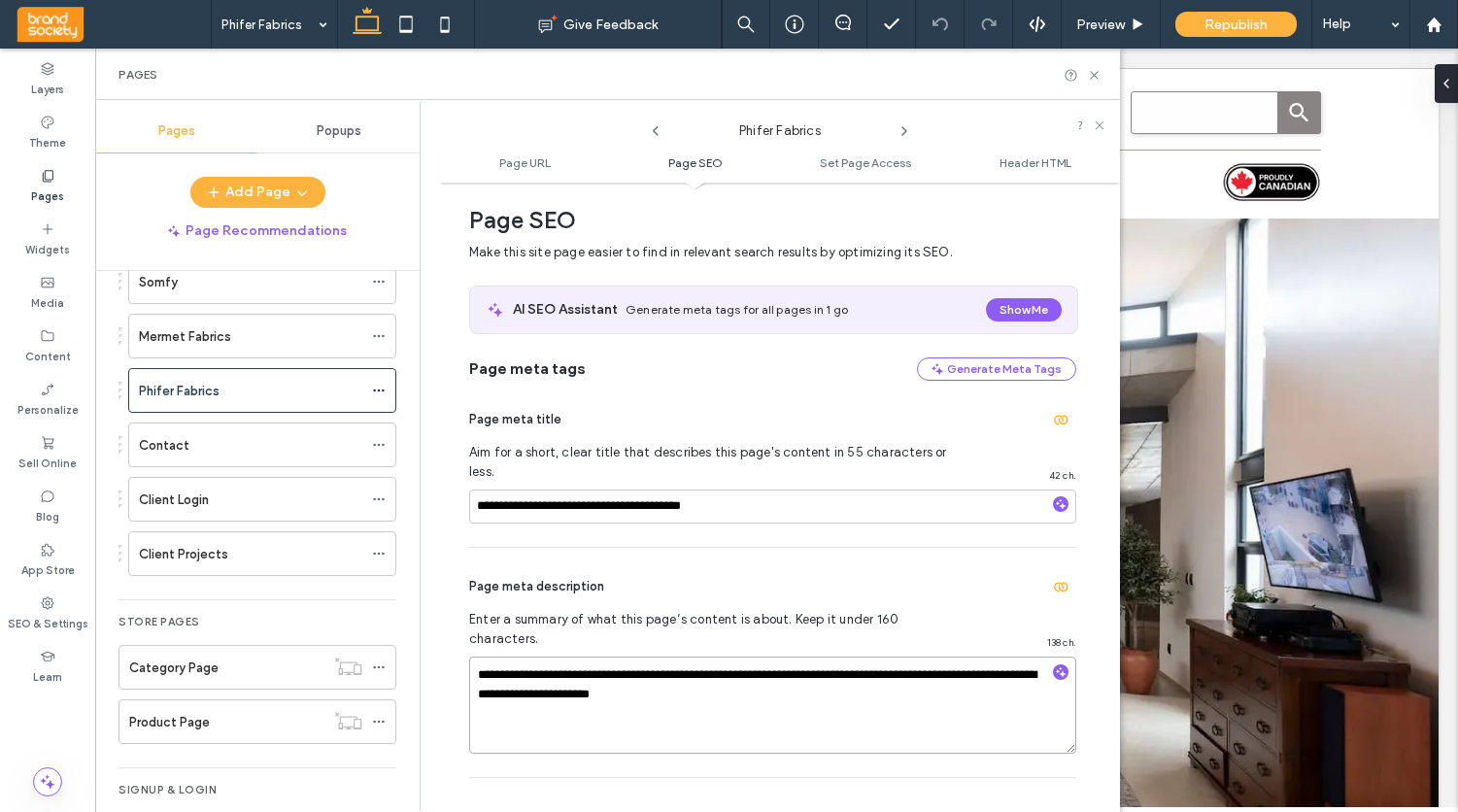 drag, startPoint x: 731, startPoint y: 656, endPoint x: 705, endPoint y: 657, distance: 26.019224 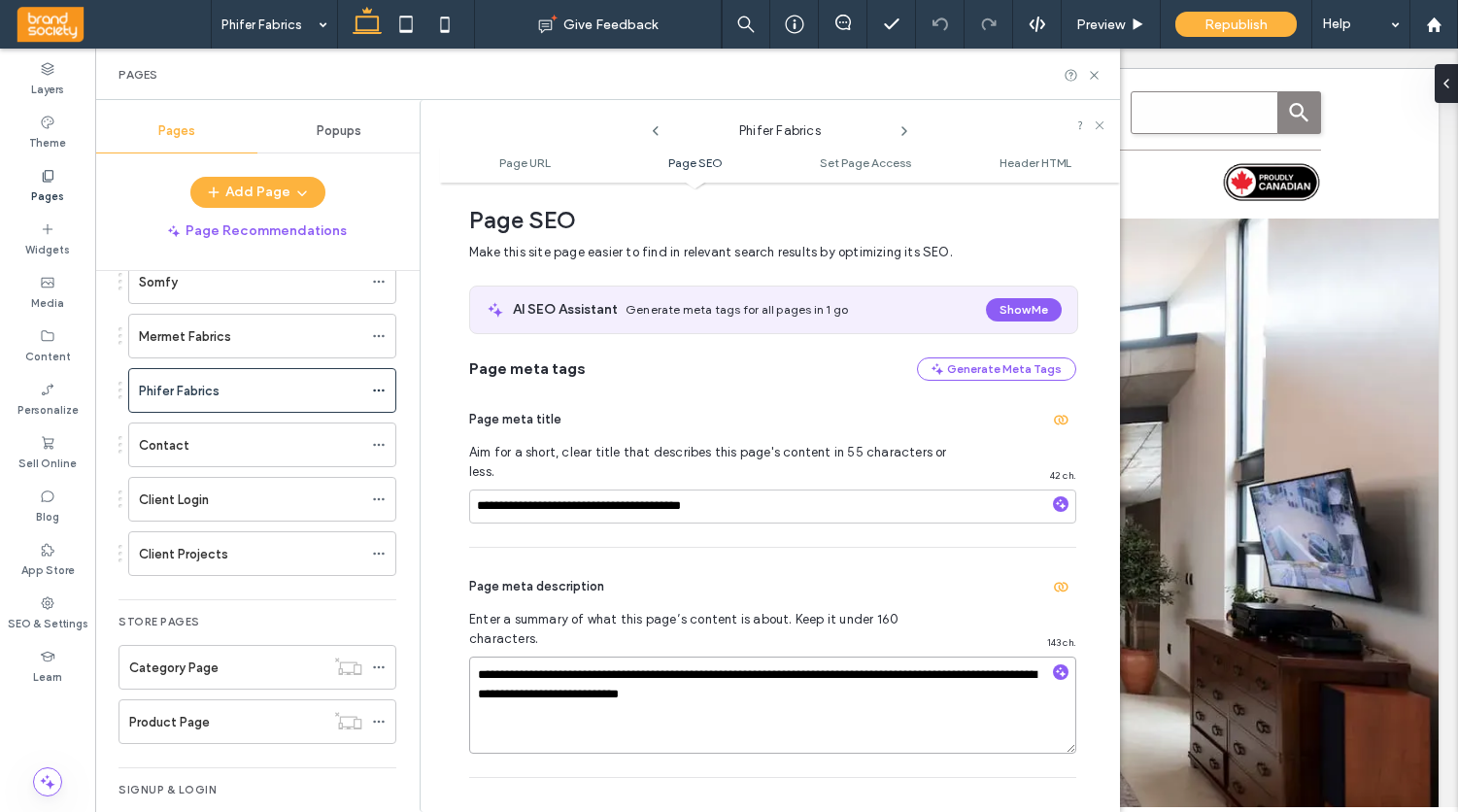 type on "**********" 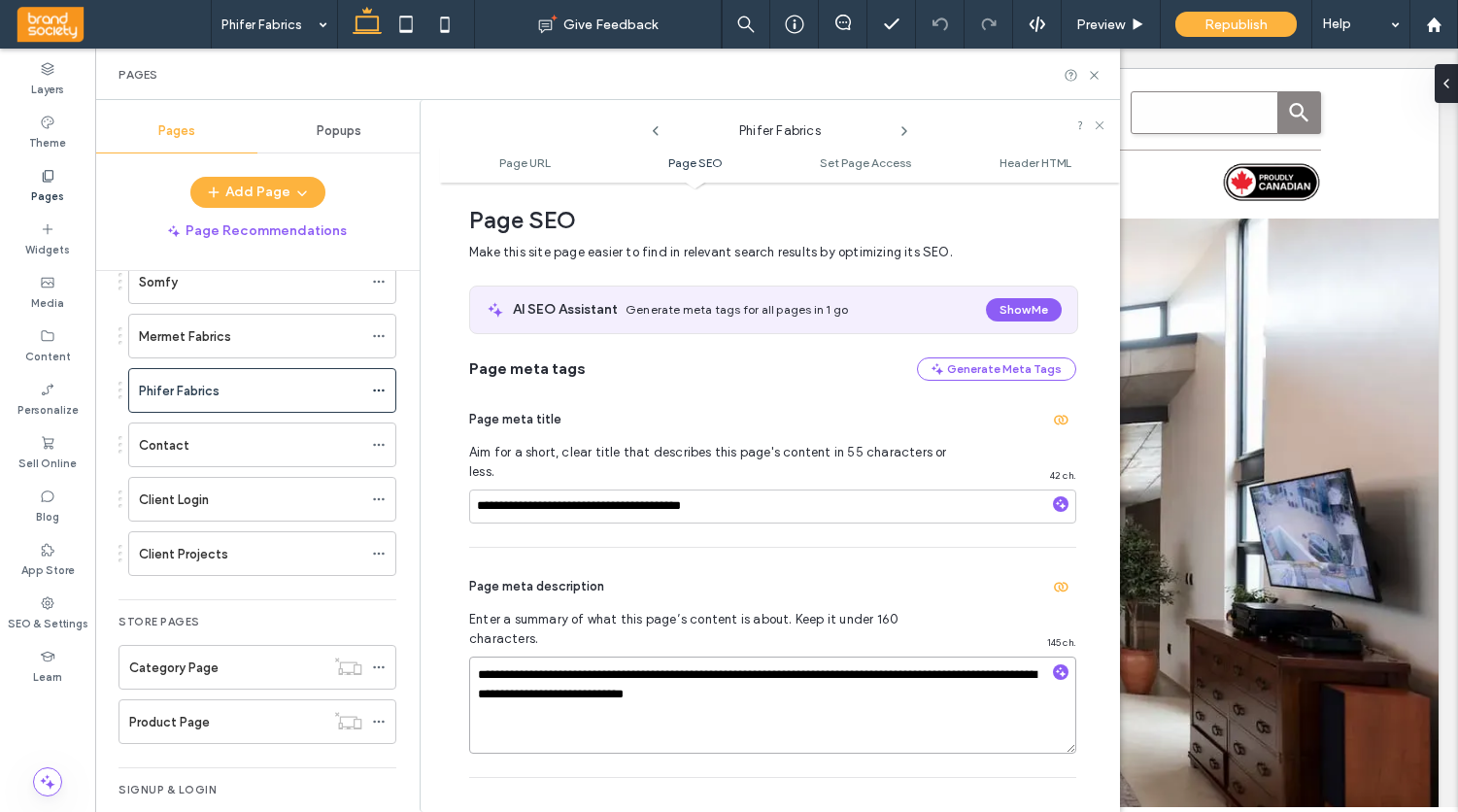 click on "**********" at bounding box center [772, 705] 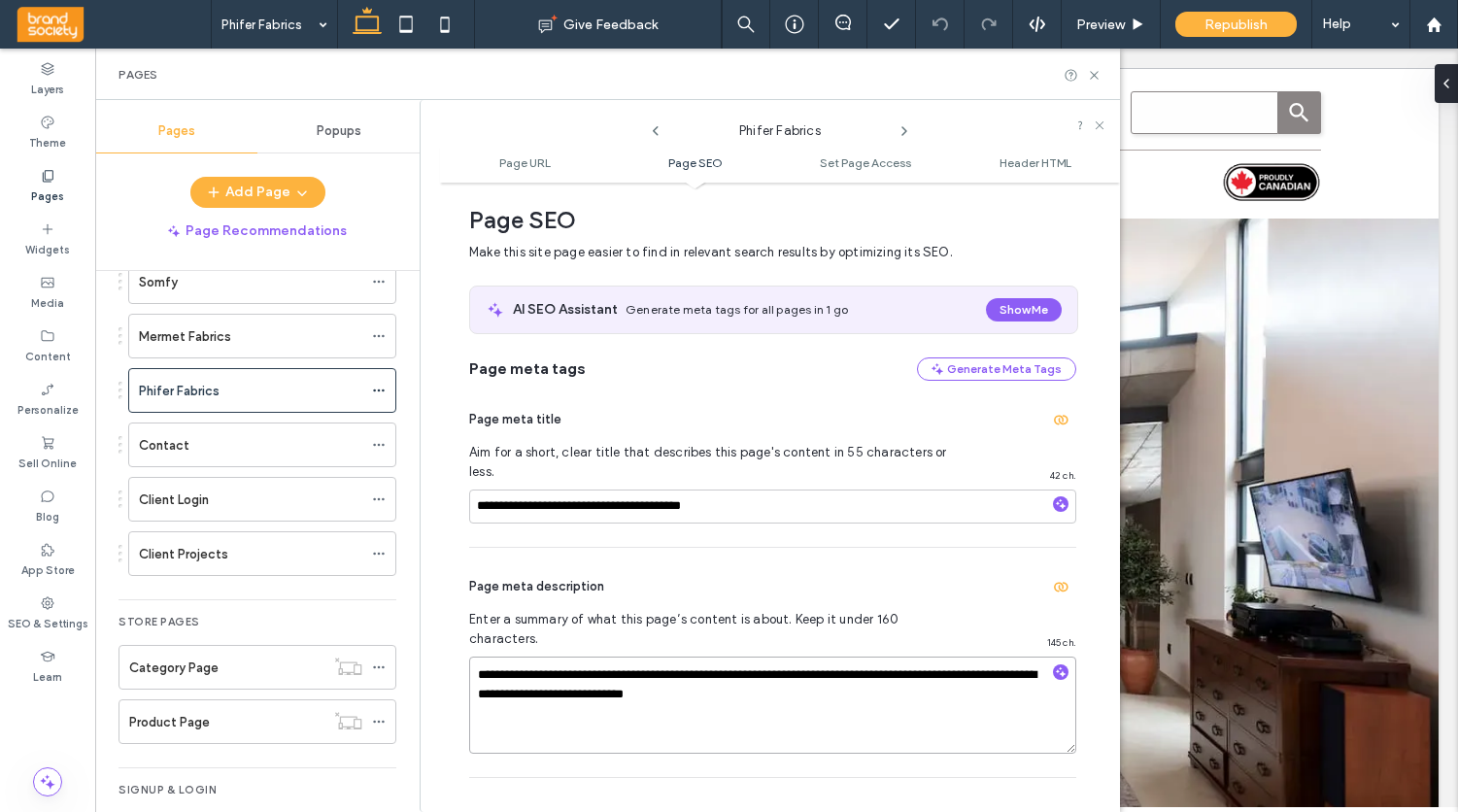 click on "**********" at bounding box center [772, 705] 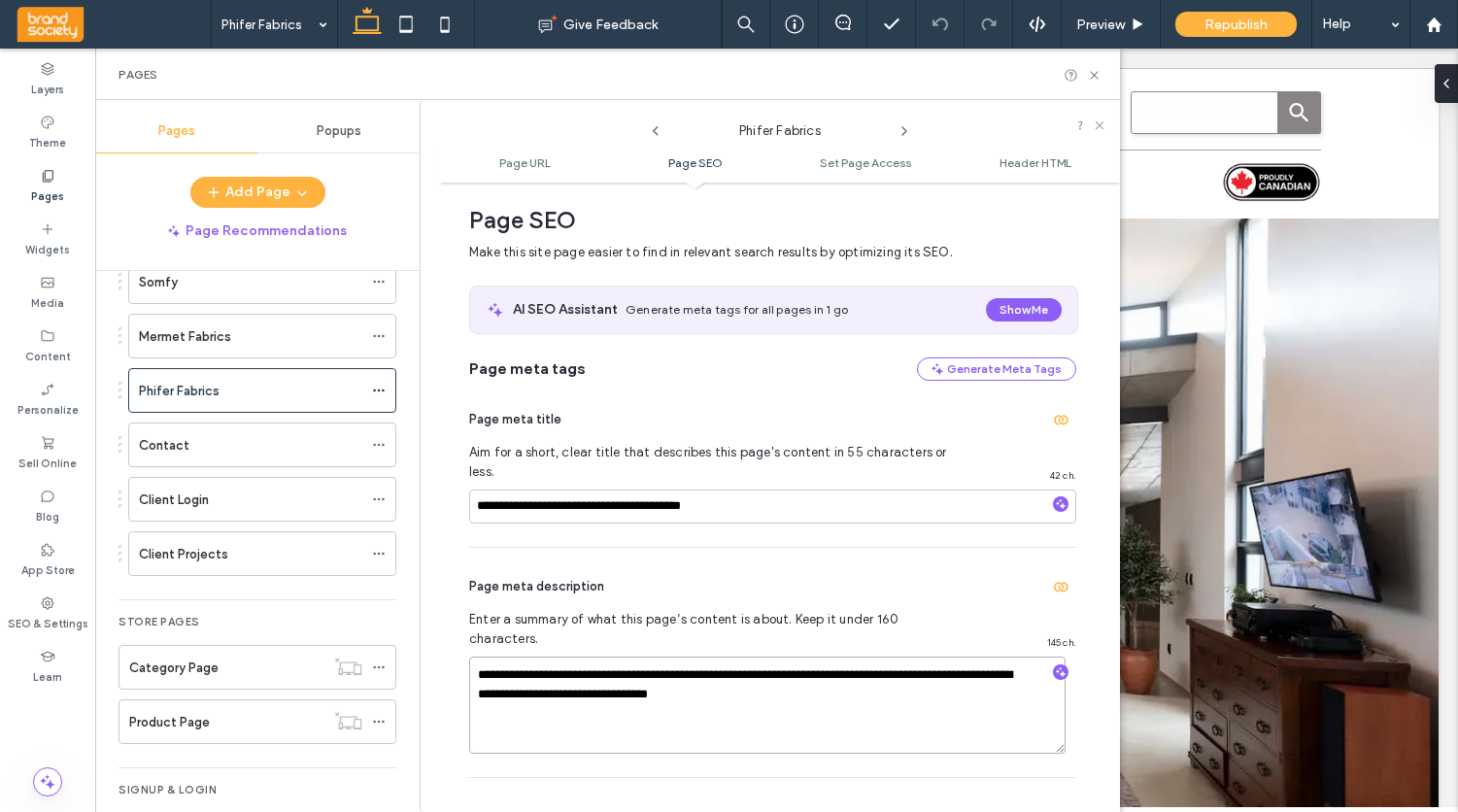 click on "**********" at bounding box center (767, 705) 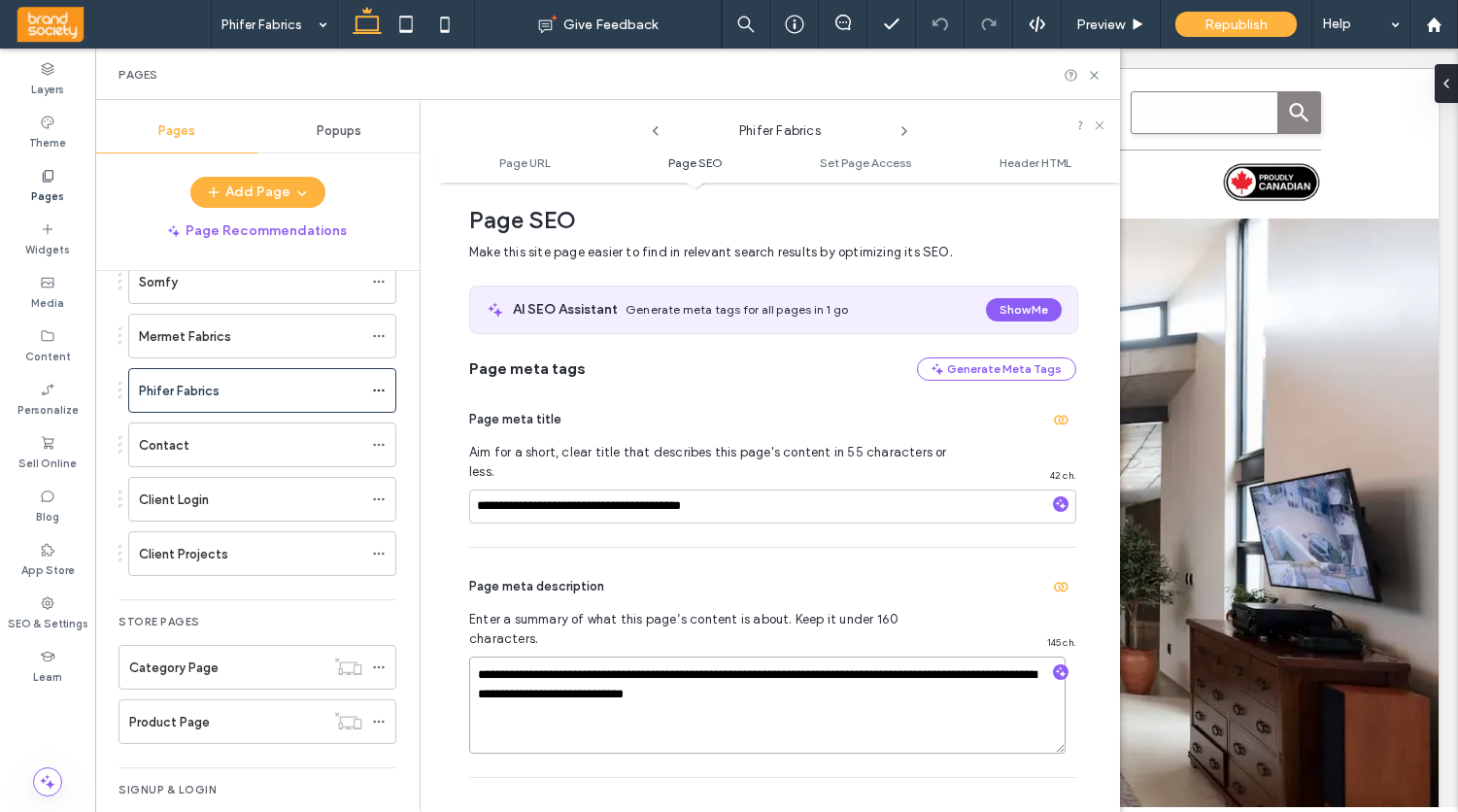 paste on "**********" 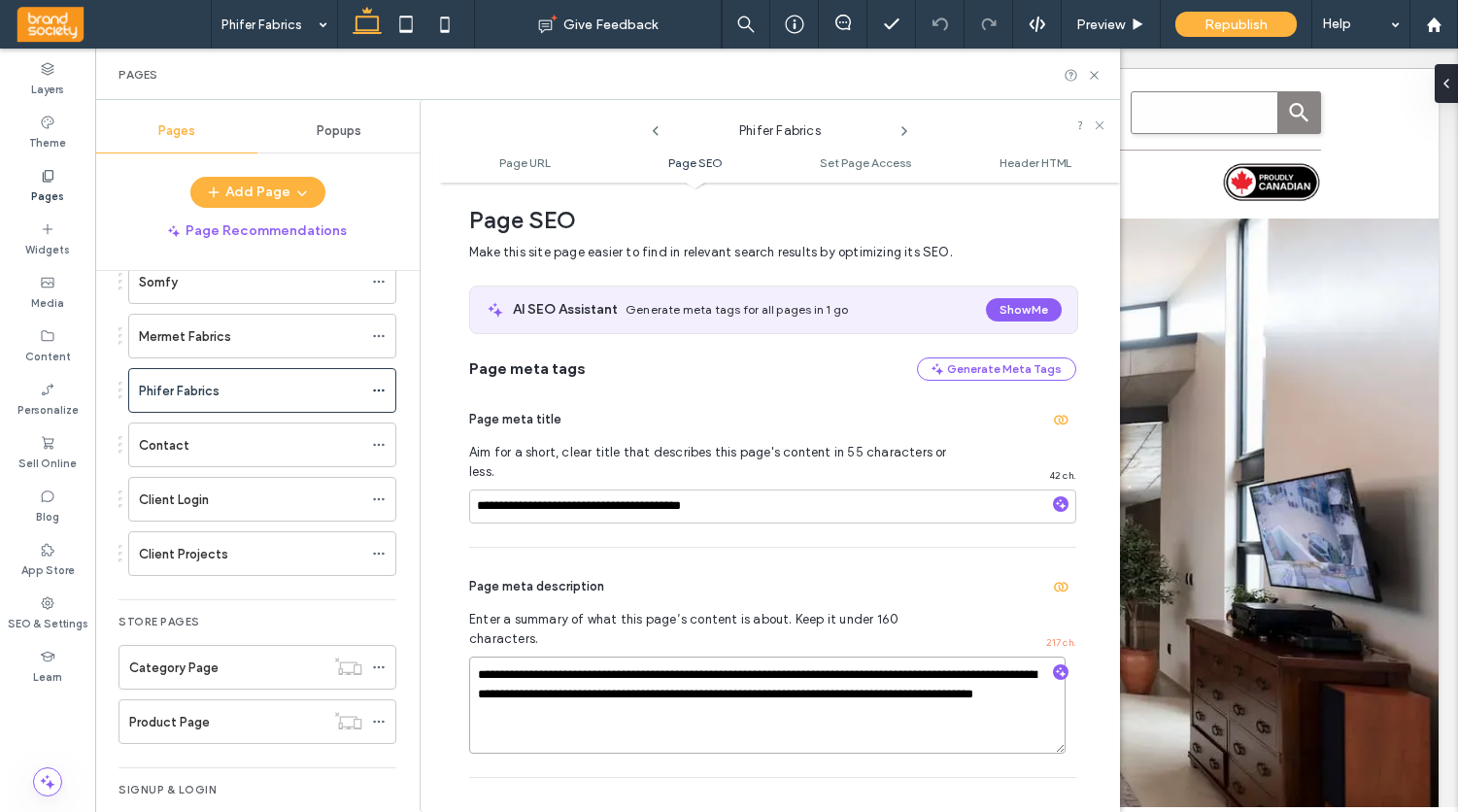 type on "**********" 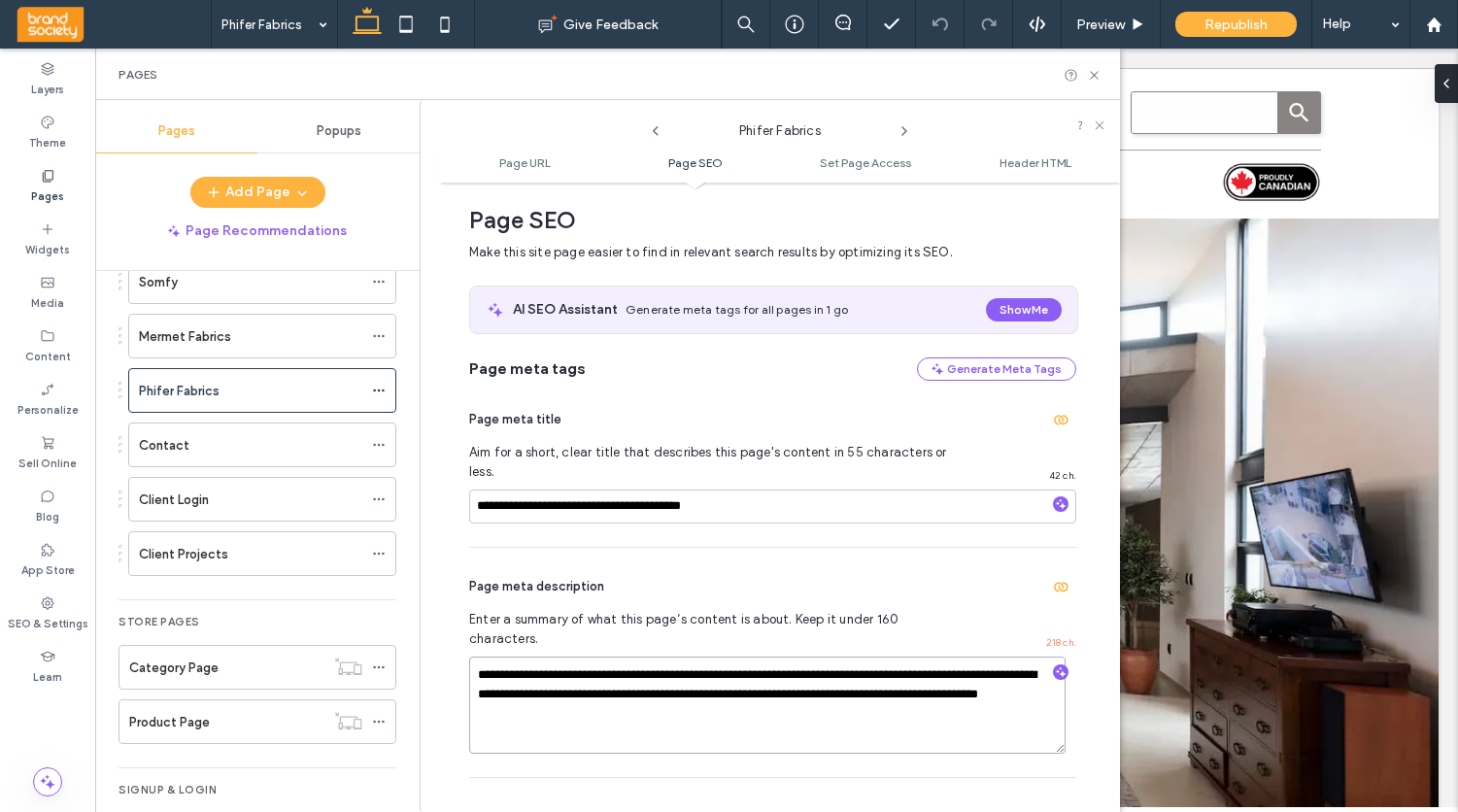 click on "**********" at bounding box center (767, 705) 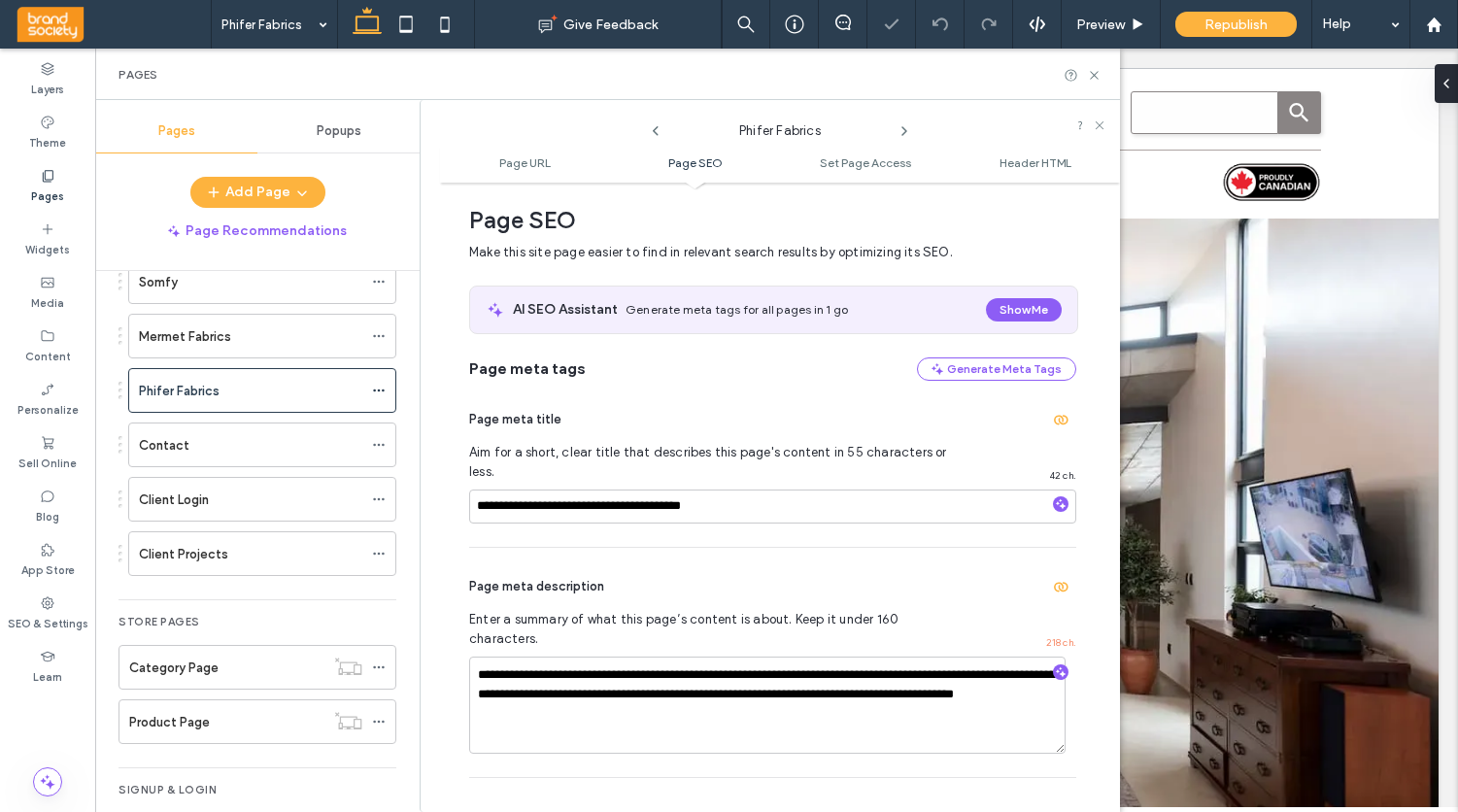 click on "Page meta description" at bounding box center (772, 587) 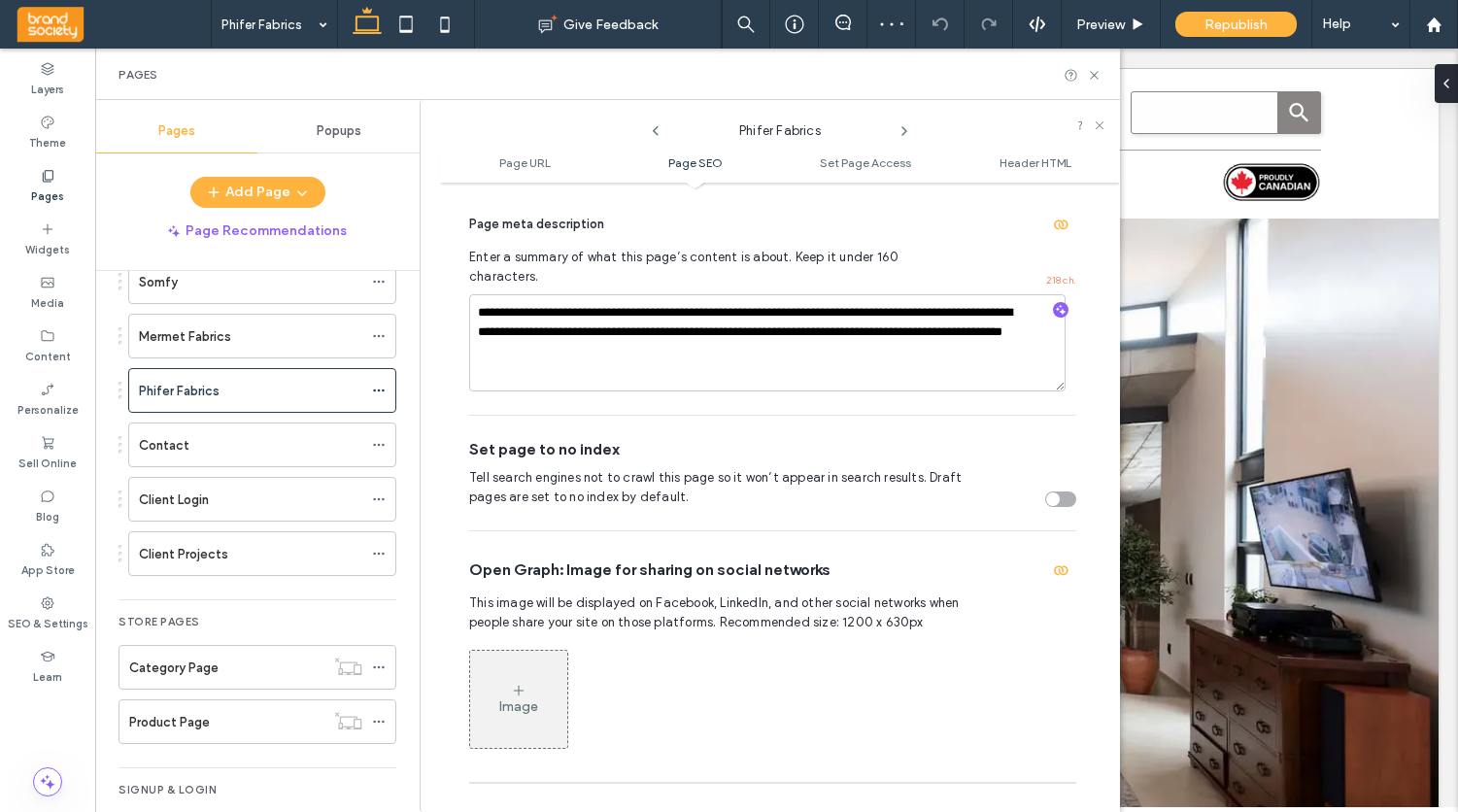 scroll, scrollTop: 632, scrollLeft: 0, axis: vertical 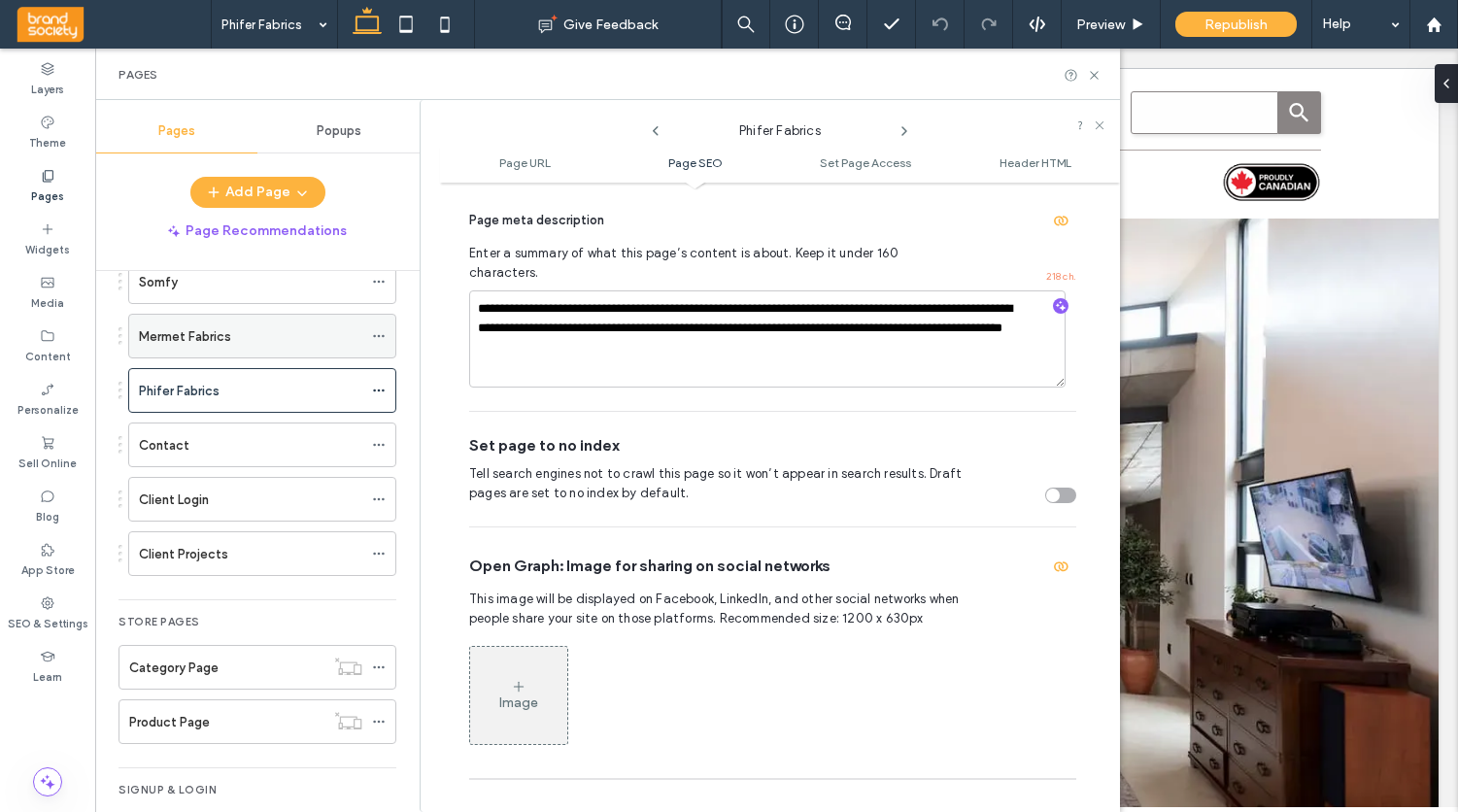 click on "Mermet Fabrics" at bounding box center (185, 336) 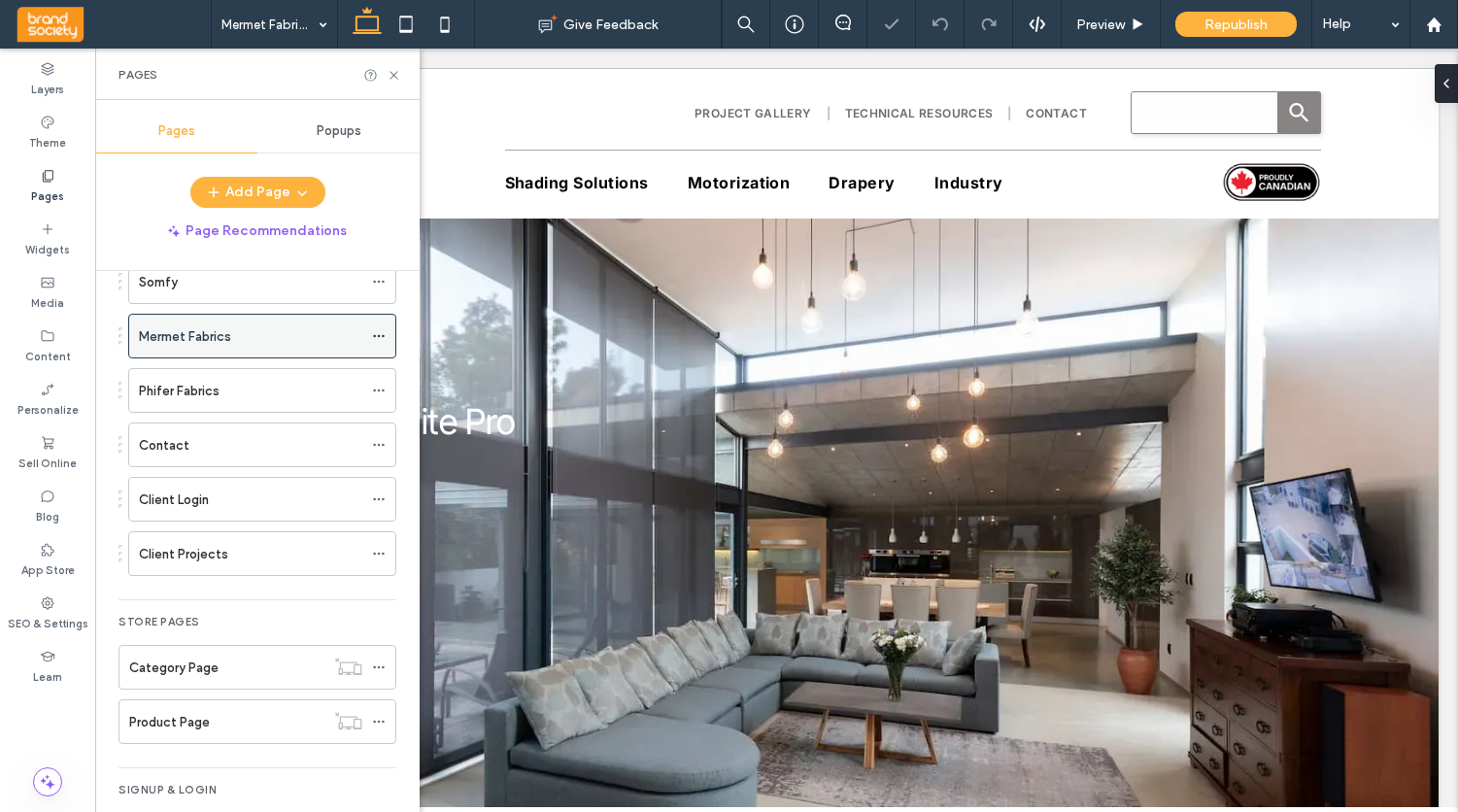 click 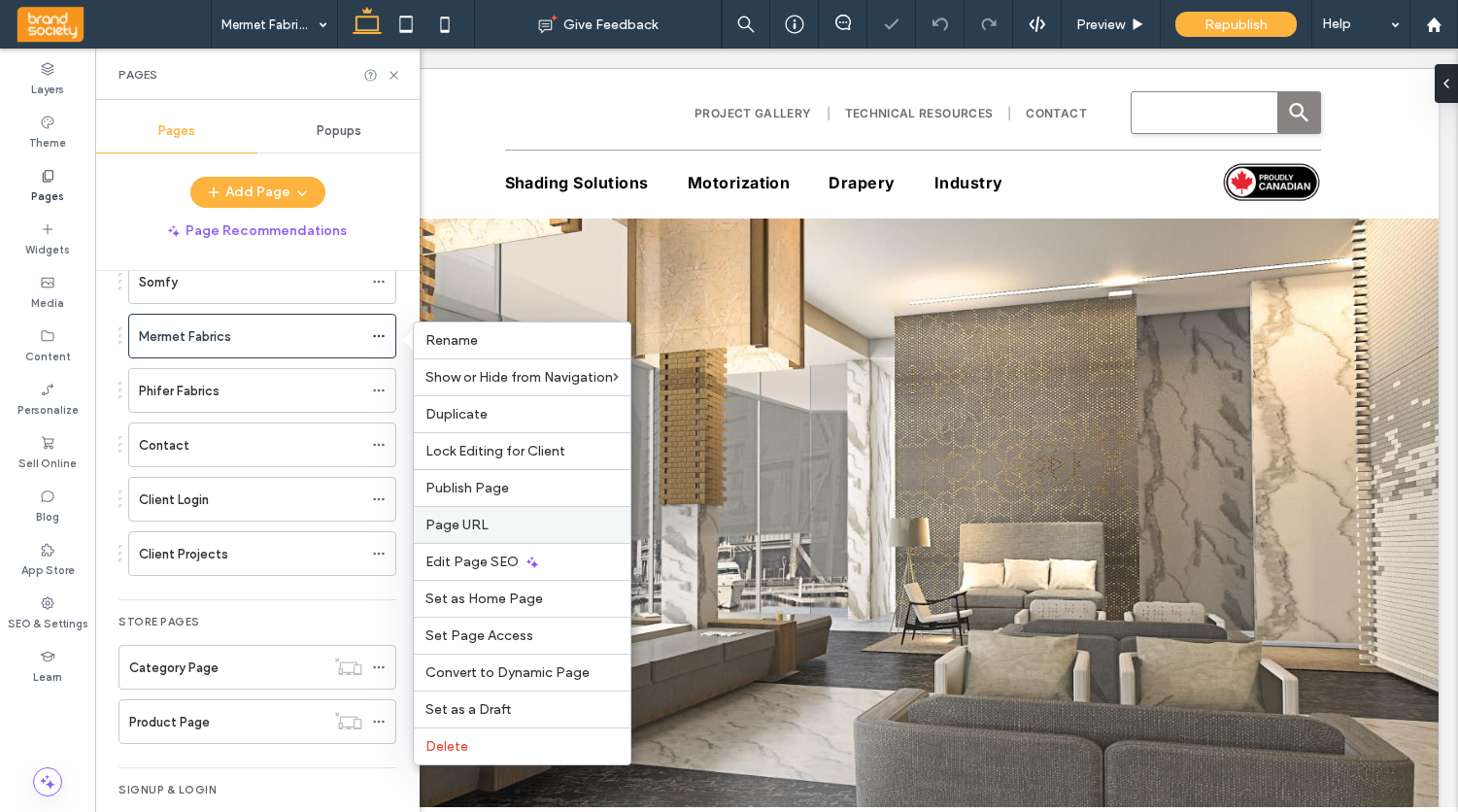 scroll, scrollTop: 0, scrollLeft: 0, axis: both 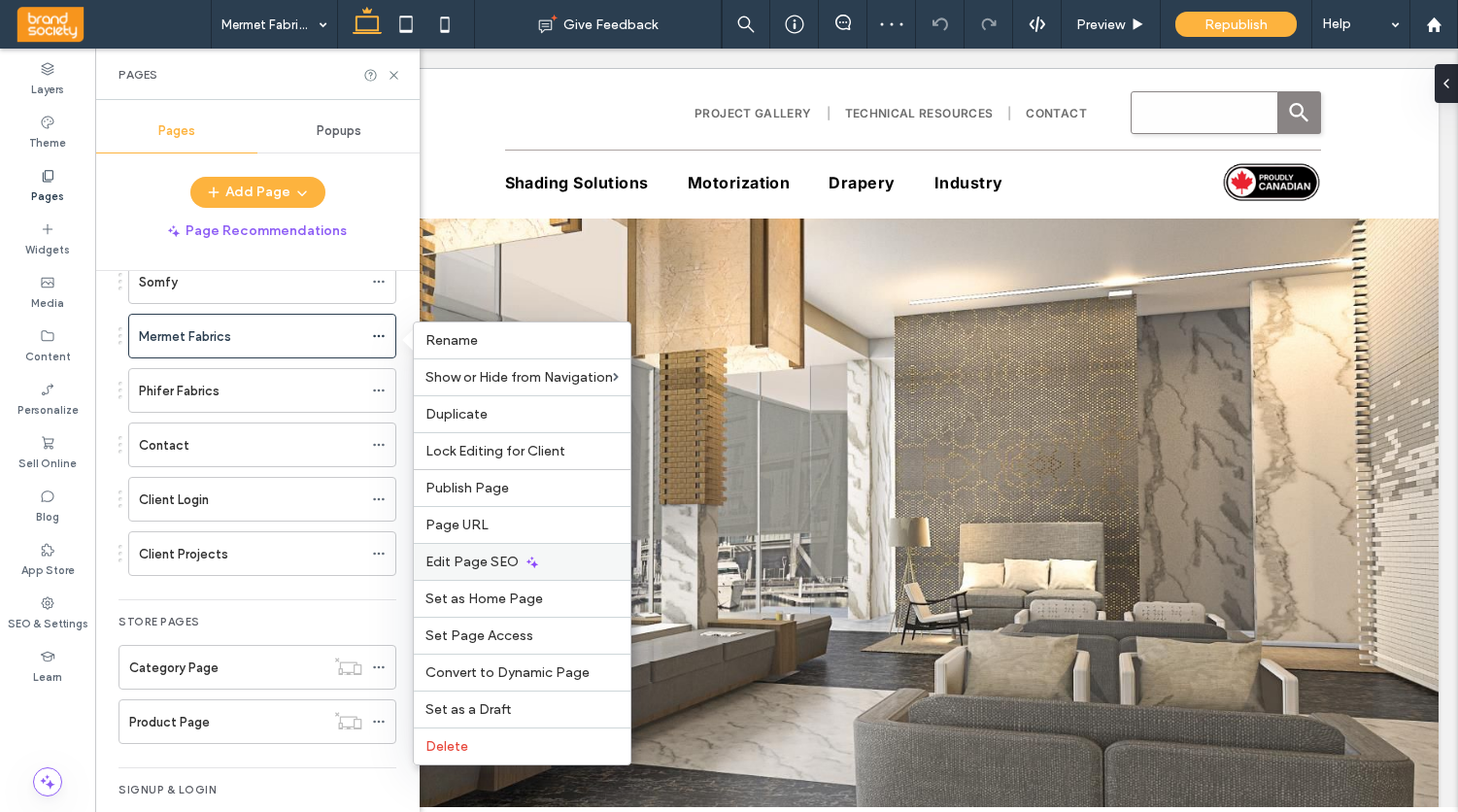 click on "Edit Page SEO" at bounding box center [472, 561] 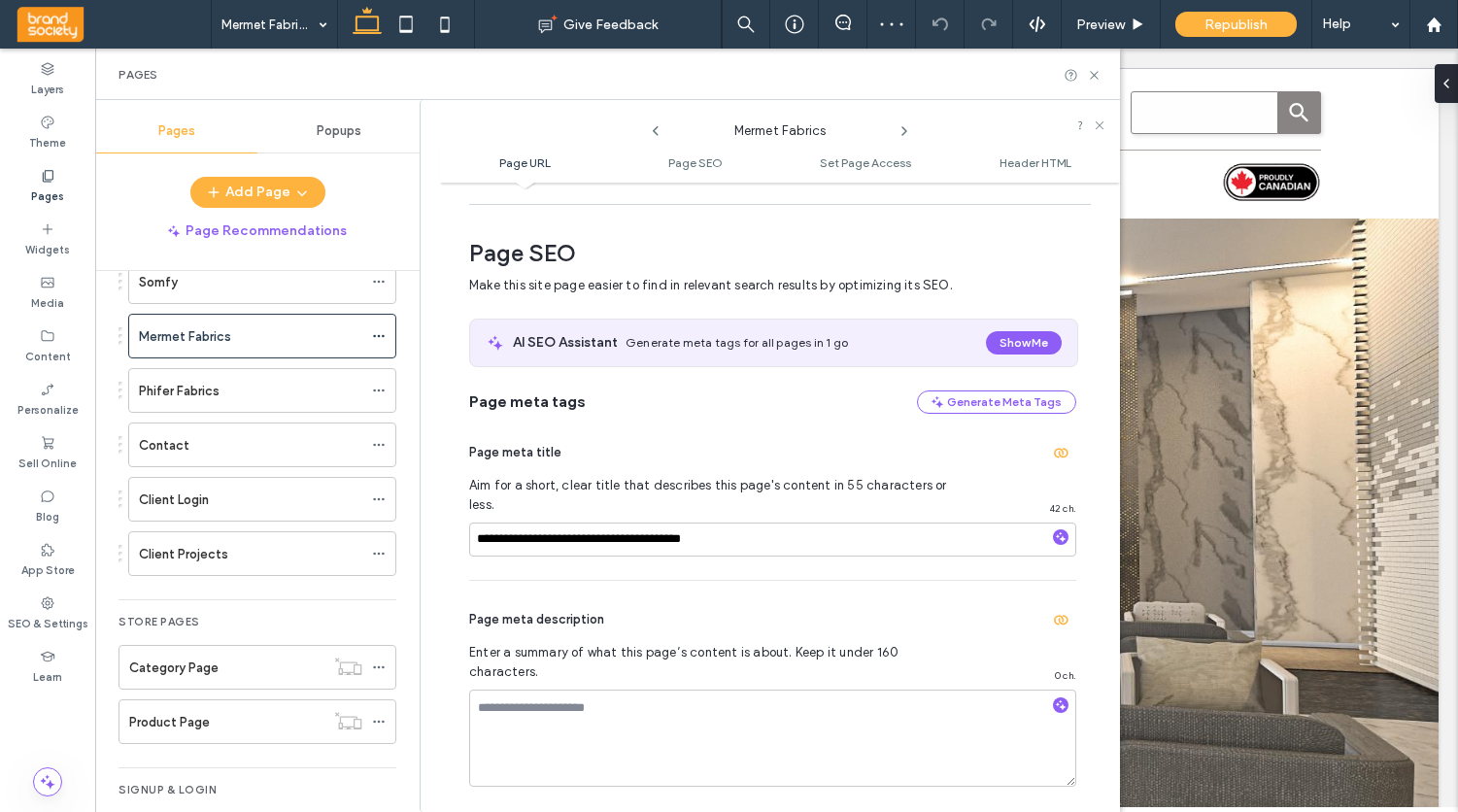 scroll, scrollTop: 266, scrollLeft: 0, axis: vertical 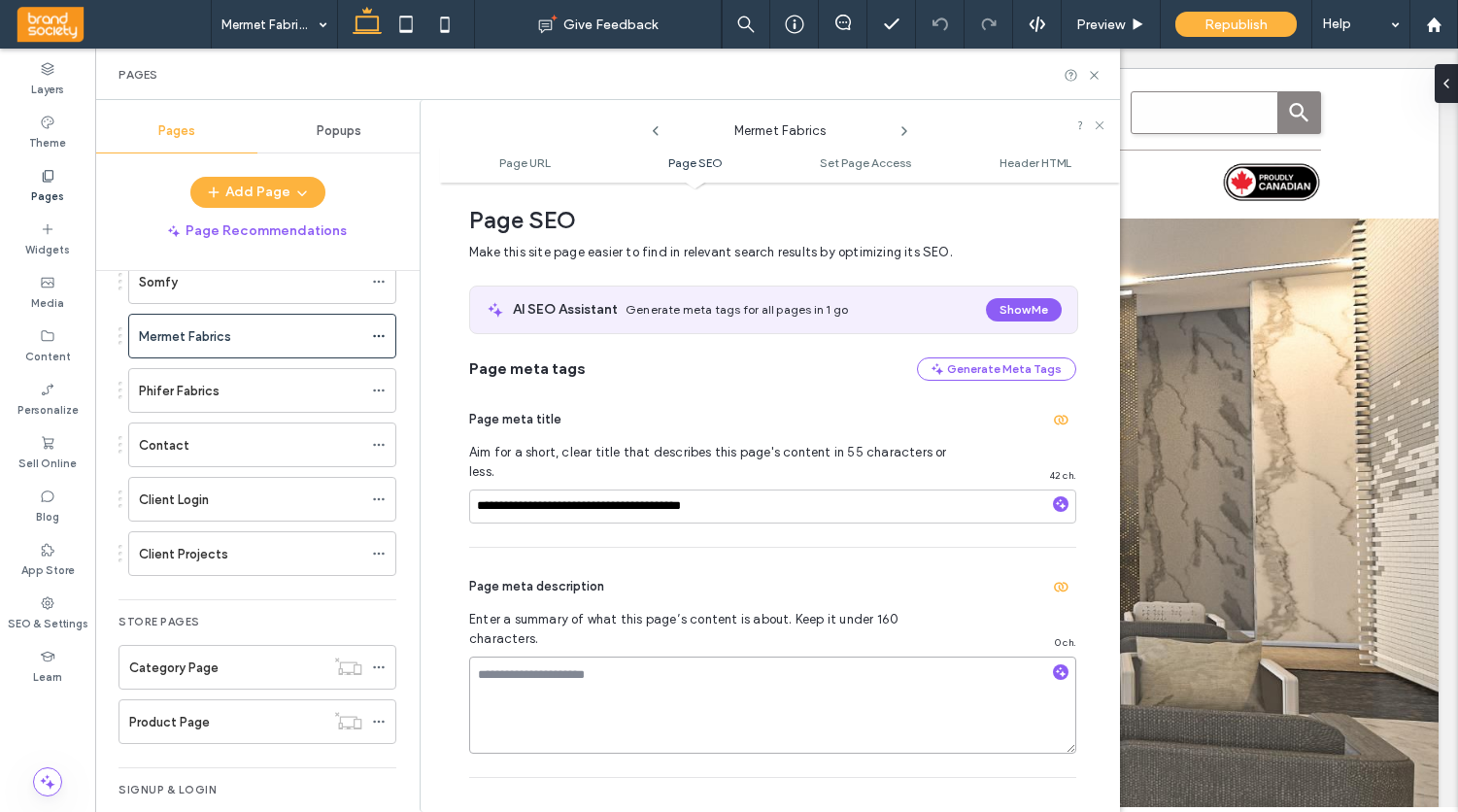 click at bounding box center (772, 705) 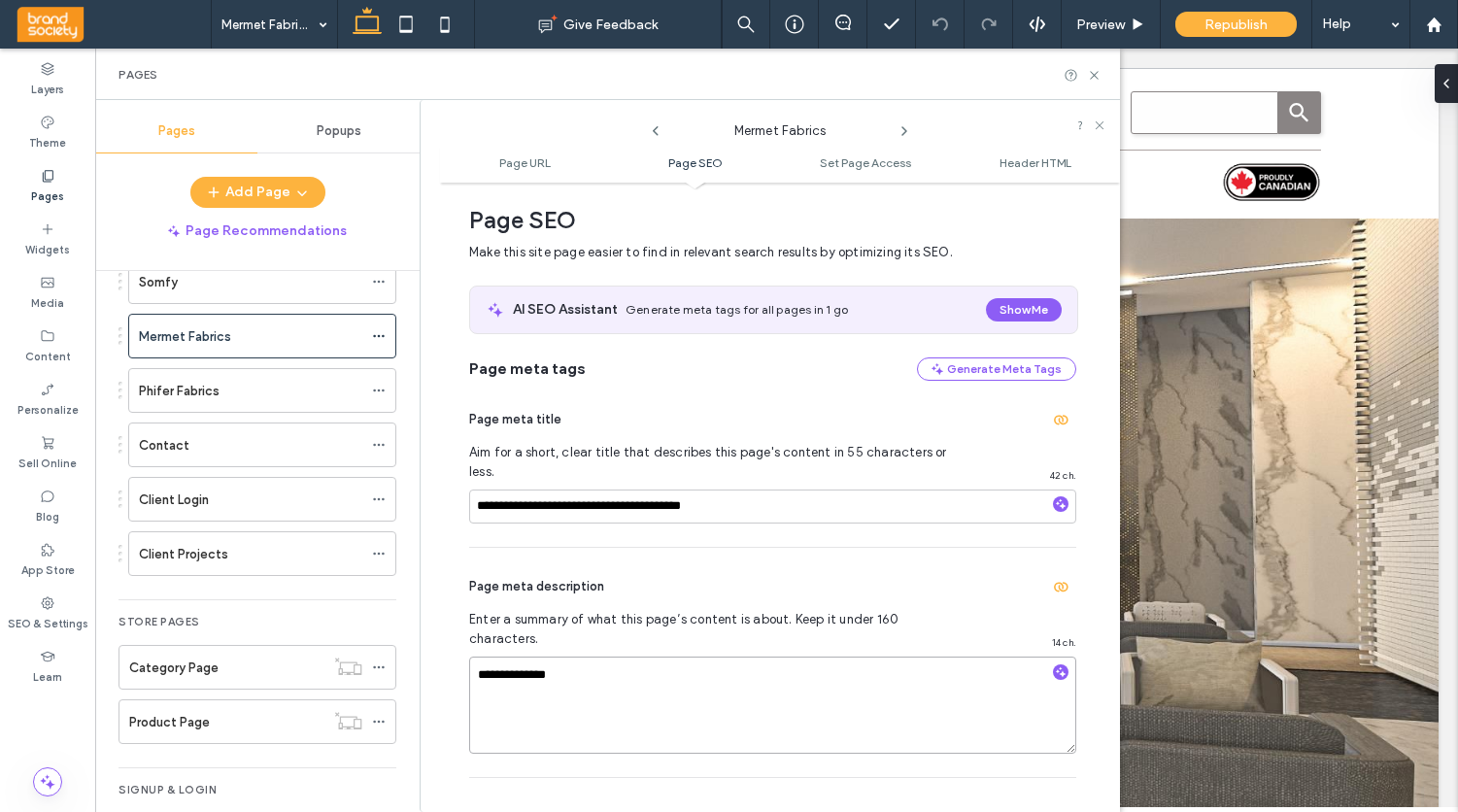 paste on "**********" 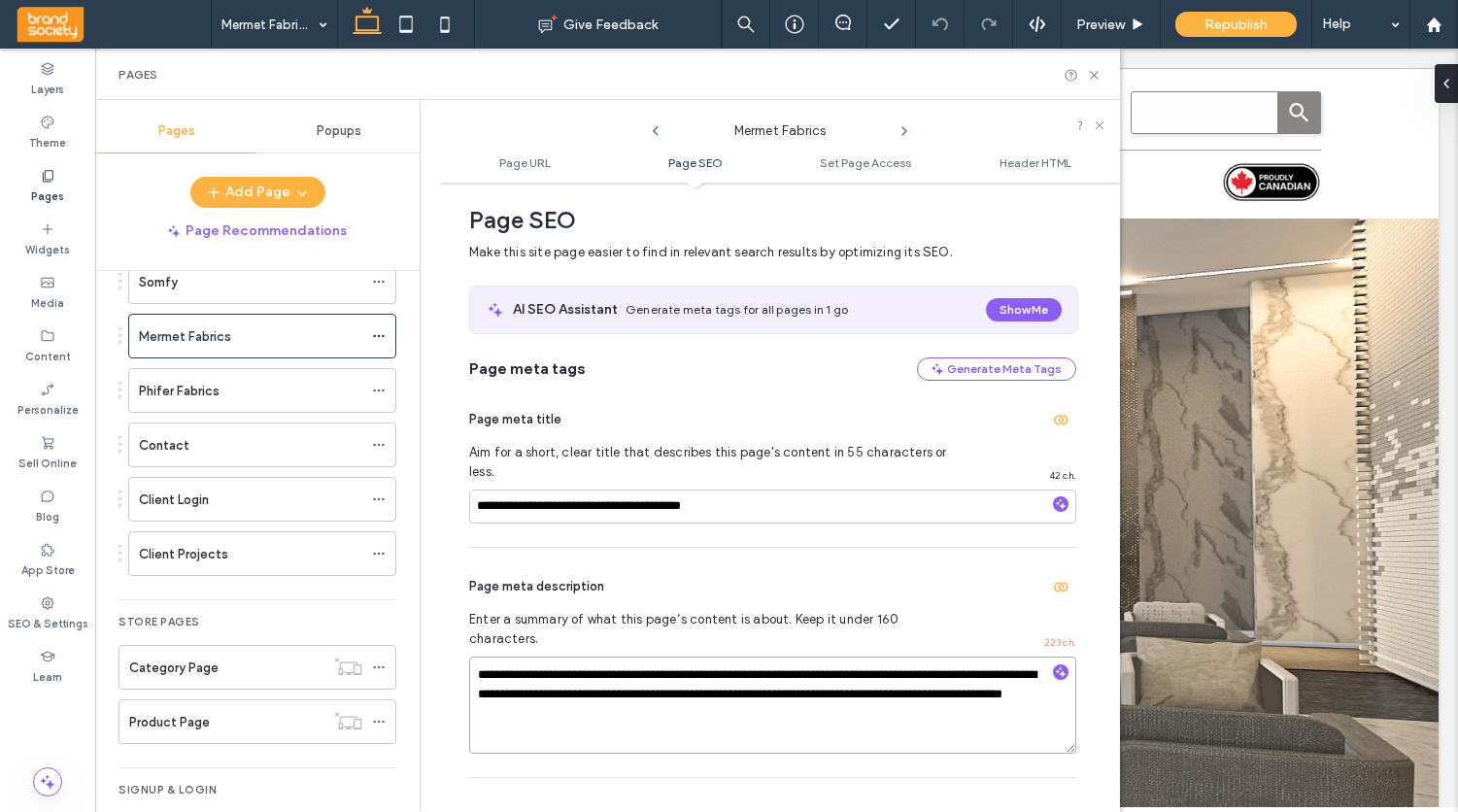 drag, startPoint x: 582, startPoint y: 638, endPoint x: 558, endPoint y: 637, distance: 24.020824 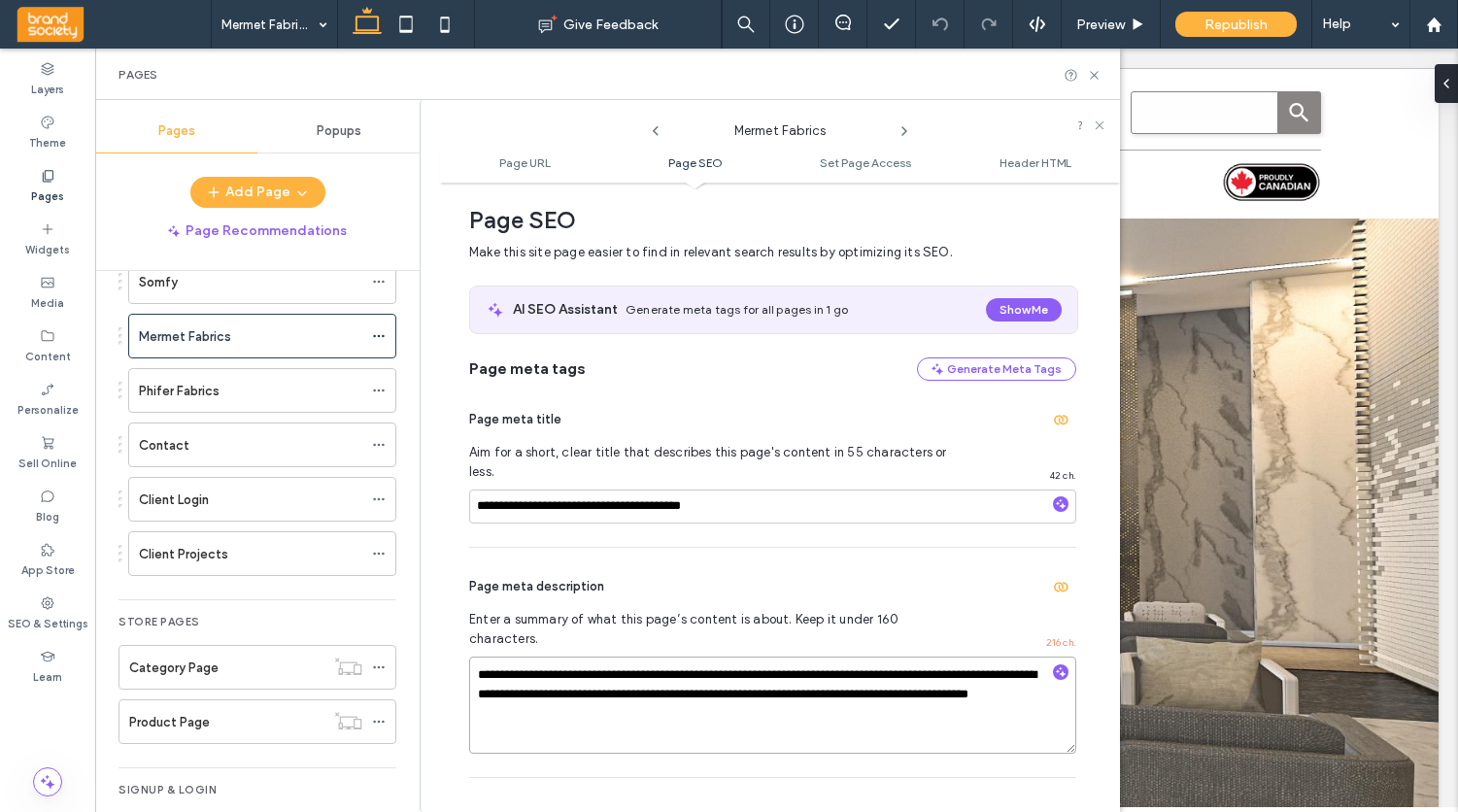 drag, startPoint x: 991, startPoint y: 637, endPoint x: 791, endPoint y: 639, distance: 200.01 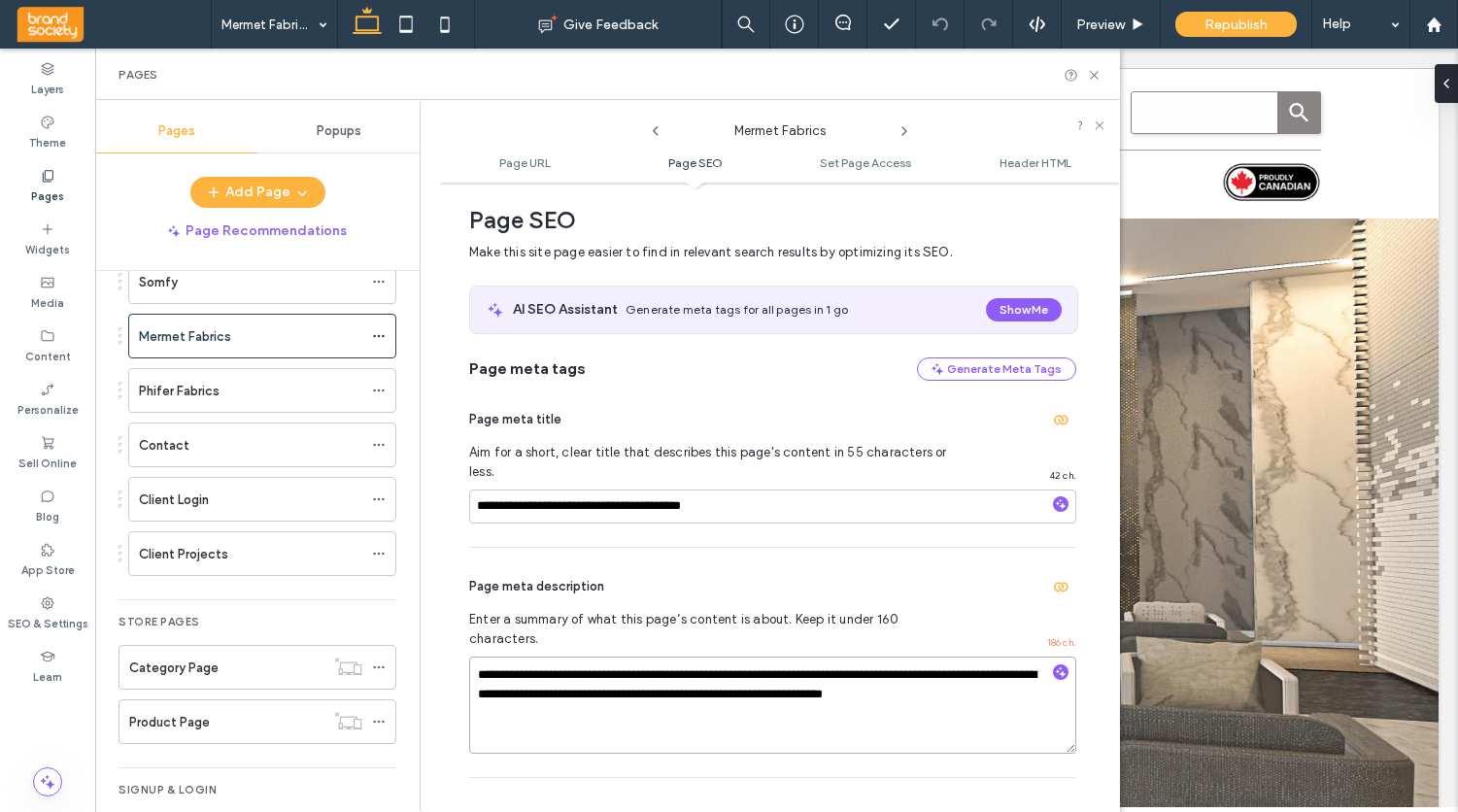 click on "**********" at bounding box center (772, 705) 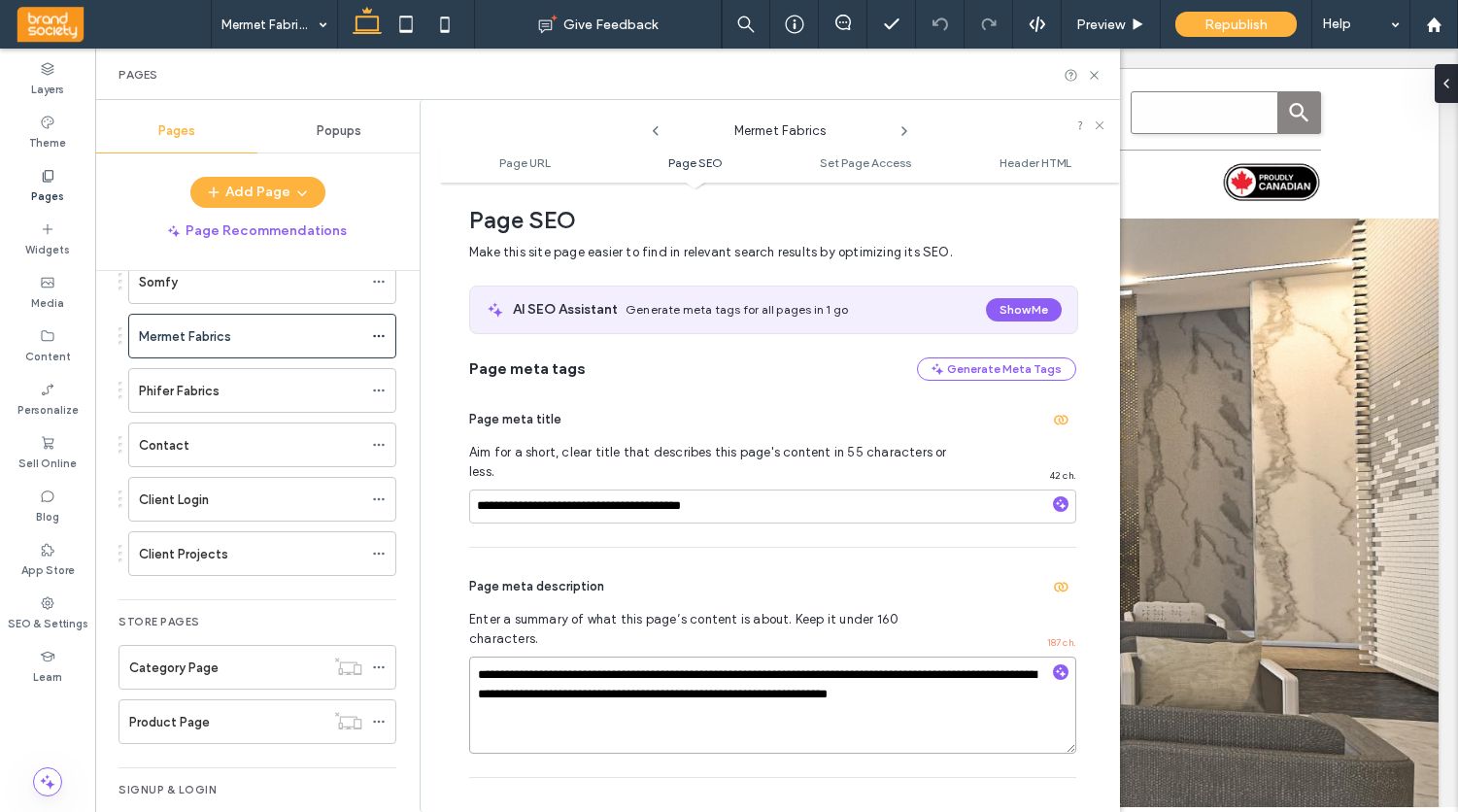 click on "**********" at bounding box center [772, 705] 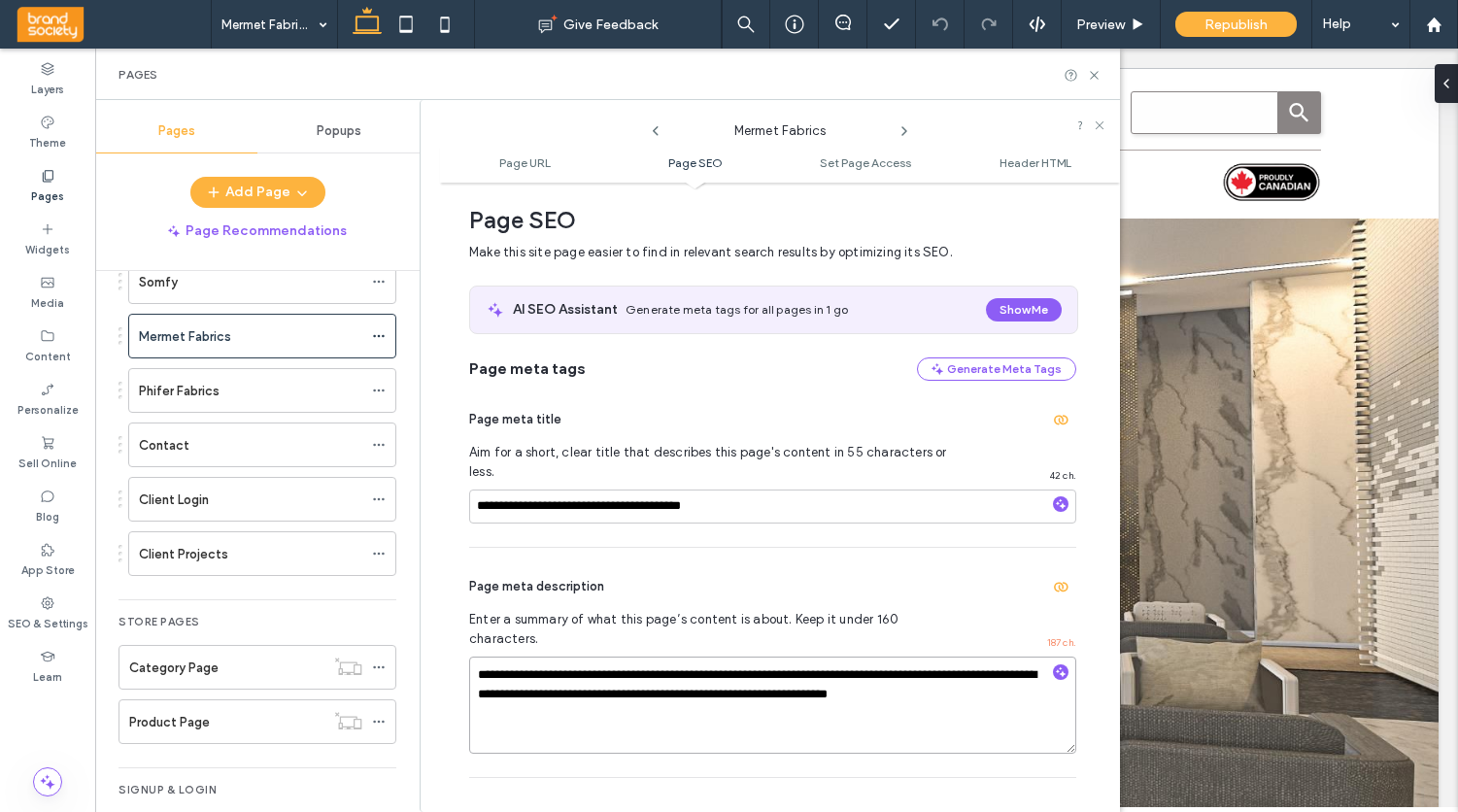 click on "**********" at bounding box center [772, 705] 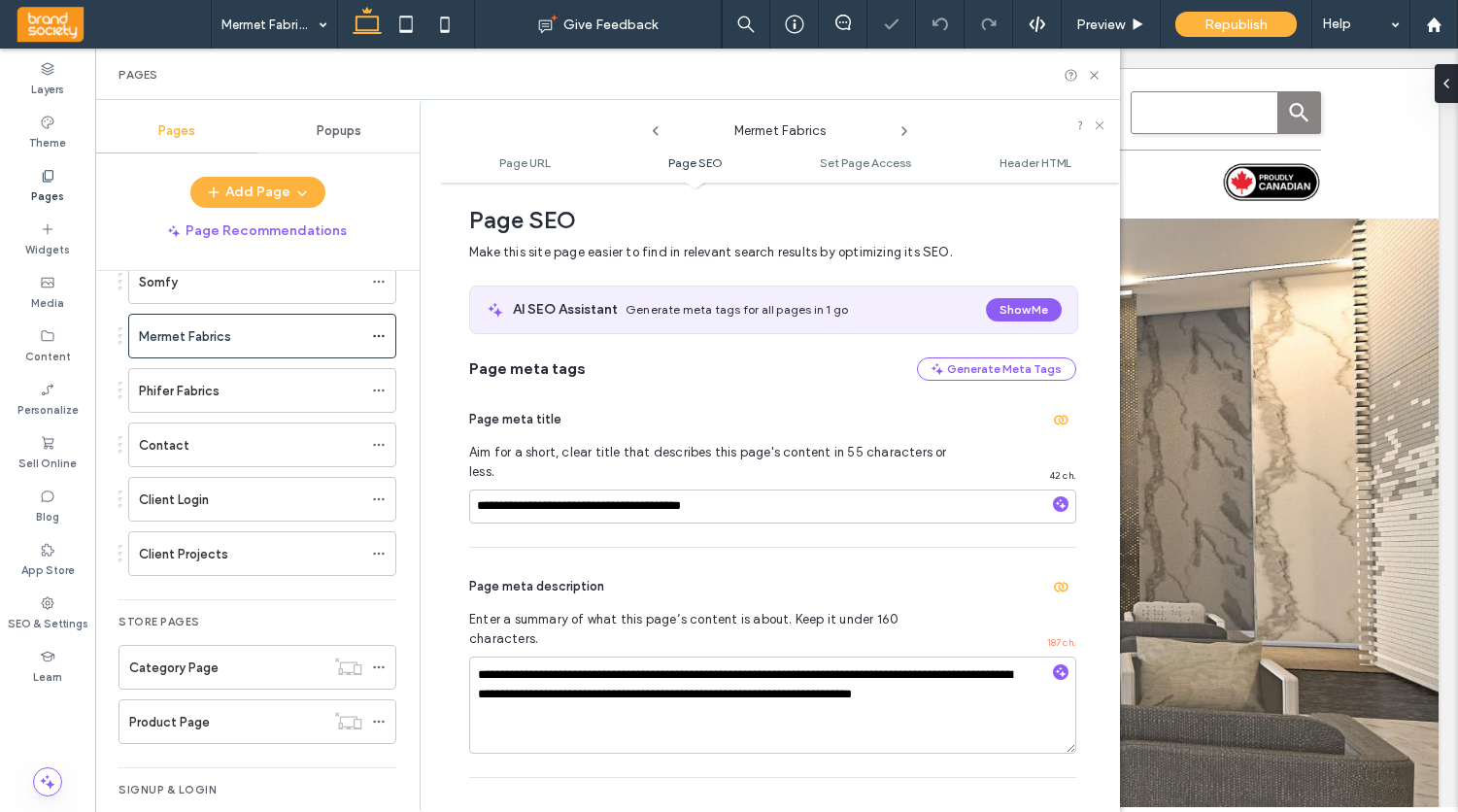 click on "Page meta description" at bounding box center [772, 587] 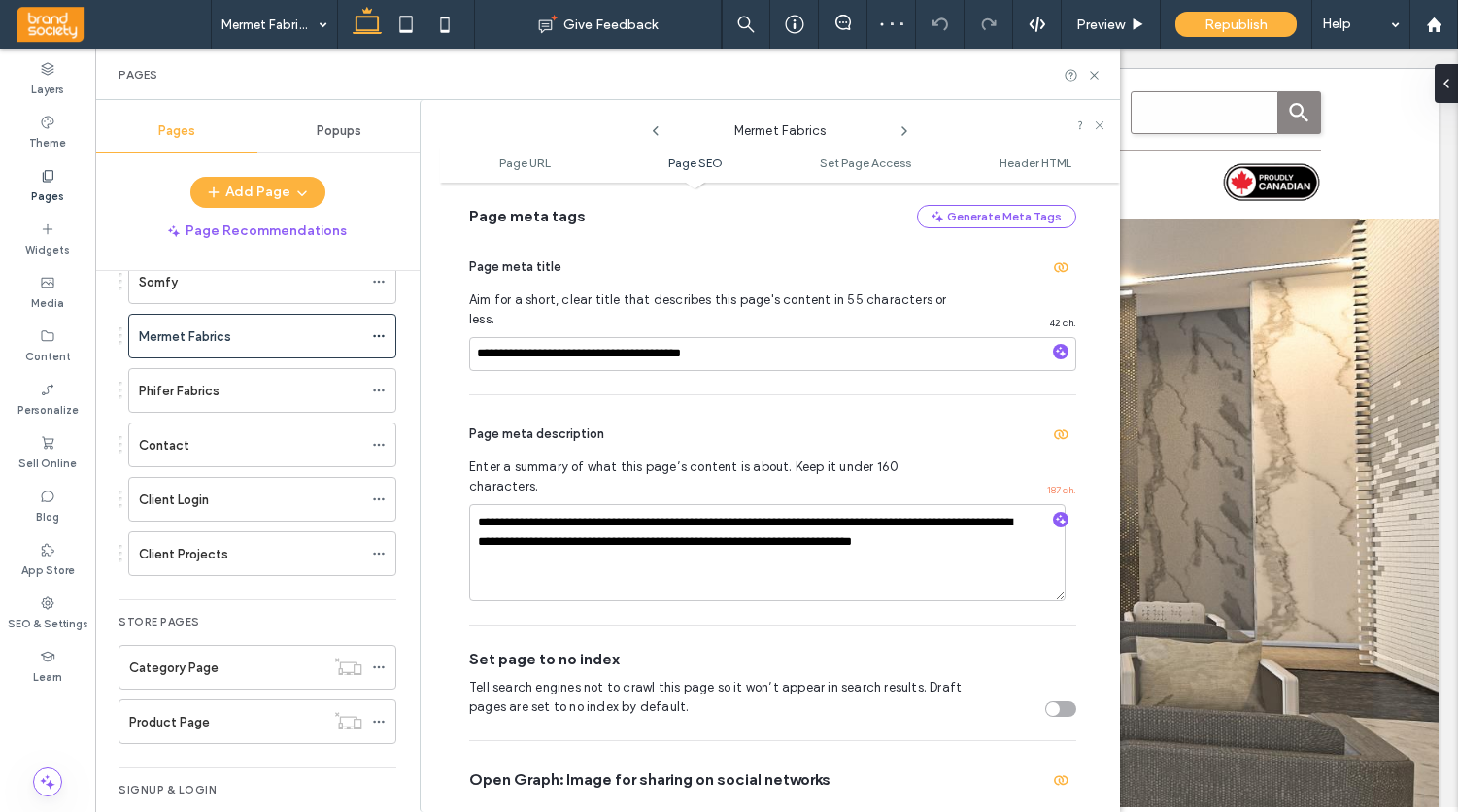 scroll, scrollTop: 418, scrollLeft: 0, axis: vertical 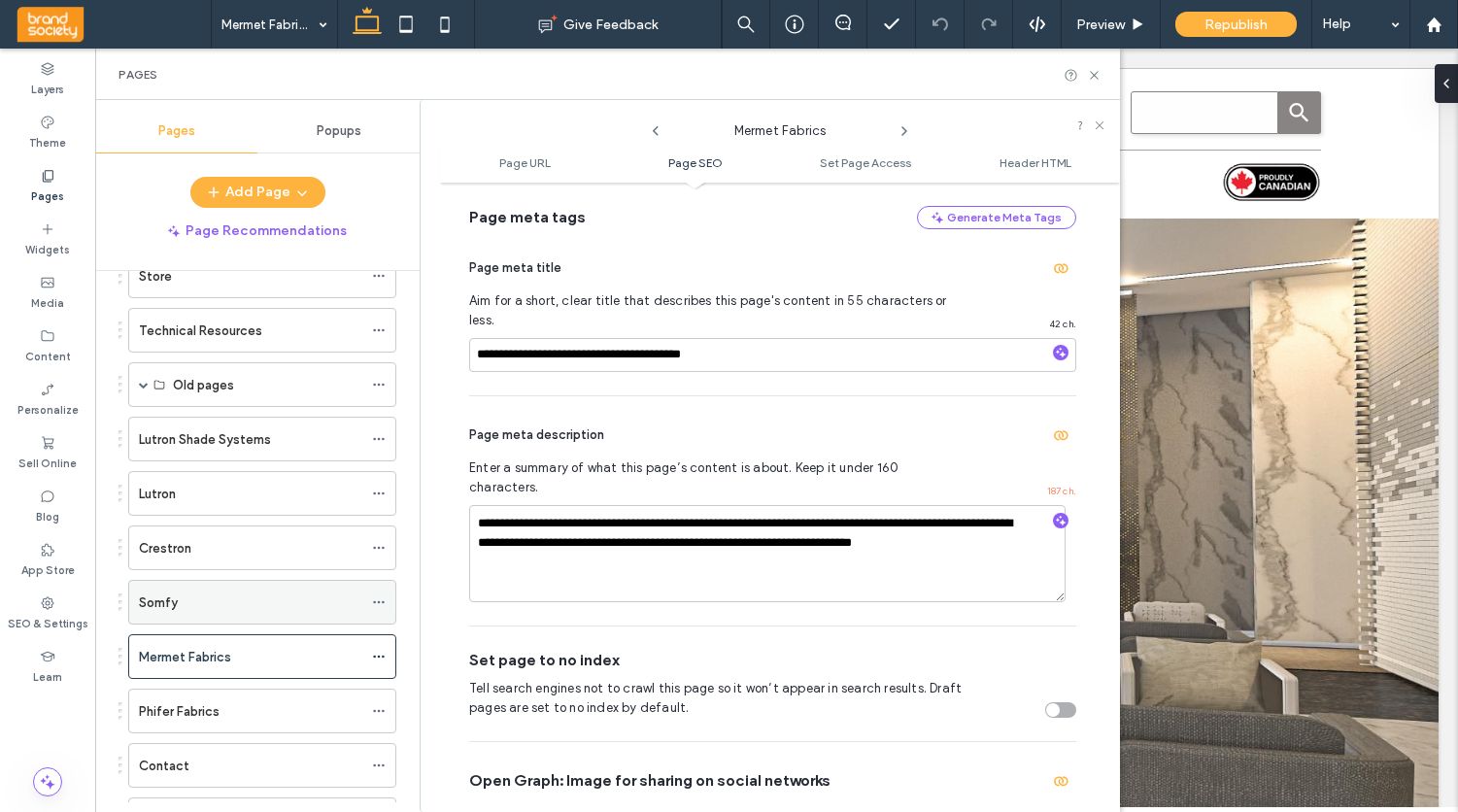 click on "Somfy" at bounding box center [158, 602] 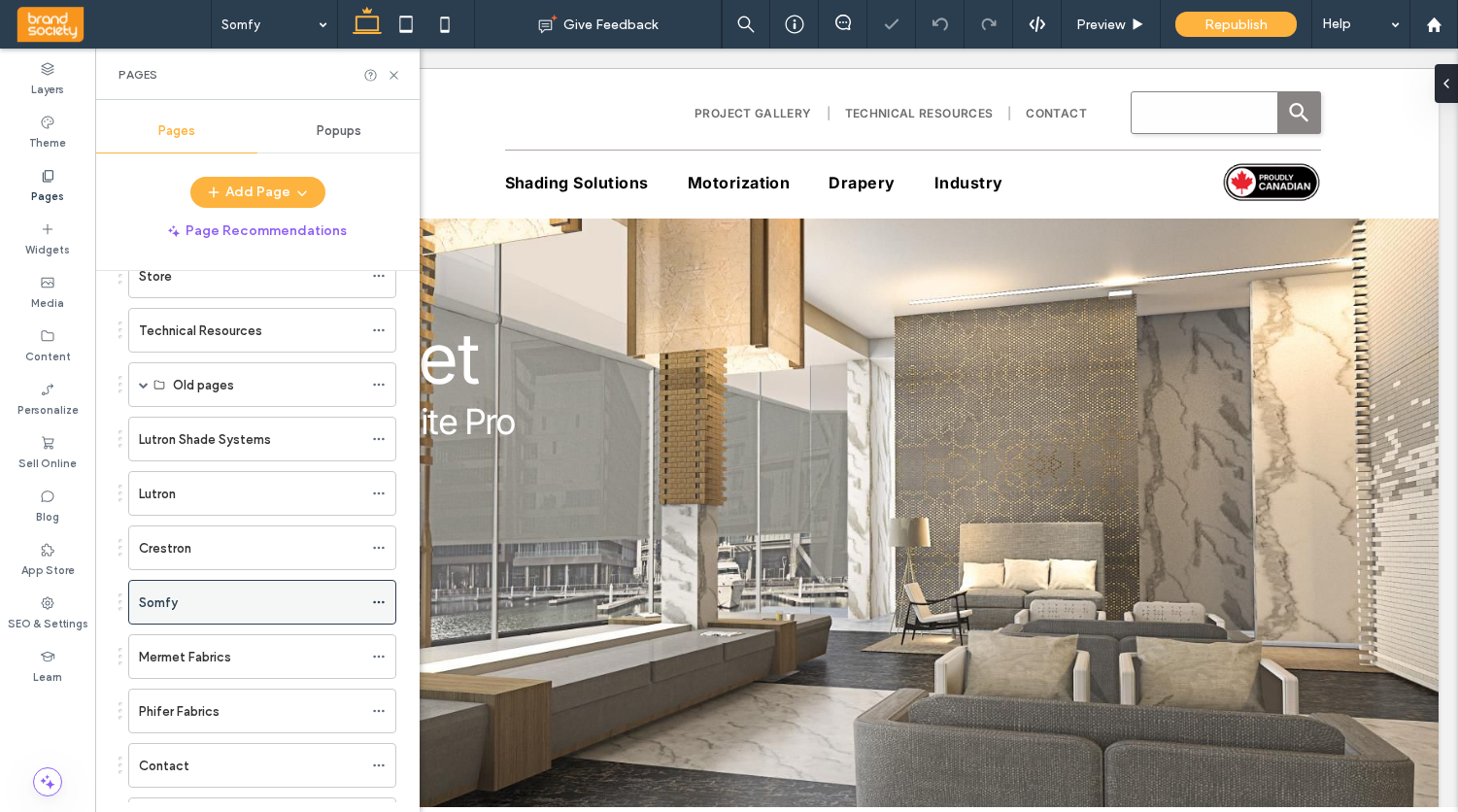 click 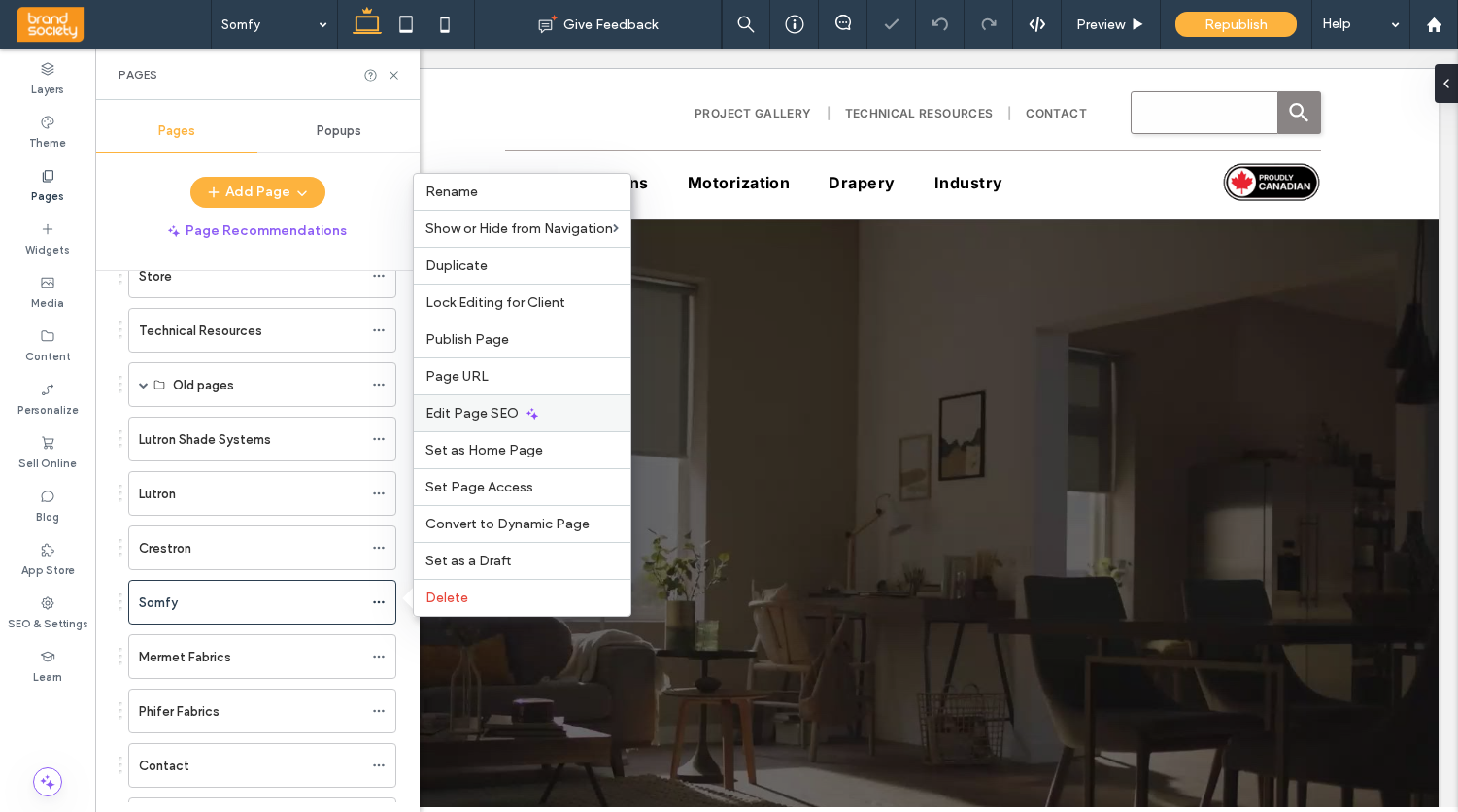scroll, scrollTop: 0, scrollLeft: 0, axis: both 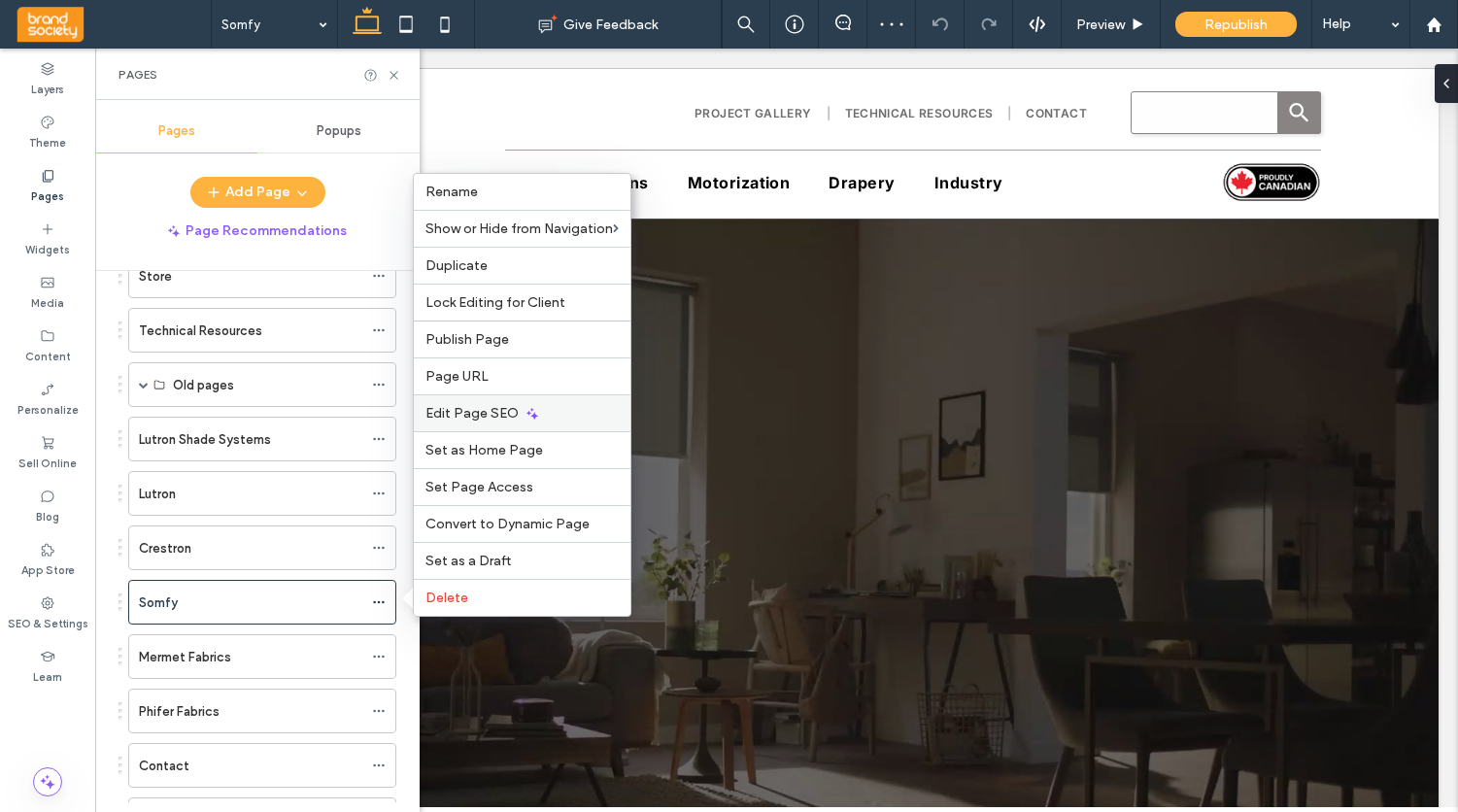 click on "Edit Page SEO" at bounding box center [472, 413] 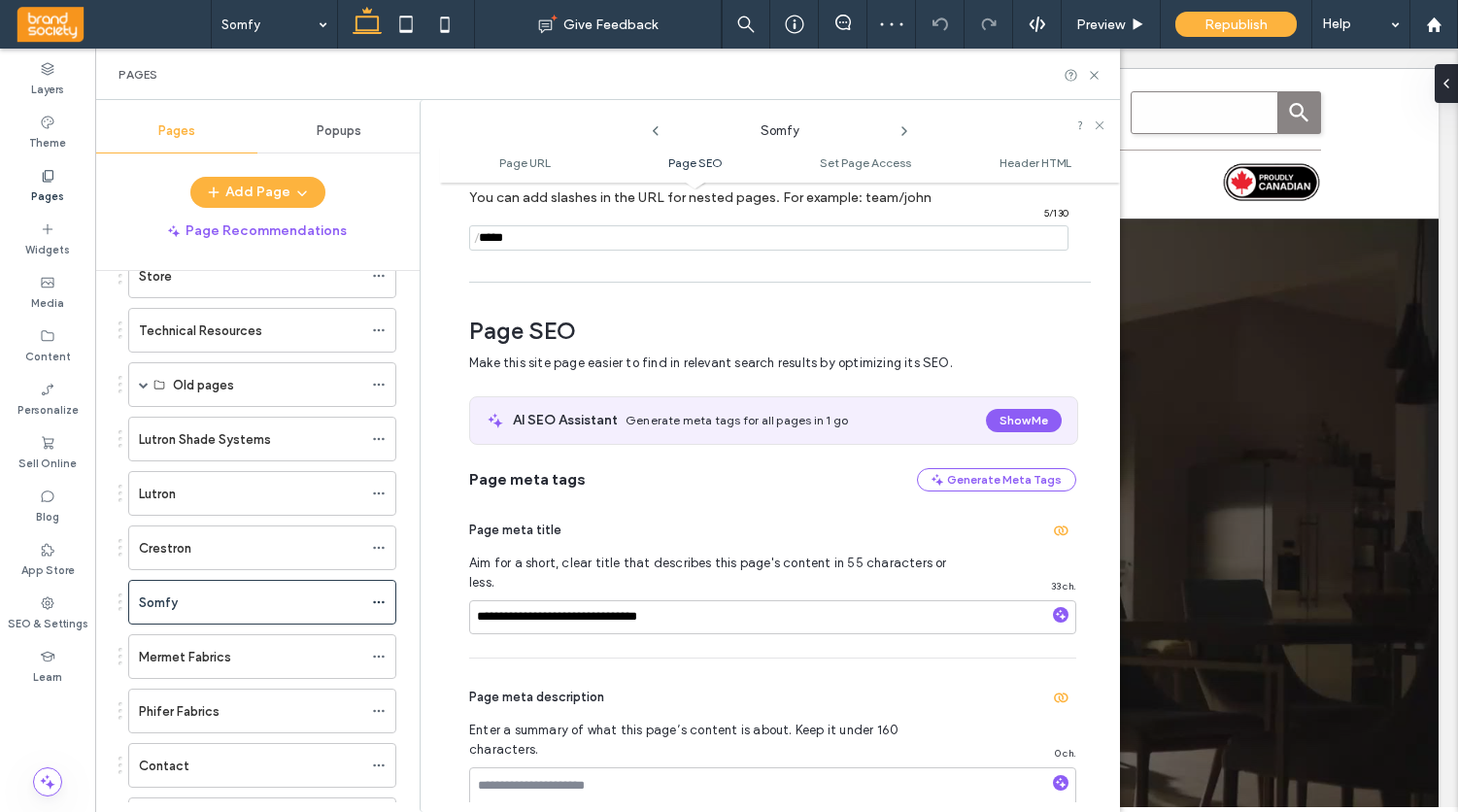 scroll, scrollTop: 266, scrollLeft: 0, axis: vertical 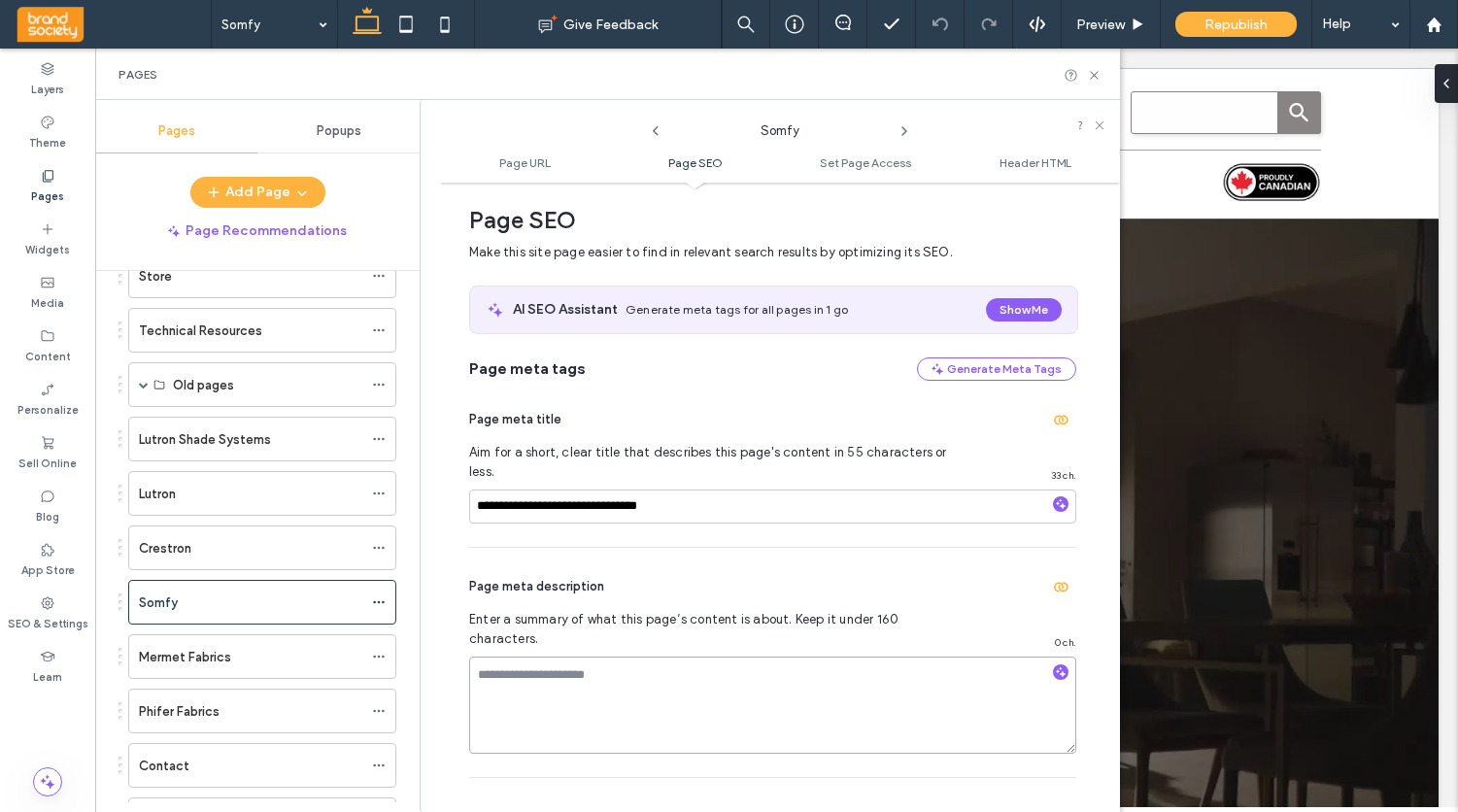 click at bounding box center (772, 705) 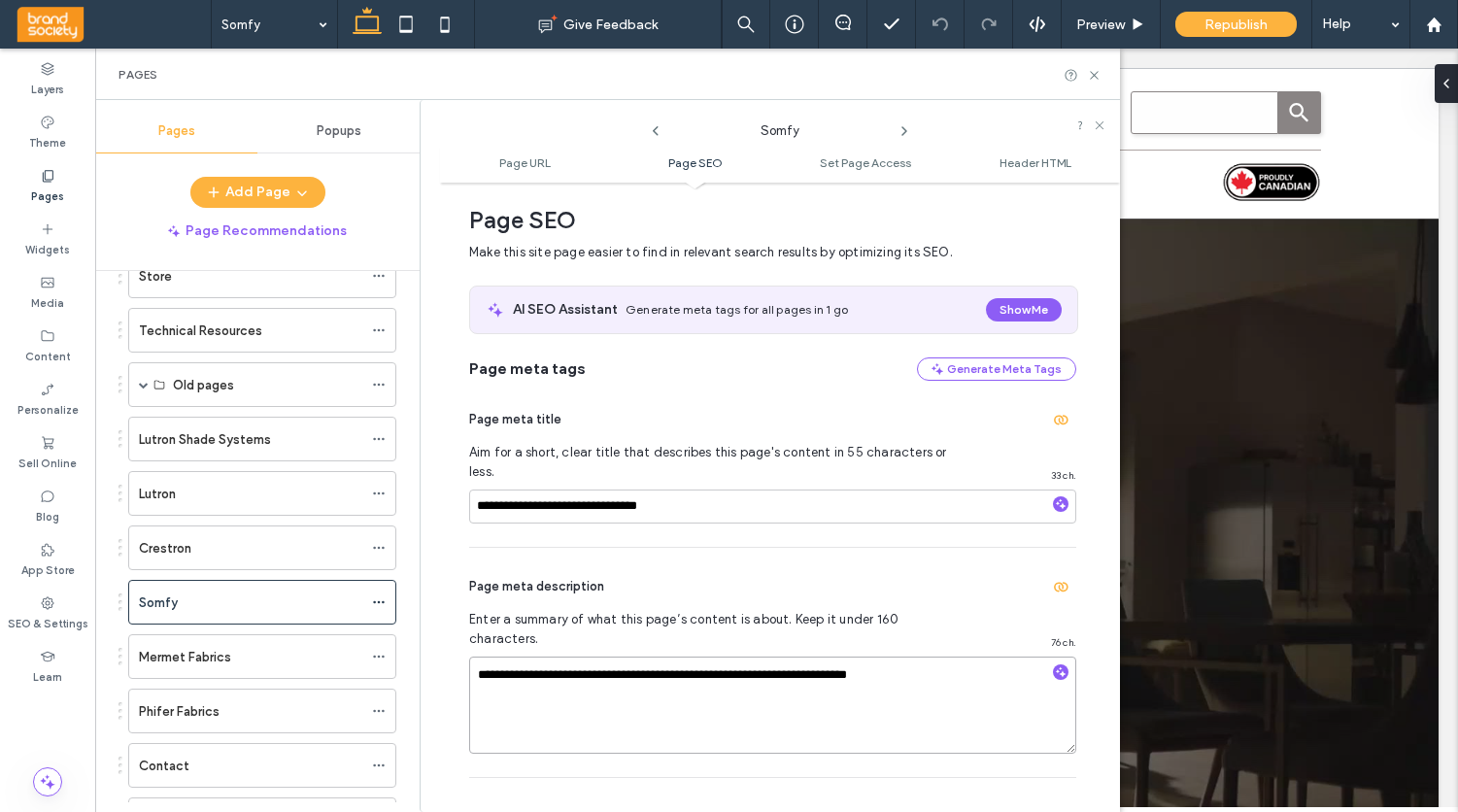 click on "**********" at bounding box center [772, 705] 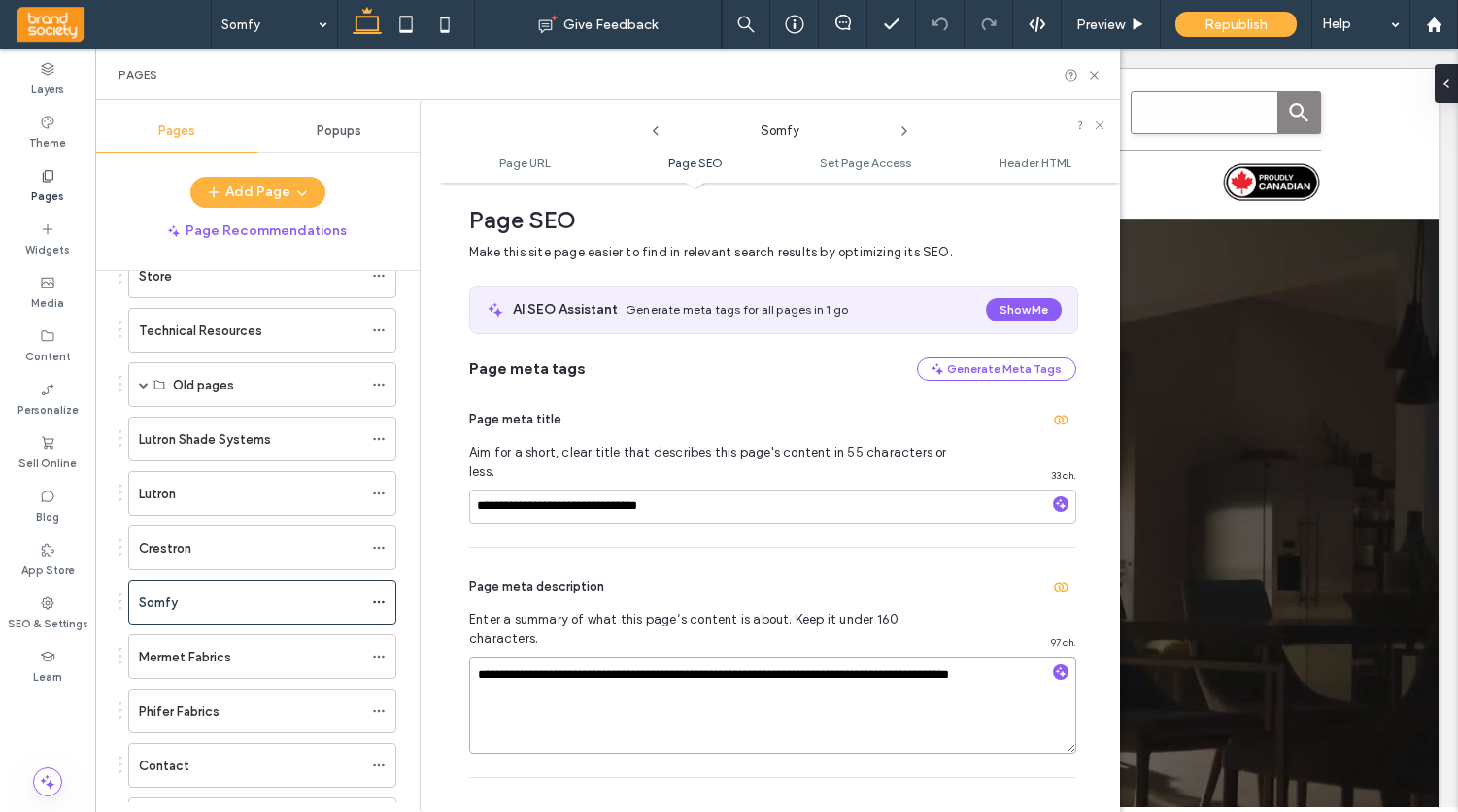 click on "**********" at bounding box center (772, 705) 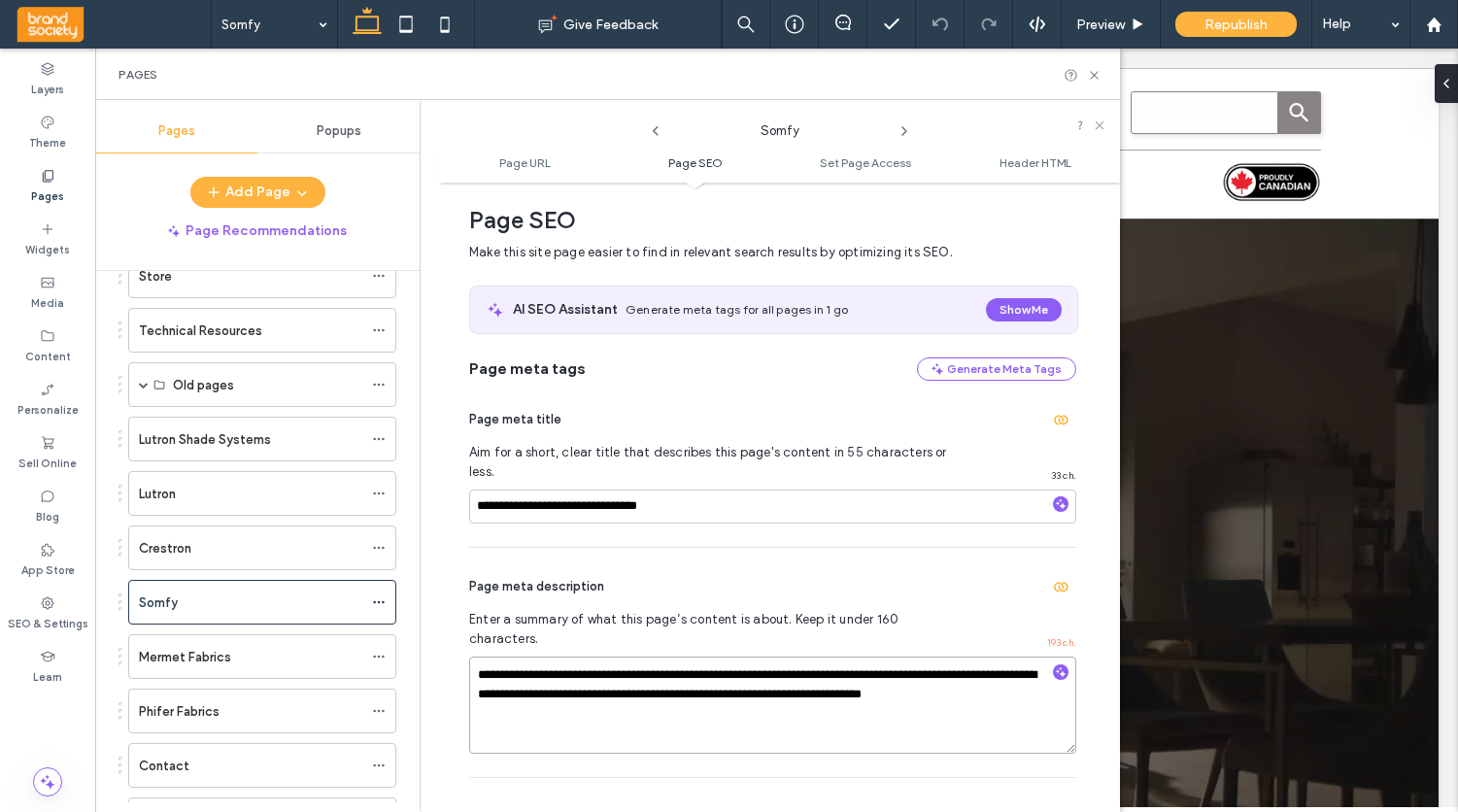 type on "**********" 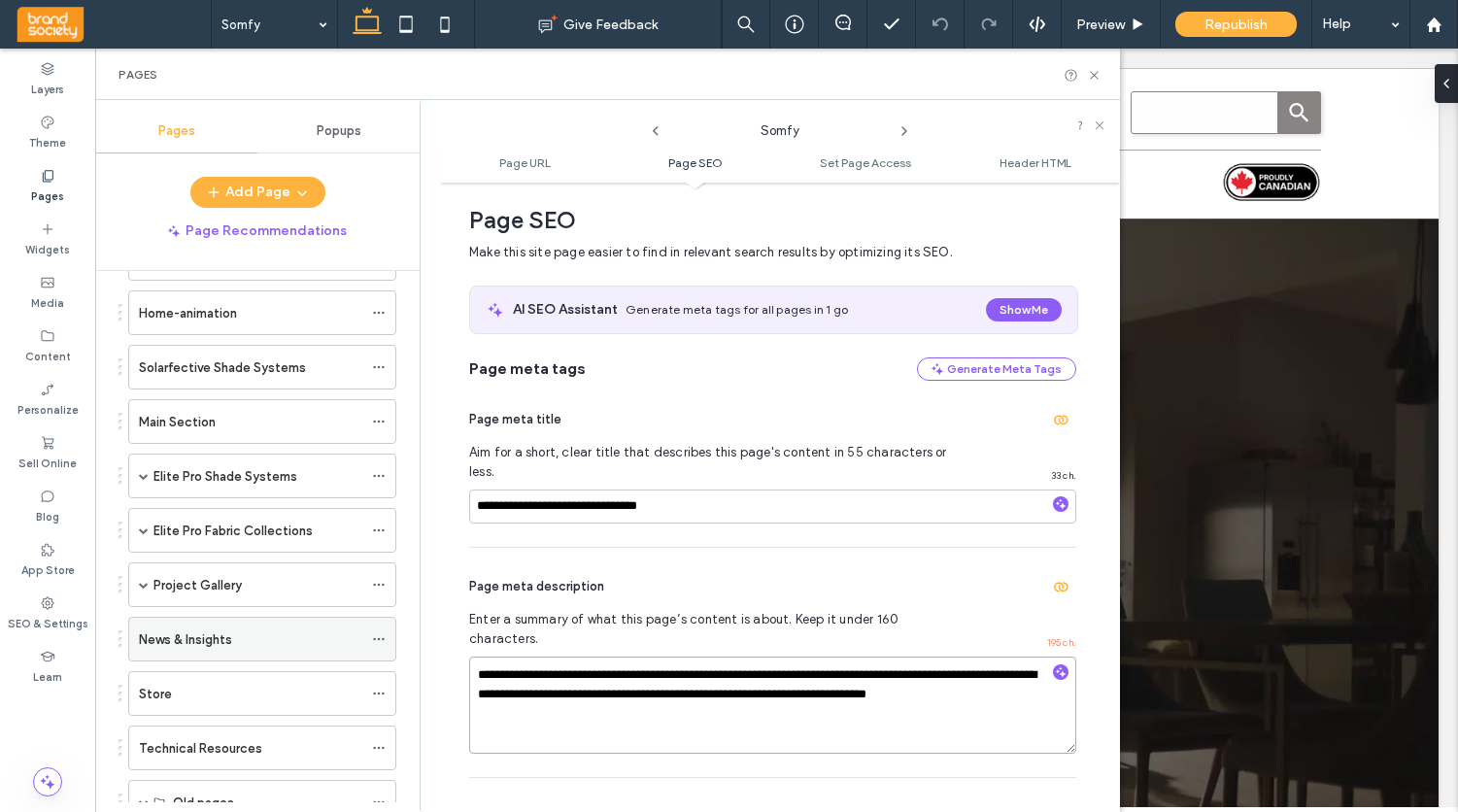 scroll, scrollTop: 149, scrollLeft: 0, axis: vertical 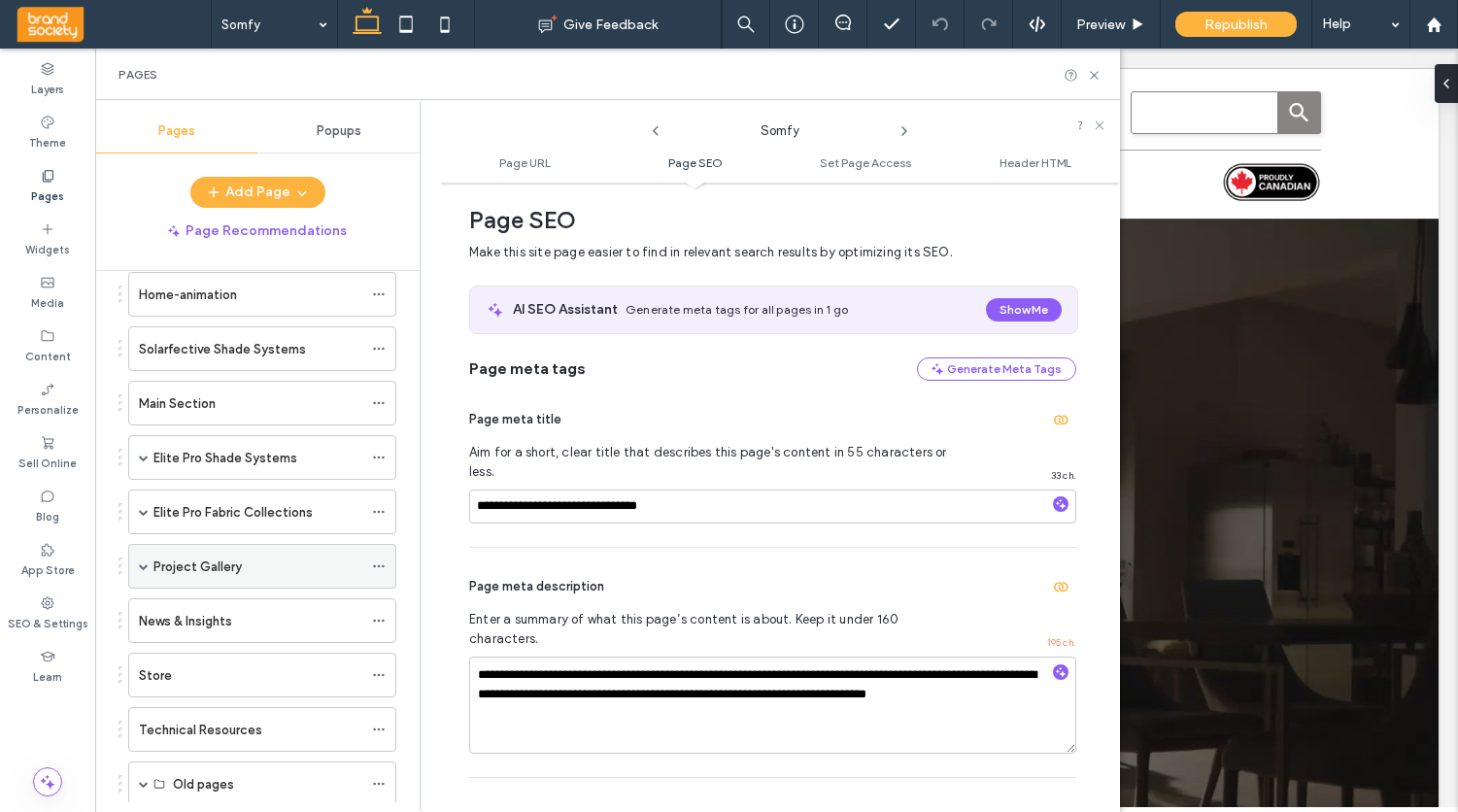 click at bounding box center (144, 566) 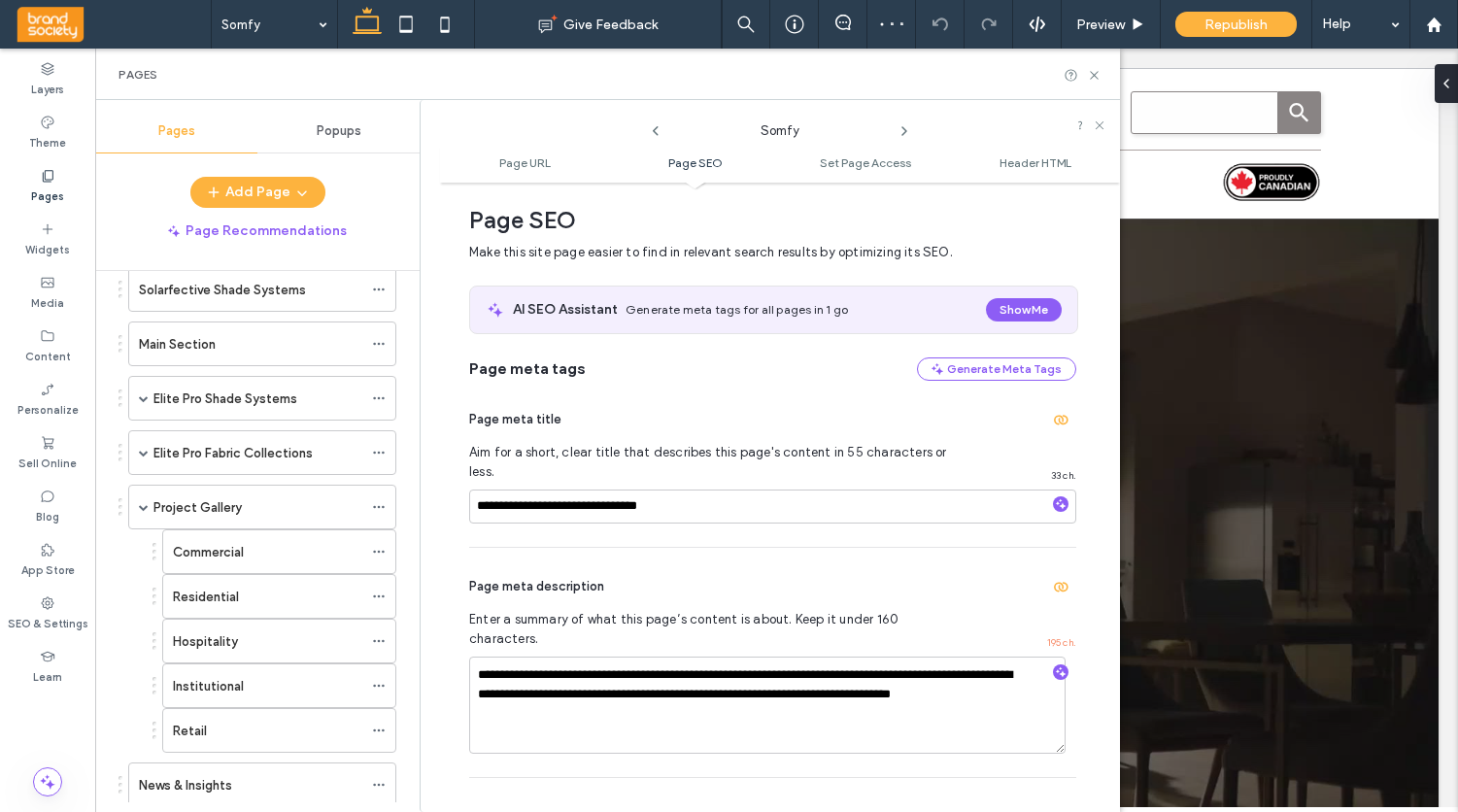 scroll, scrollTop: 212, scrollLeft: 0, axis: vertical 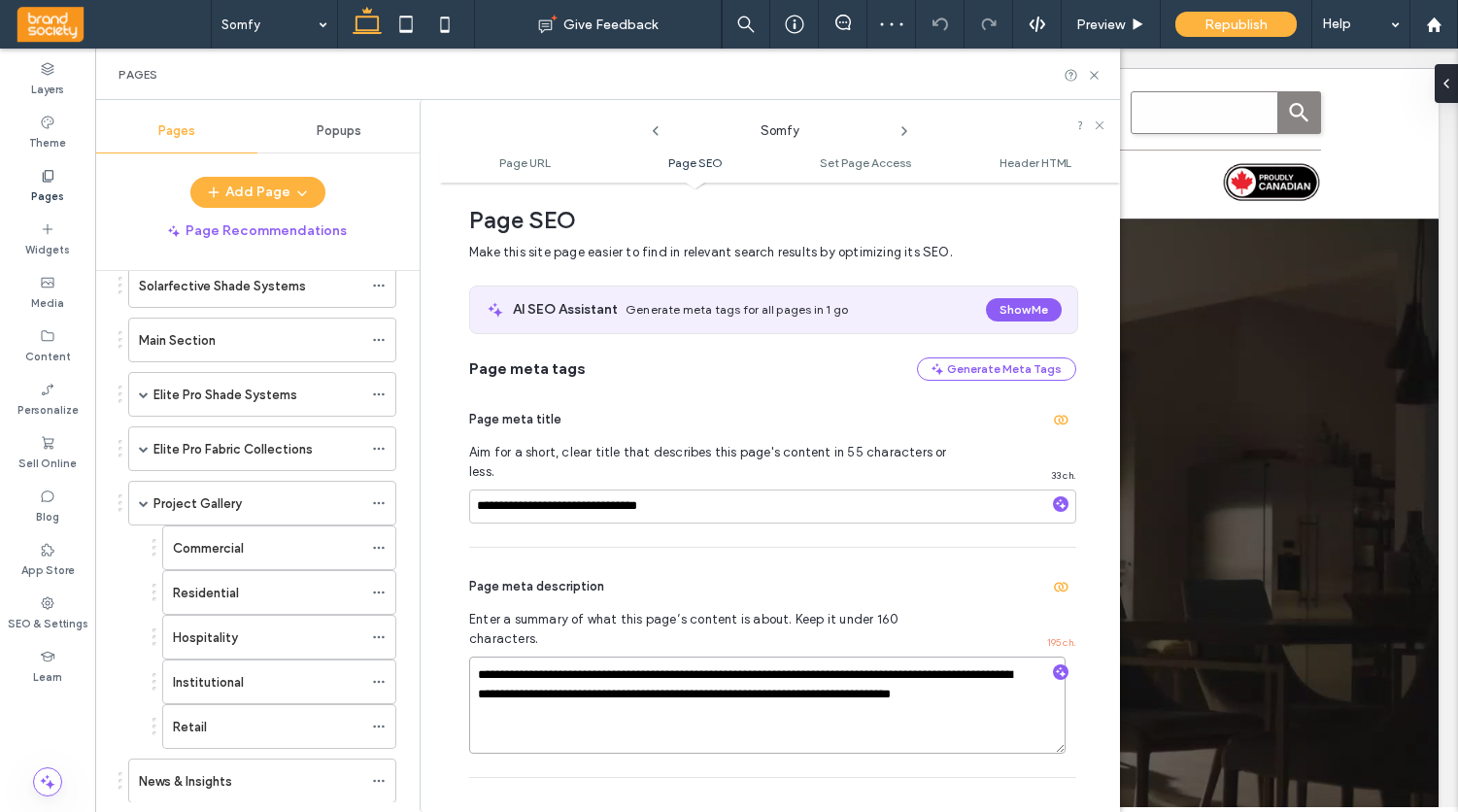 click on "**********" at bounding box center (767, 705) 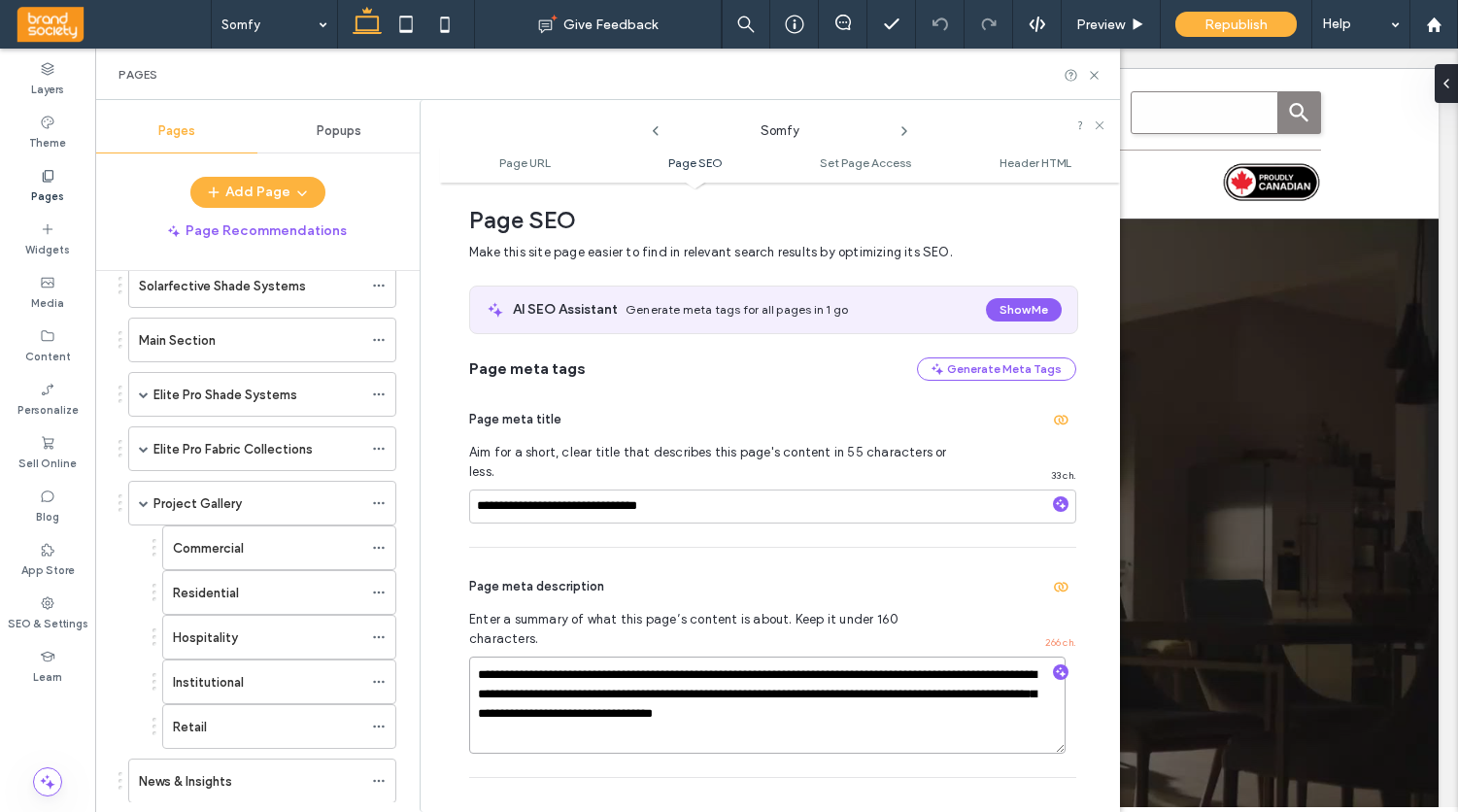 type on "**********" 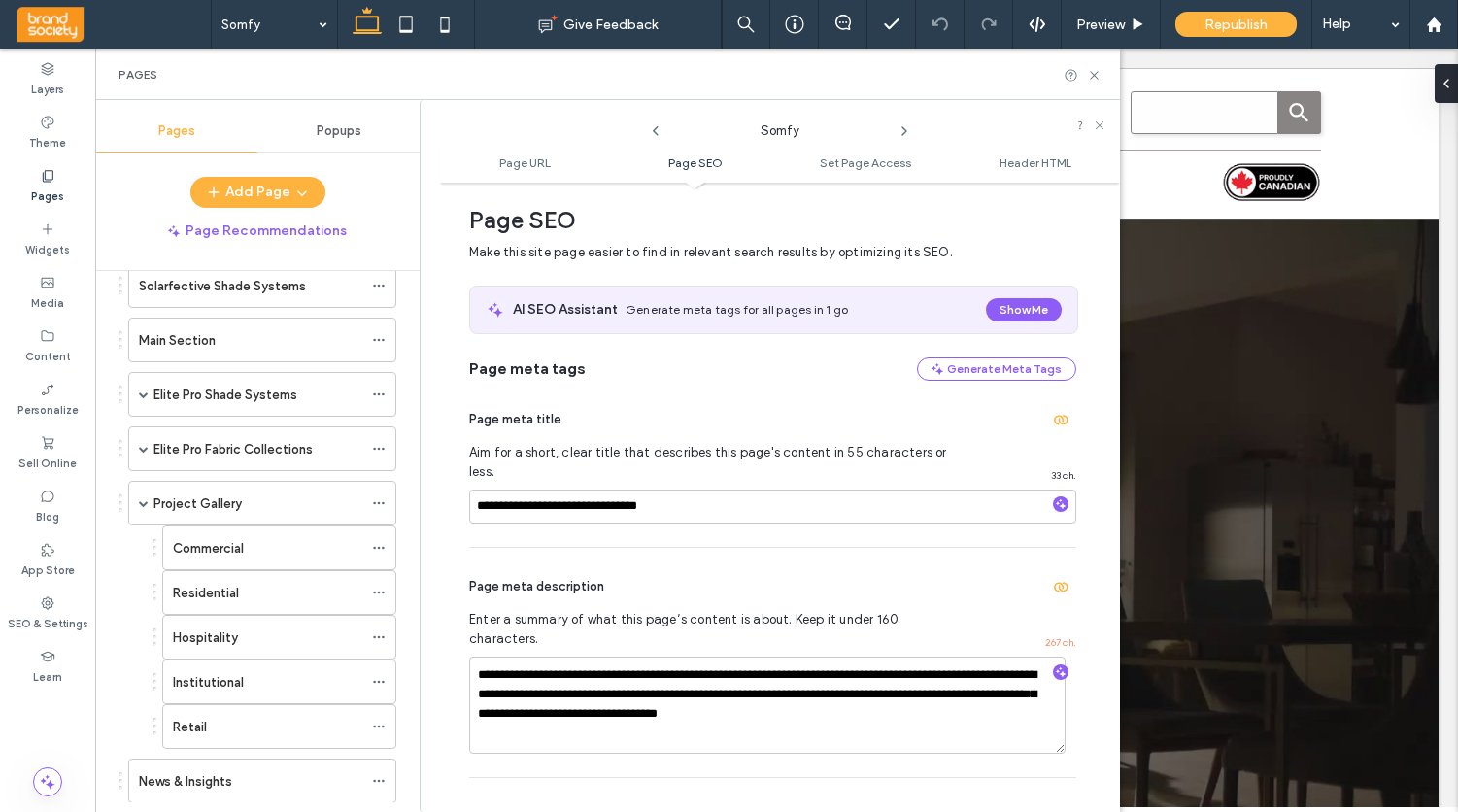 click on "Page meta description" at bounding box center (772, 587) 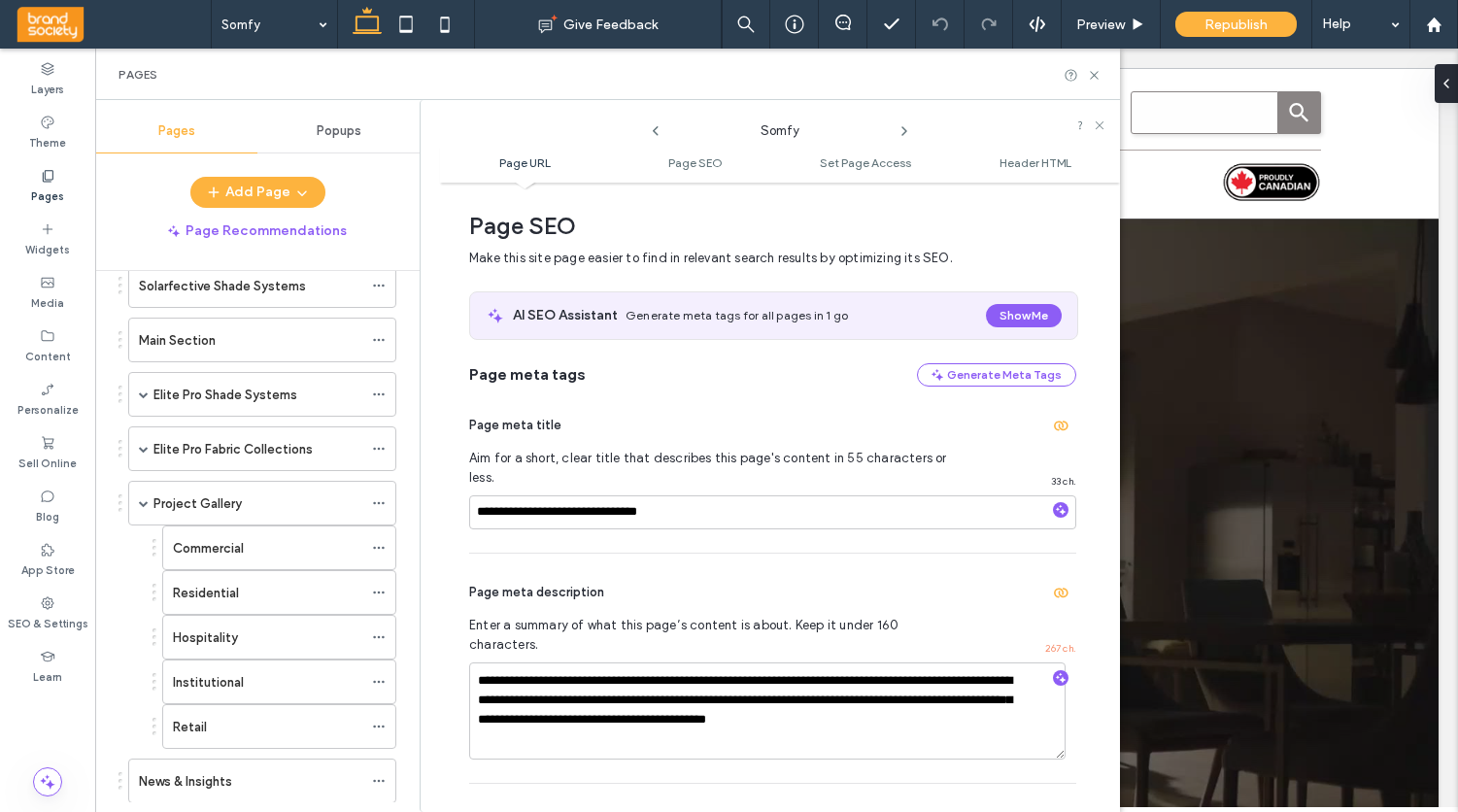 scroll, scrollTop: 262, scrollLeft: 0, axis: vertical 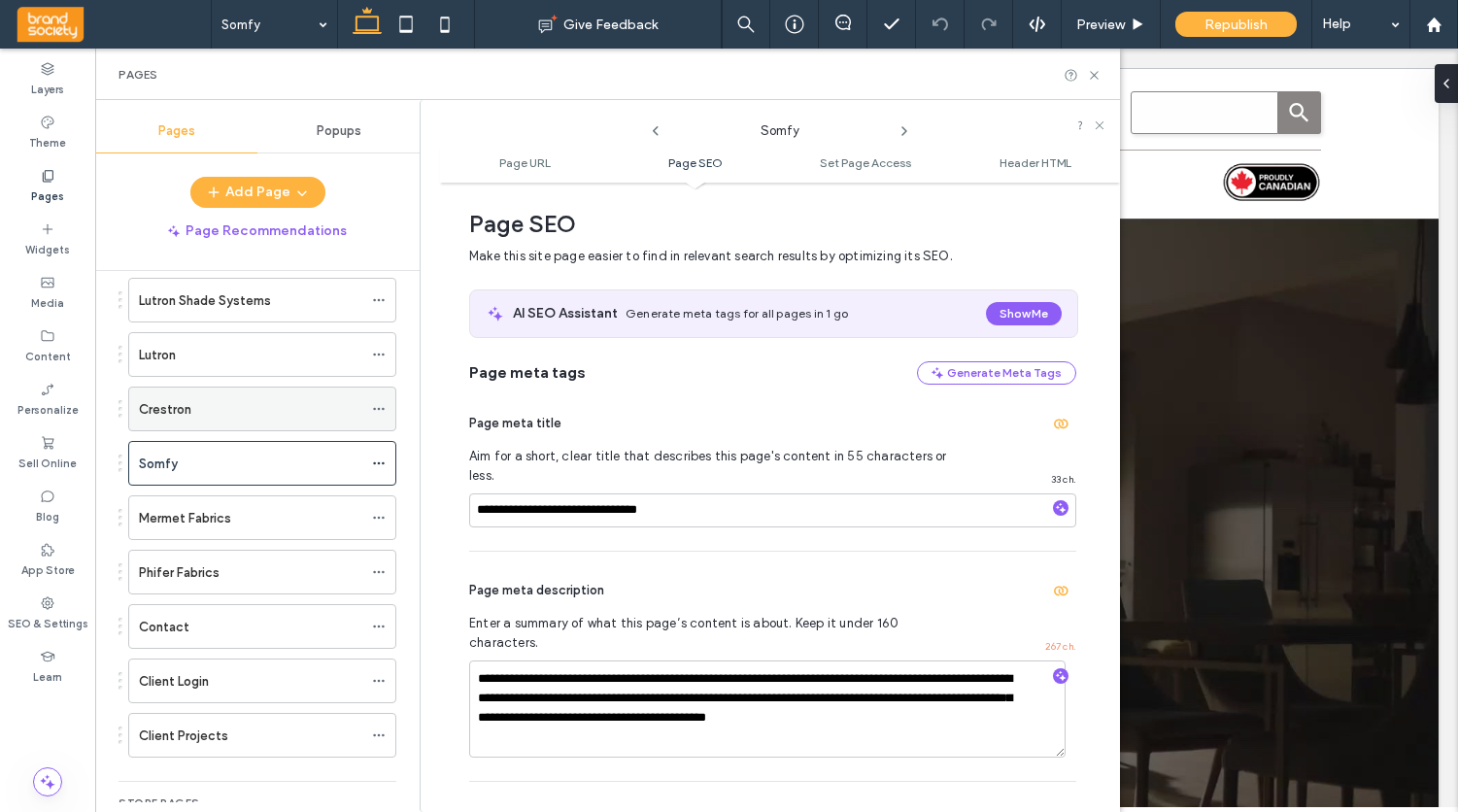 click on "Crestron" at bounding box center (165, 409) 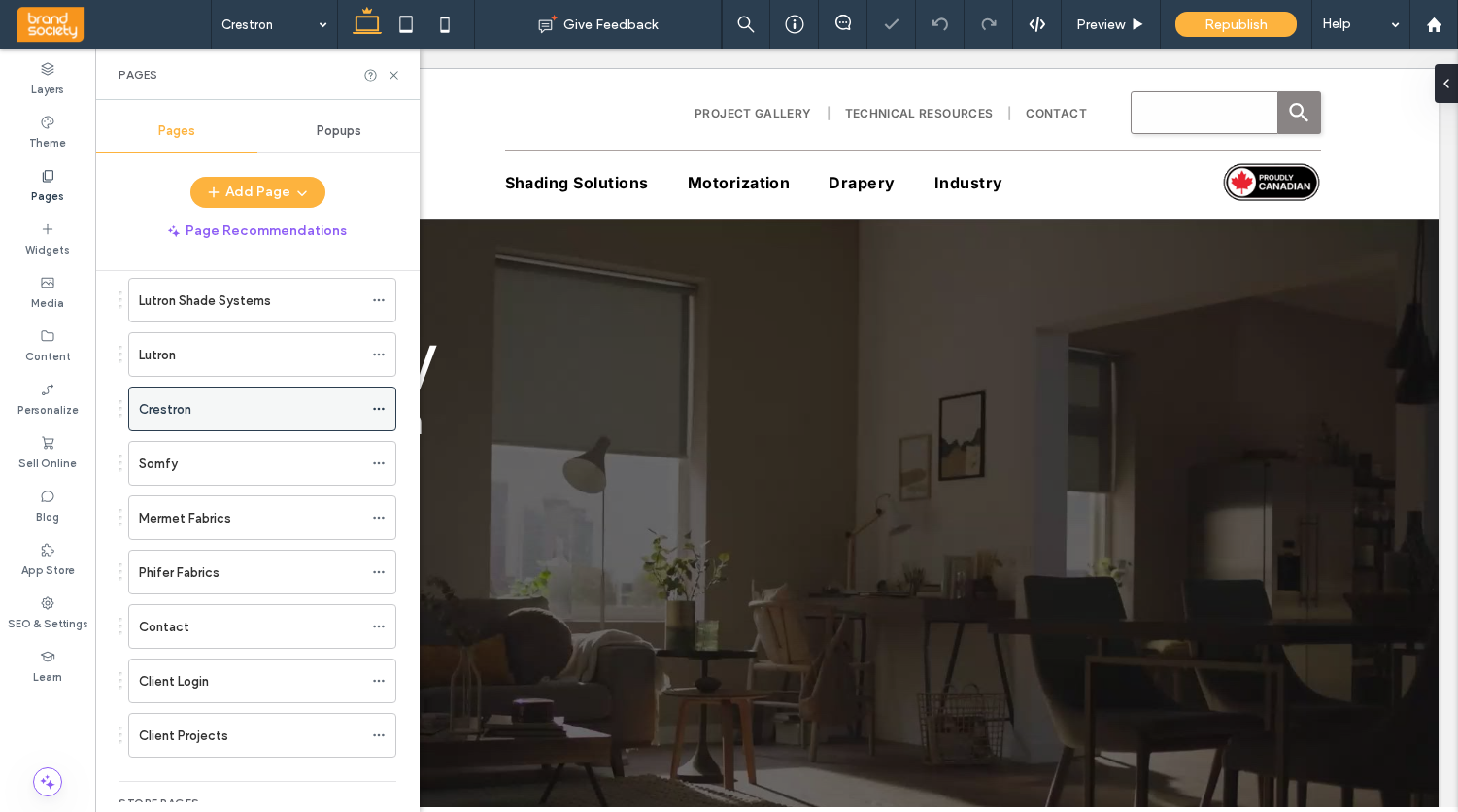 click 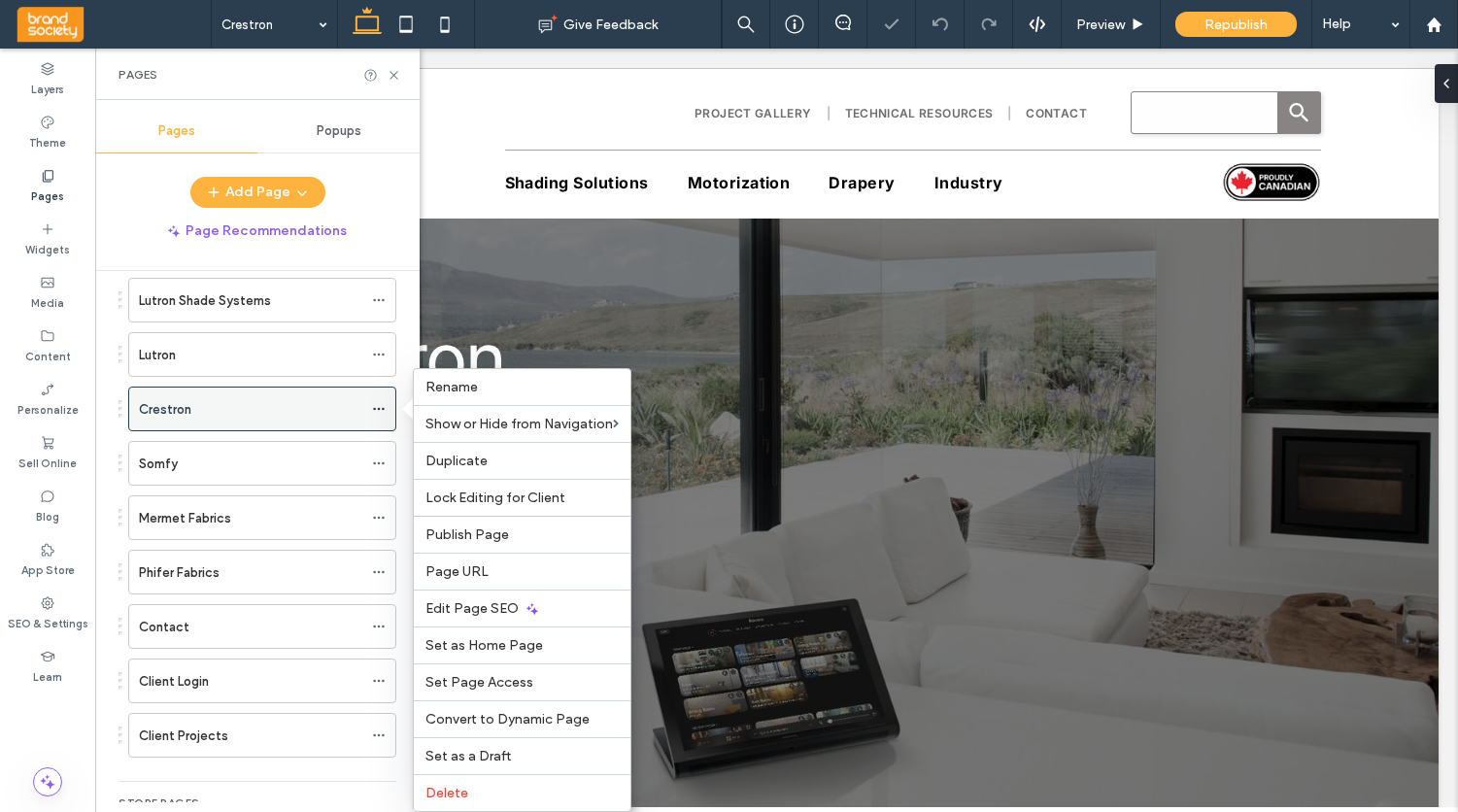 scroll, scrollTop: 0, scrollLeft: 0, axis: both 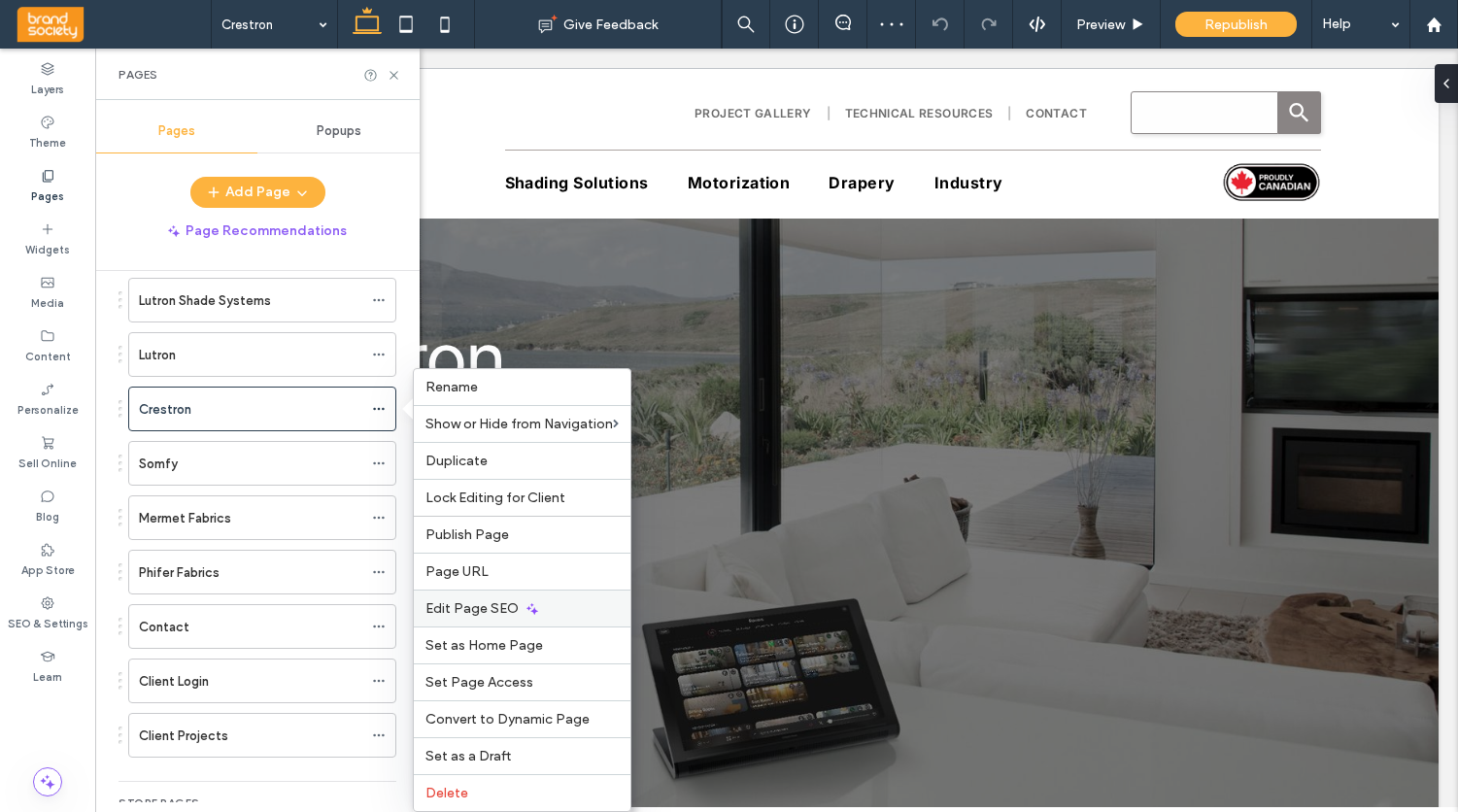 click on "Edit Page SEO" at bounding box center [472, 608] 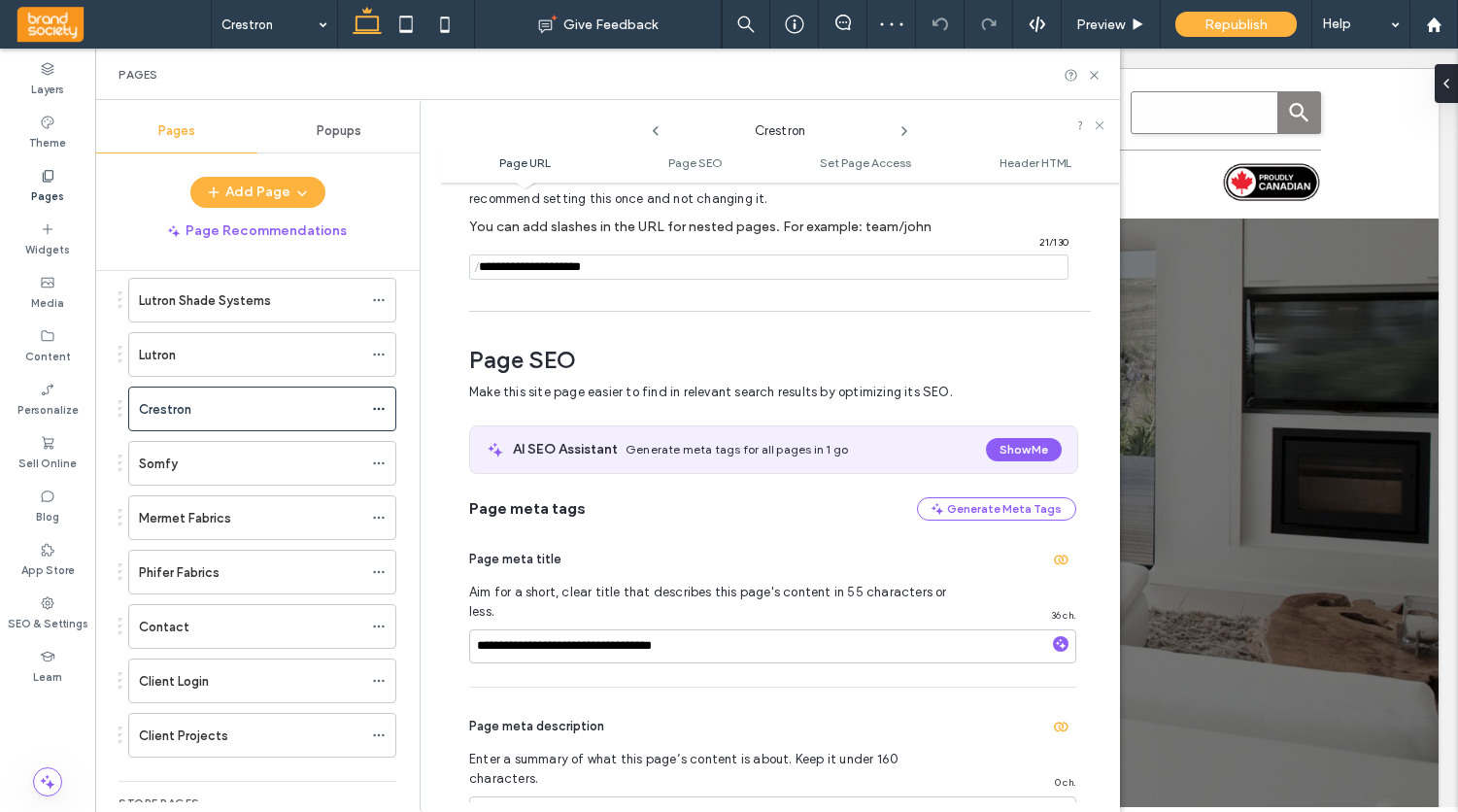scroll, scrollTop: 266, scrollLeft: 0, axis: vertical 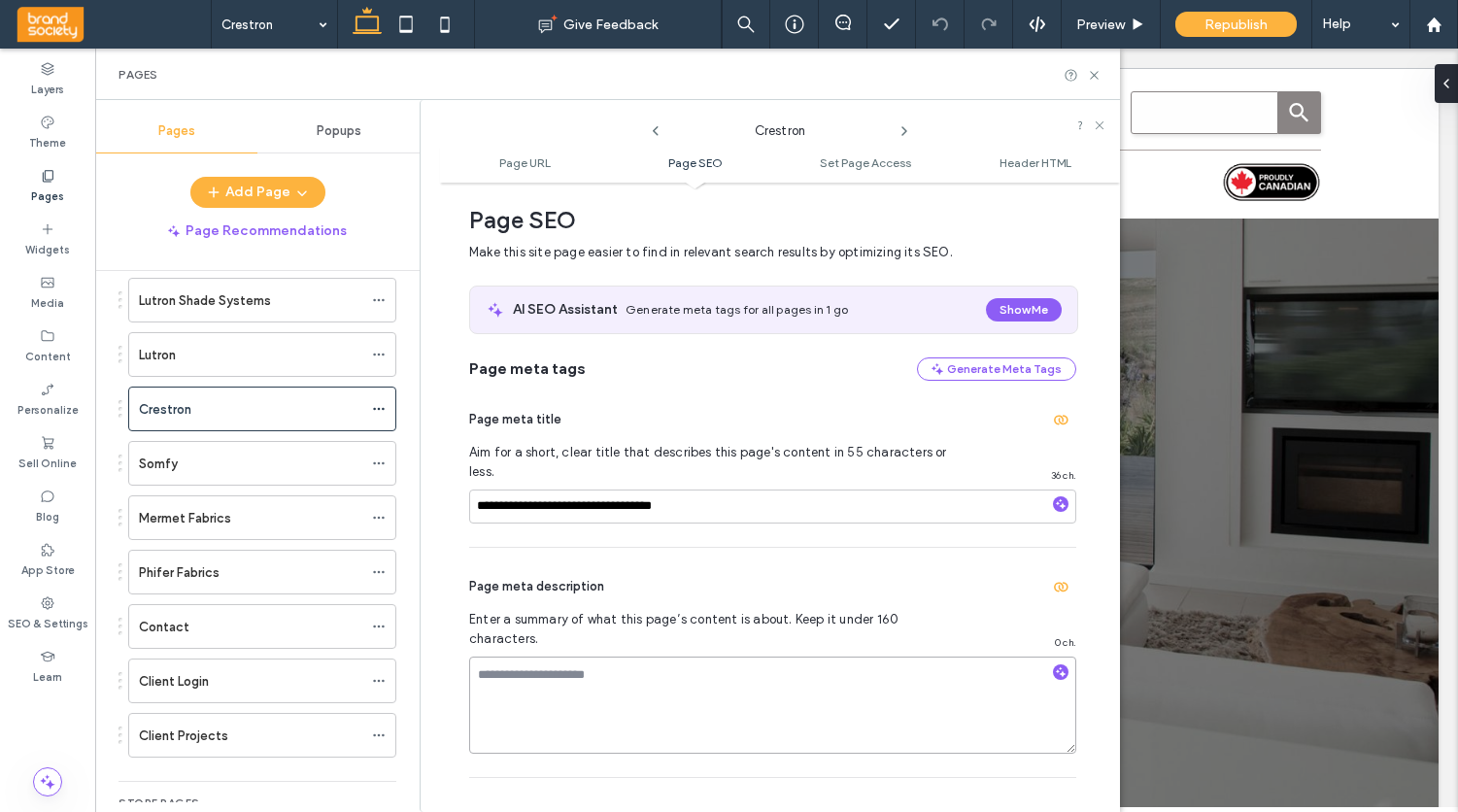 click at bounding box center (772, 705) 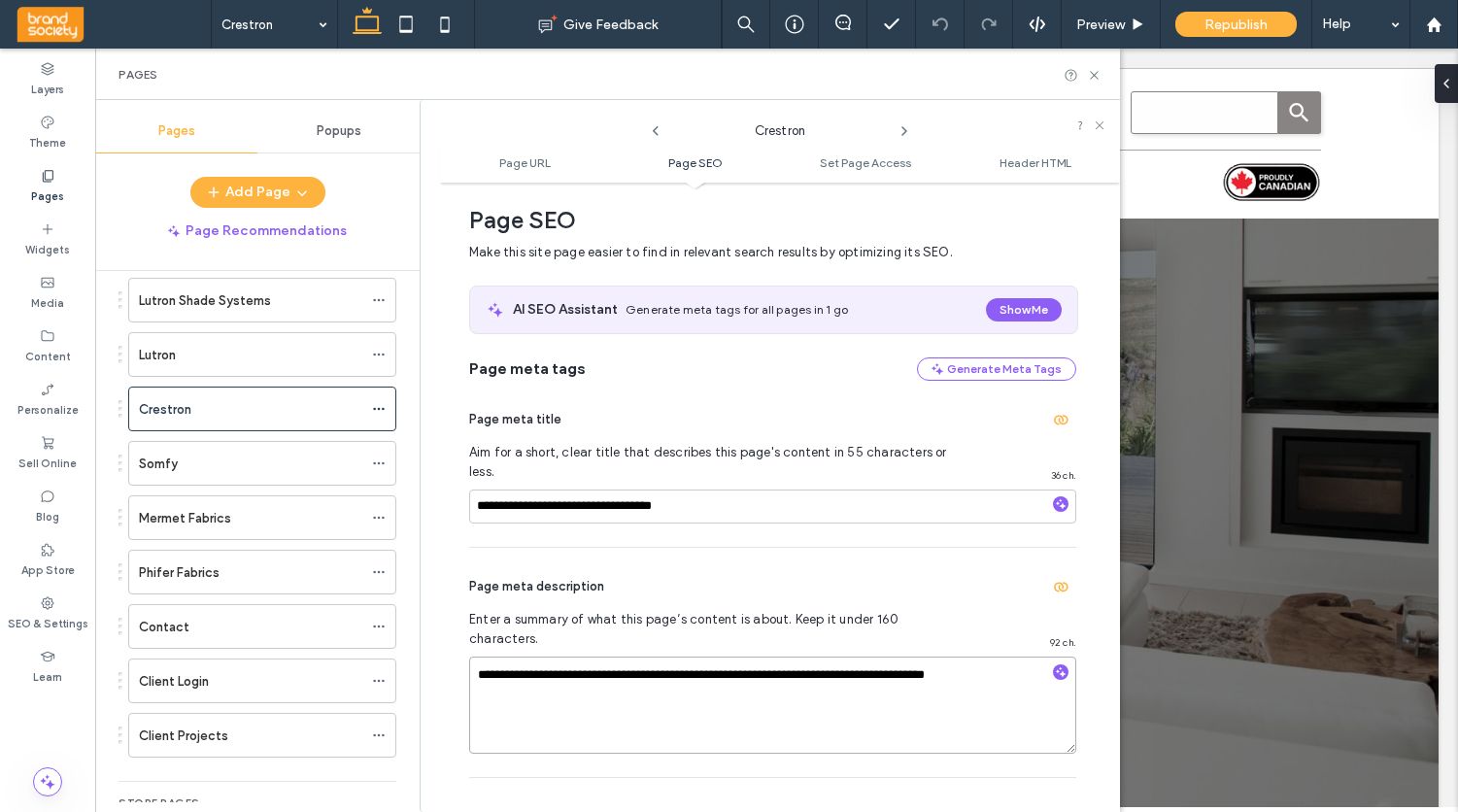 click on "**********" at bounding box center [772, 705] 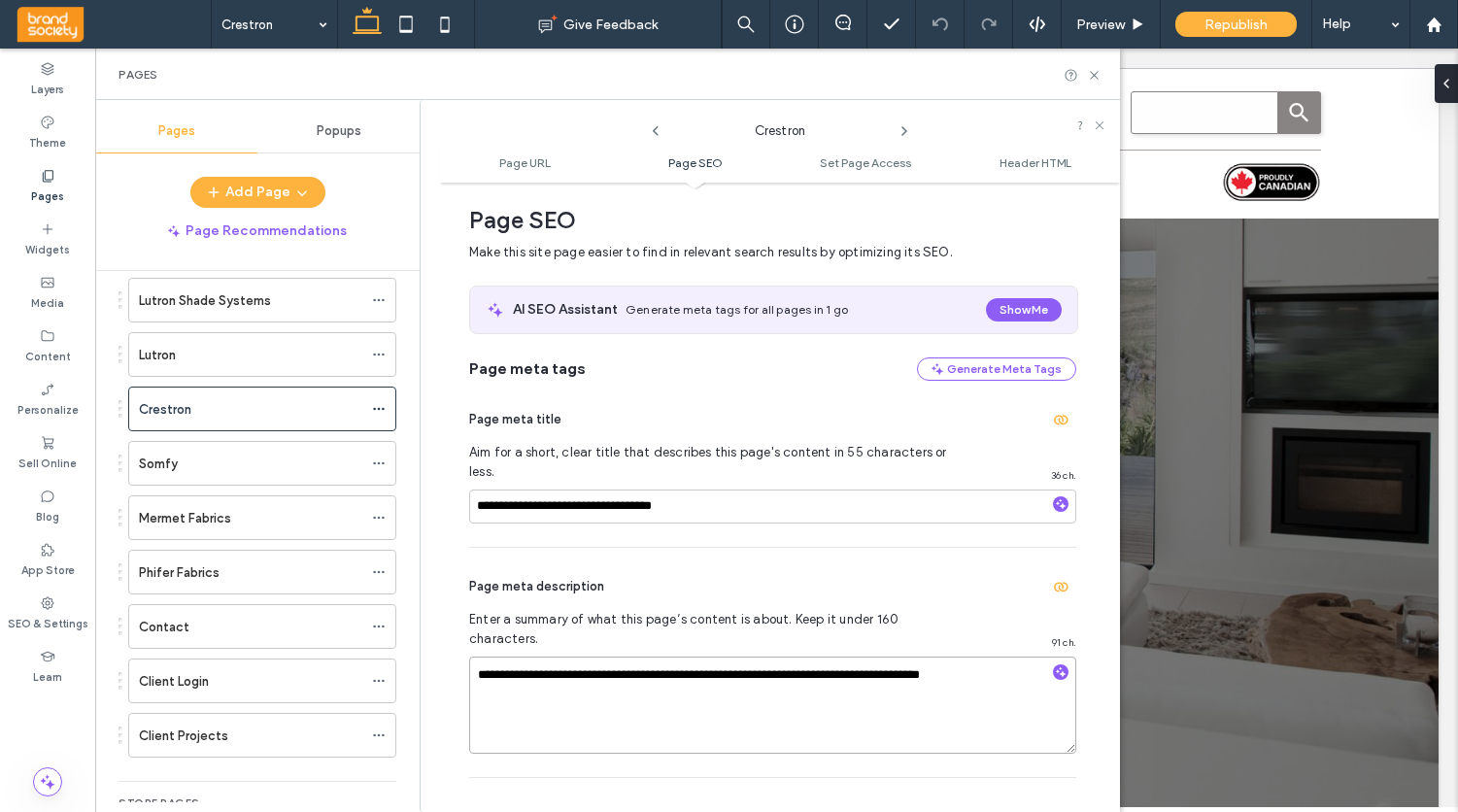 click on "**********" at bounding box center (772, 705) 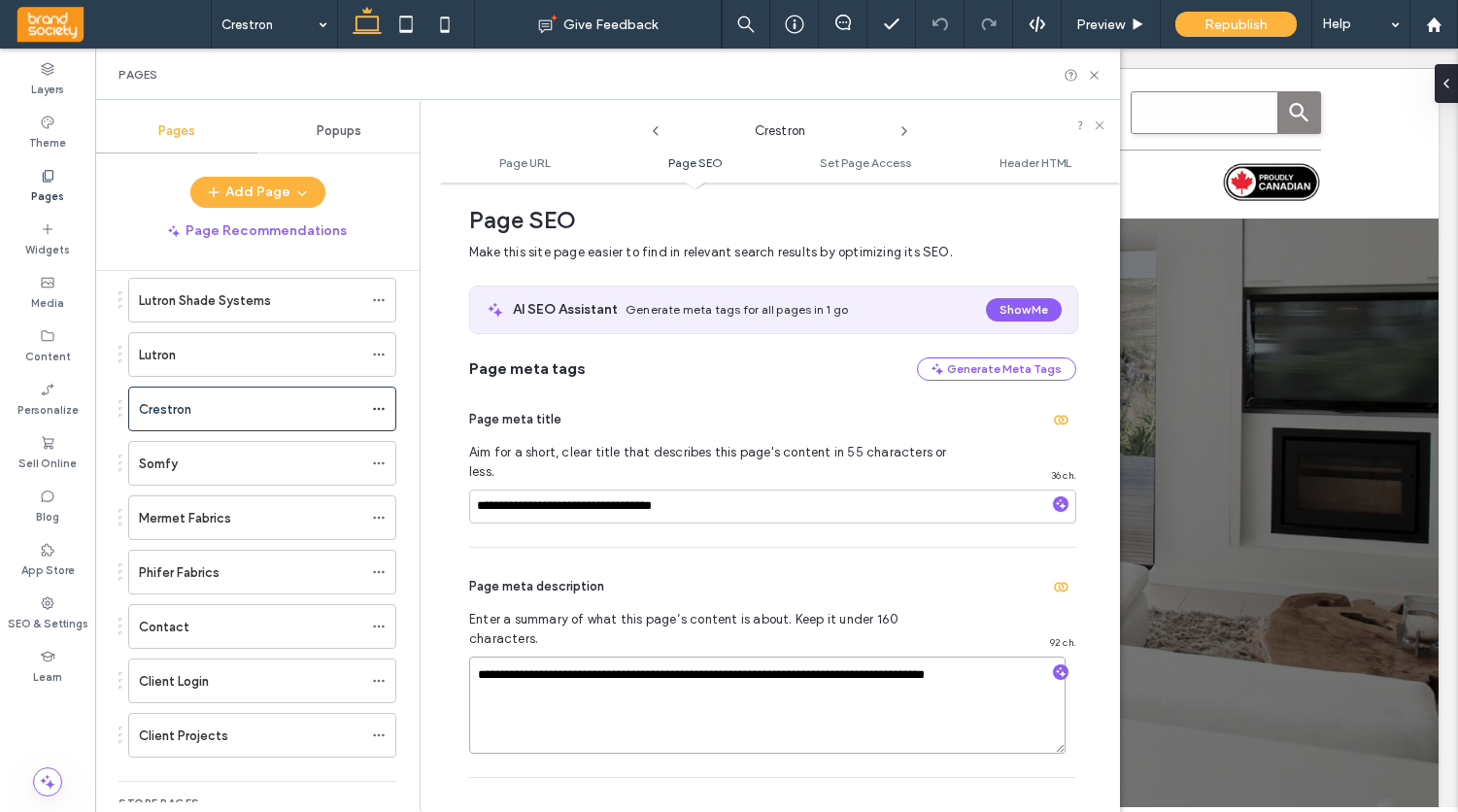 click on "**********" at bounding box center (767, 705) 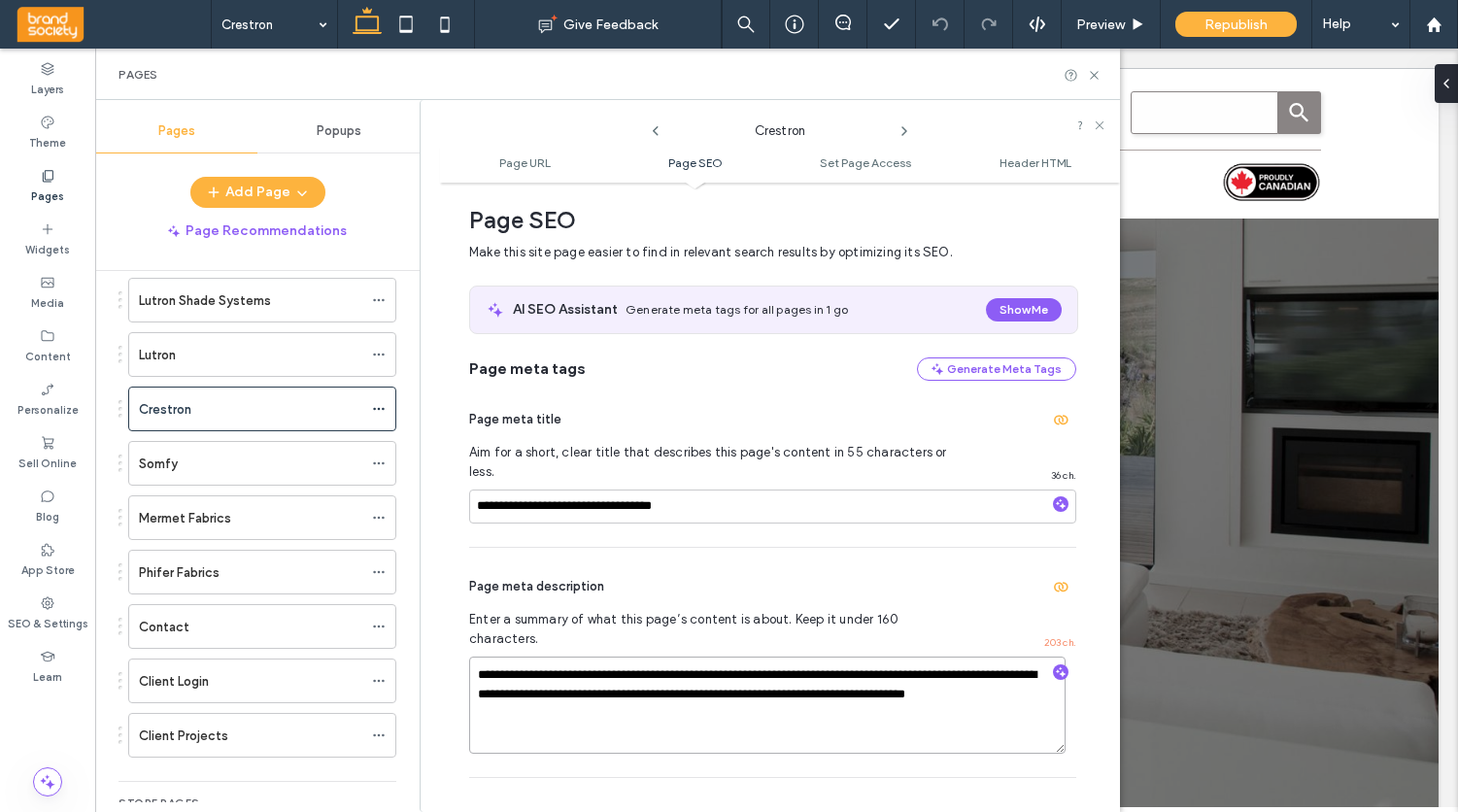 type on "**********" 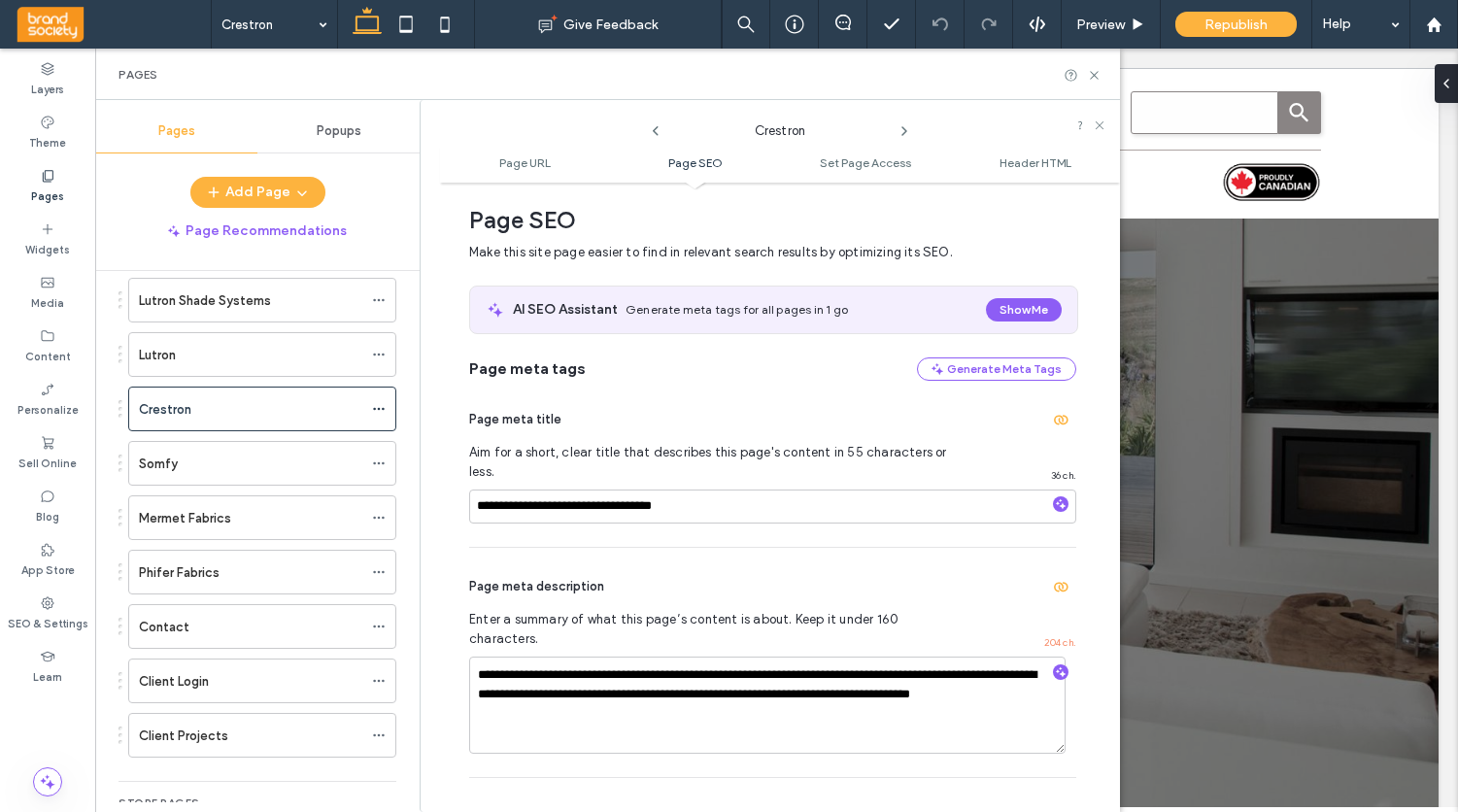 click on "Page meta description" at bounding box center [772, 587] 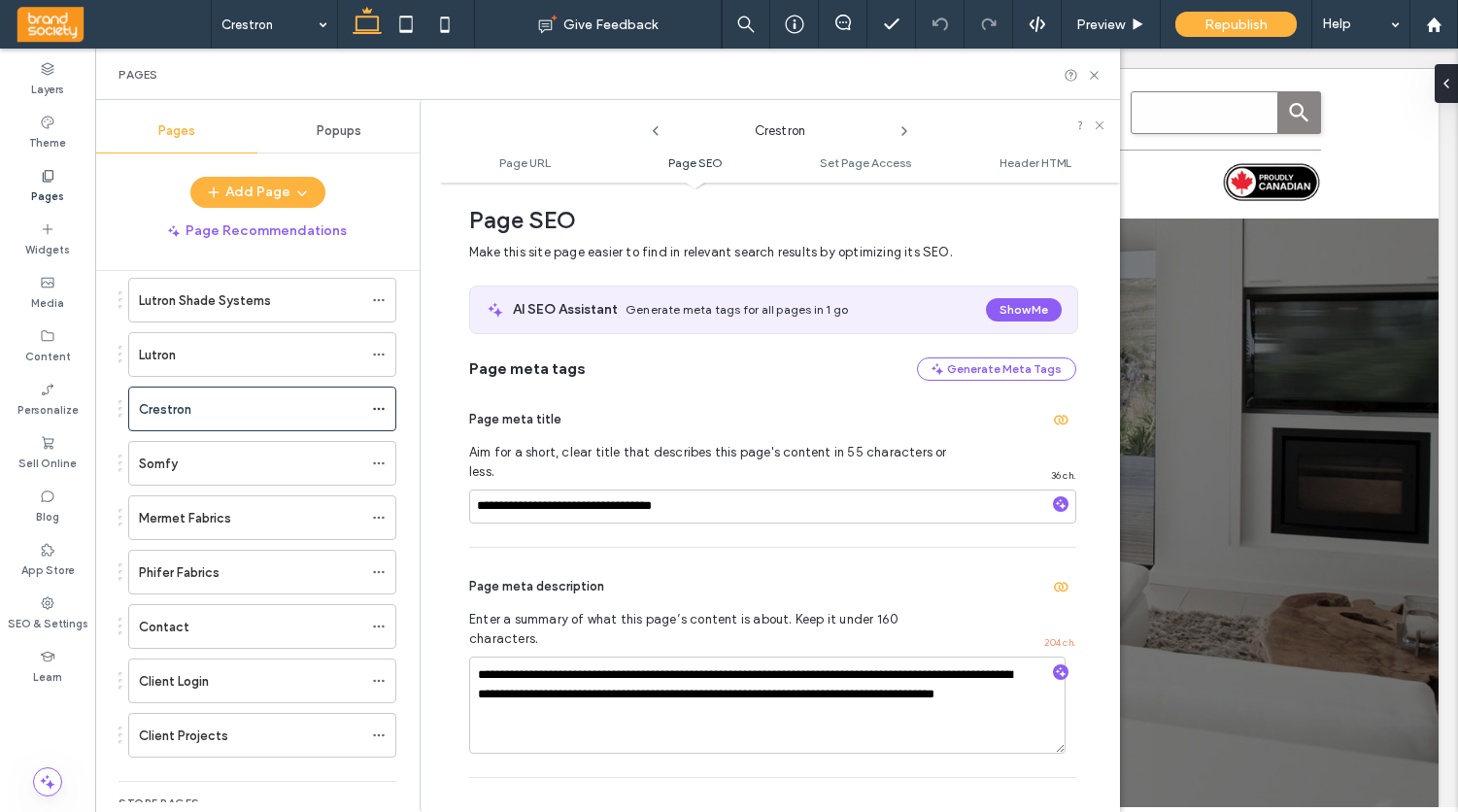 click on "Page meta description" at bounding box center [772, 587] 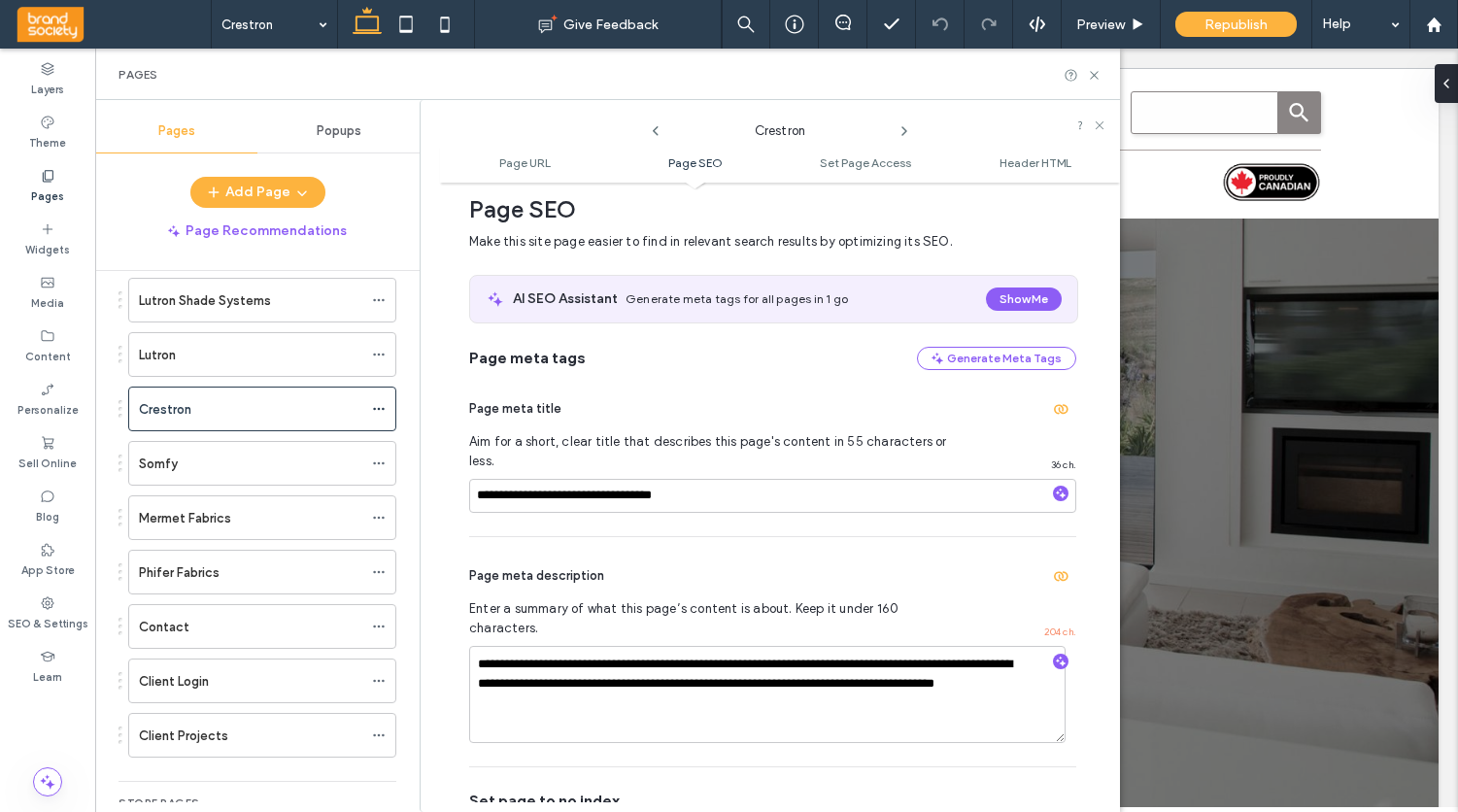 scroll, scrollTop: 294, scrollLeft: 0, axis: vertical 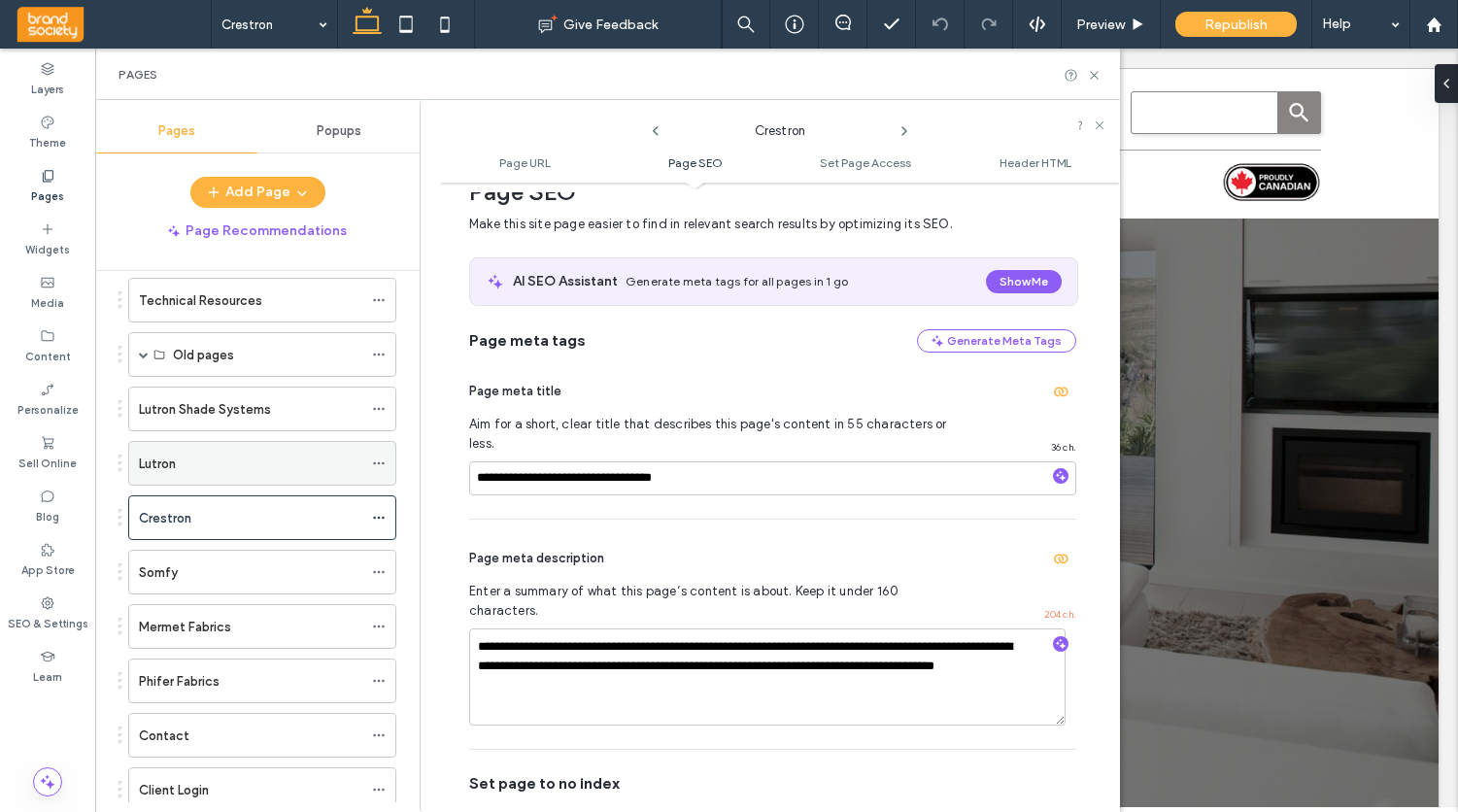 click on "Lutron" at bounding box center [157, 463] 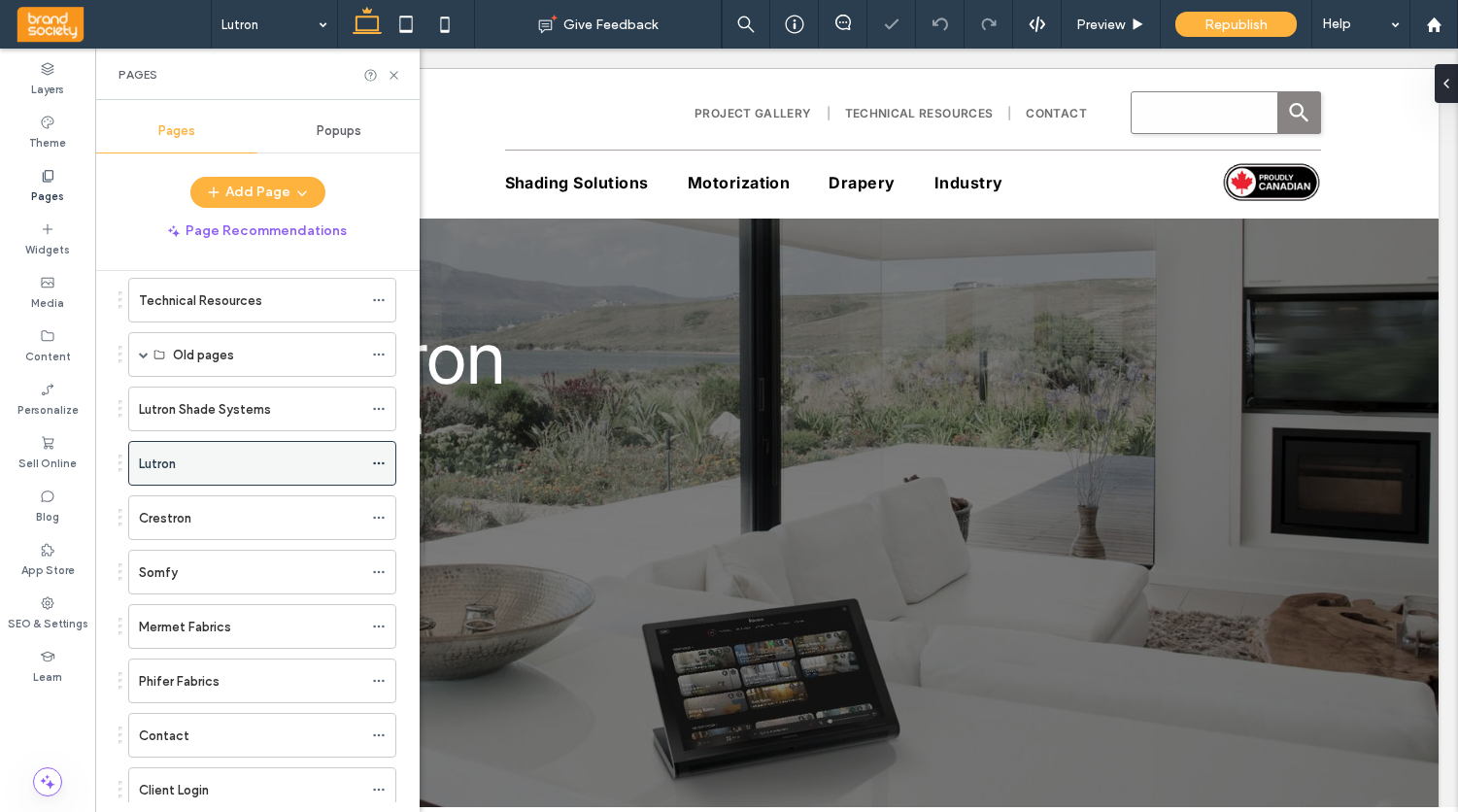 click 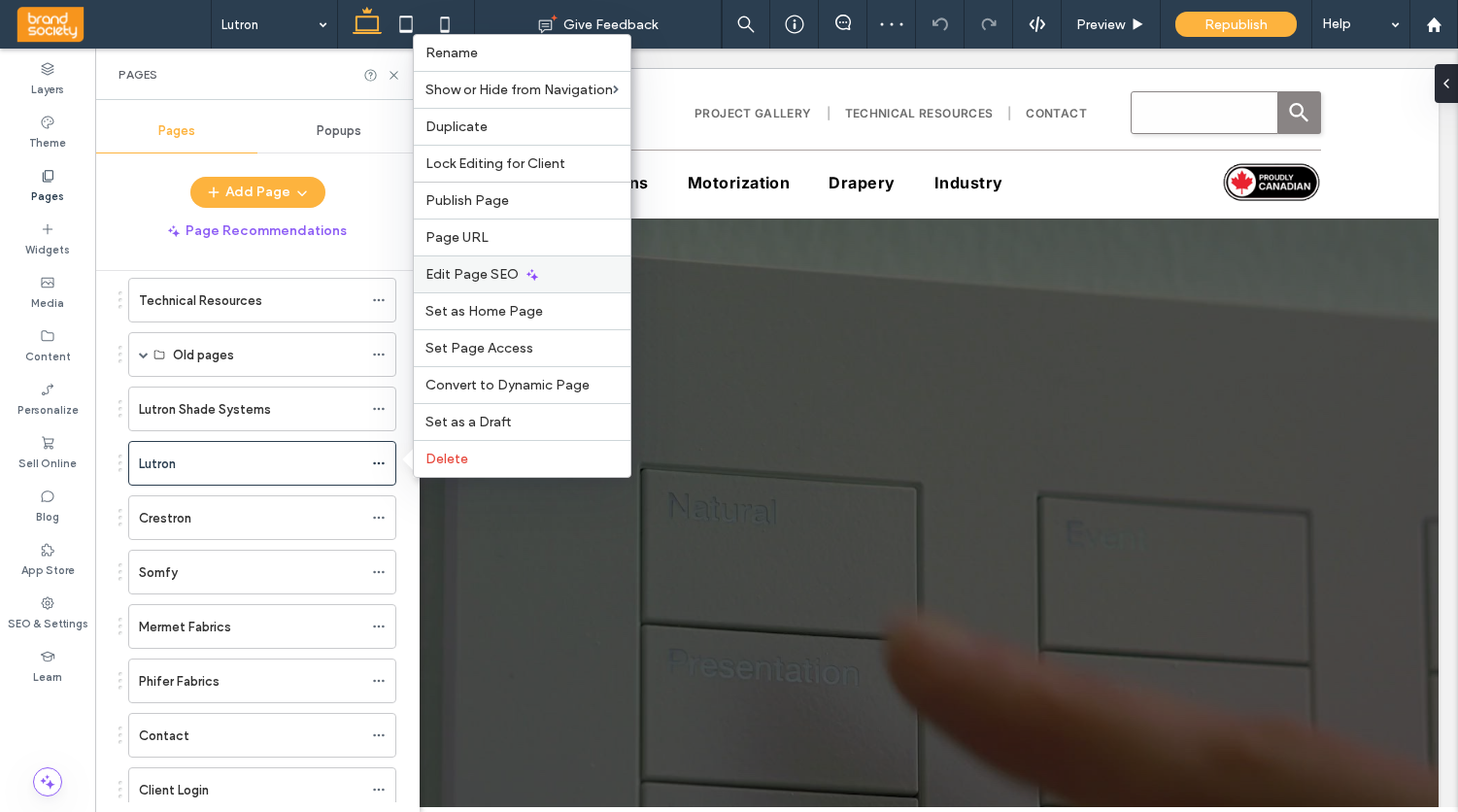 scroll, scrollTop: 0, scrollLeft: 0, axis: both 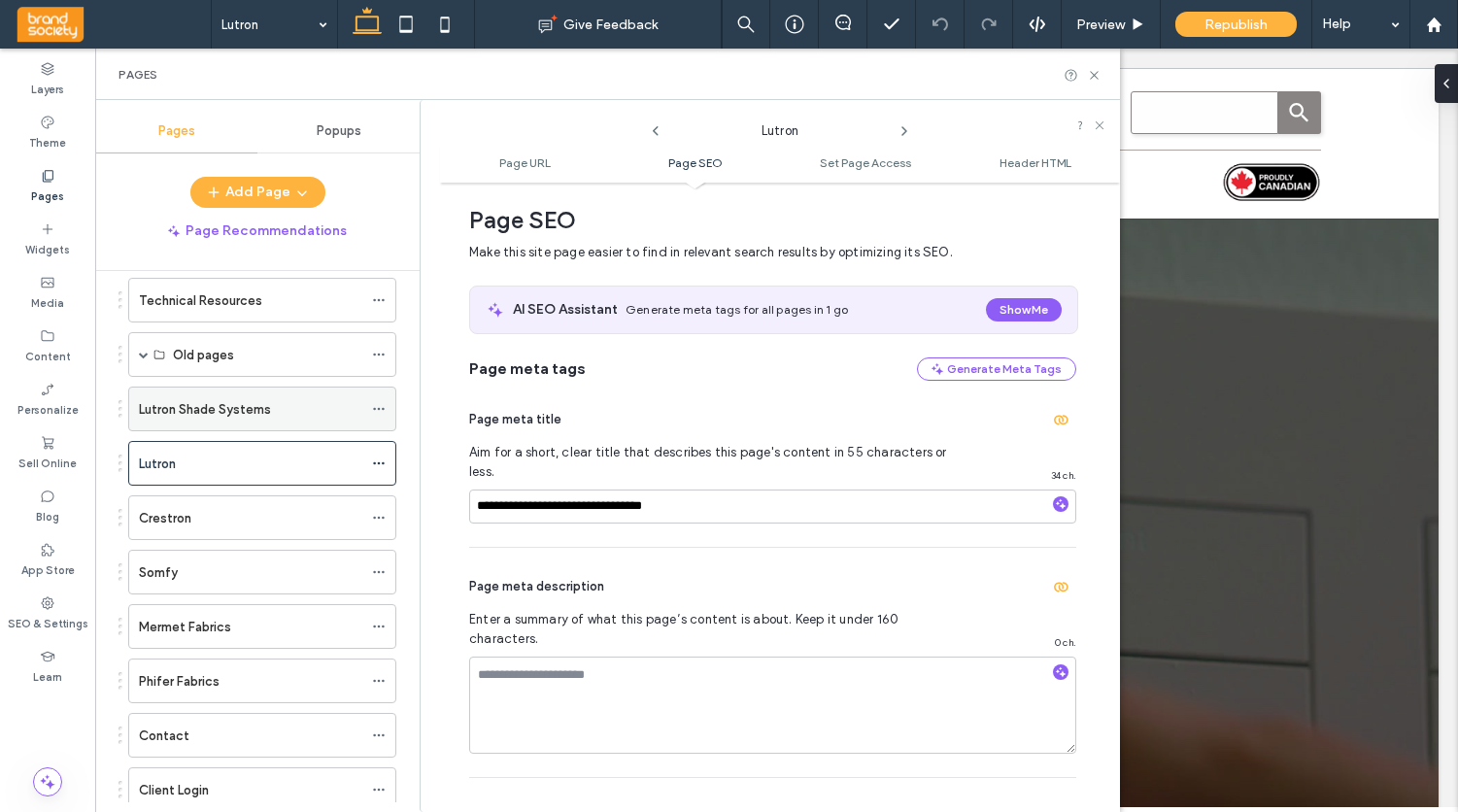 click on "Lutron Shade Systems" at bounding box center [205, 409] 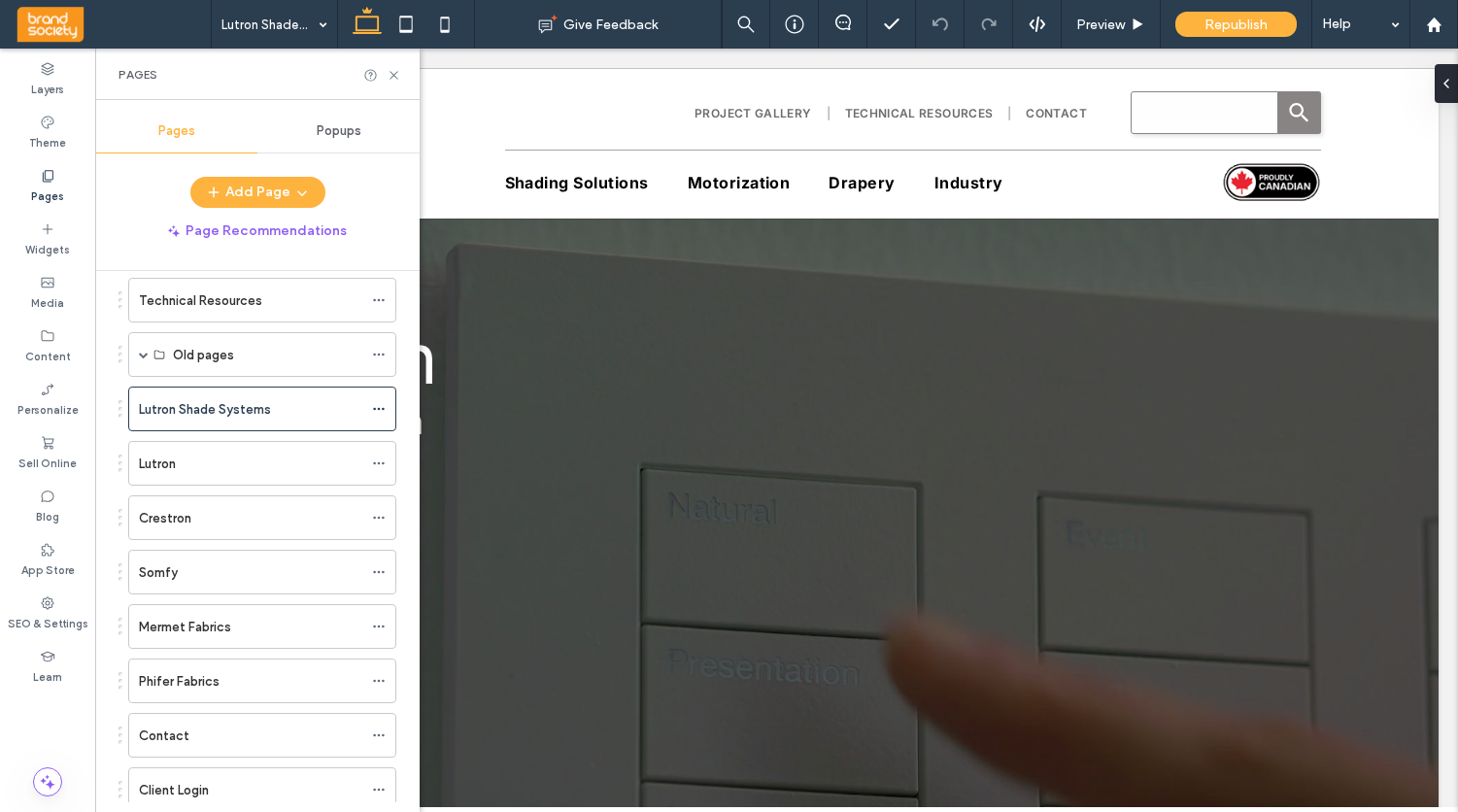 click 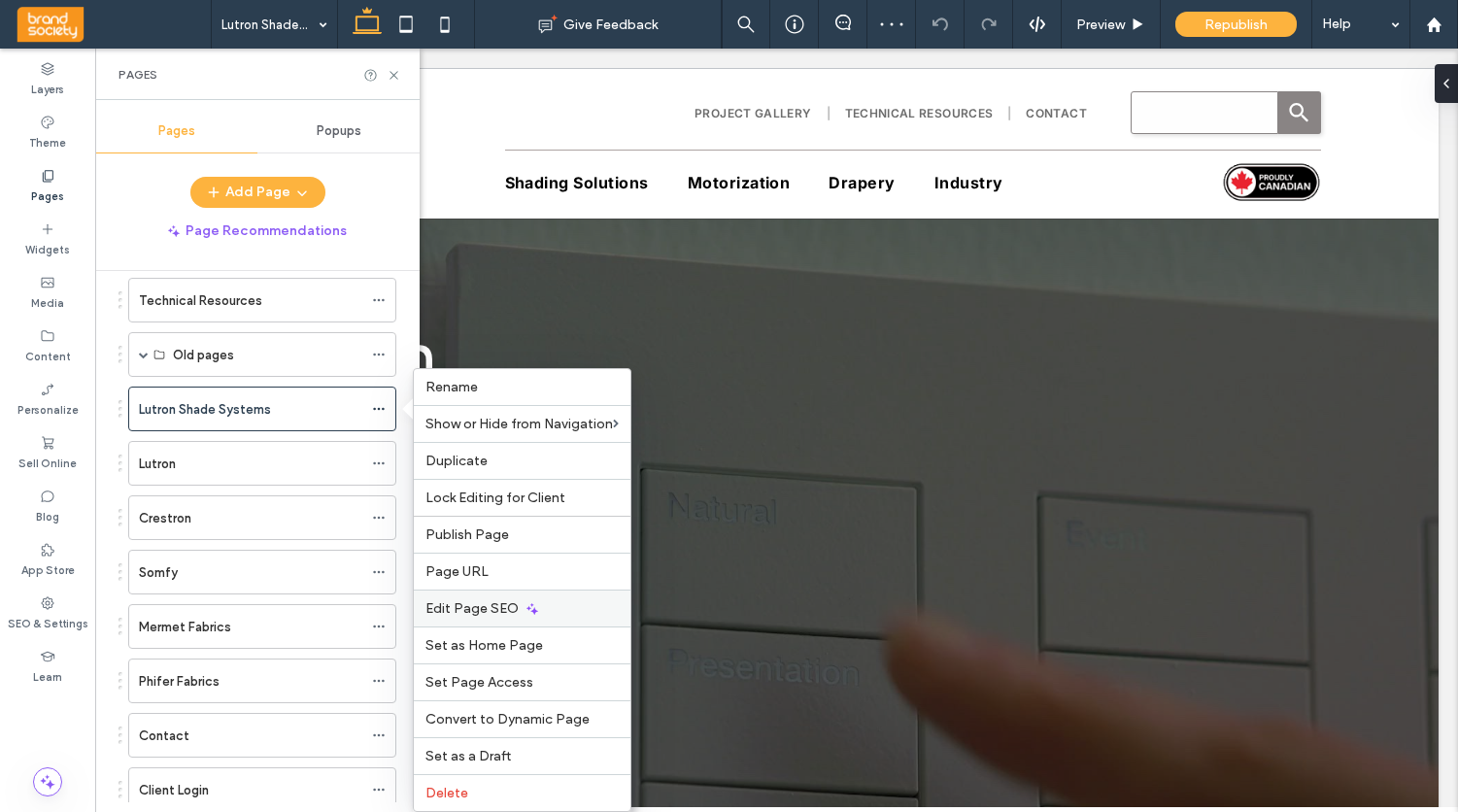 click on "Edit Page SEO" at bounding box center [472, 608] 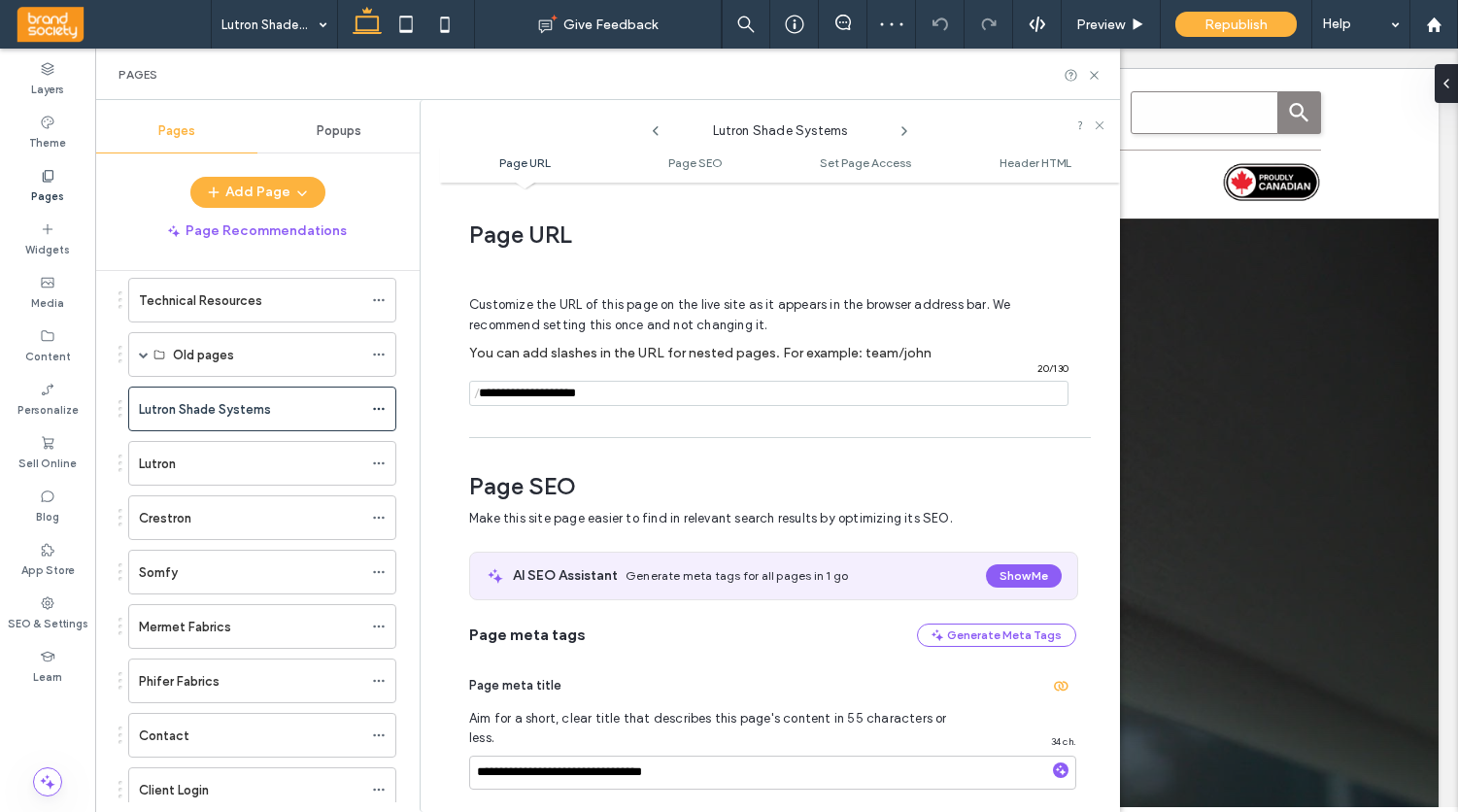 scroll, scrollTop: 233, scrollLeft: 0, axis: vertical 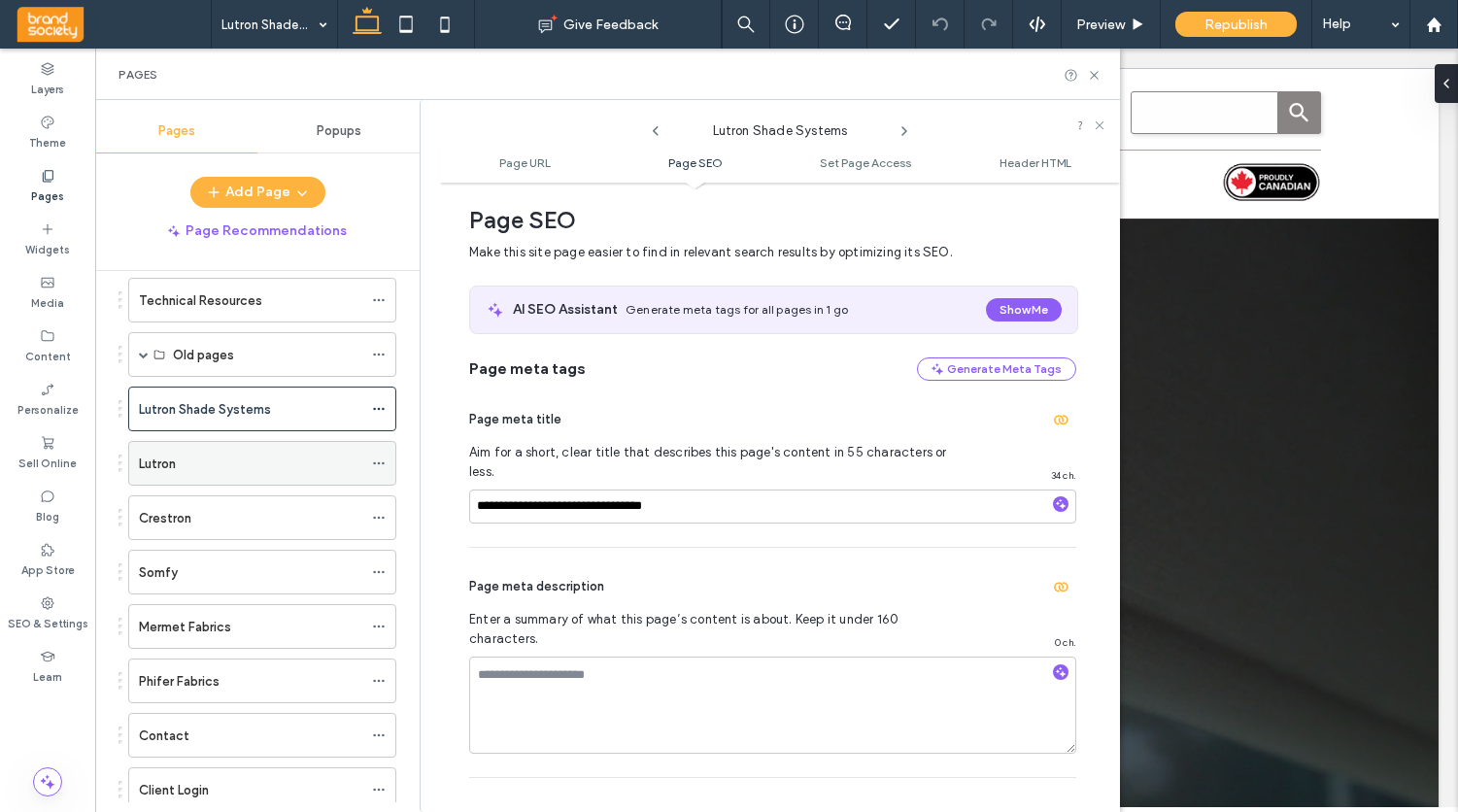 click on "Lutron" at bounding box center (251, 463) 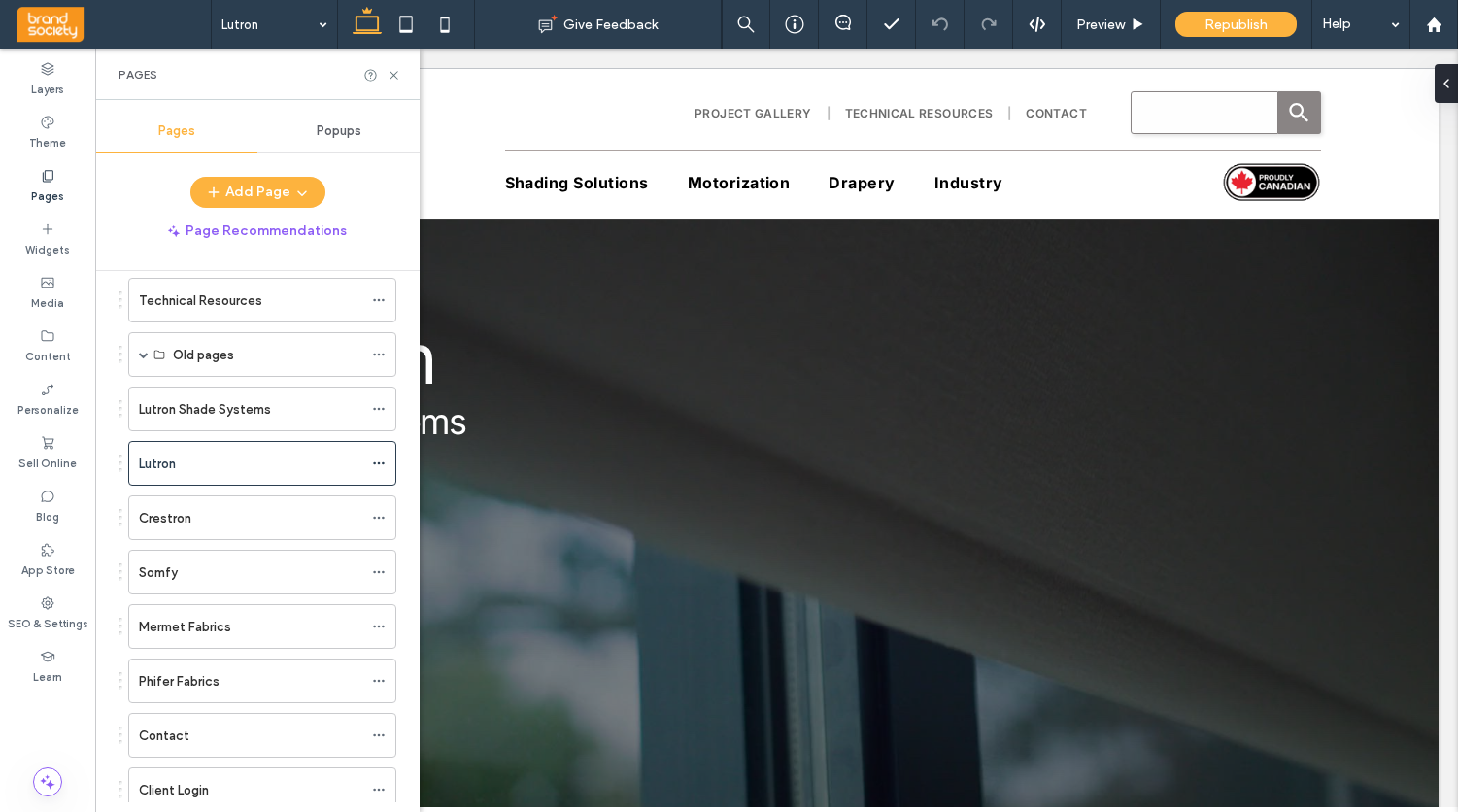 click at bounding box center [729, 406] 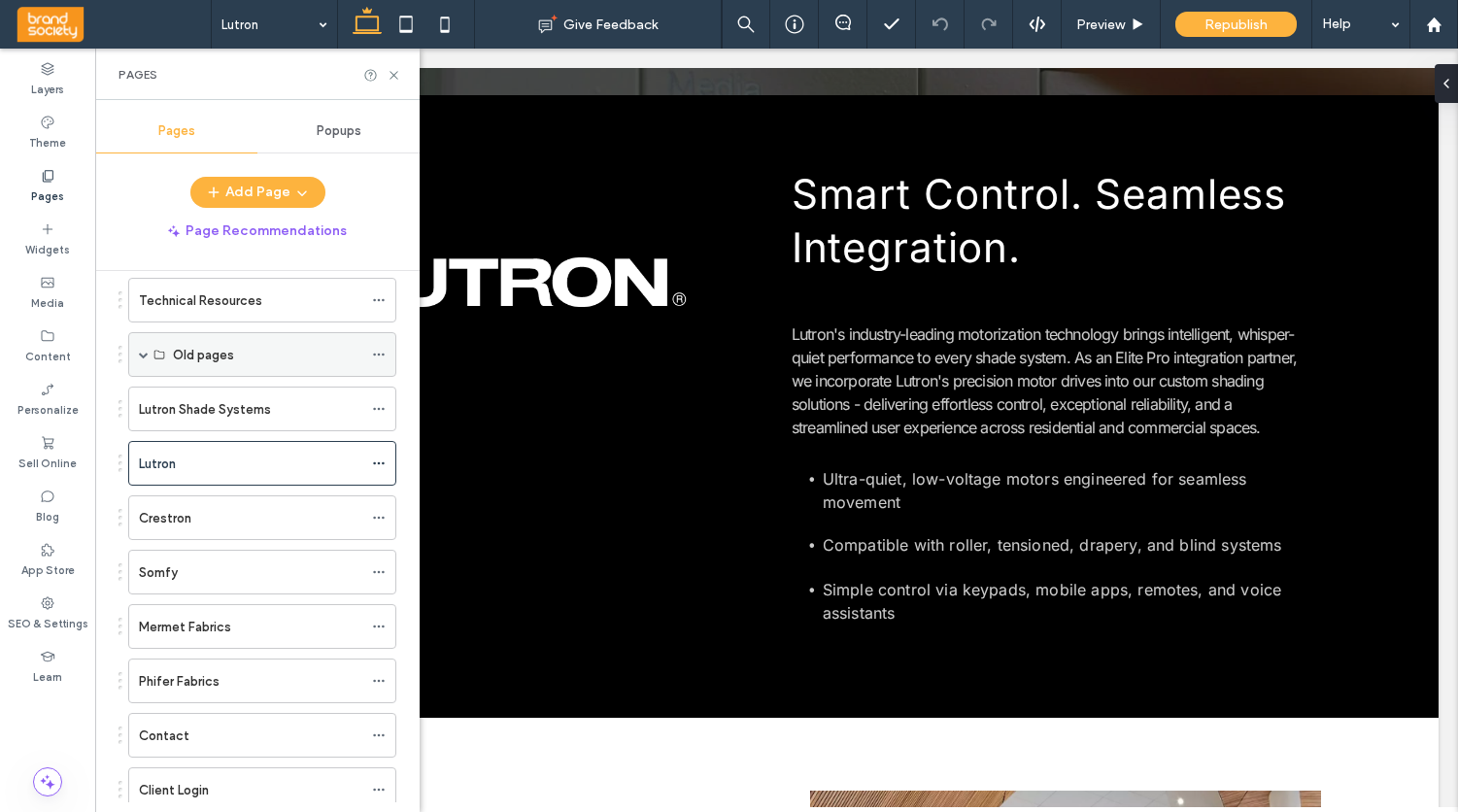 scroll, scrollTop: 399, scrollLeft: 0, axis: vertical 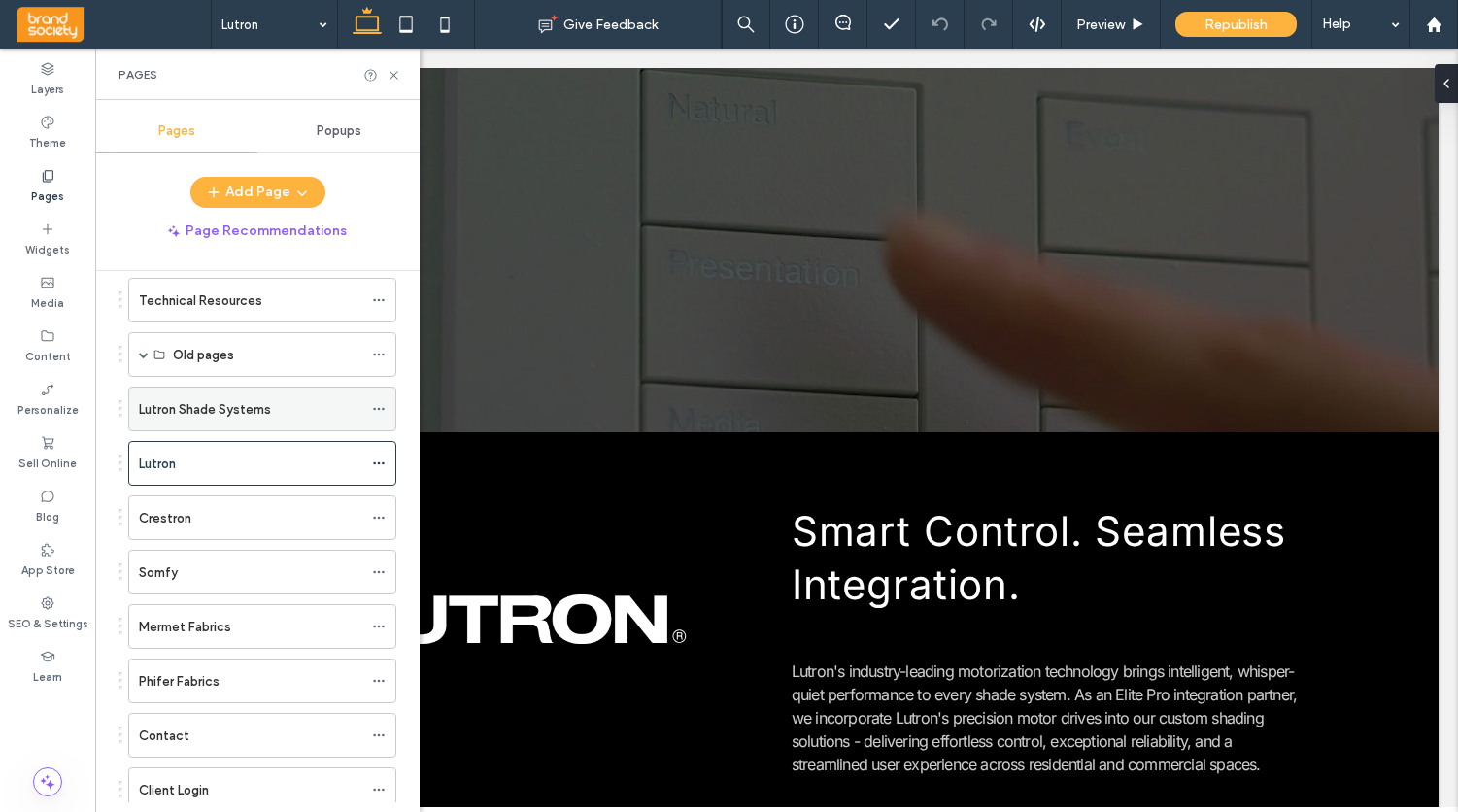 click on "Lutron Shade Systems" at bounding box center (205, 409) 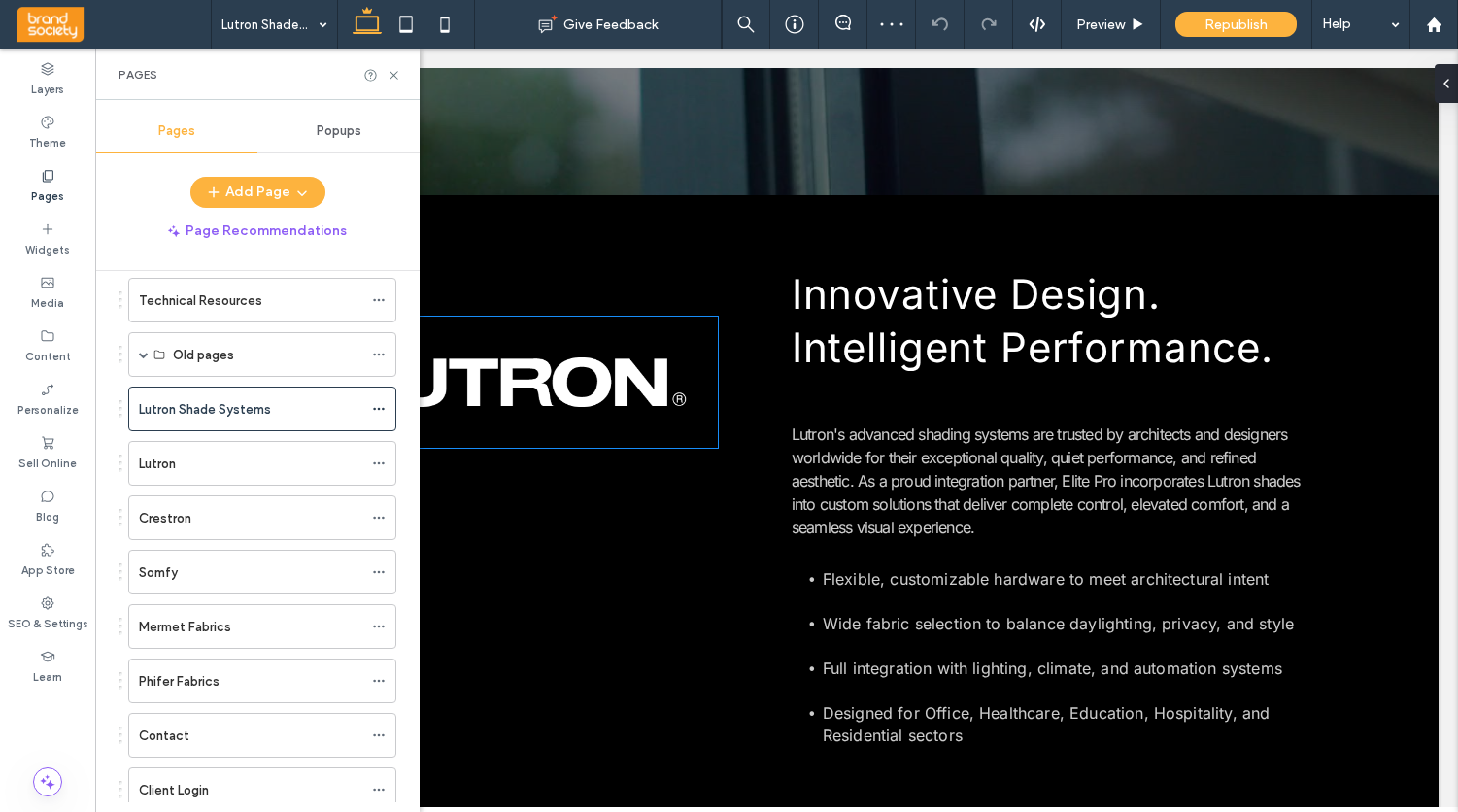 scroll, scrollTop: 649, scrollLeft: 0, axis: vertical 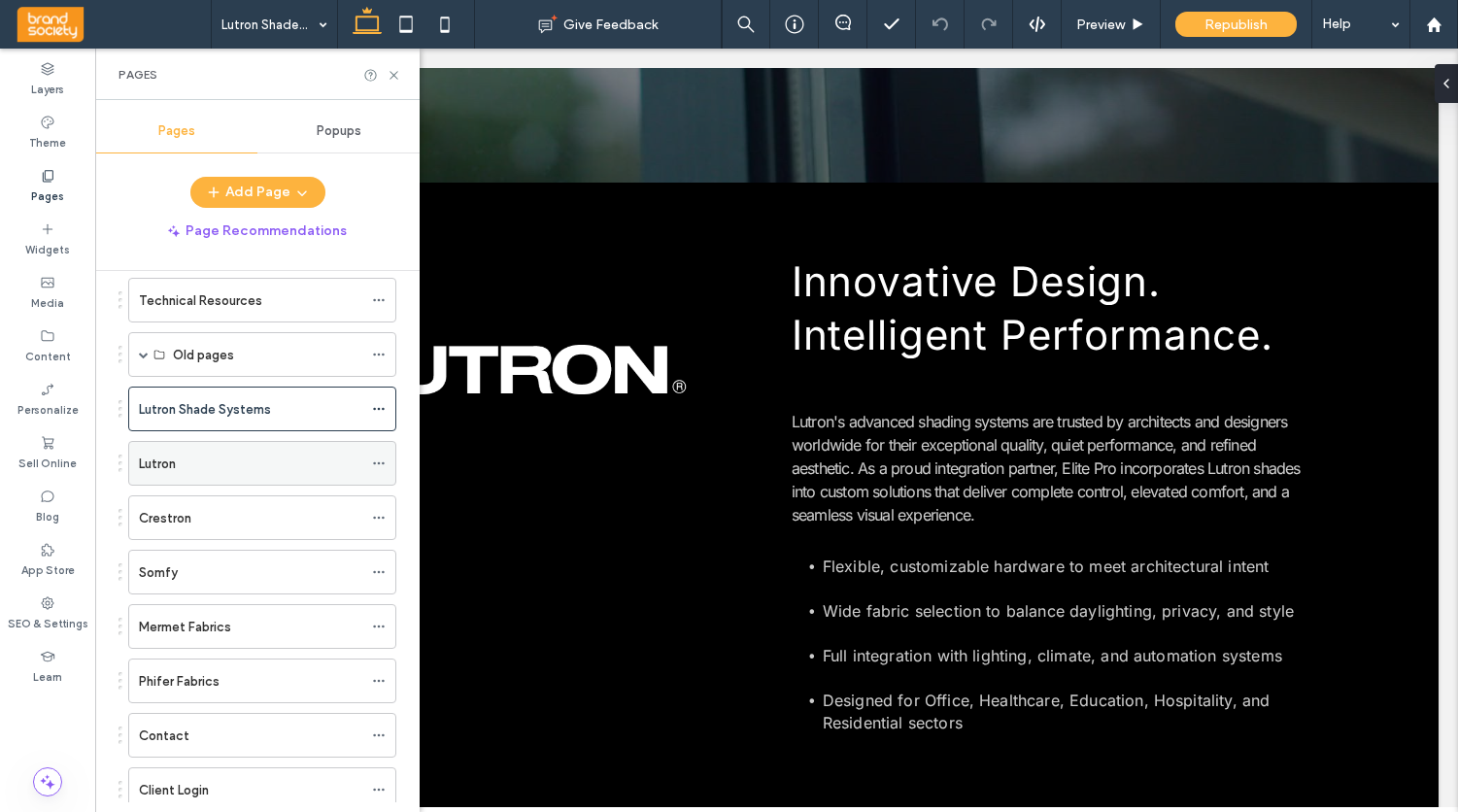 click on "Lutron" at bounding box center (251, 463) 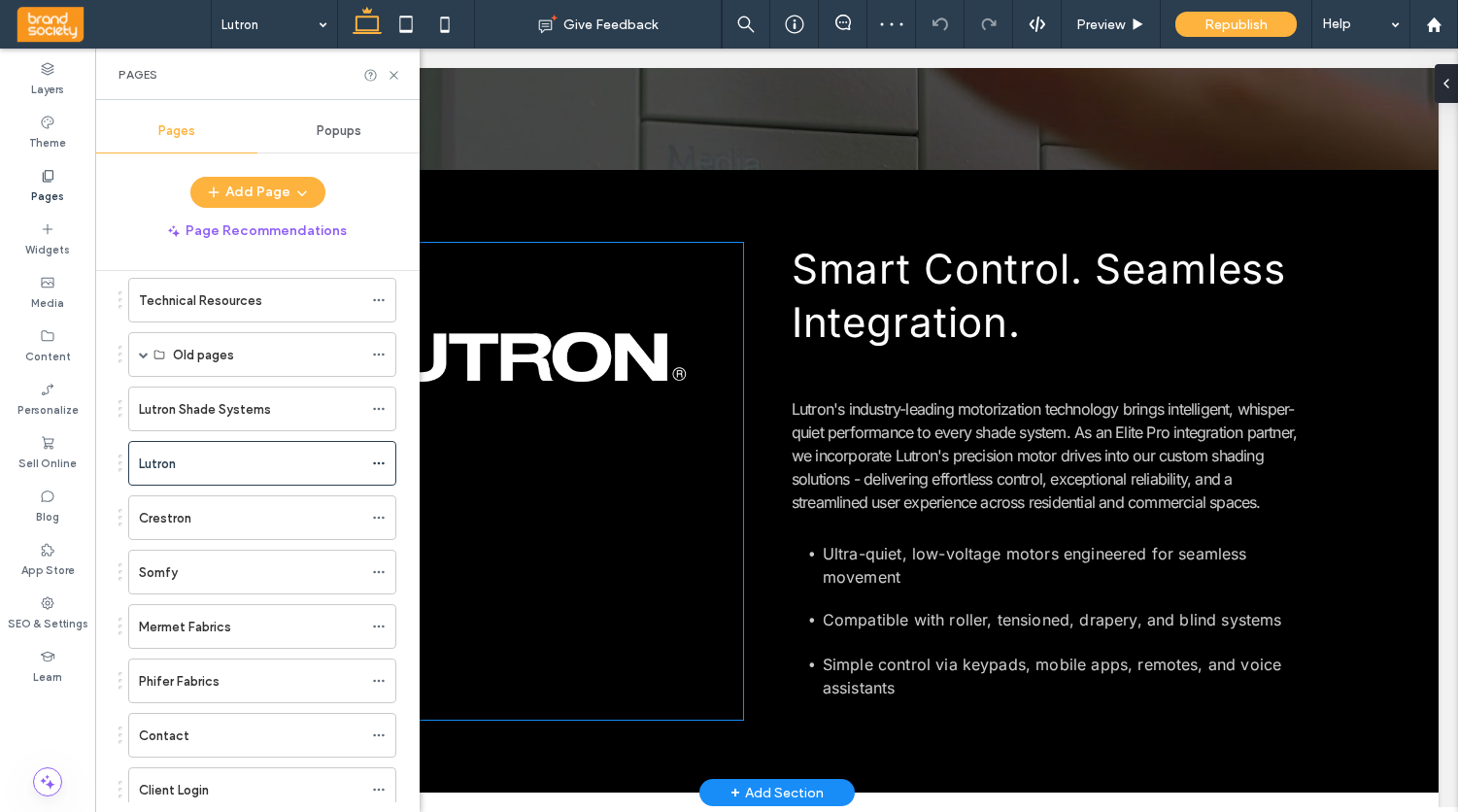 scroll, scrollTop: 668, scrollLeft: 0, axis: vertical 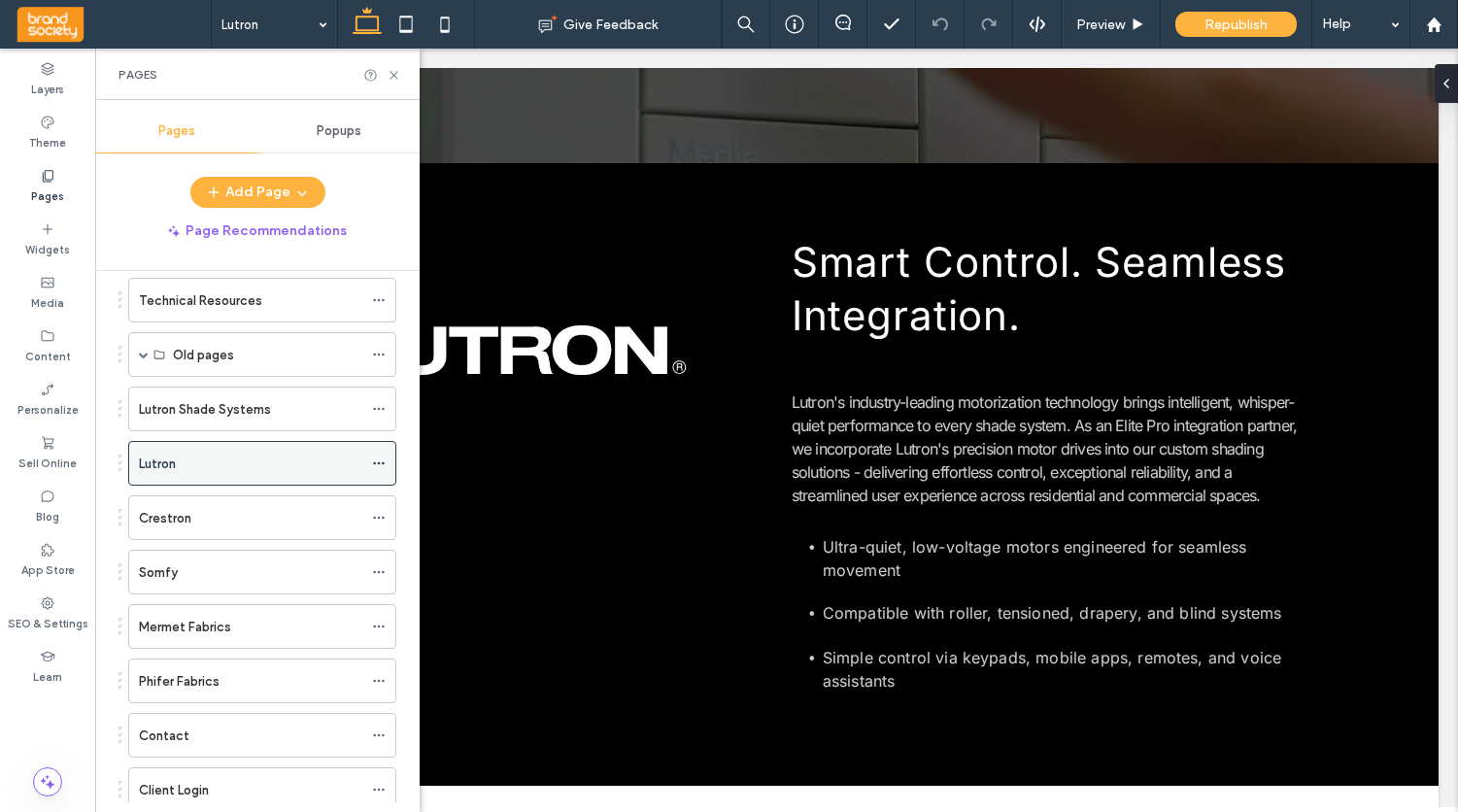 click 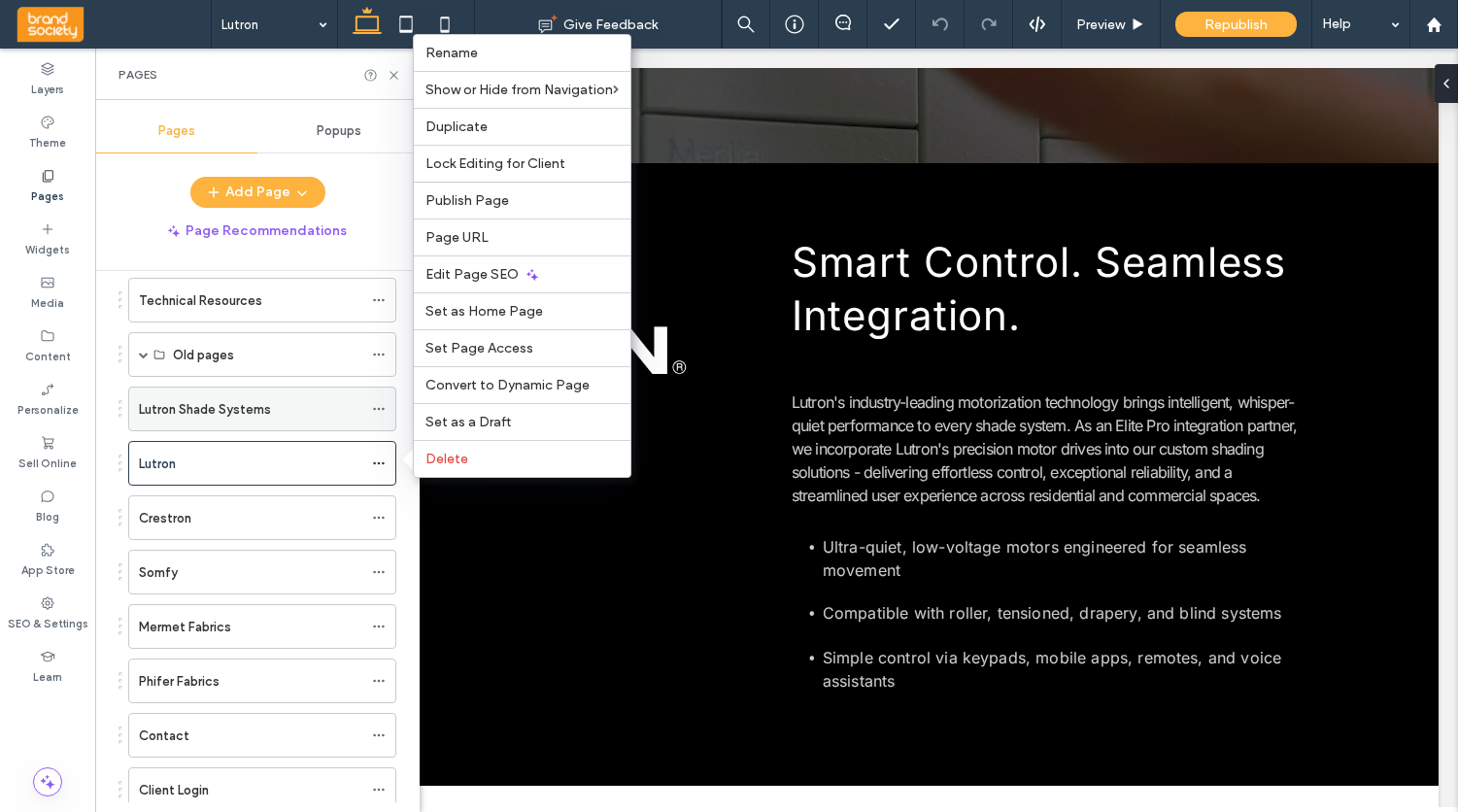 click on "Lutron Shade Systems" at bounding box center (205, 409) 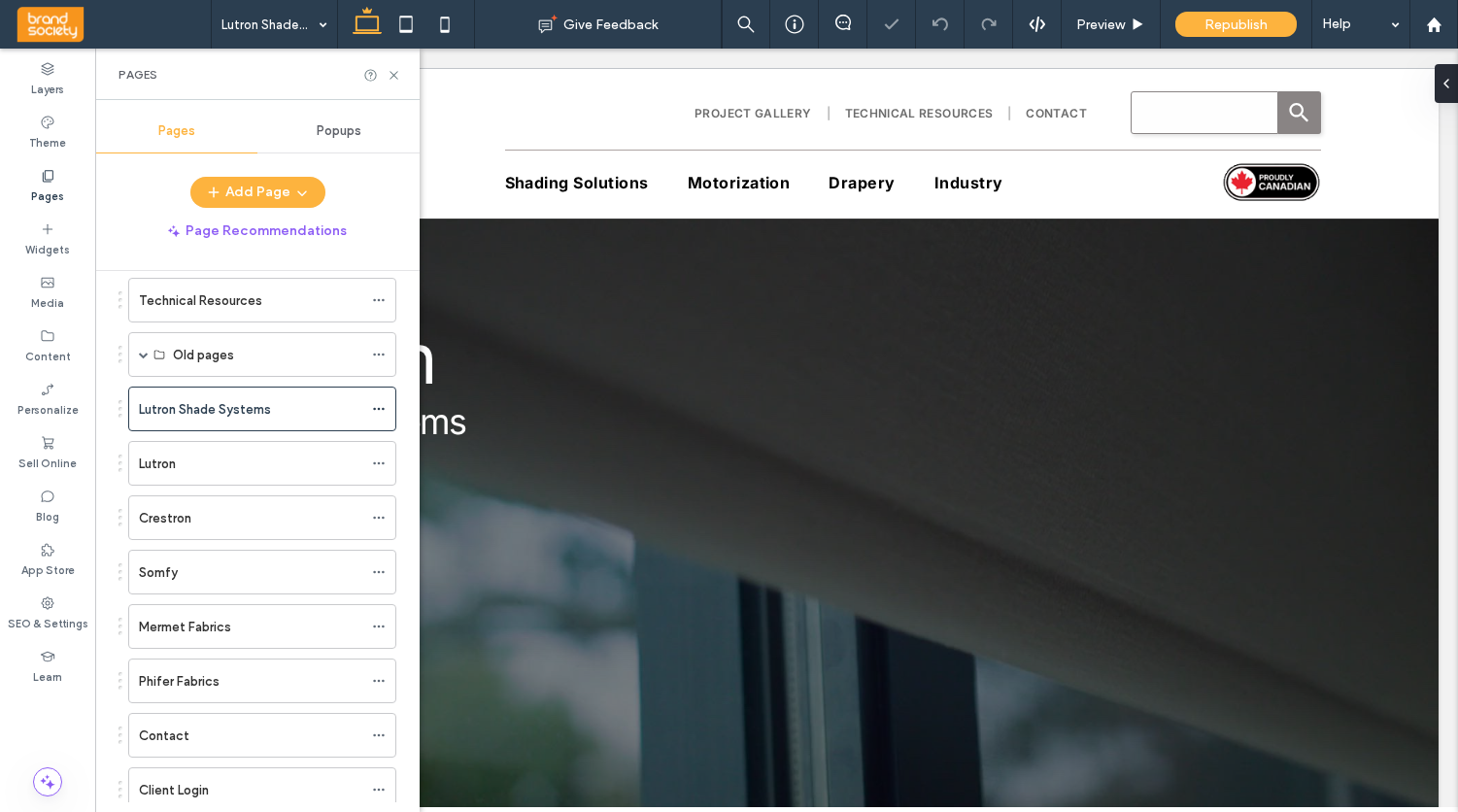 scroll, scrollTop: 673, scrollLeft: 0, axis: vertical 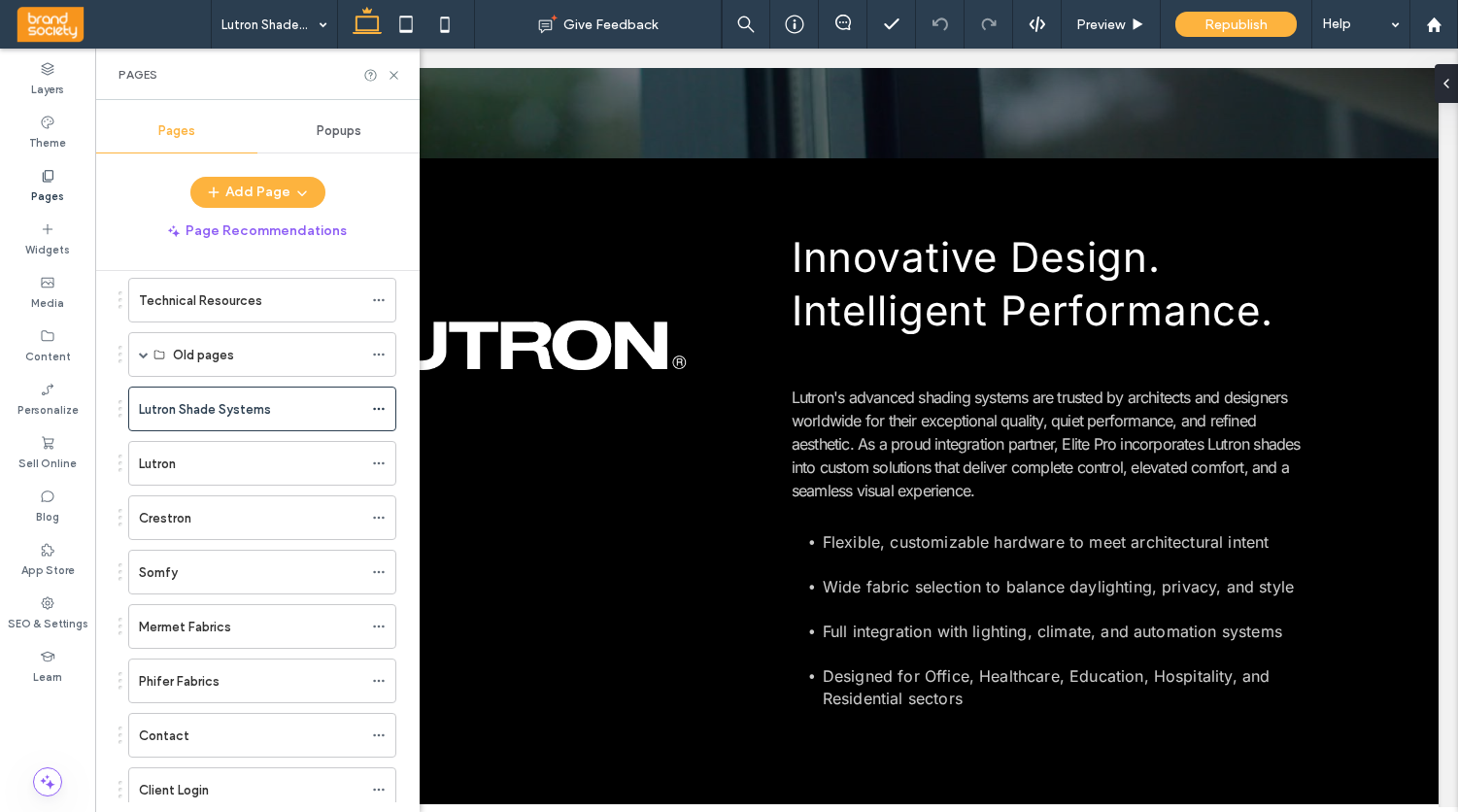 click on "Lutron" at bounding box center (157, 463) 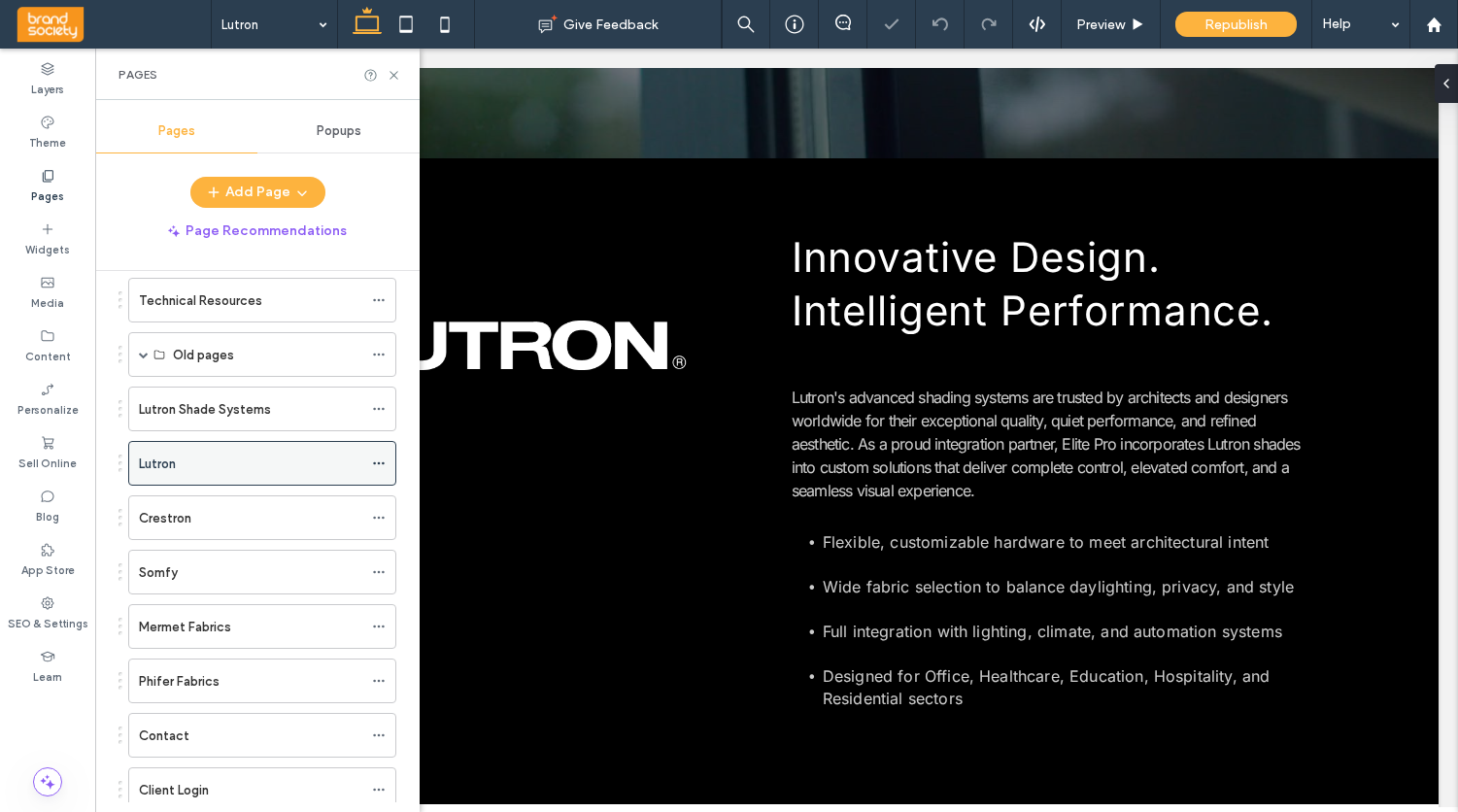 click 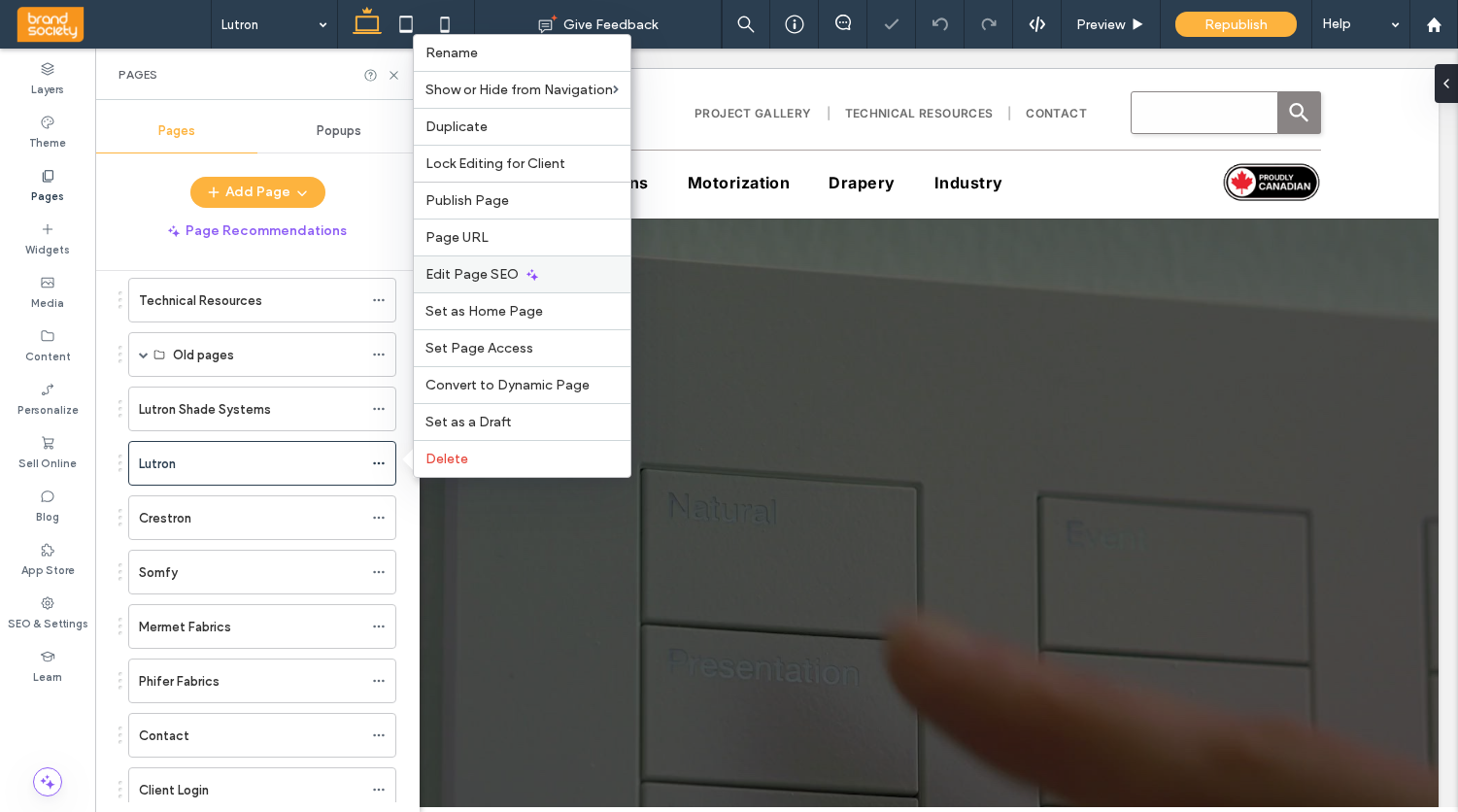 scroll, scrollTop: 0, scrollLeft: 0, axis: both 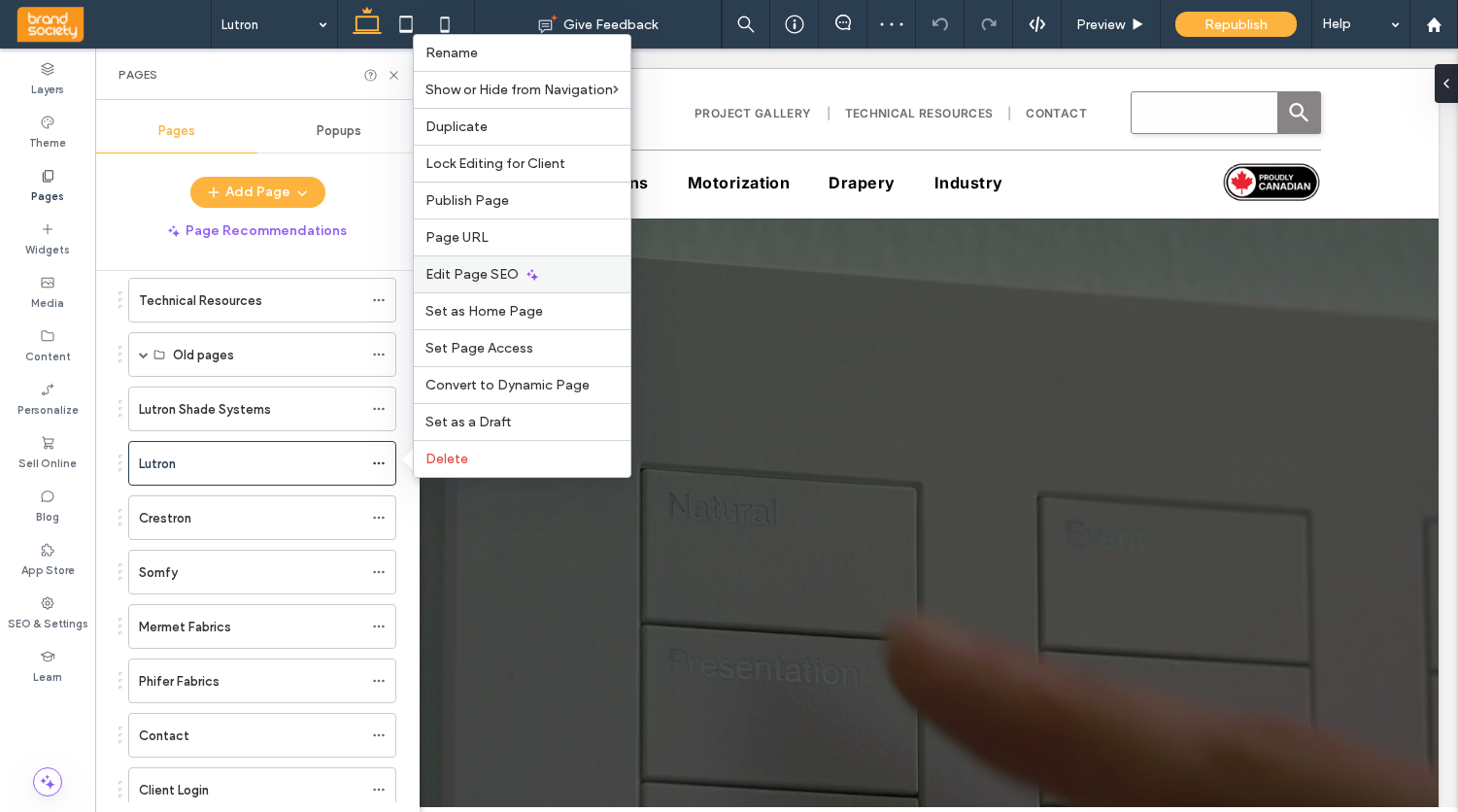 click on "Edit Page SEO" at bounding box center [472, 274] 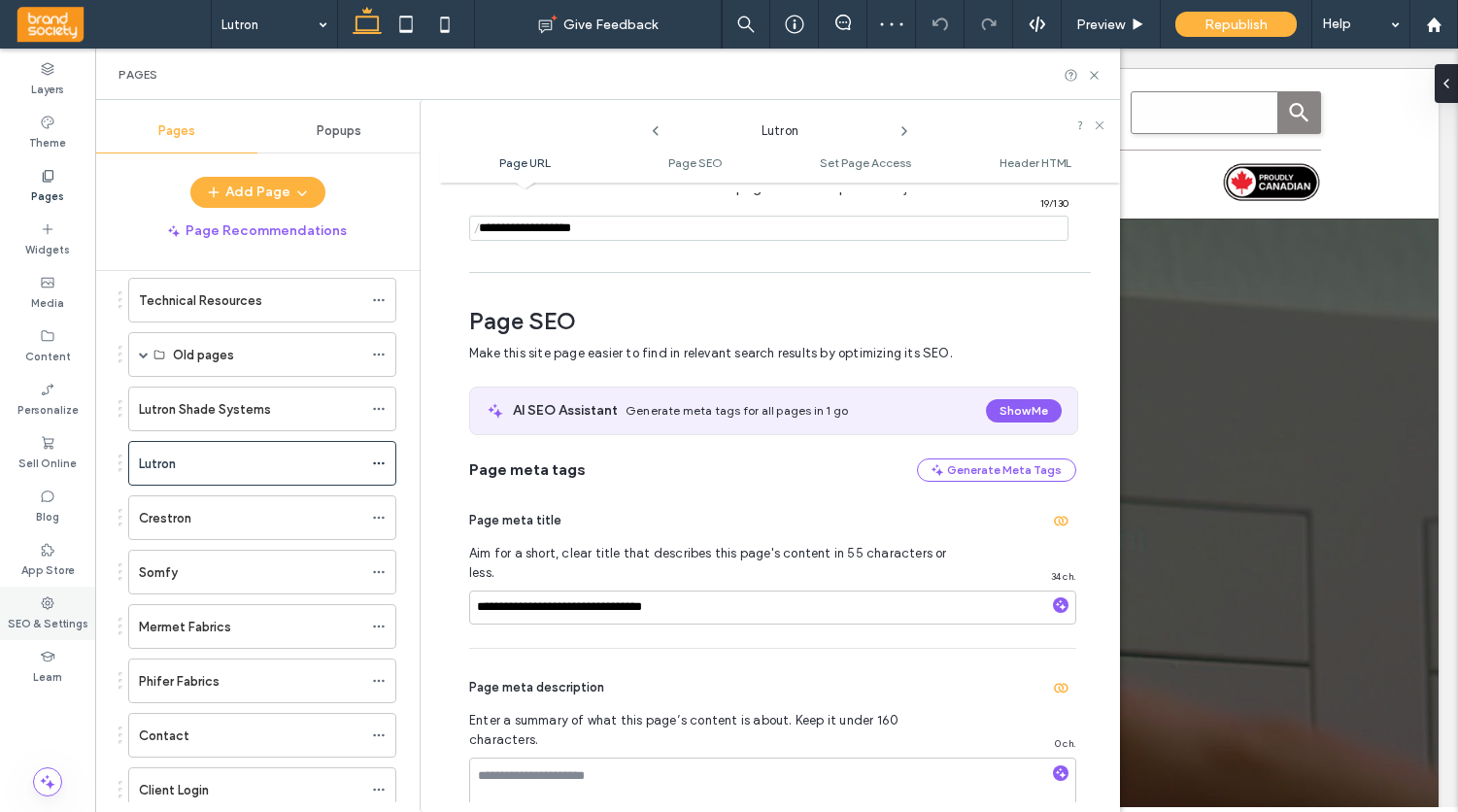 scroll, scrollTop: 266, scrollLeft: 0, axis: vertical 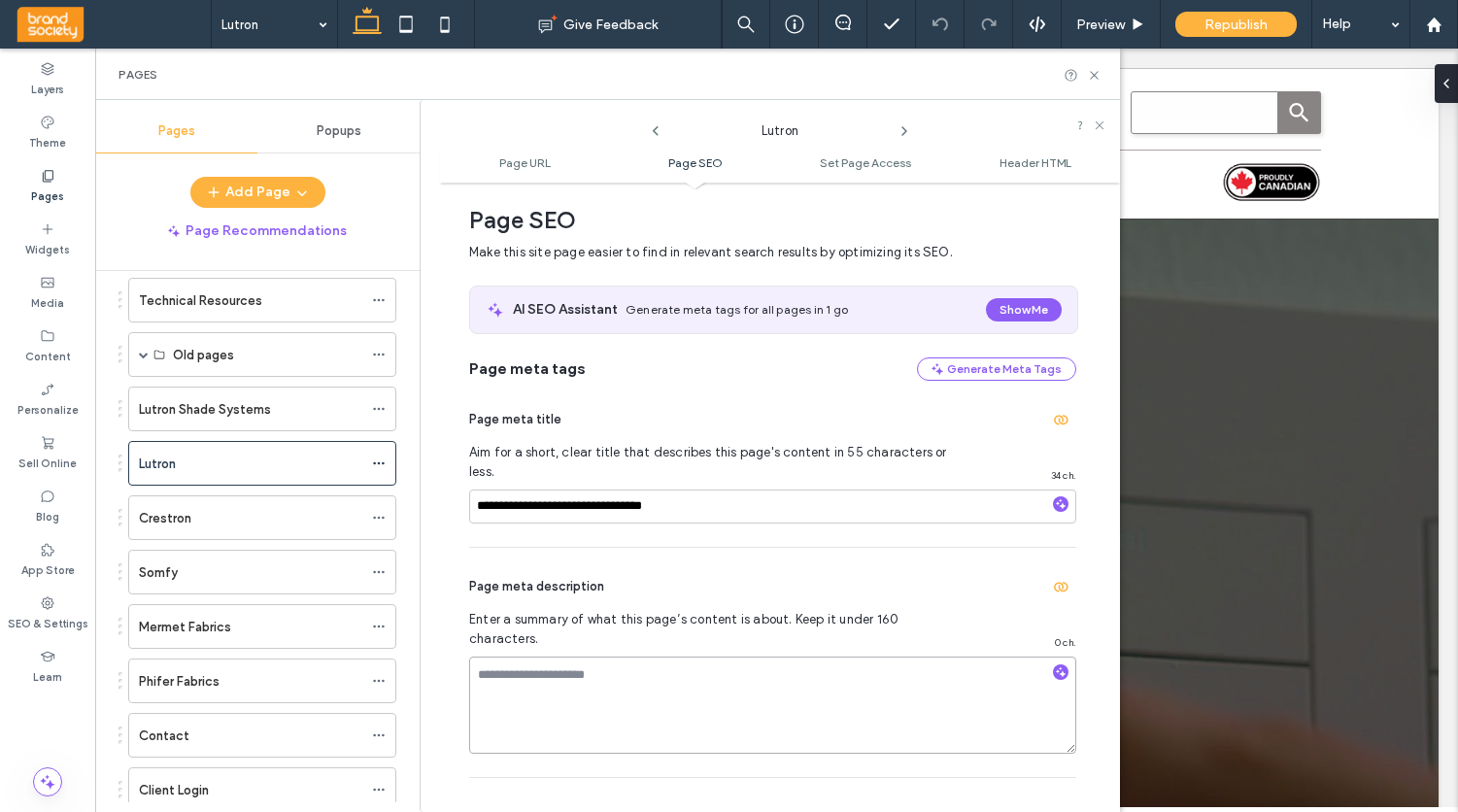 click at bounding box center [772, 705] 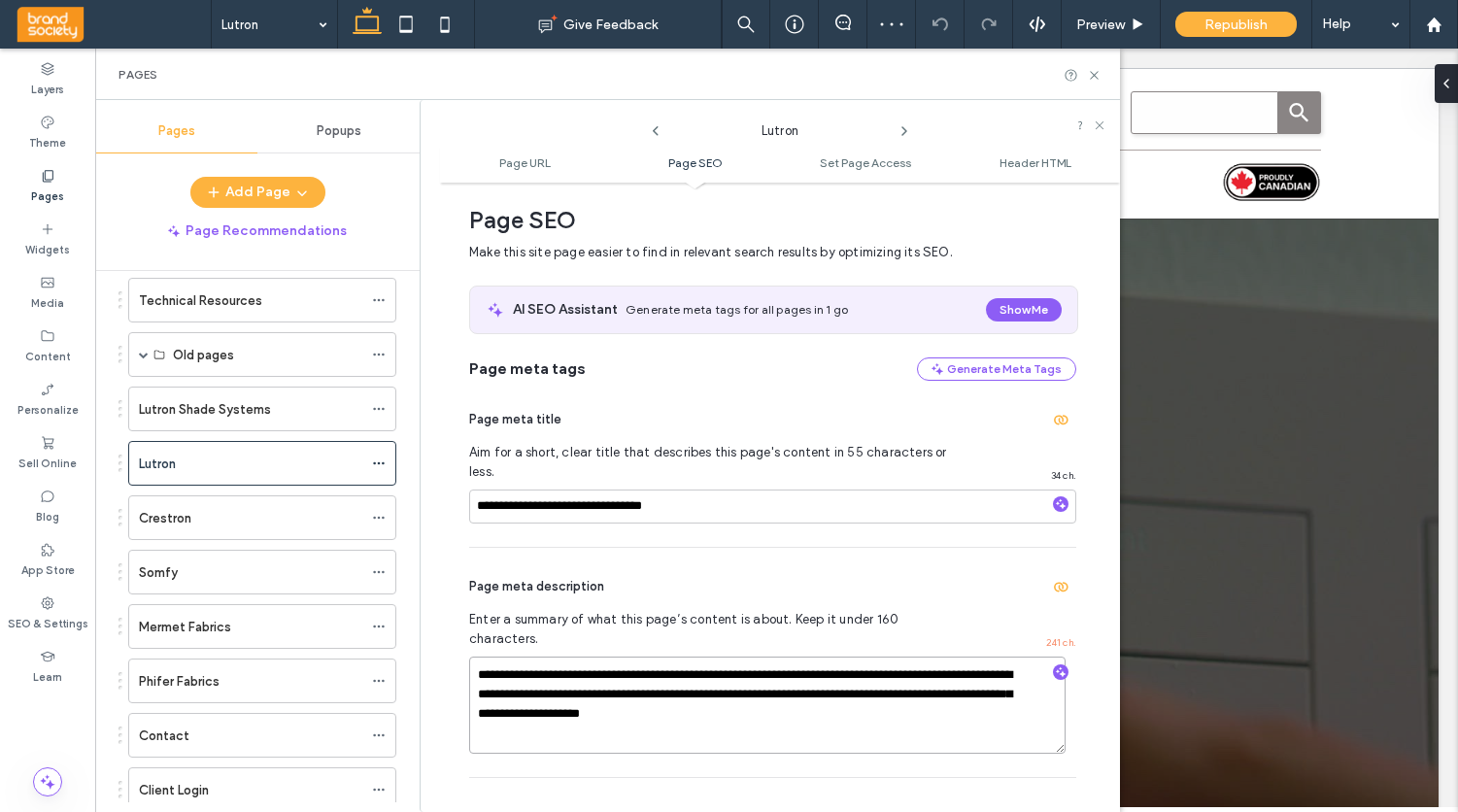 click on "**********" at bounding box center (767, 705) 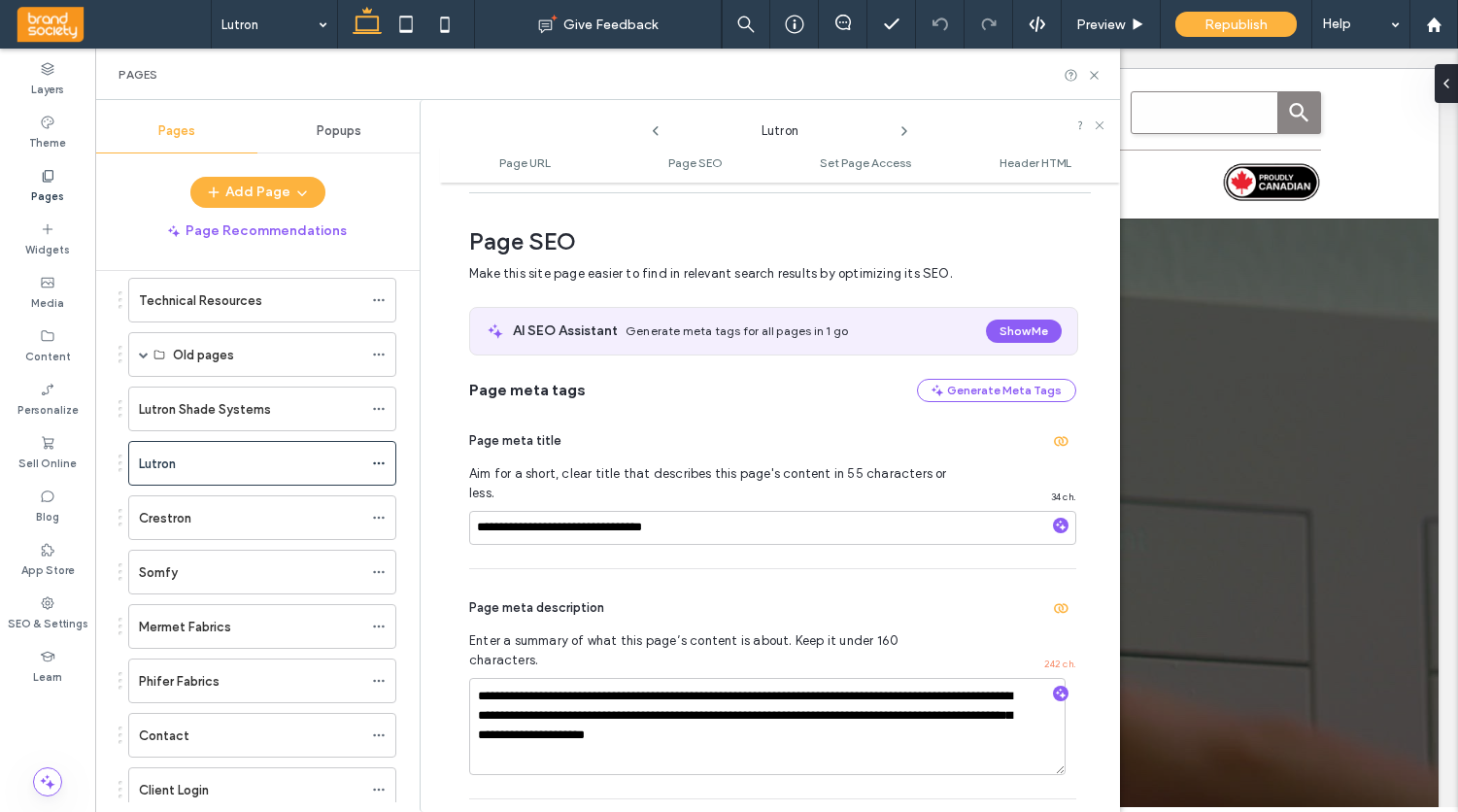 scroll, scrollTop: 242, scrollLeft: 0, axis: vertical 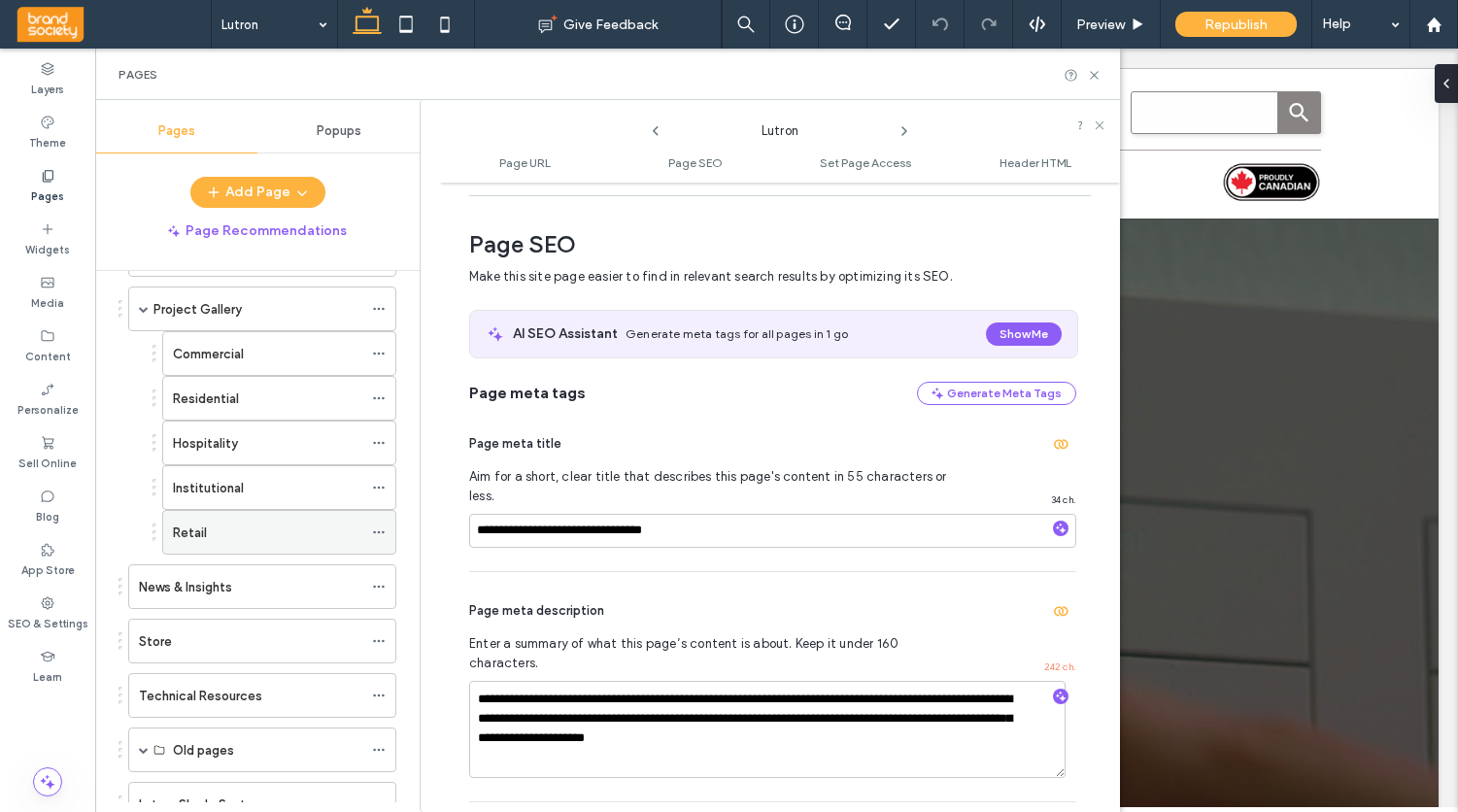 click on "Retail" at bounding box center (189, 532) 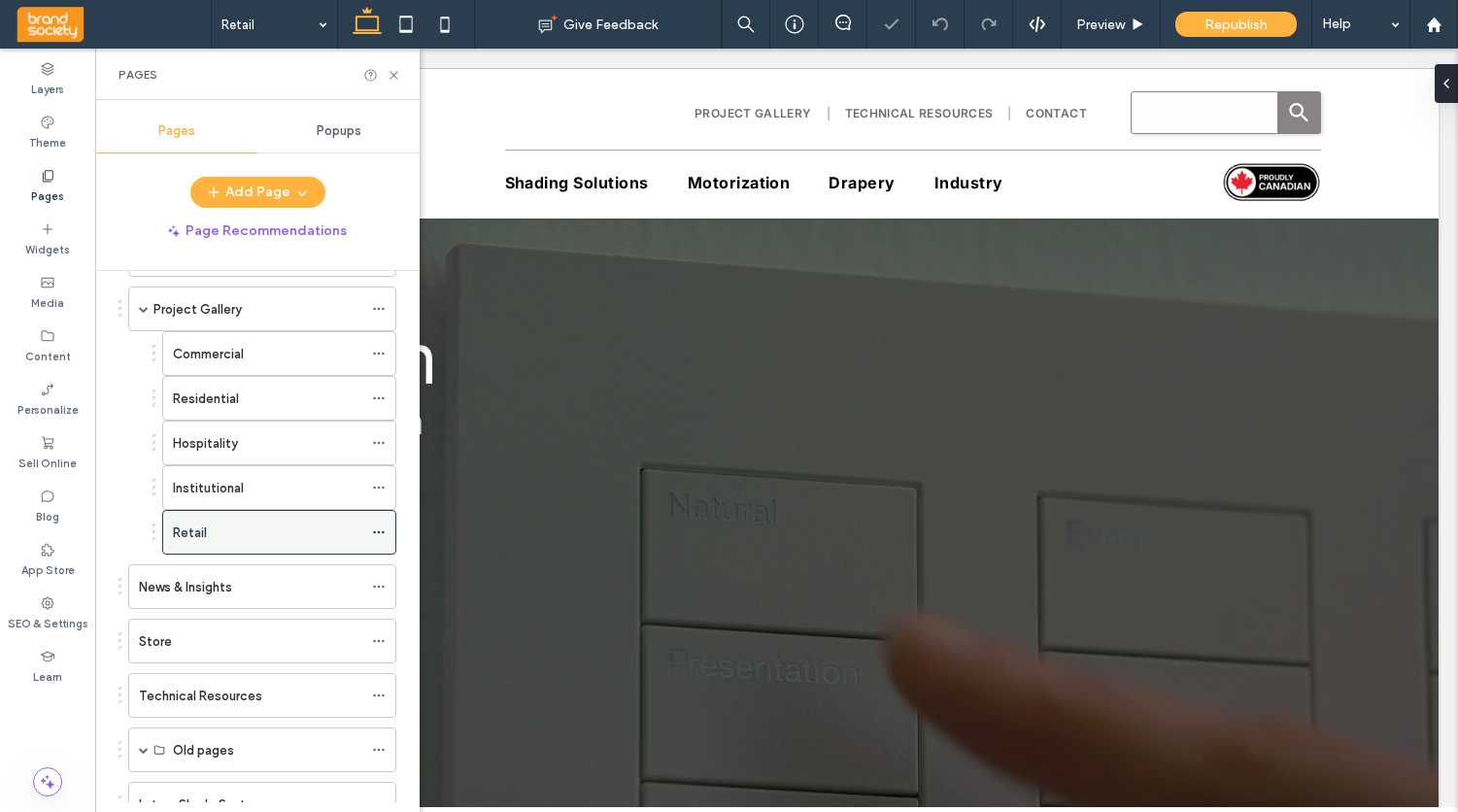 click 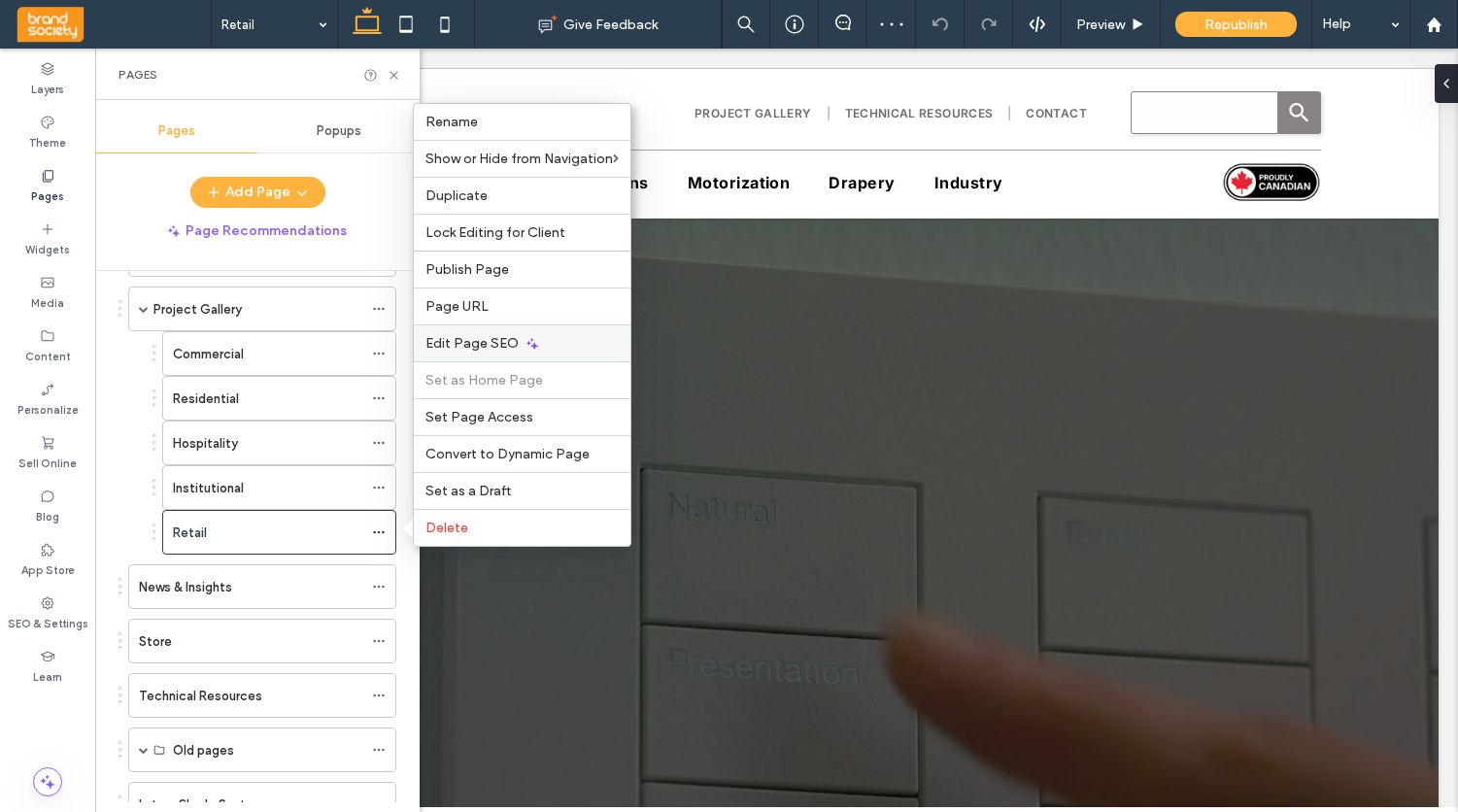 click on "Edit Page SEO" at bounding box center (472, 343) 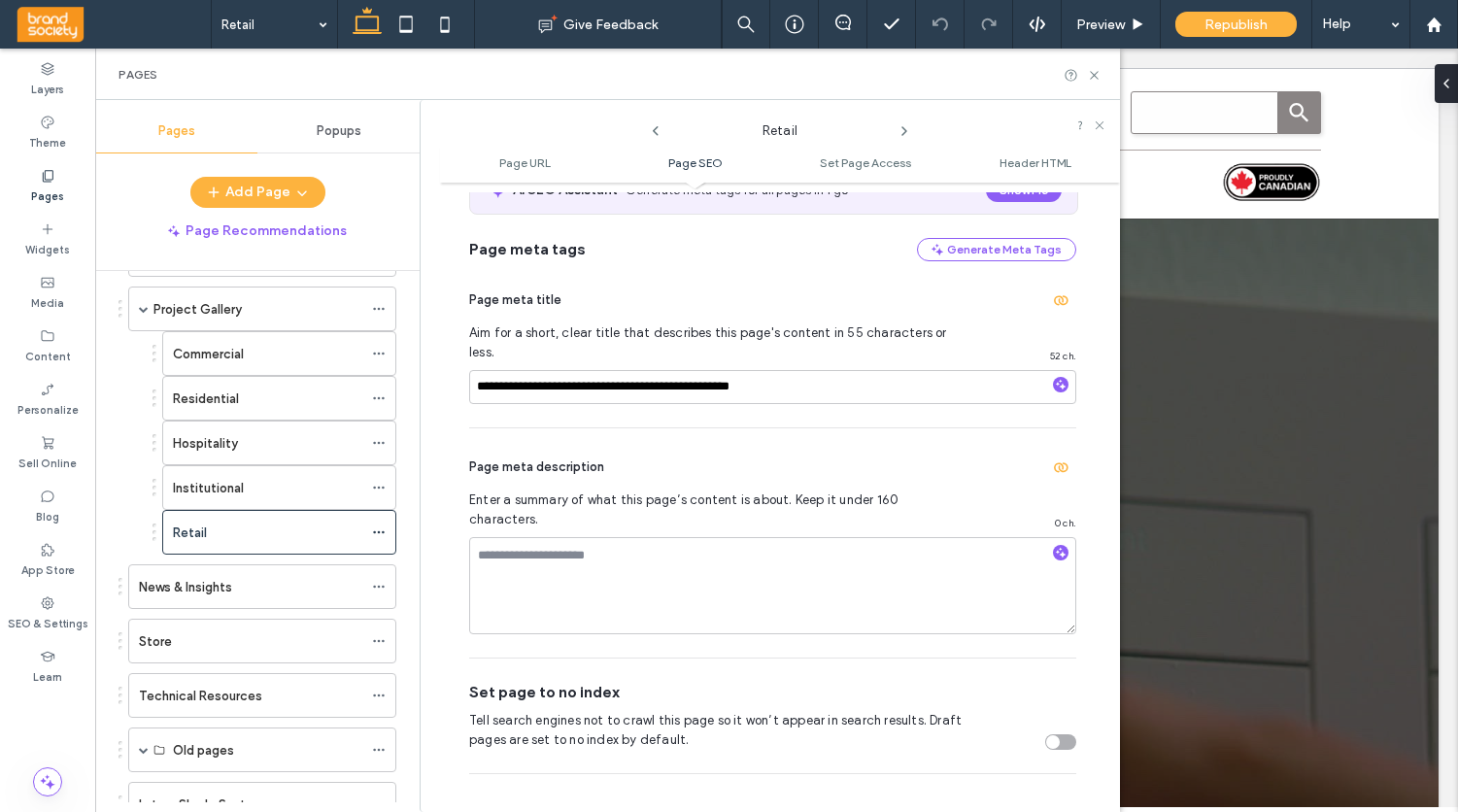scroll, scrollTop: 390, scrollLeft: 0, axis: vertical 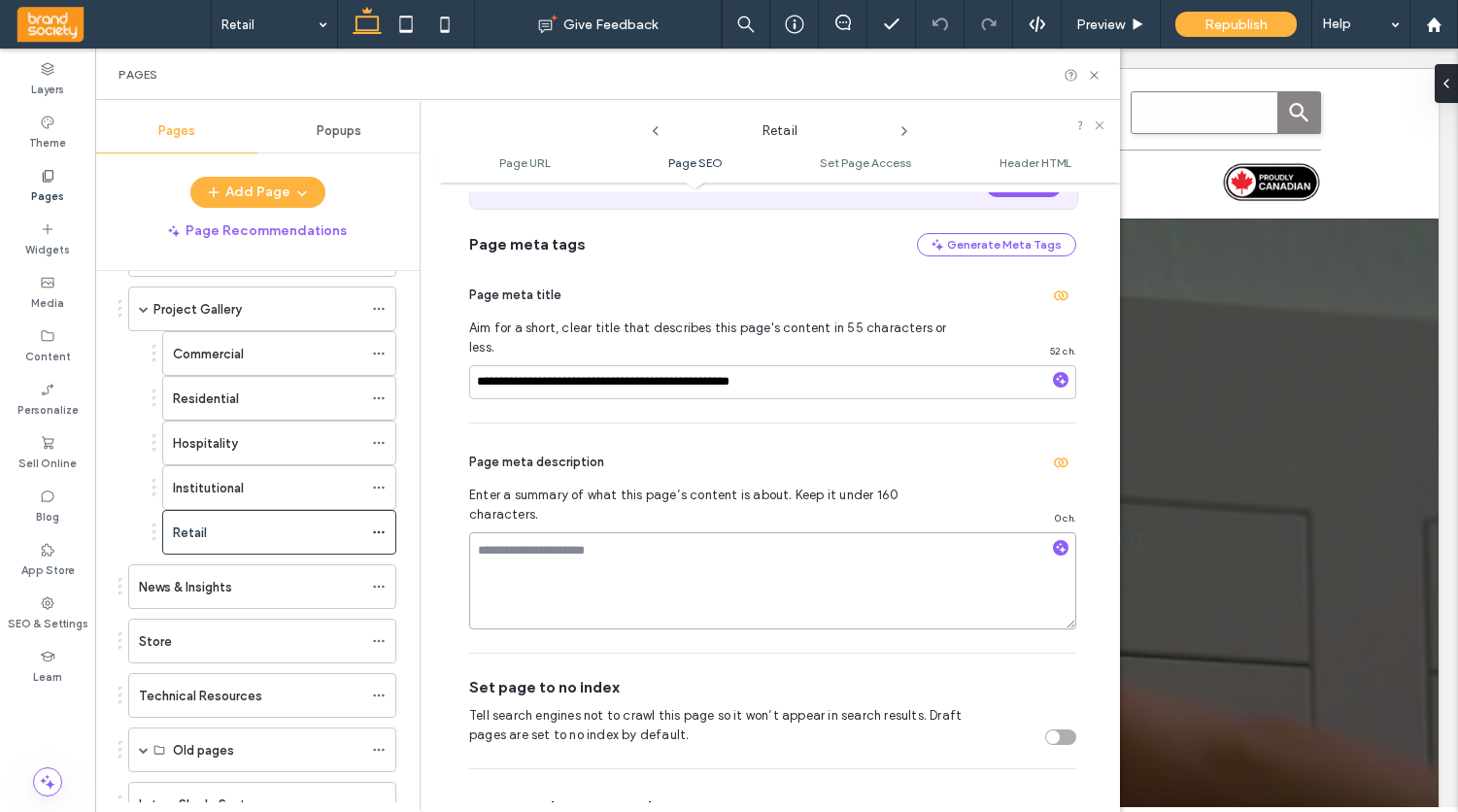 click at bounding box center [772, 581] 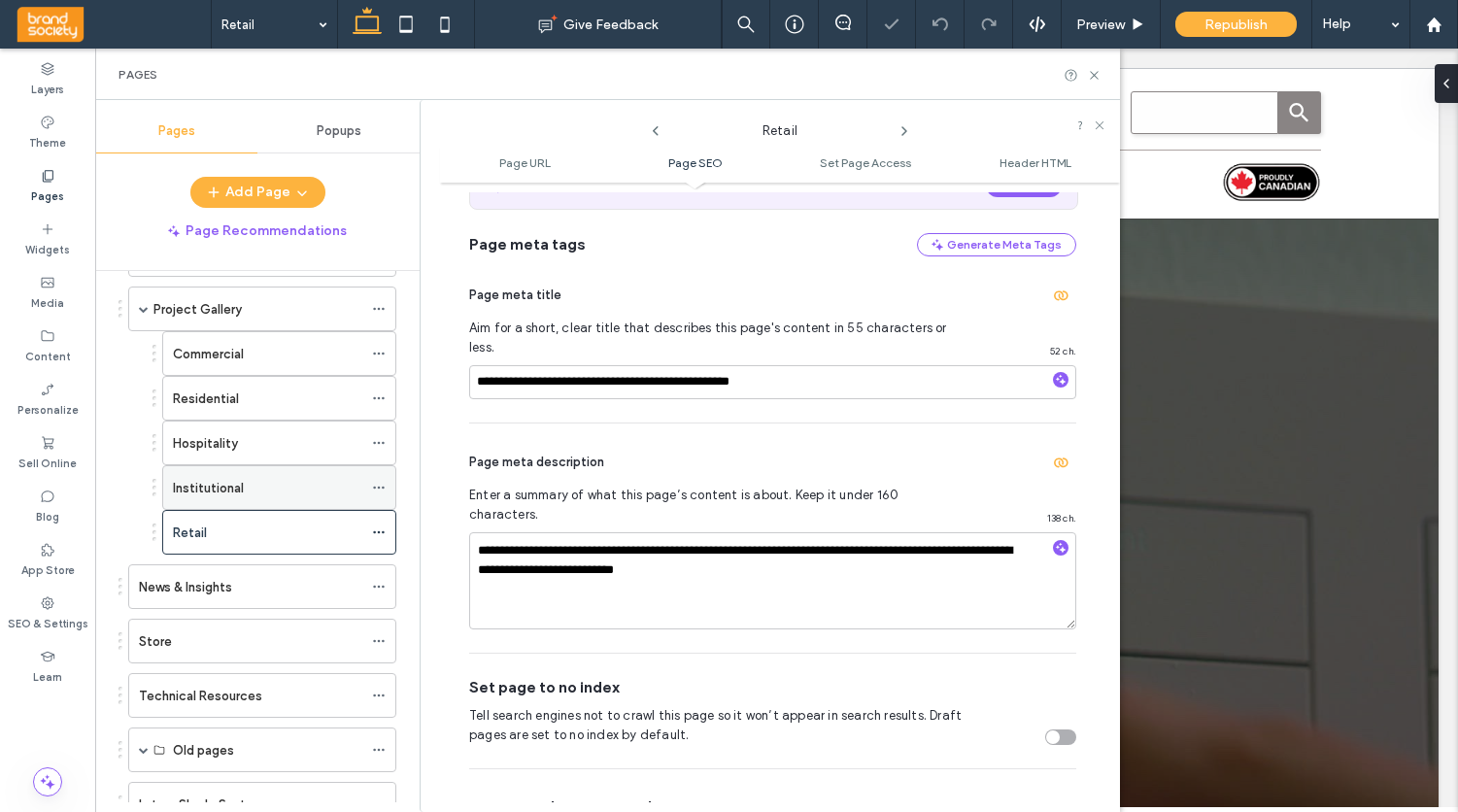 click on "Institutional" at bounding box center [208, 488] 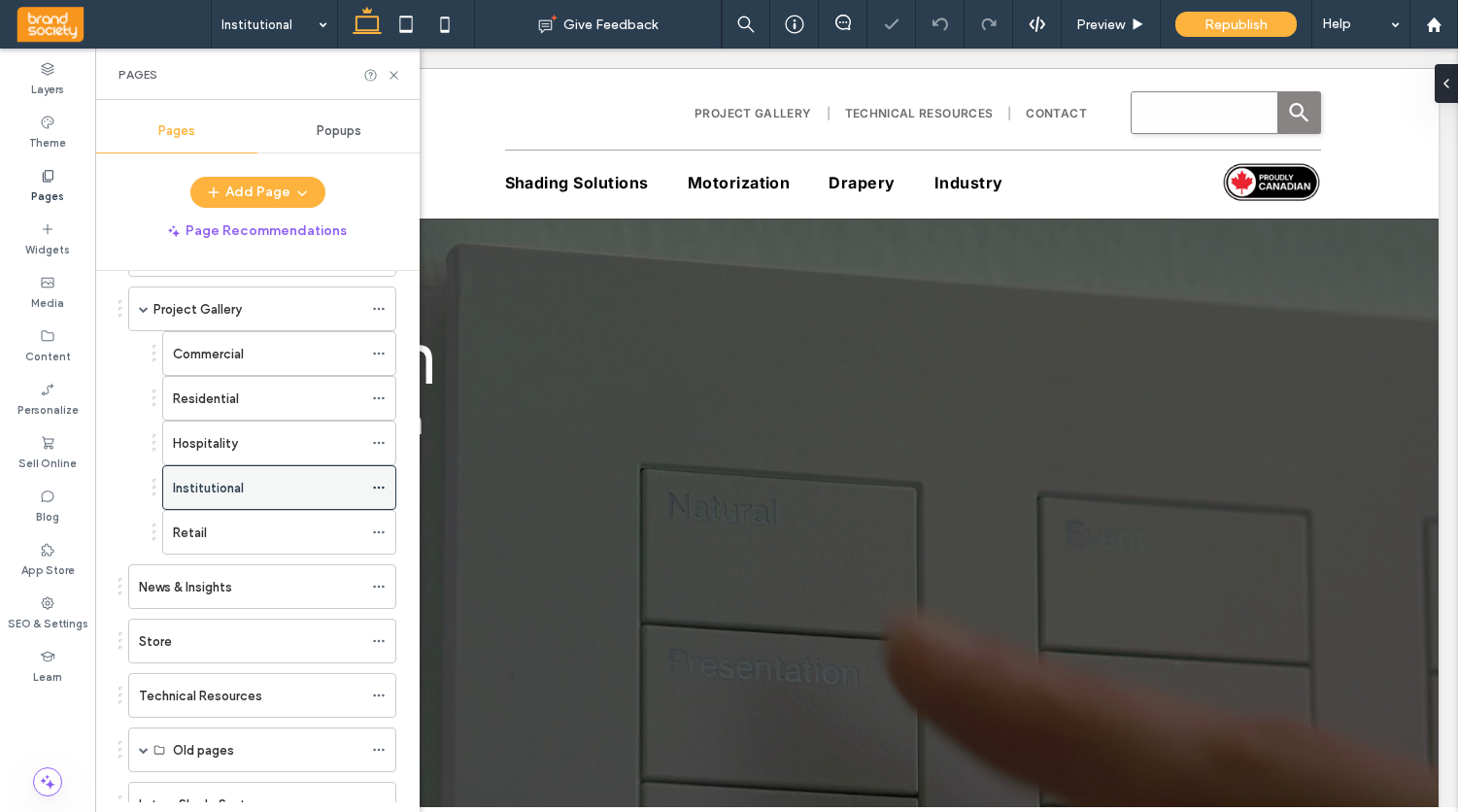 click 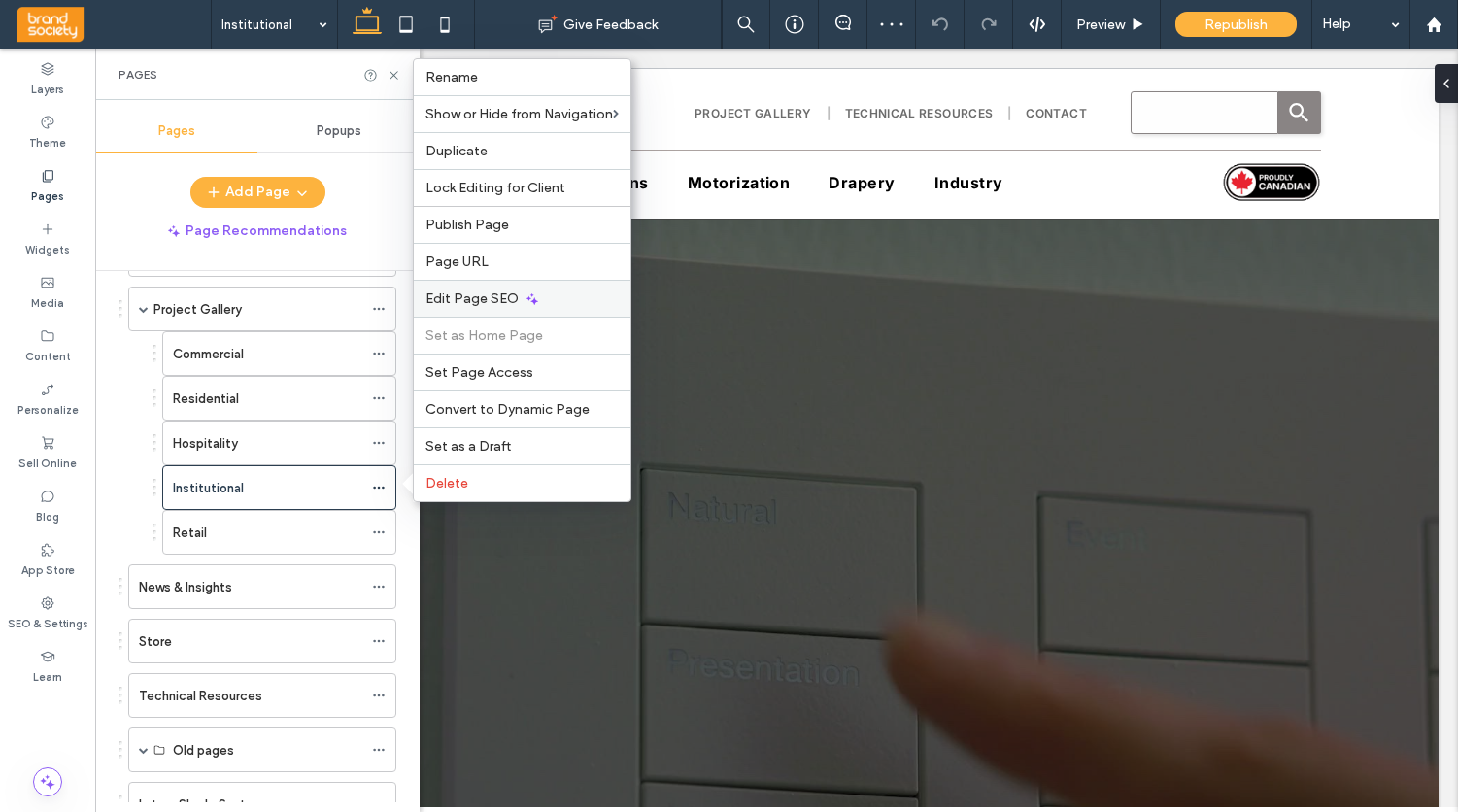 click on "Edit Page SEO" at bounding box center (472, 298) 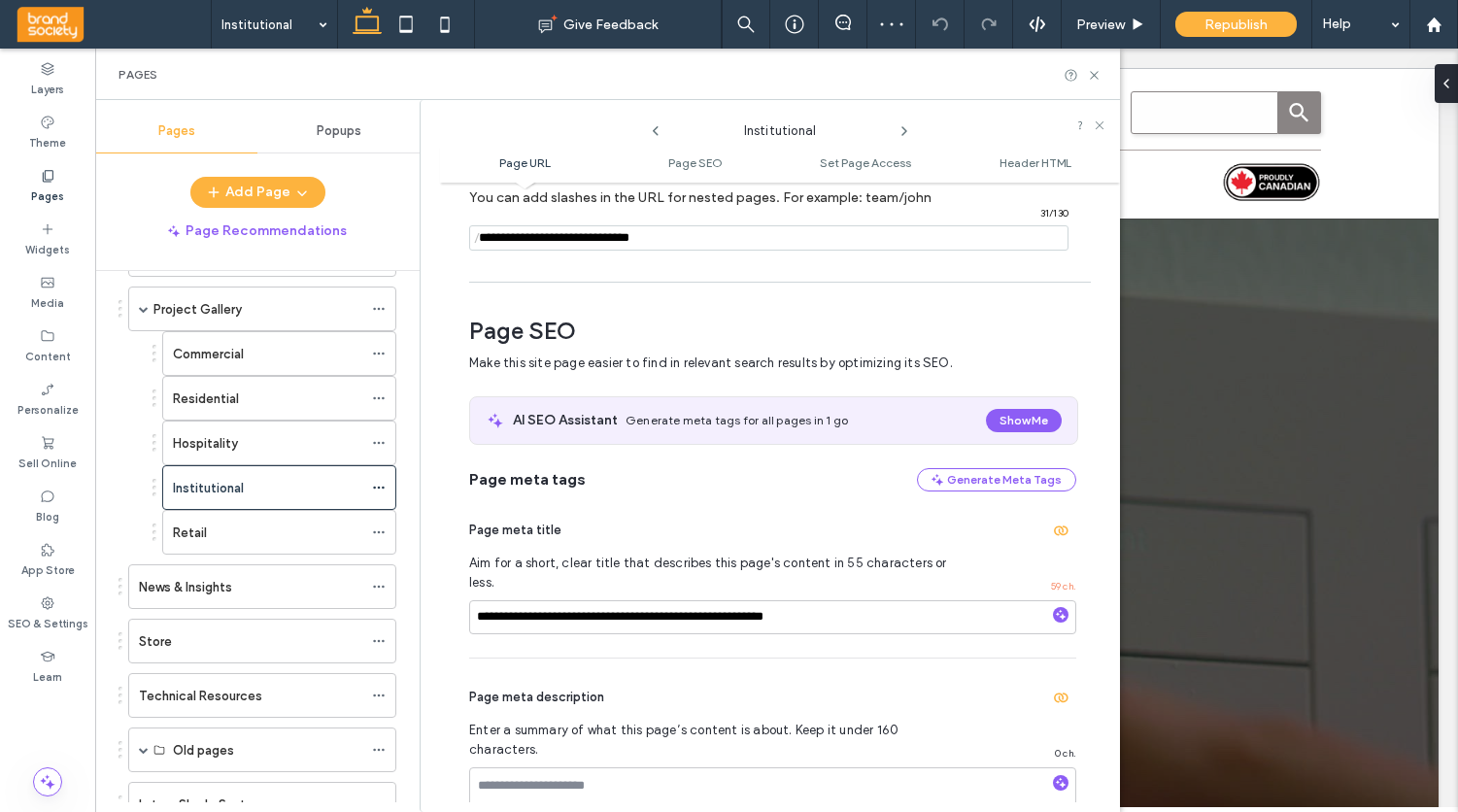 scroll, scrollTop: 266, scrollLeft: 0, axis: vertical 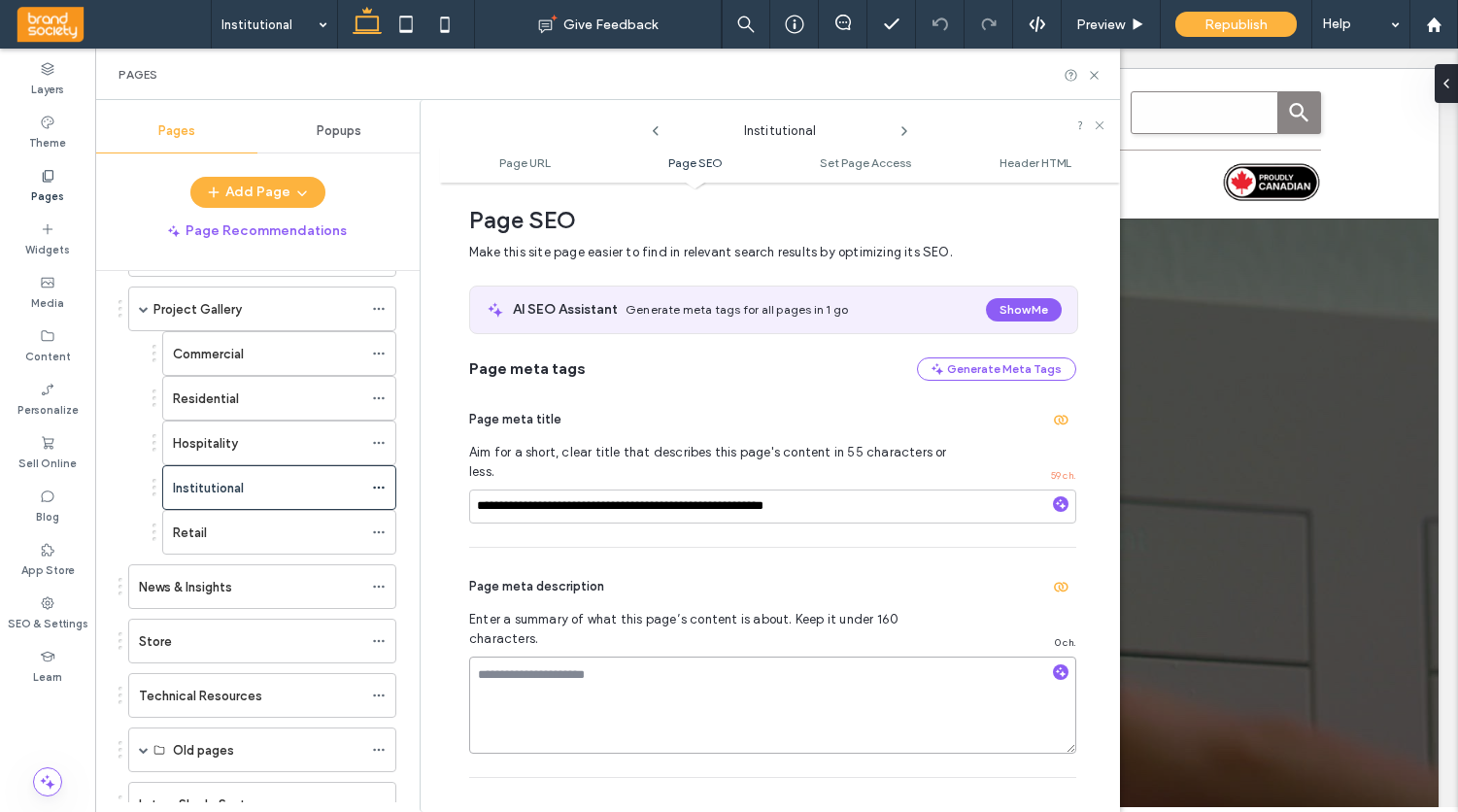 click at bounding box center [772, 705] 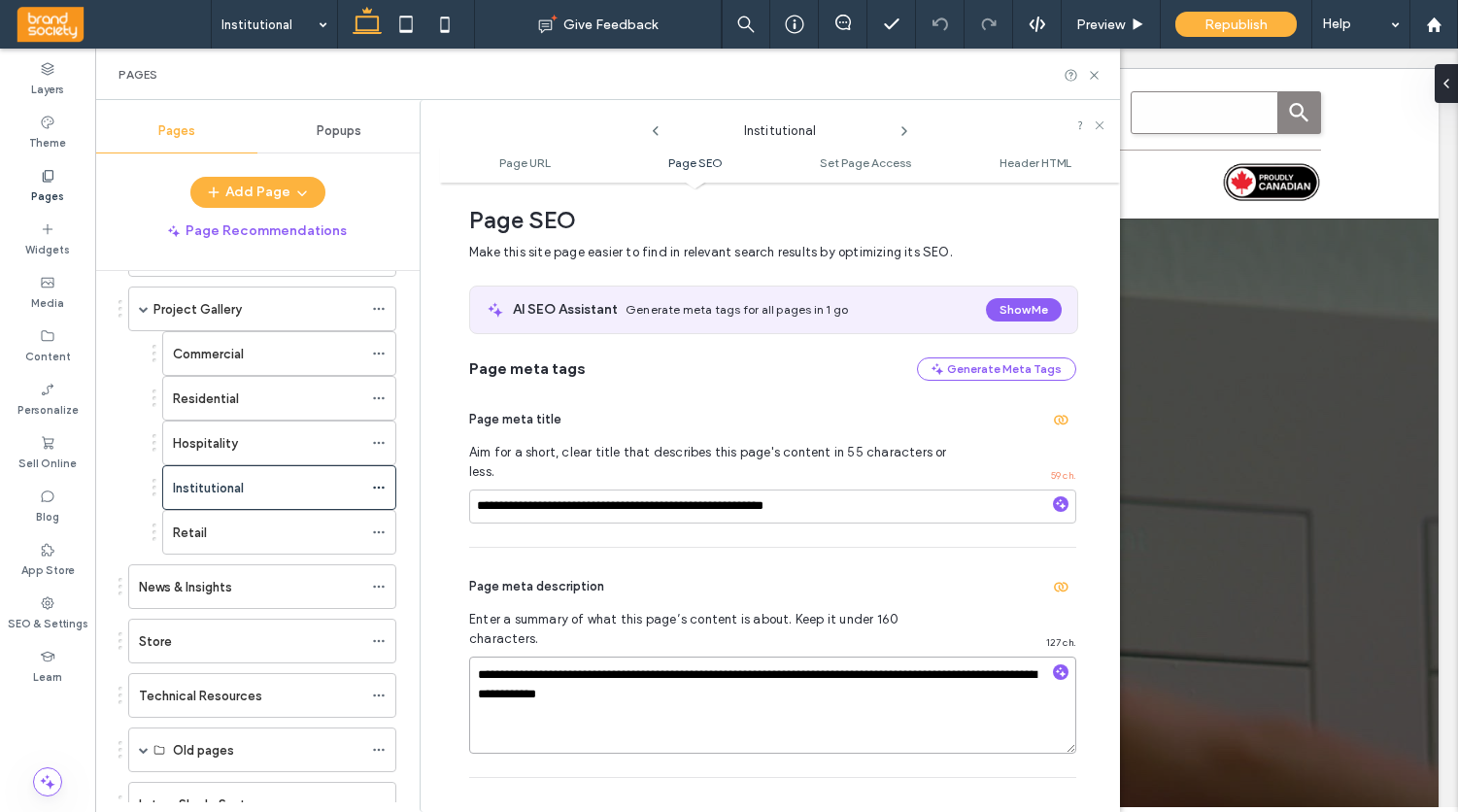 drag, startPoint x: 831, startPoint y: 637, endPoint x: 745, endPoint y: 637, distance: 86 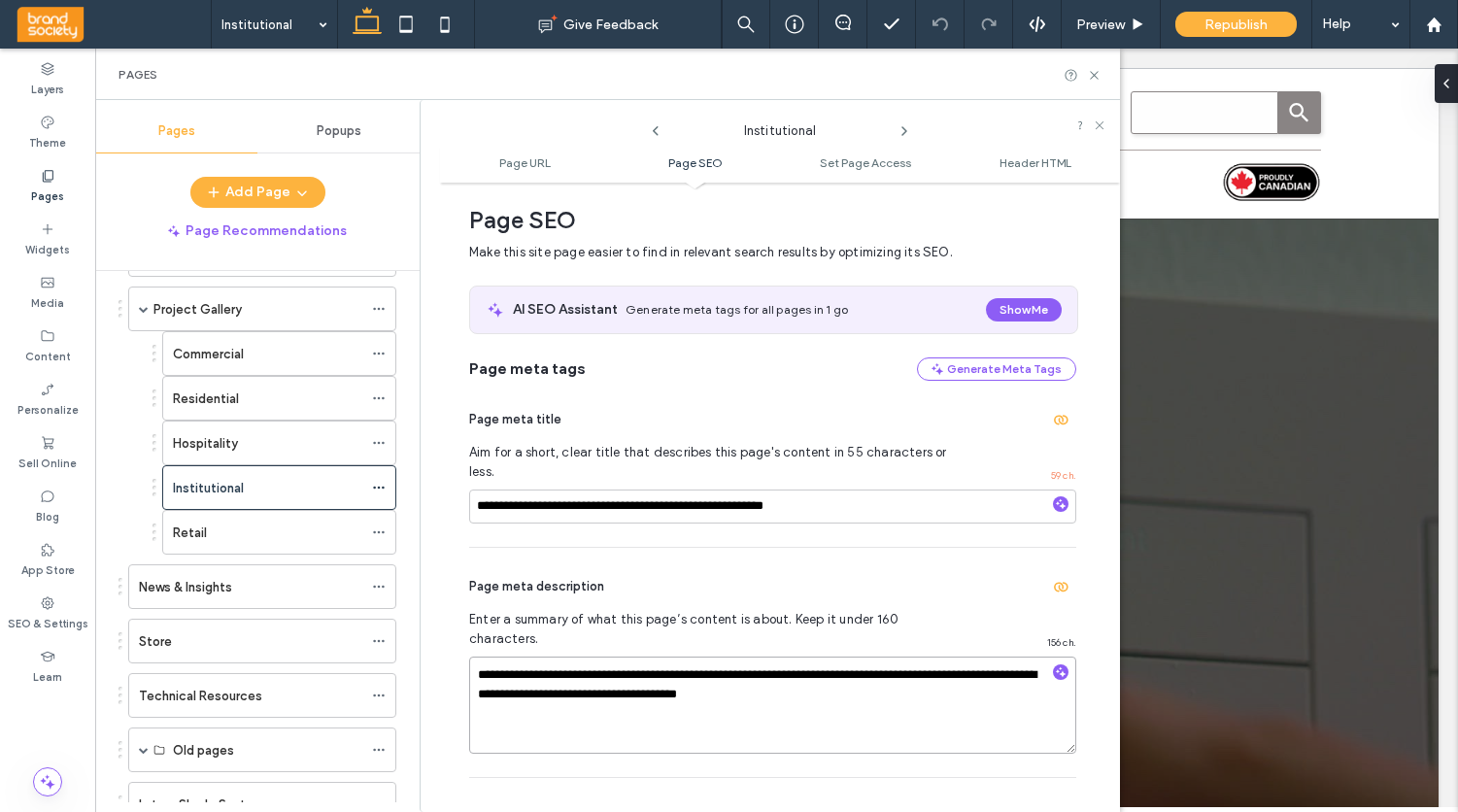 click on "**********" at bounding box center [772, 705] 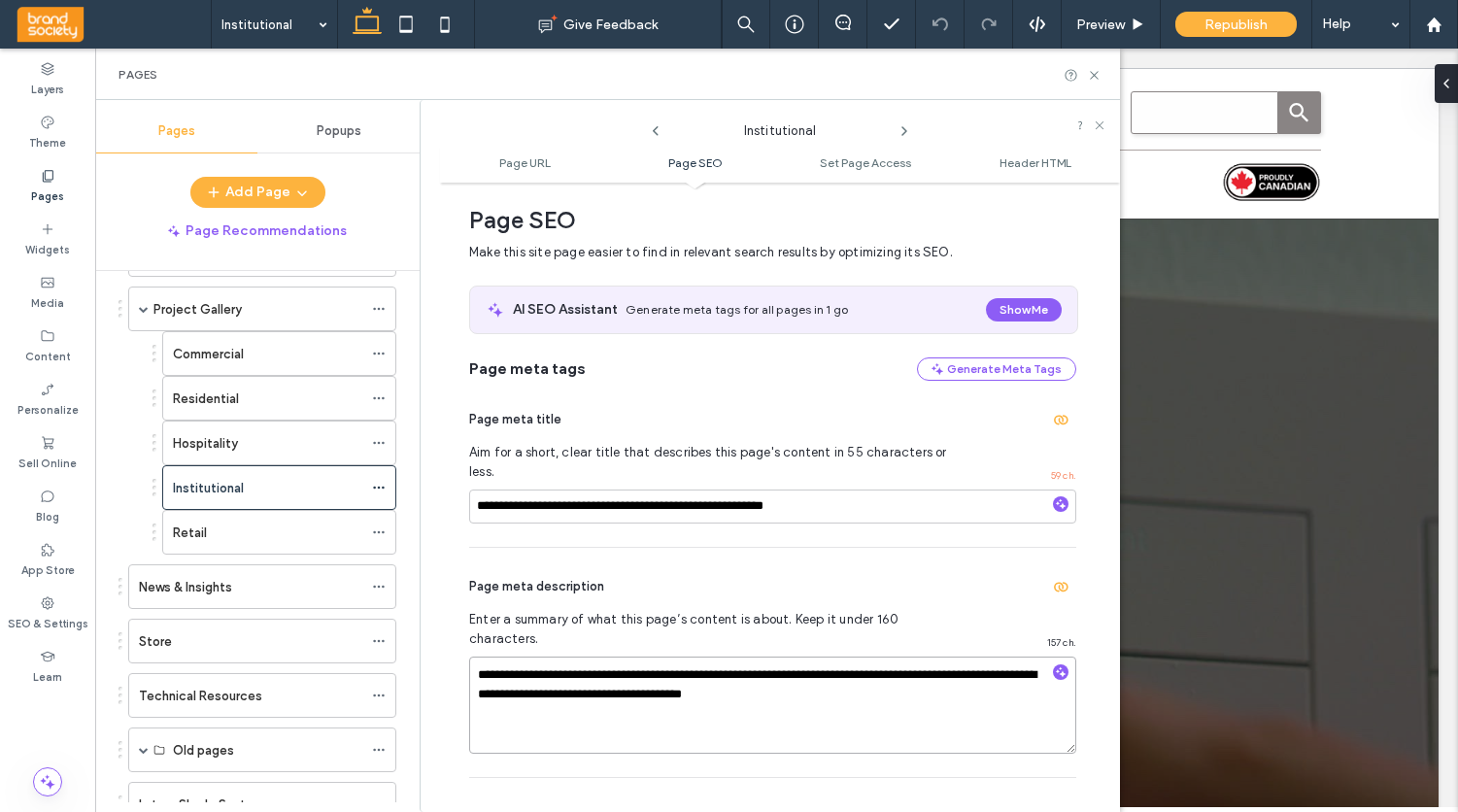click on "**********" at bounding box center (772, 705) 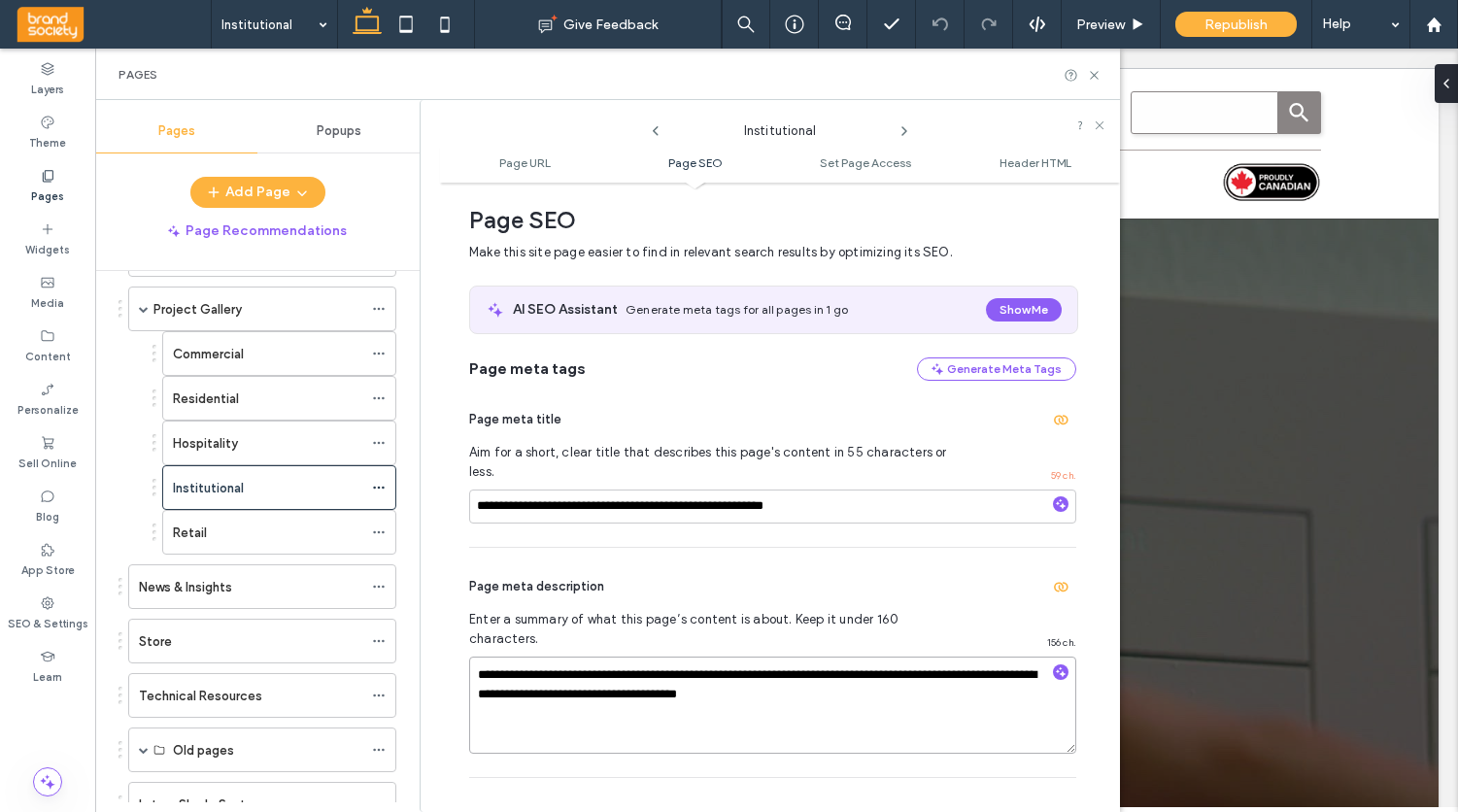 type on "**********" 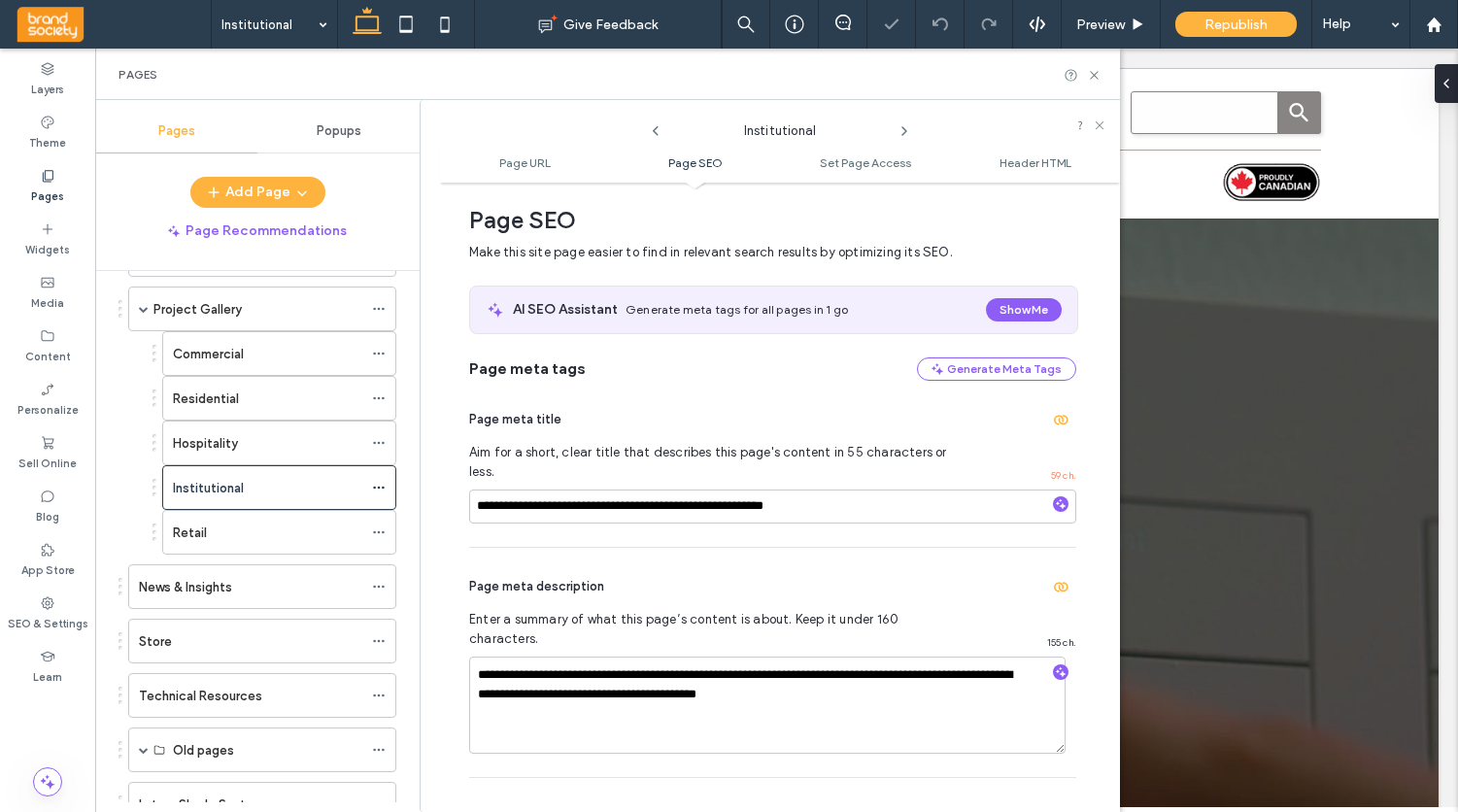click on "**********" at bounding box center (772, 662) 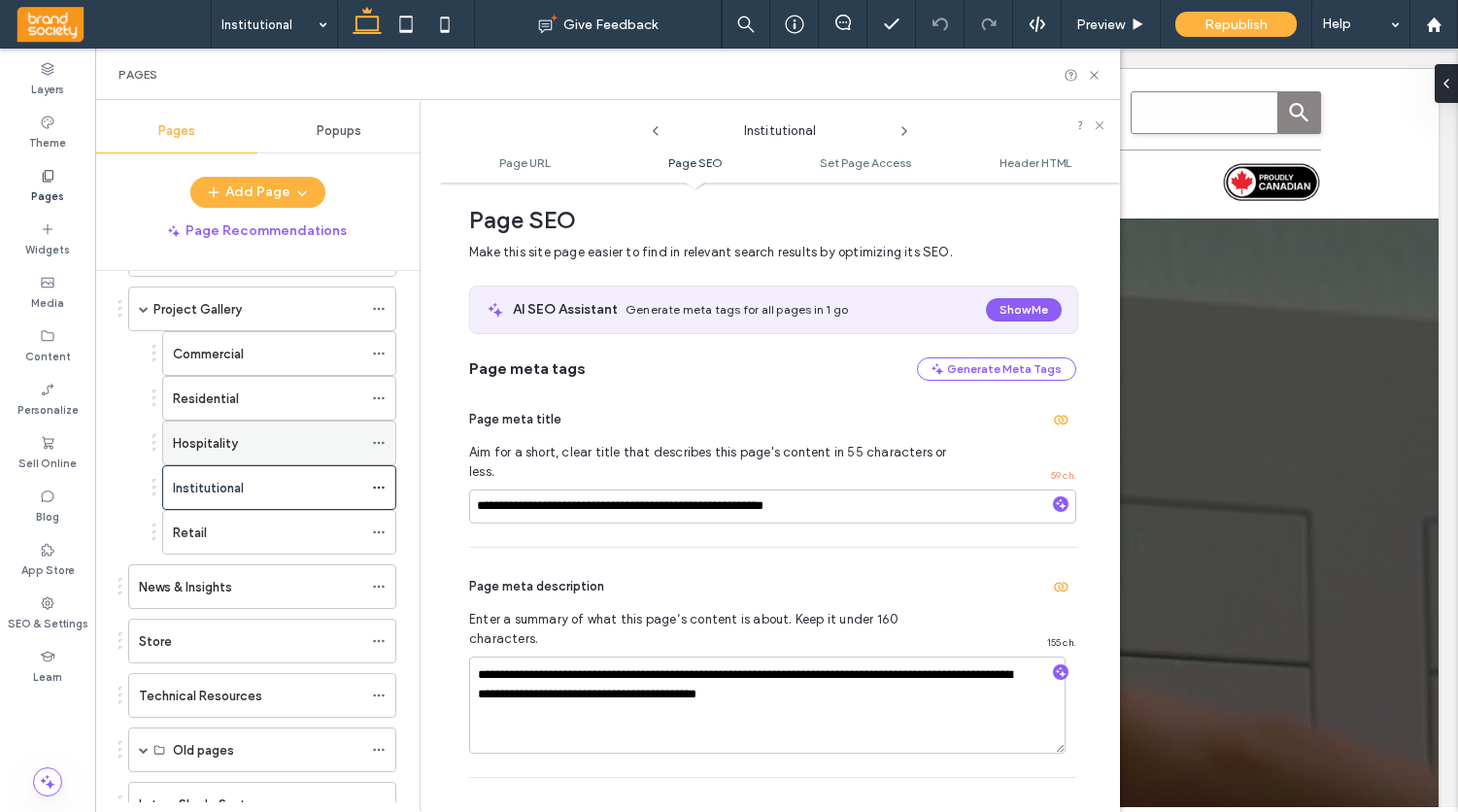click on "Hospitality" at bounding box center [205, 443] 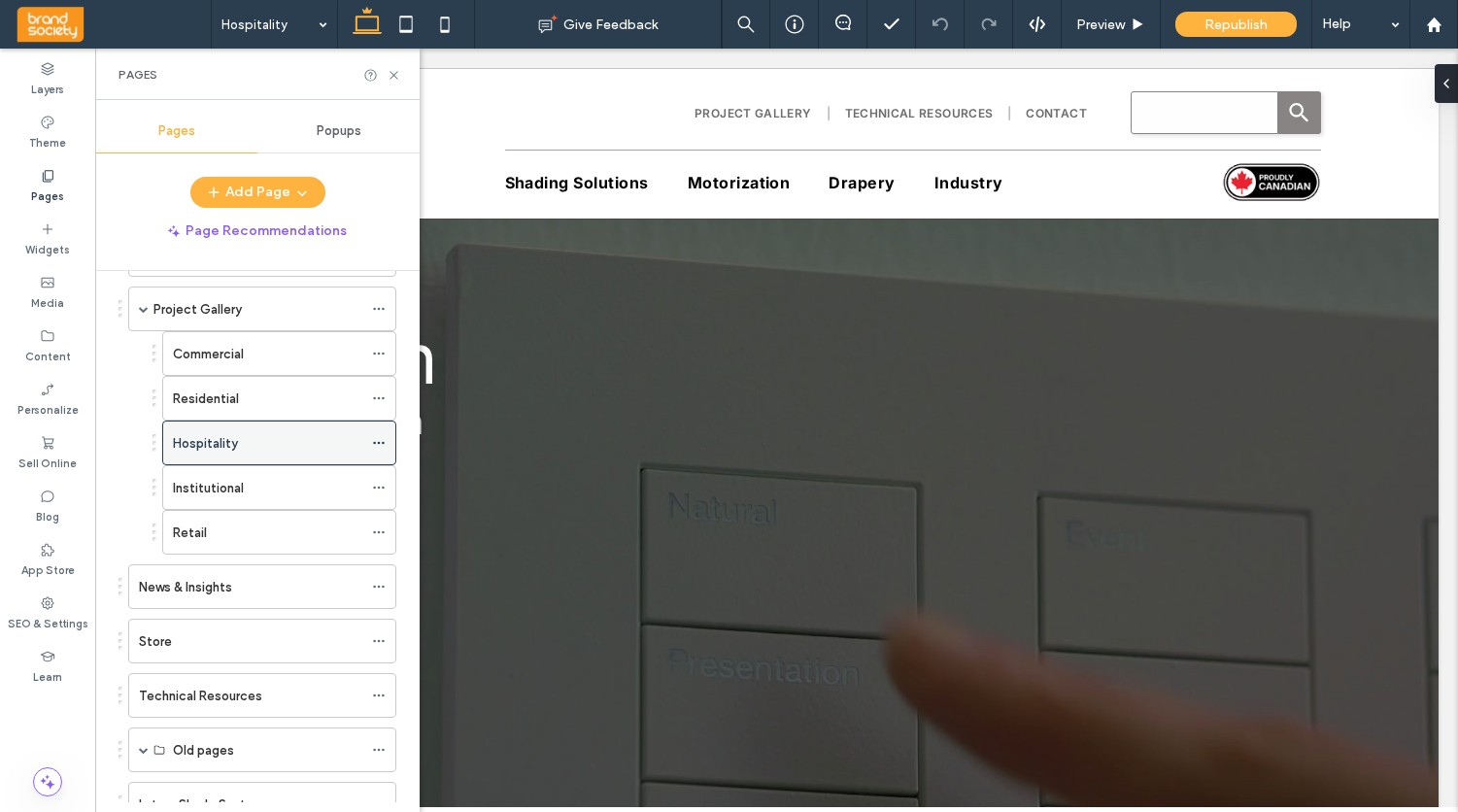 click 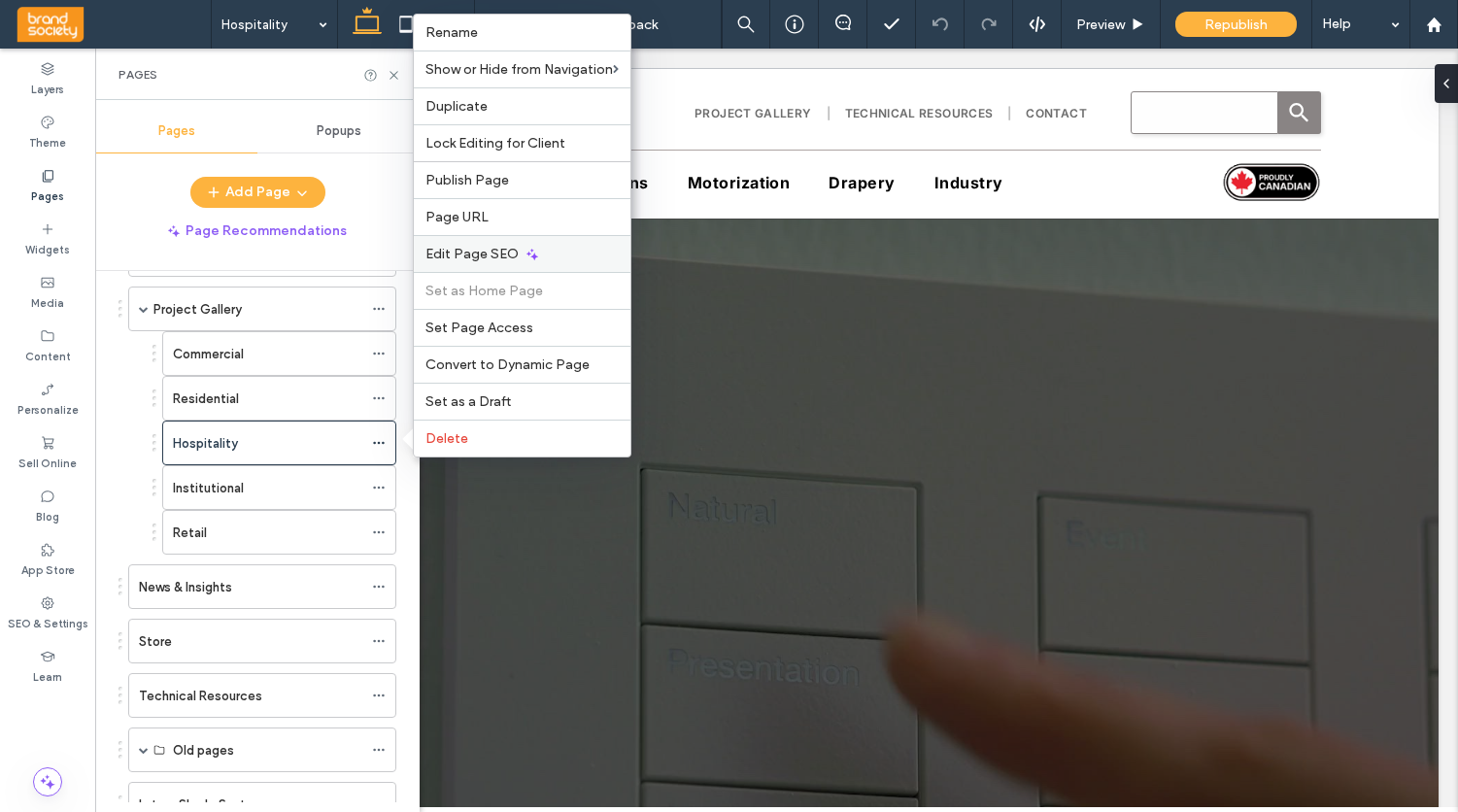 click on "Edit Page SEO" at bounding box center (472, 254) 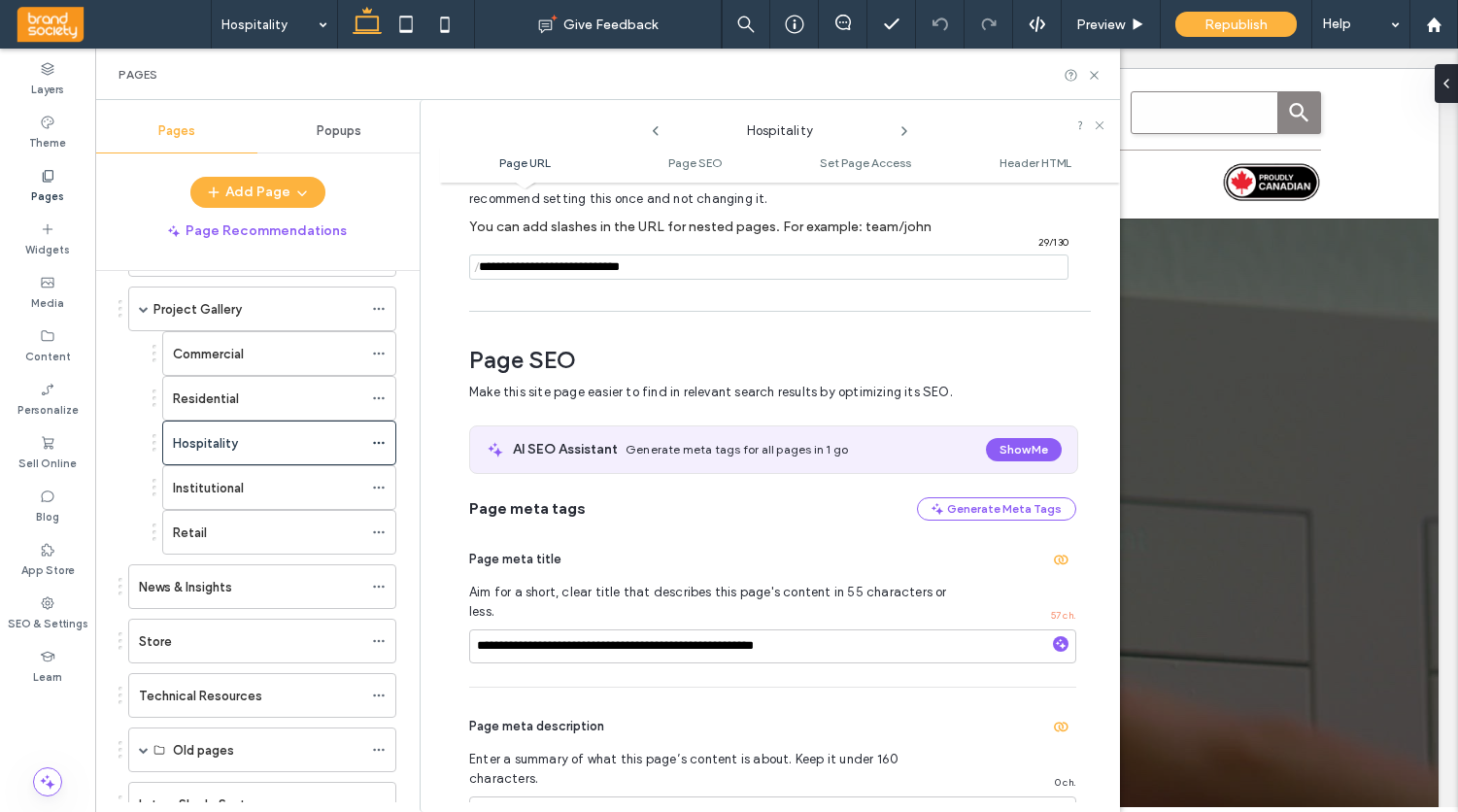 scroll, scrollTop: 266, scrollLeft: 0, axis: vertical 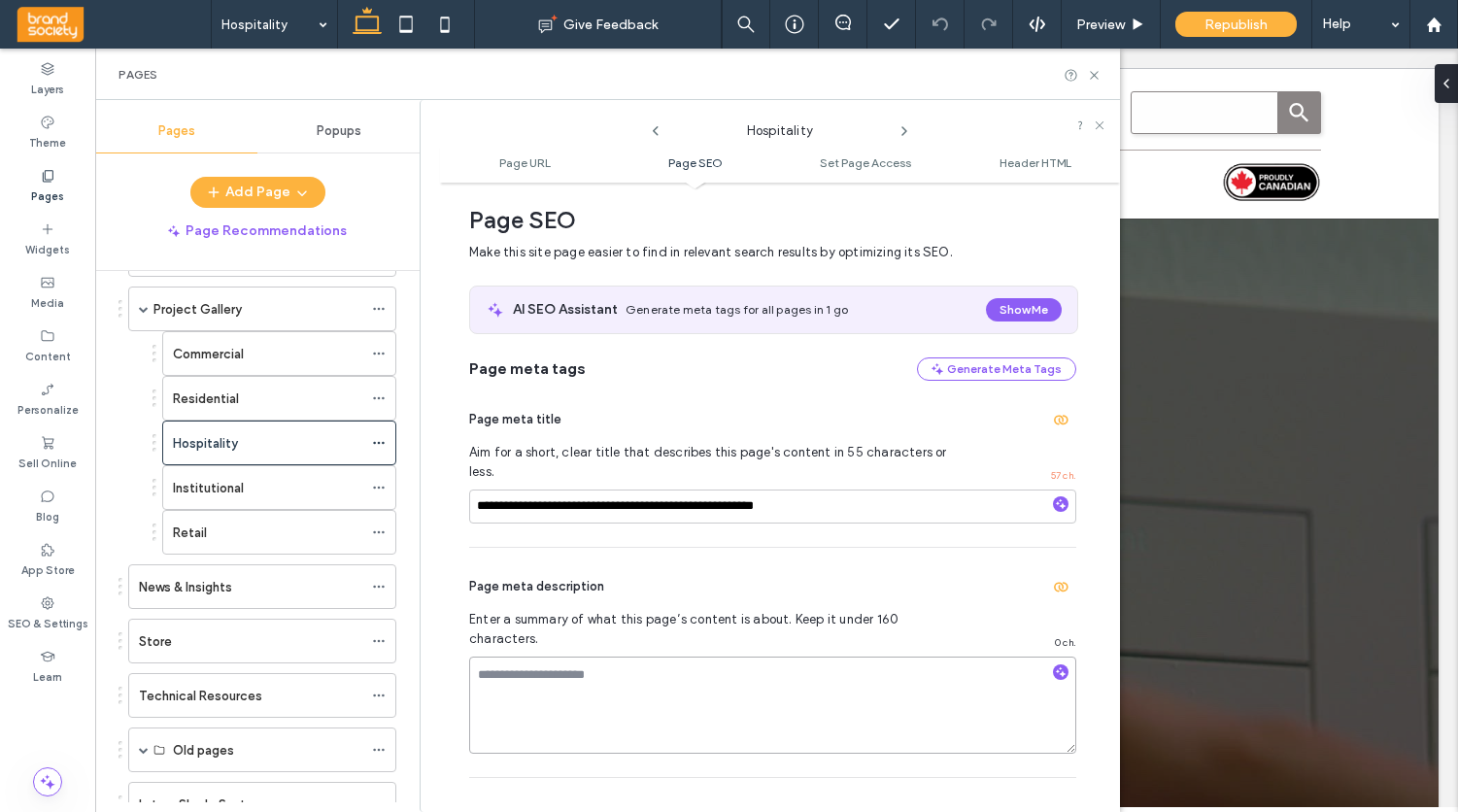 click at bounding box center (772, 705) 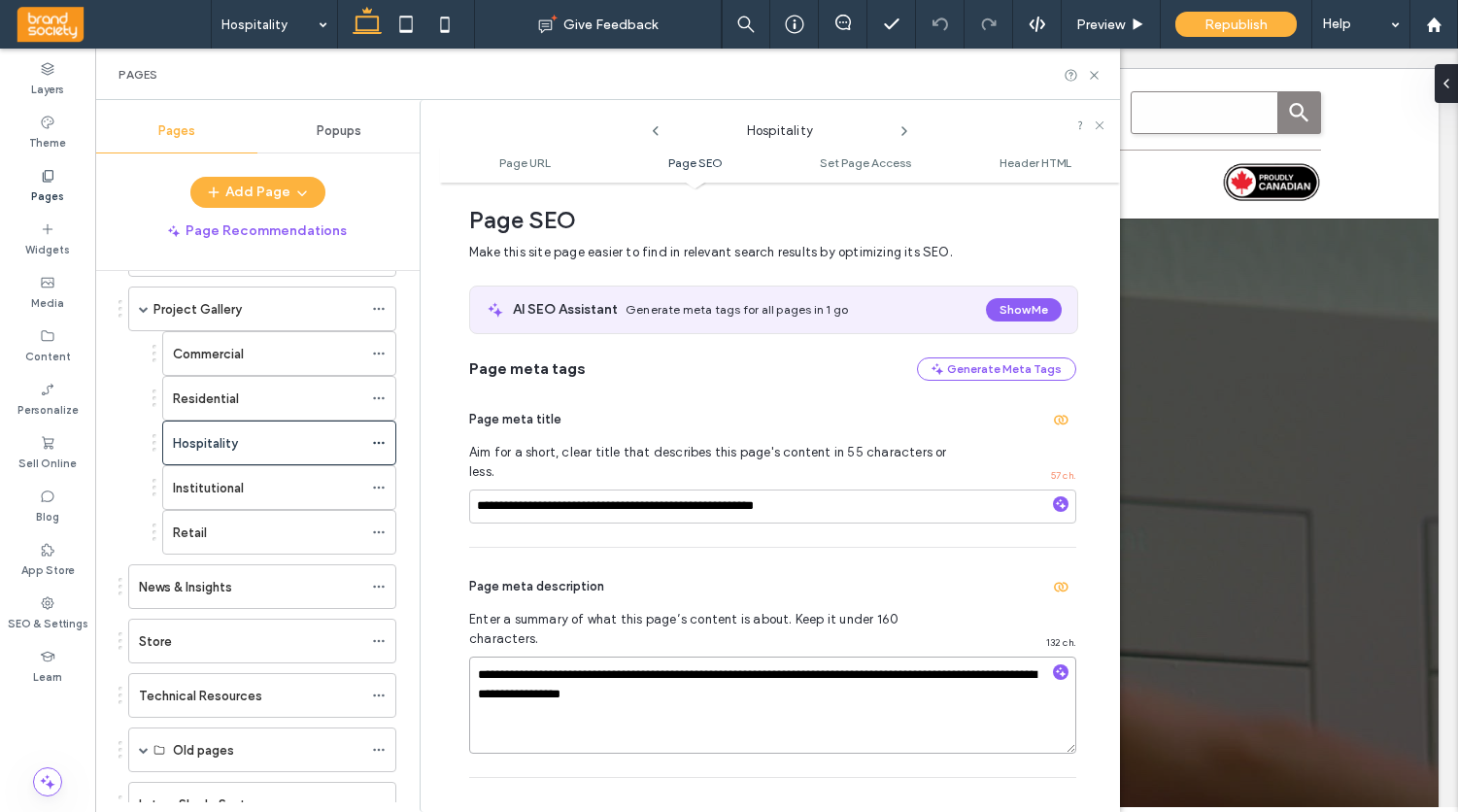 click on "**********" at bounding box center (772, 705) 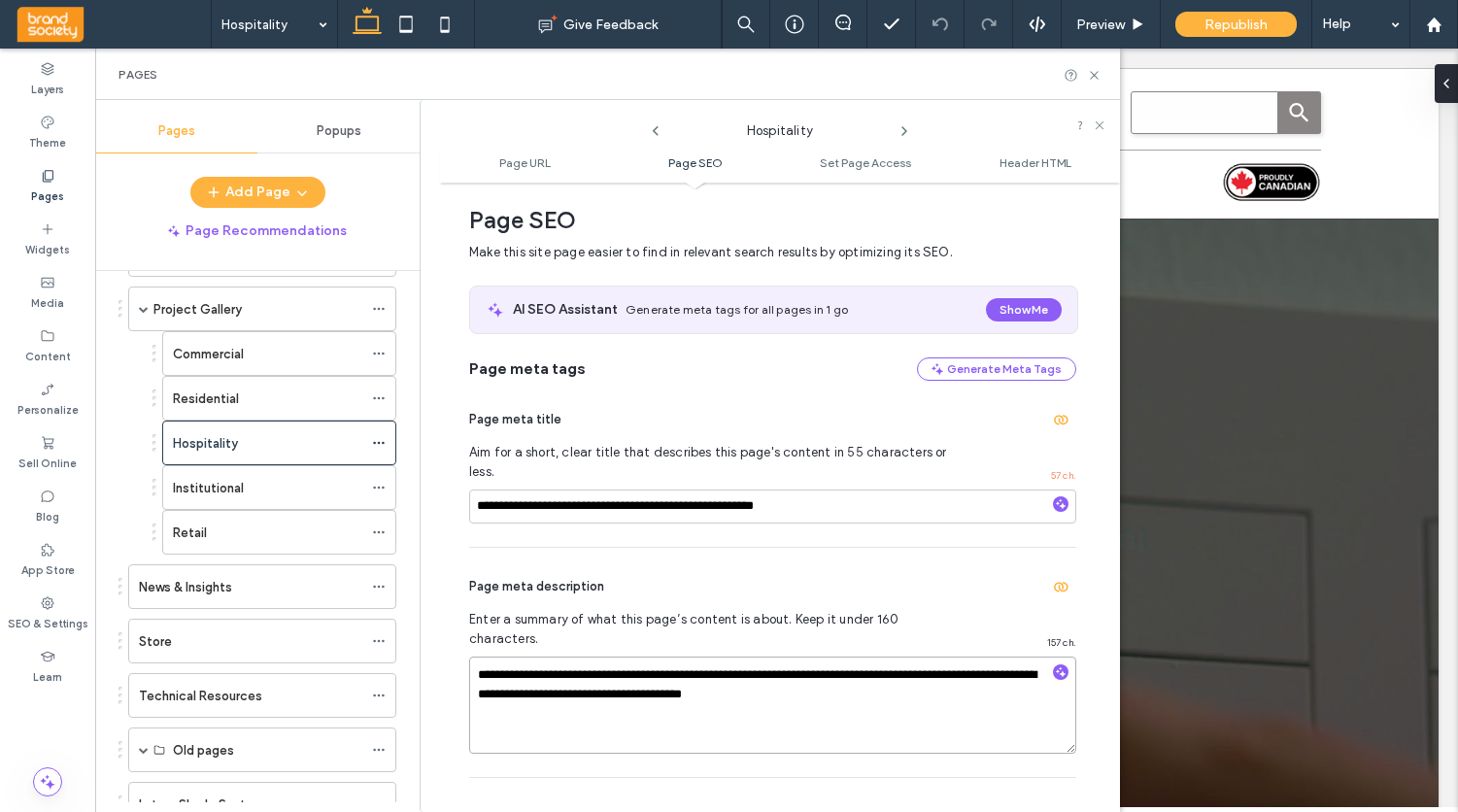 drag, startPoint x: 663, startPoint y: 637, endPoint x: 581, endPoint y: 638, distance: 82.0061 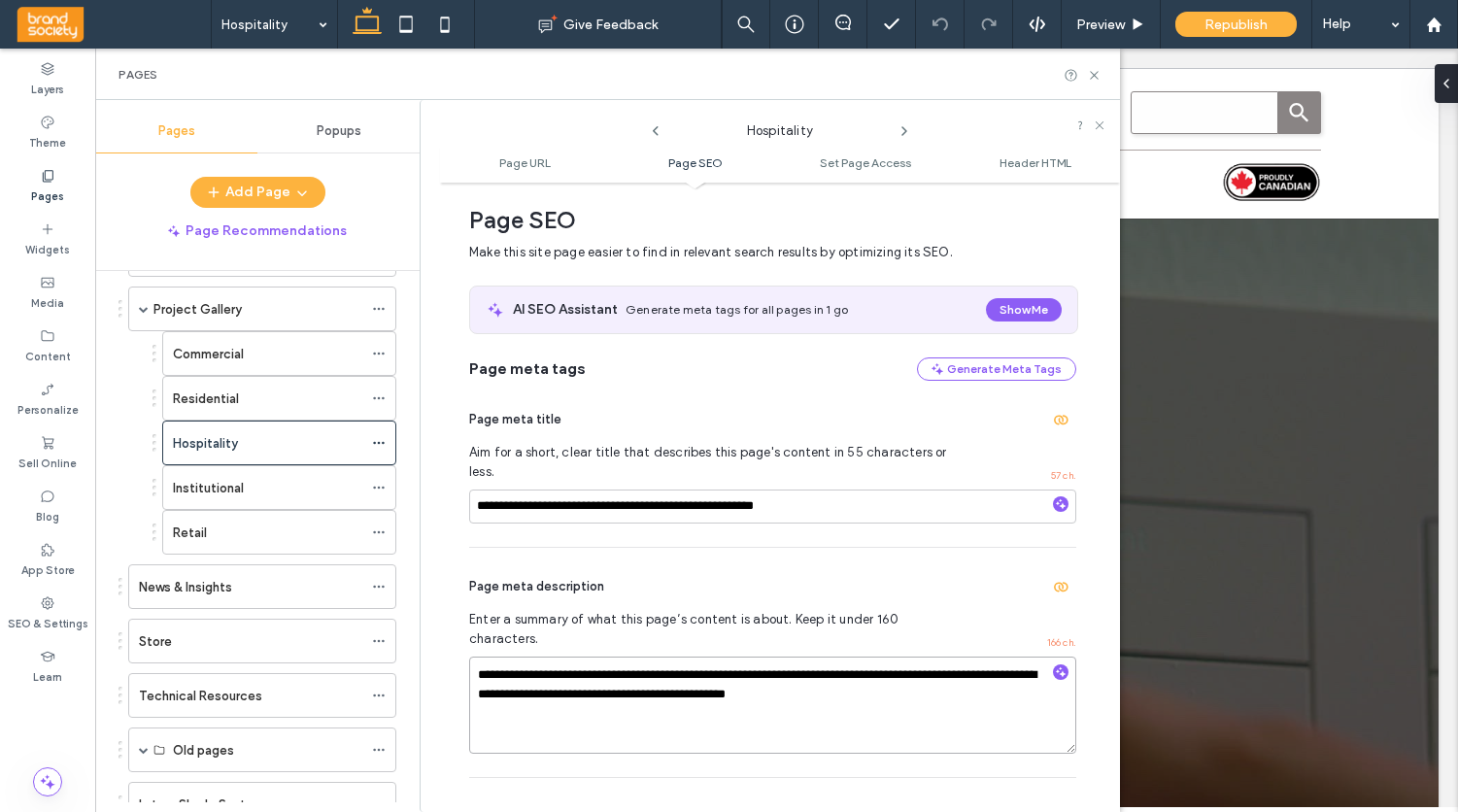 click on "**********" at bounding box center (772, 705) 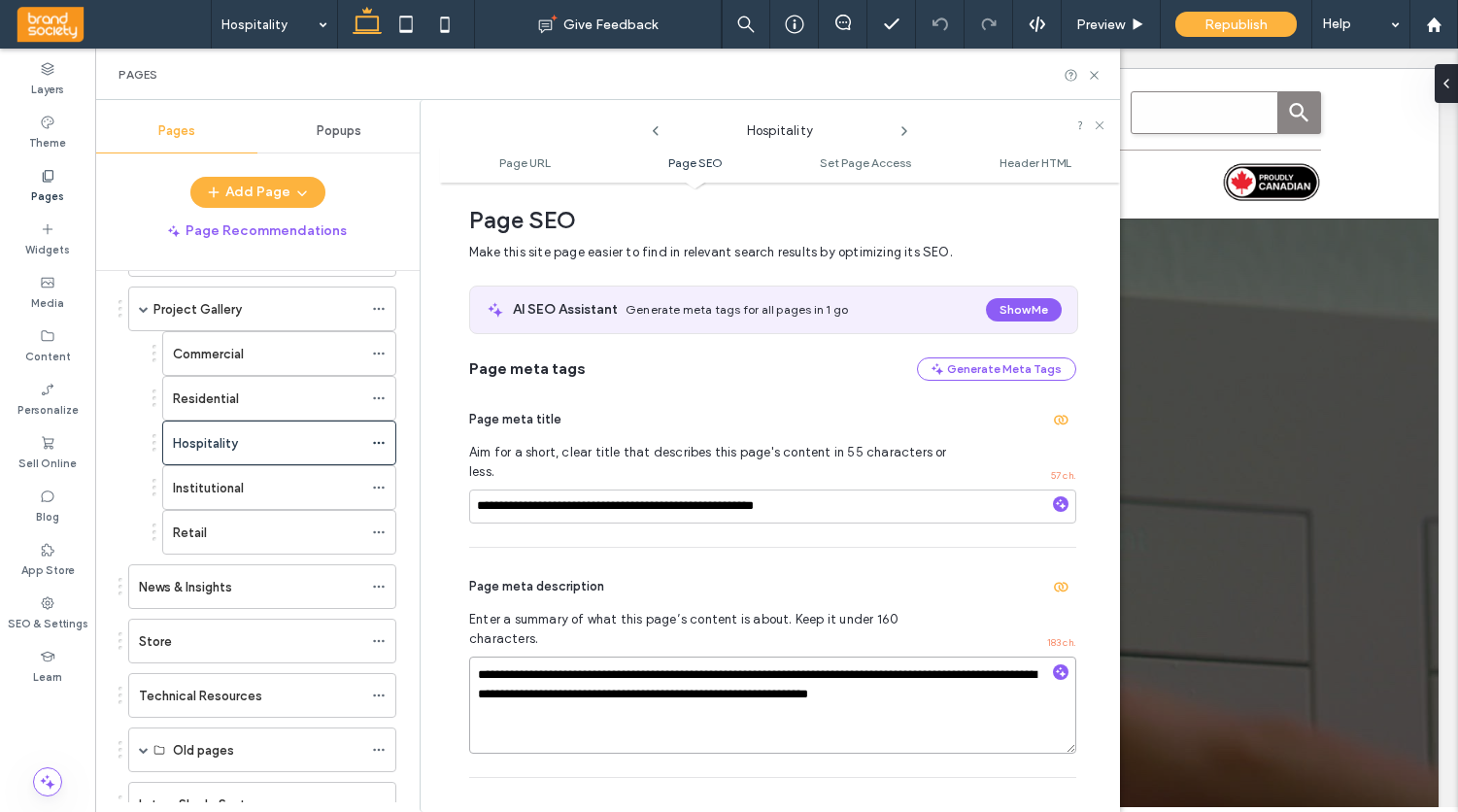 type on "**********" 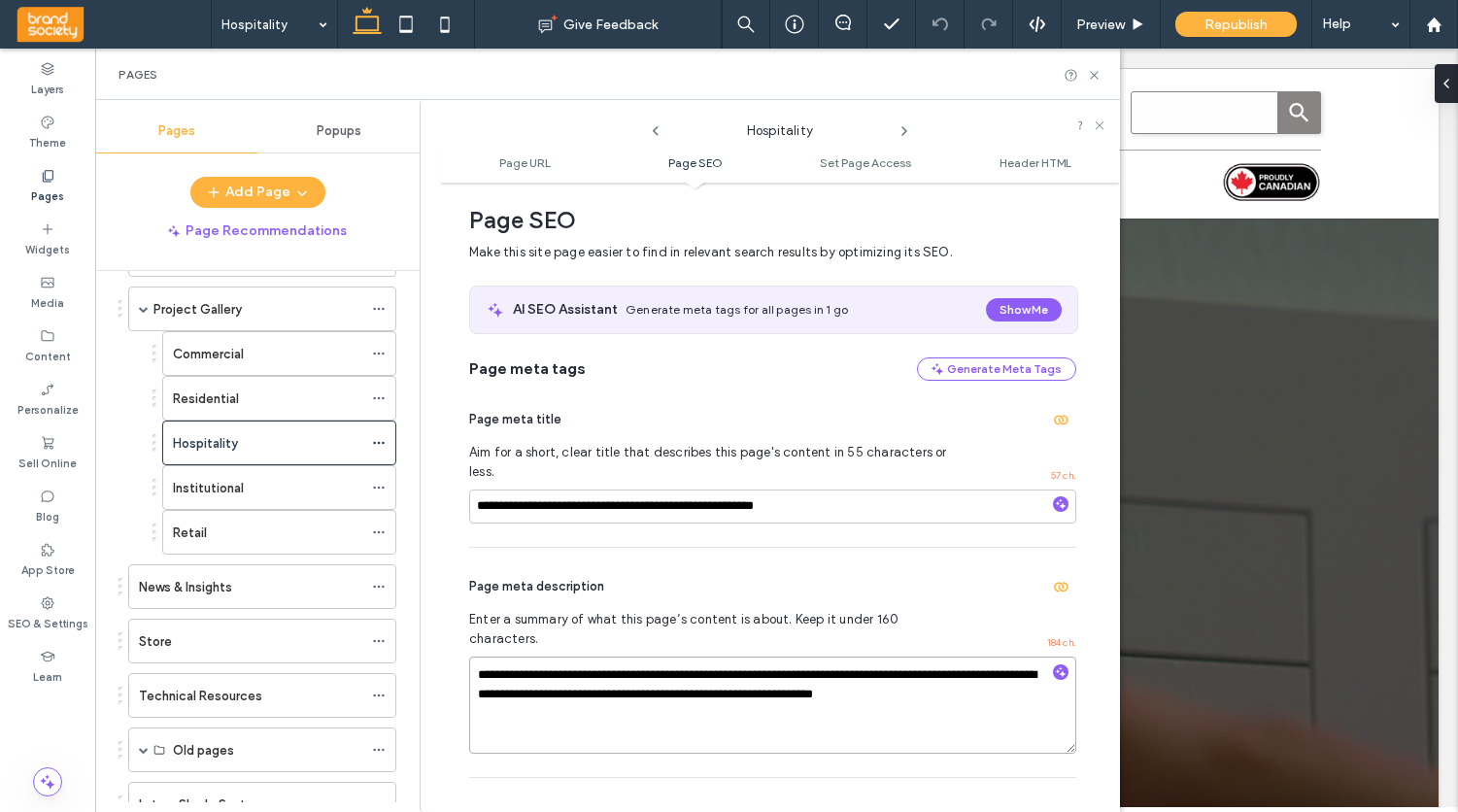 drag, startPoint x: 914, startPoint y: 669, endPoint x: 905, endPoint y: 664, distance: 10.29563 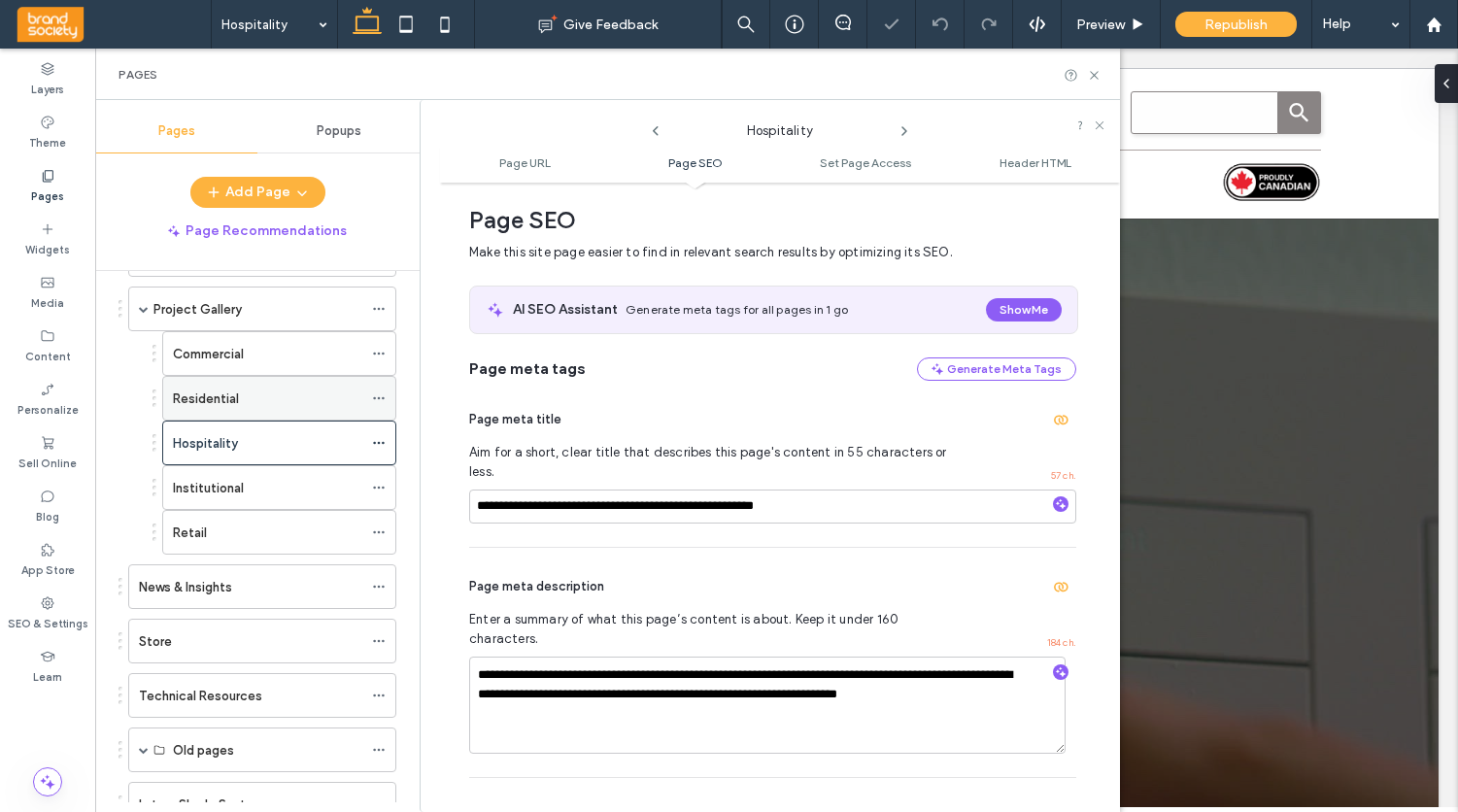click on "Residential" at bounding box center [206, 398] 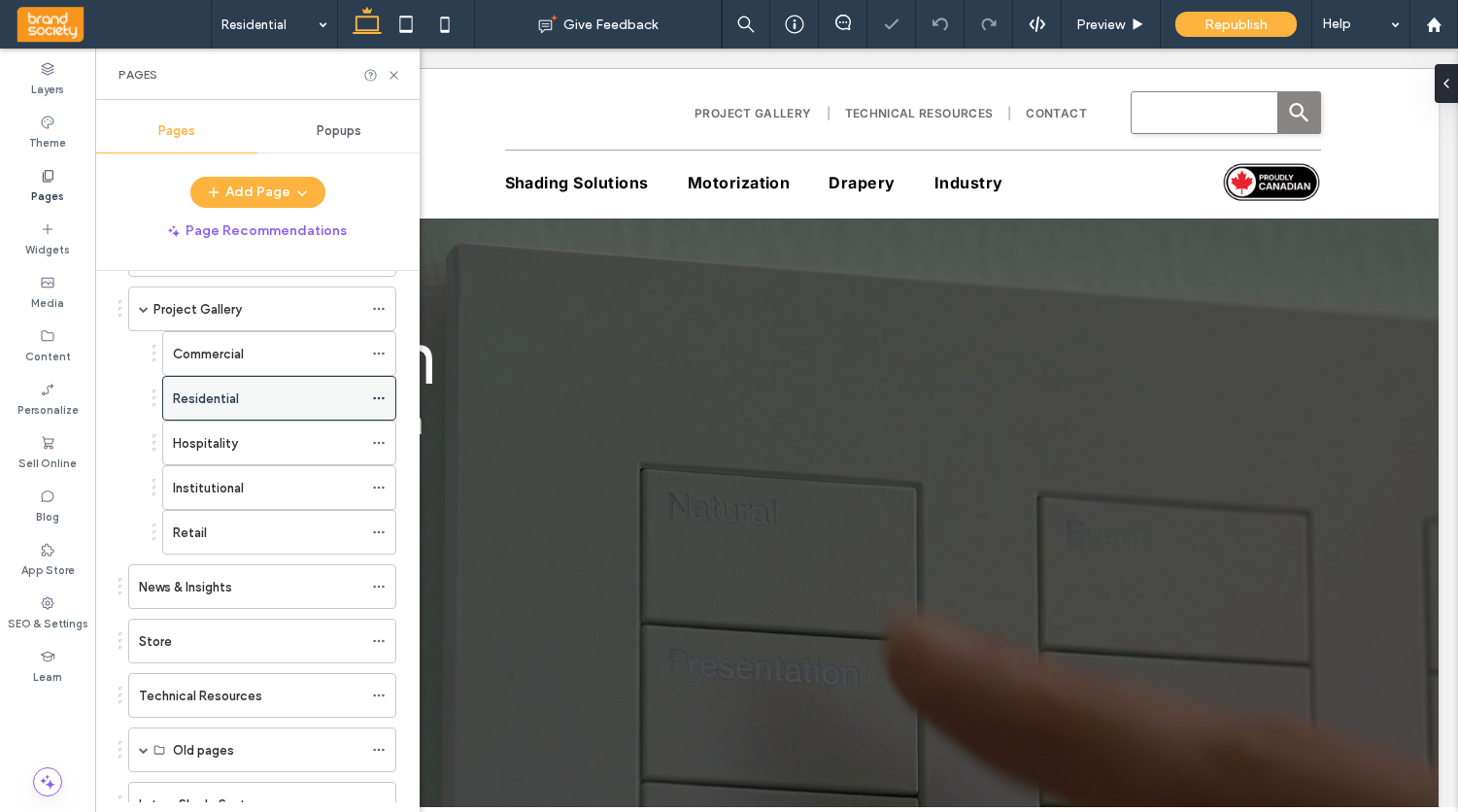 click 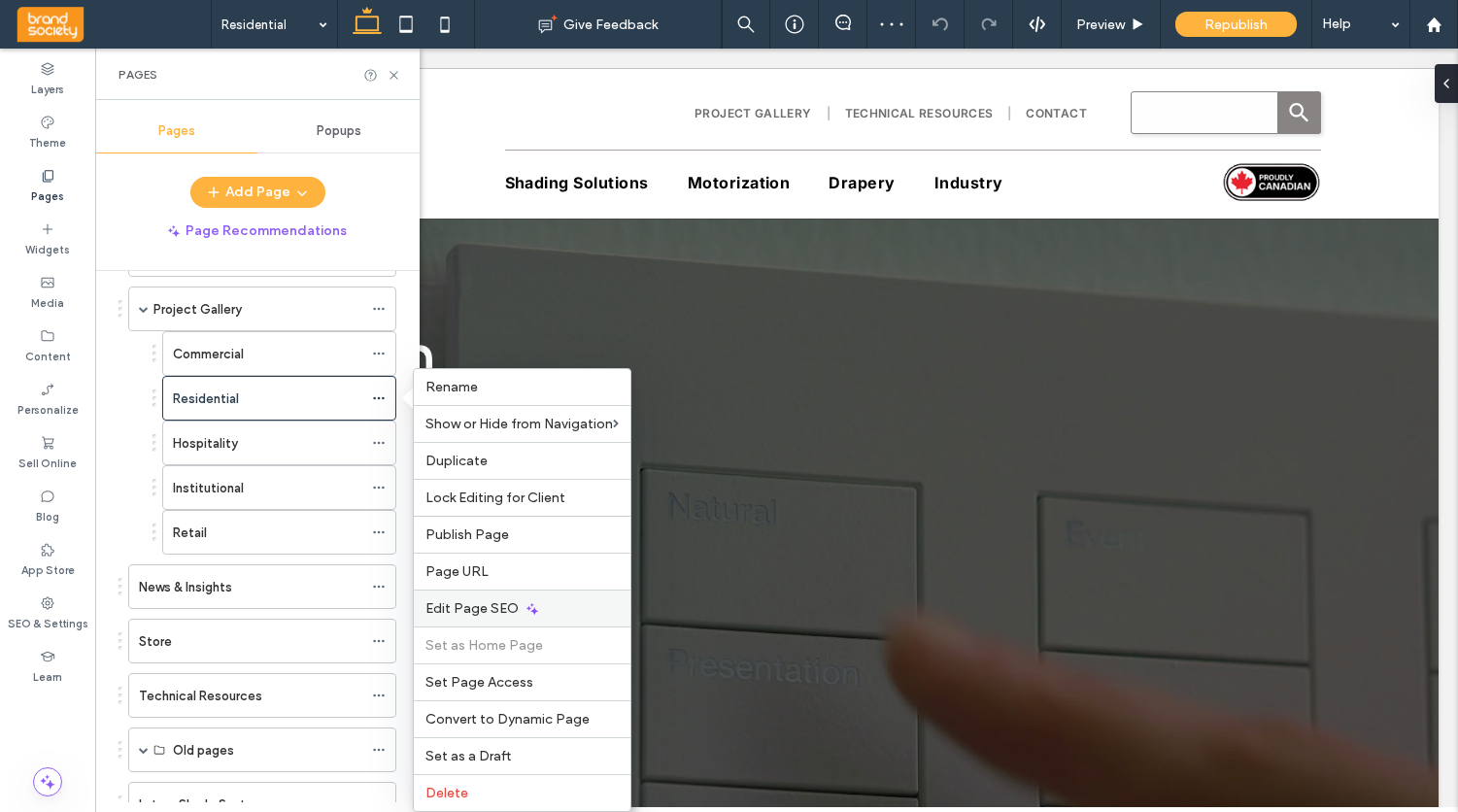 click on "Edit Page SEO" at bounding box center (472, 608) 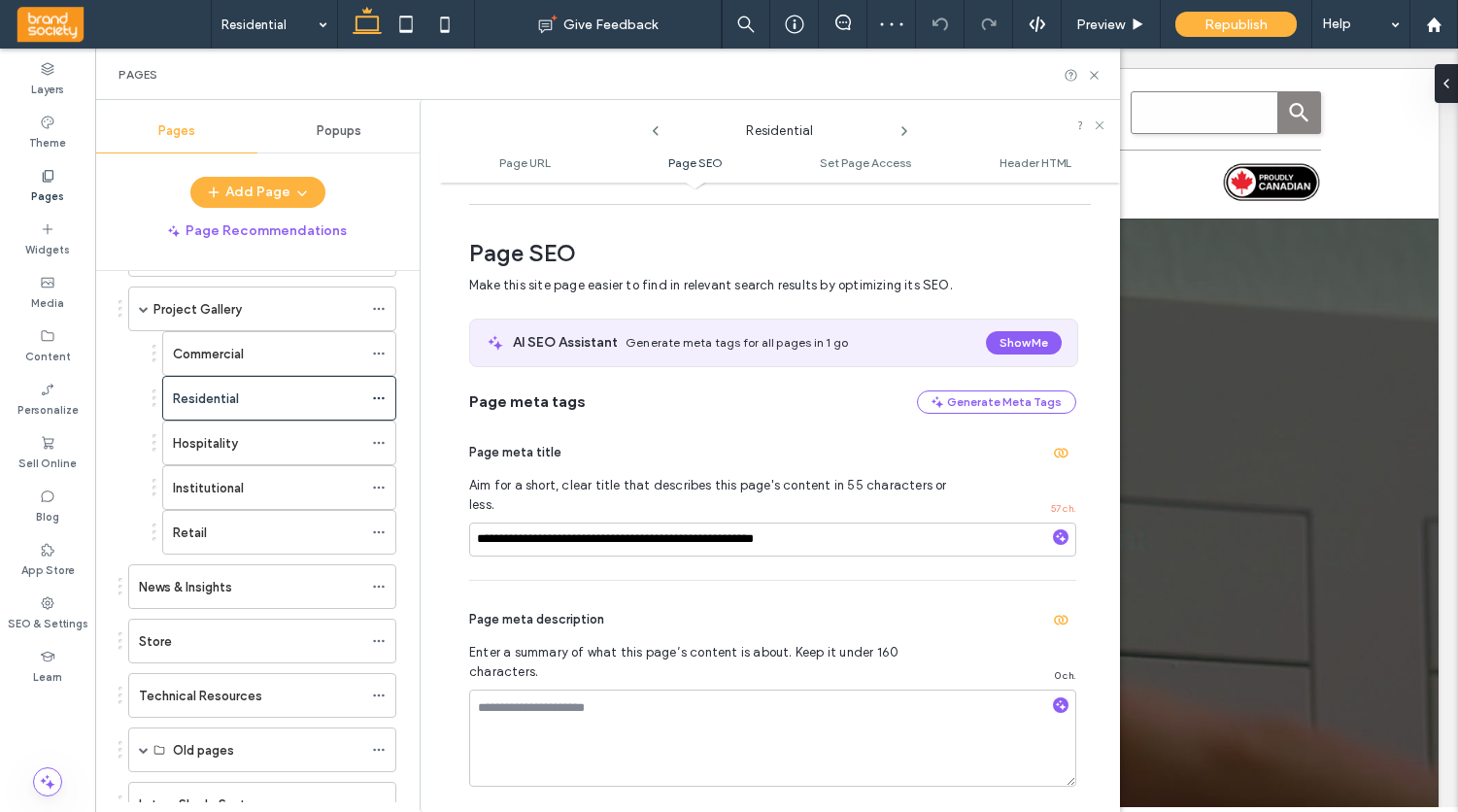 scroll, scrollTop: 266, scrollLeft: 0, axis: vertical 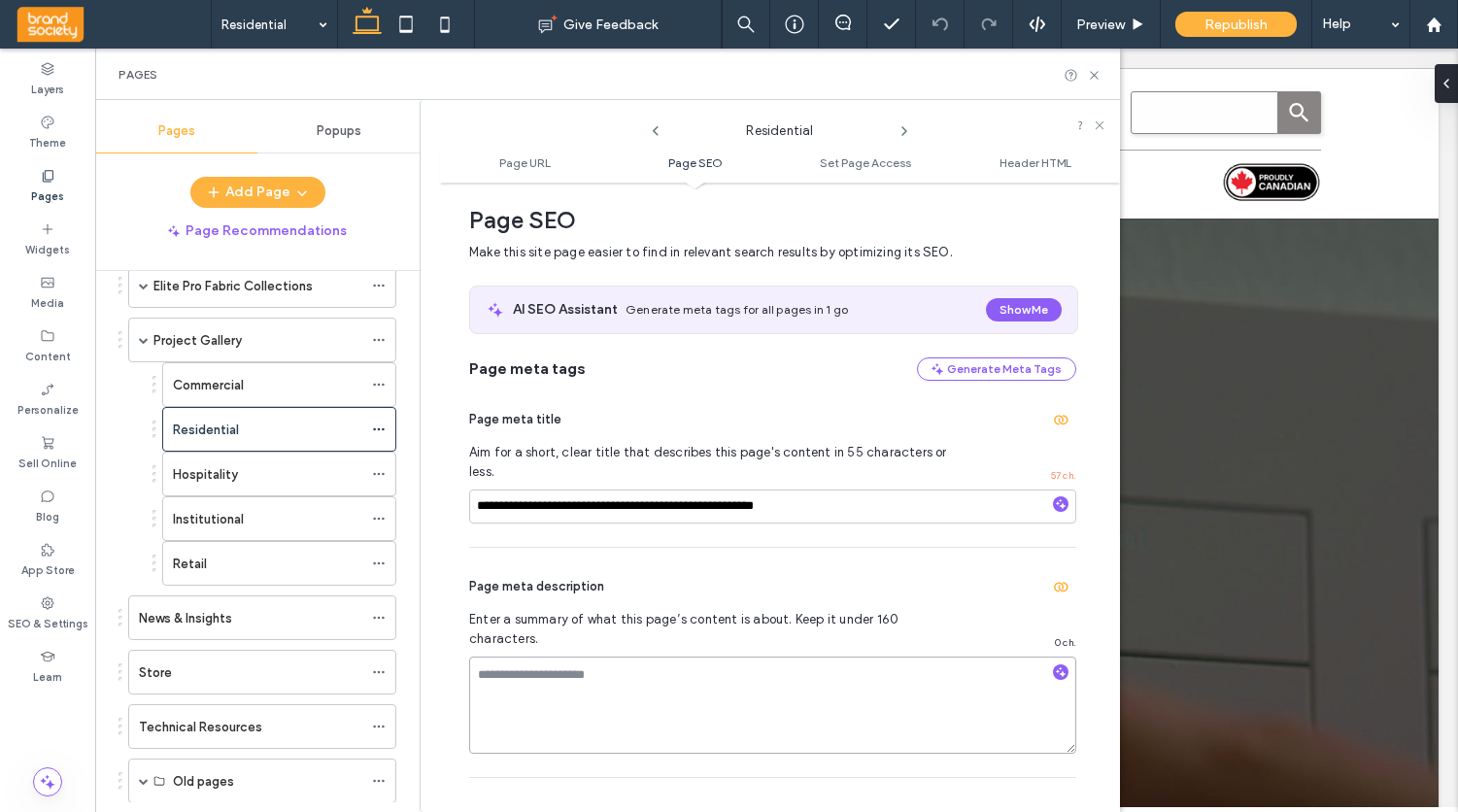 click at bounding box center [772, 705] 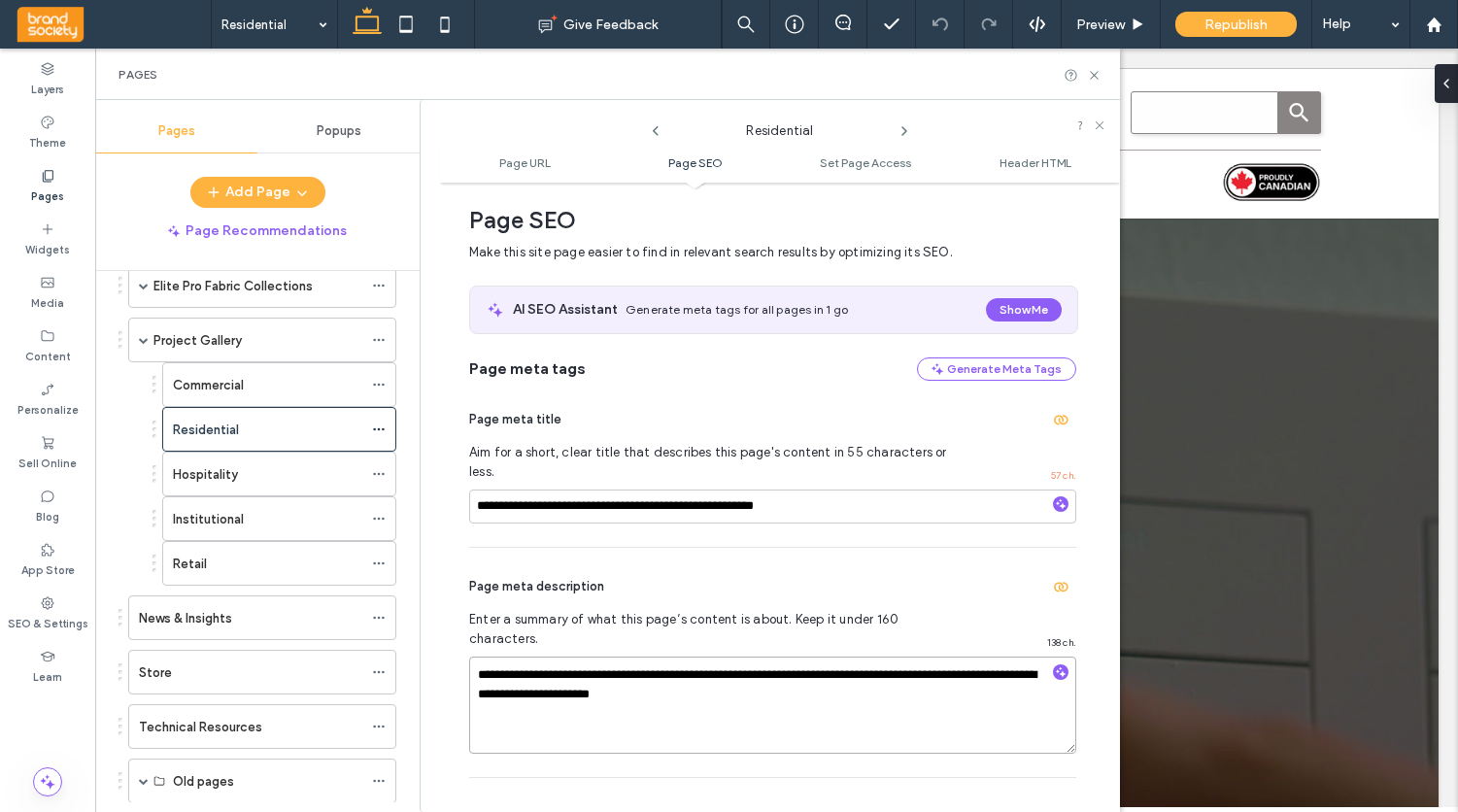 click on "**********" at bounding box center (772, 705) 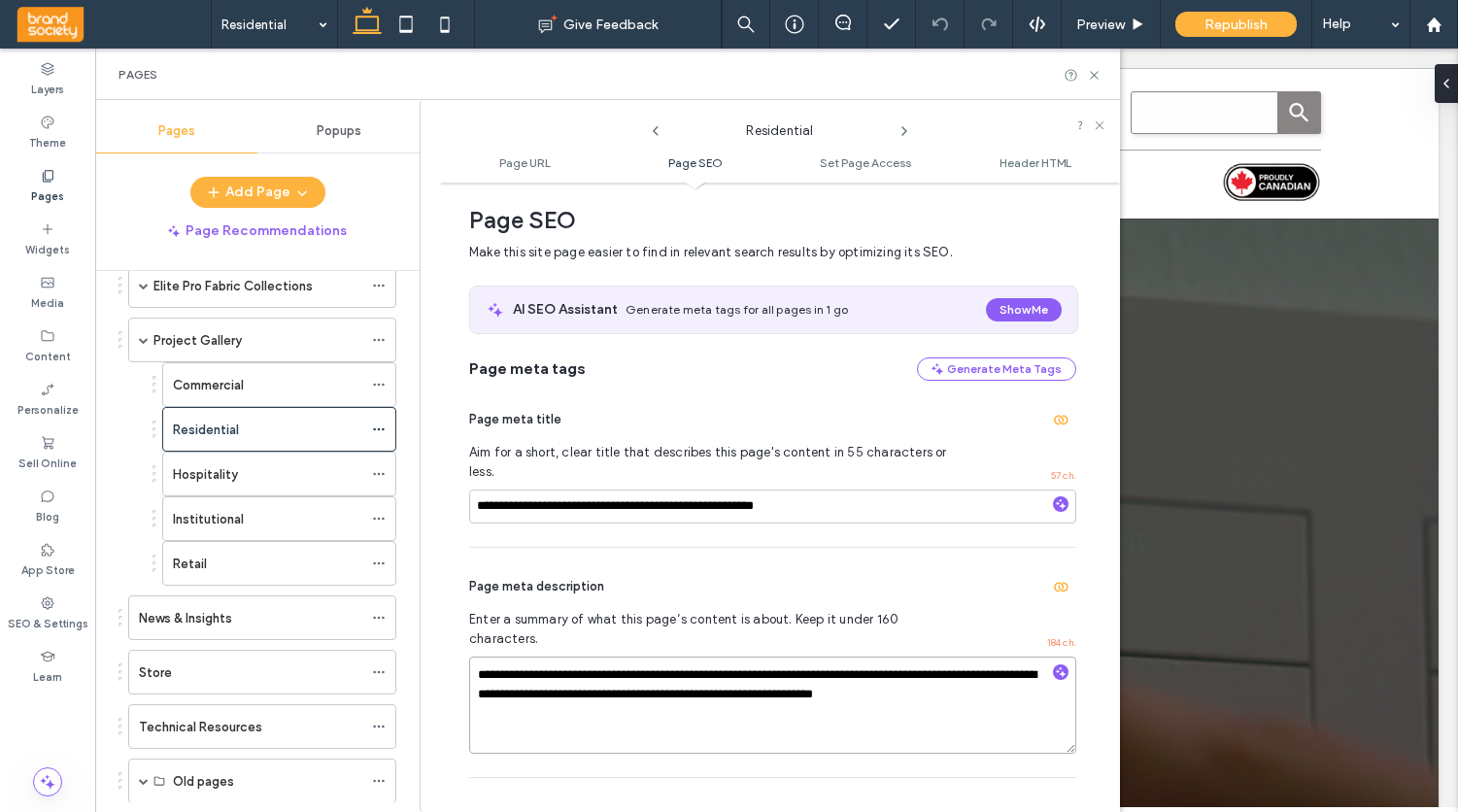 click on "**********" at bounding box center [772, 705] 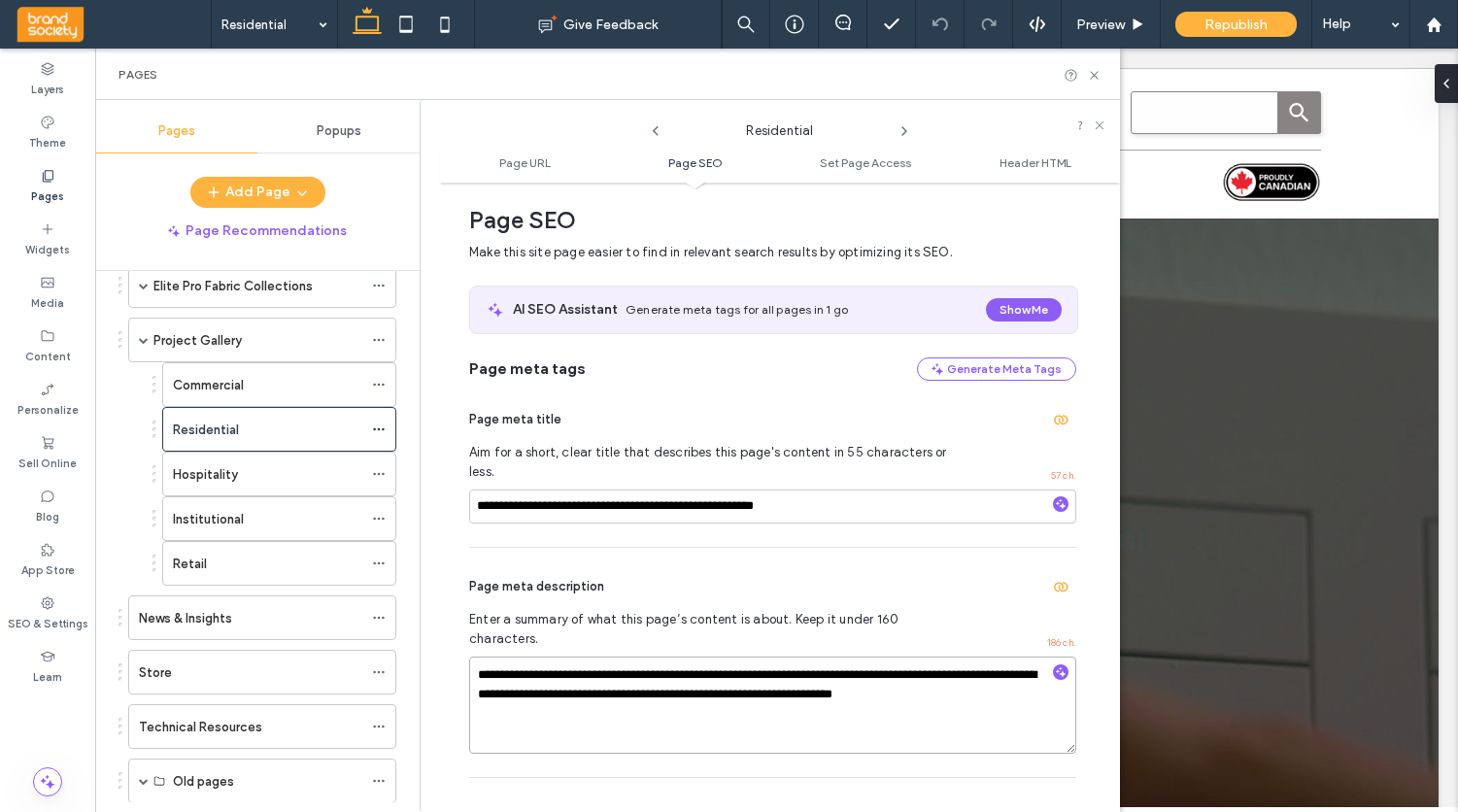 type on "**********" 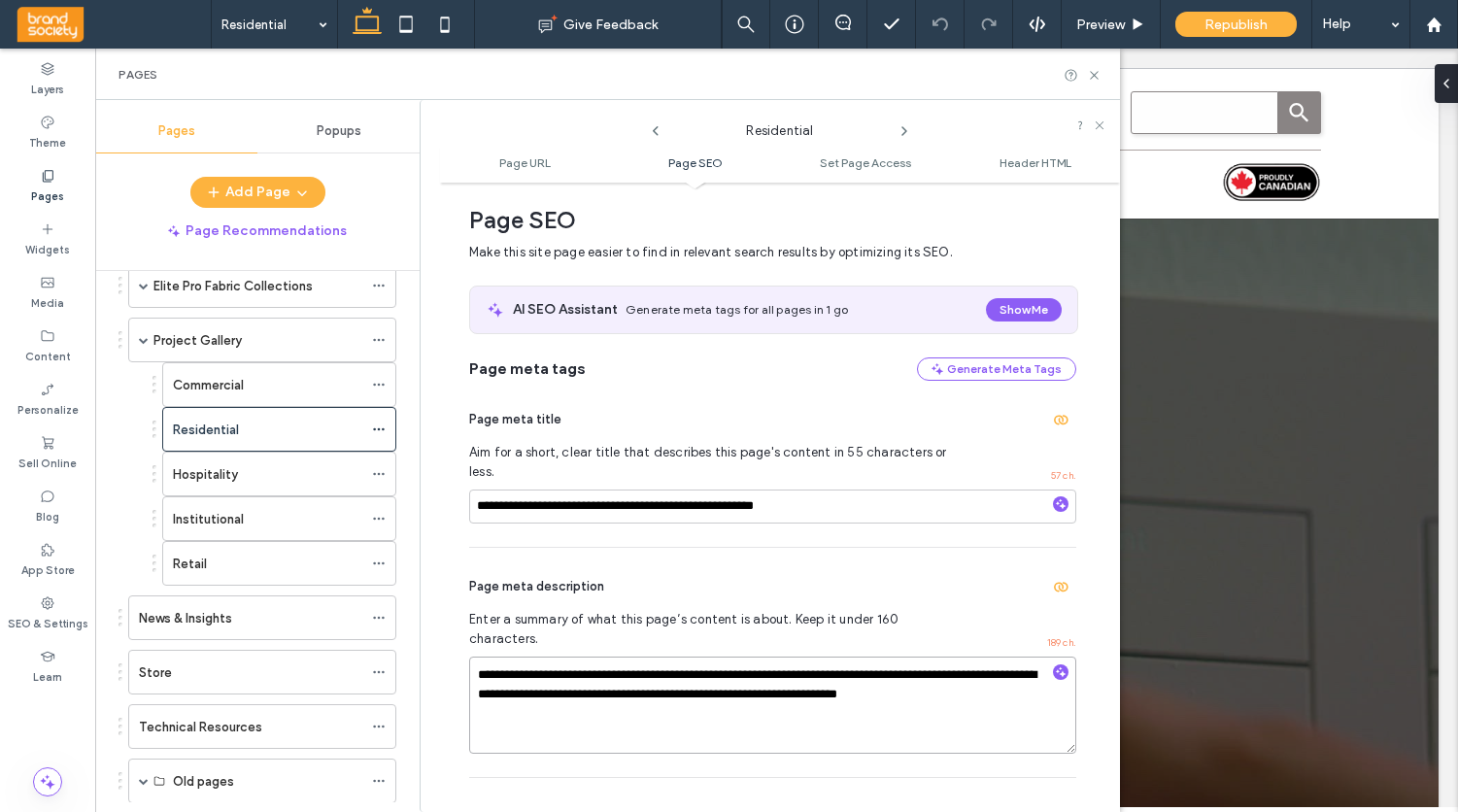 click on "**********" at bounding box center (772, 705) 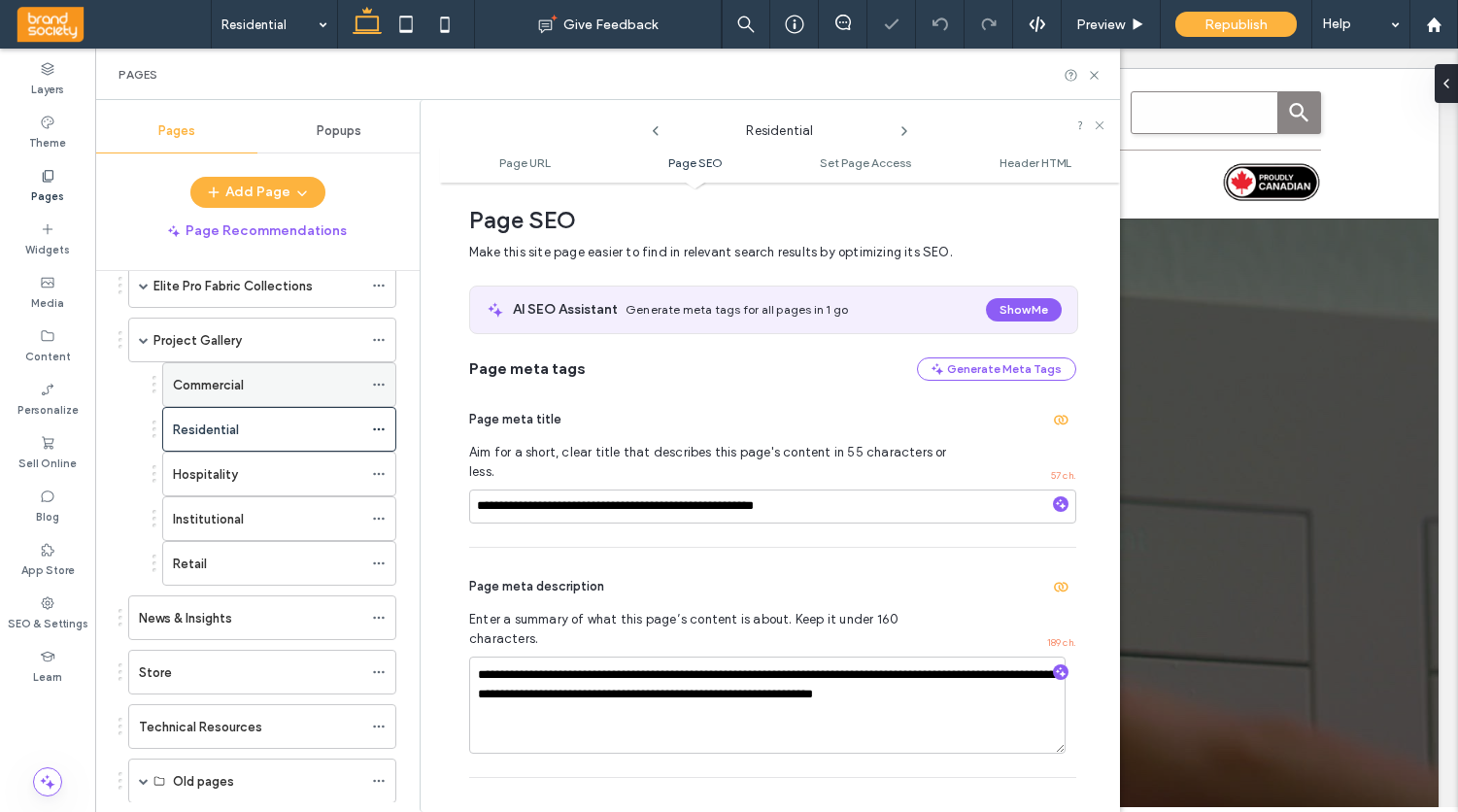 click on "Commercial" at bounding box center [208, 385] 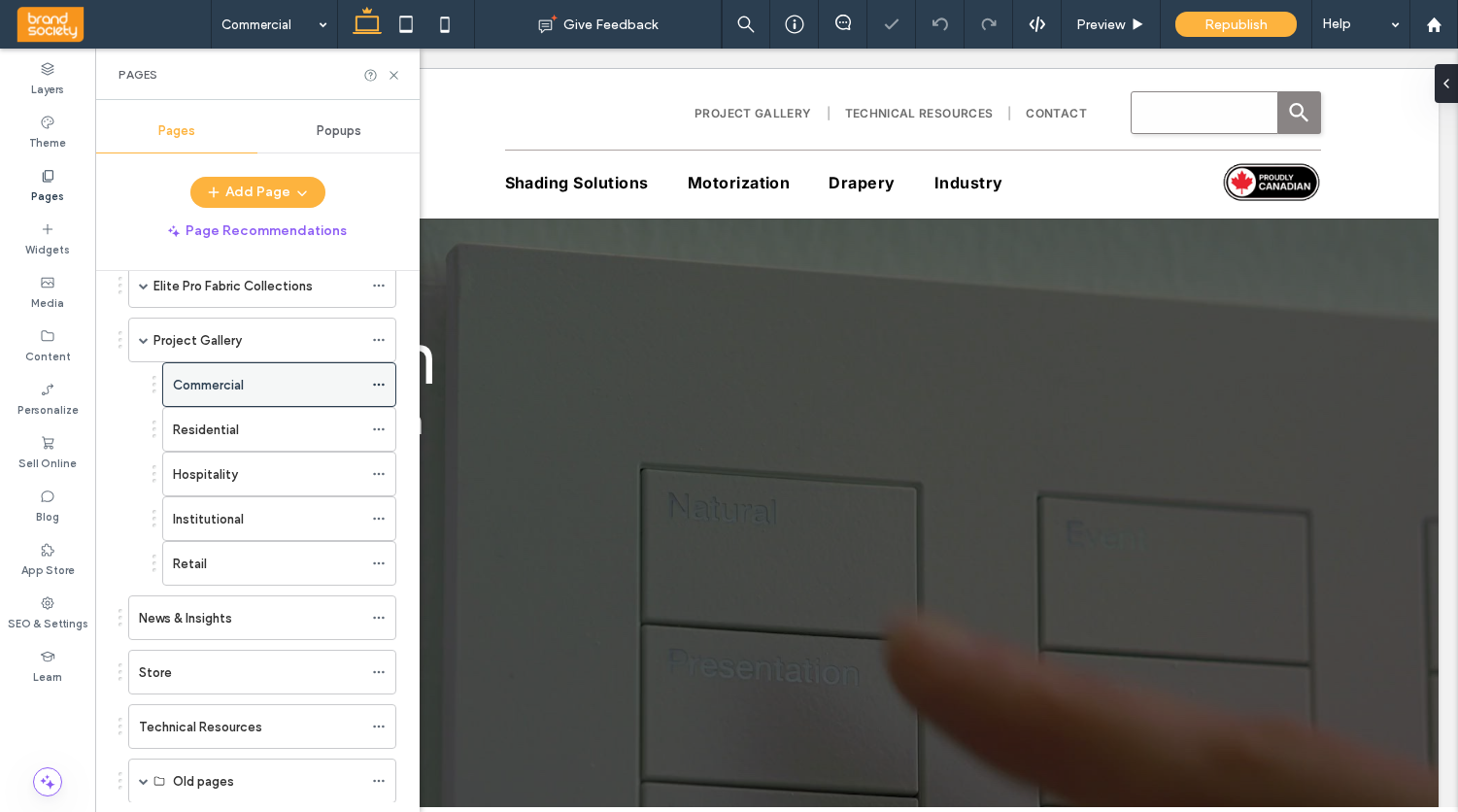click 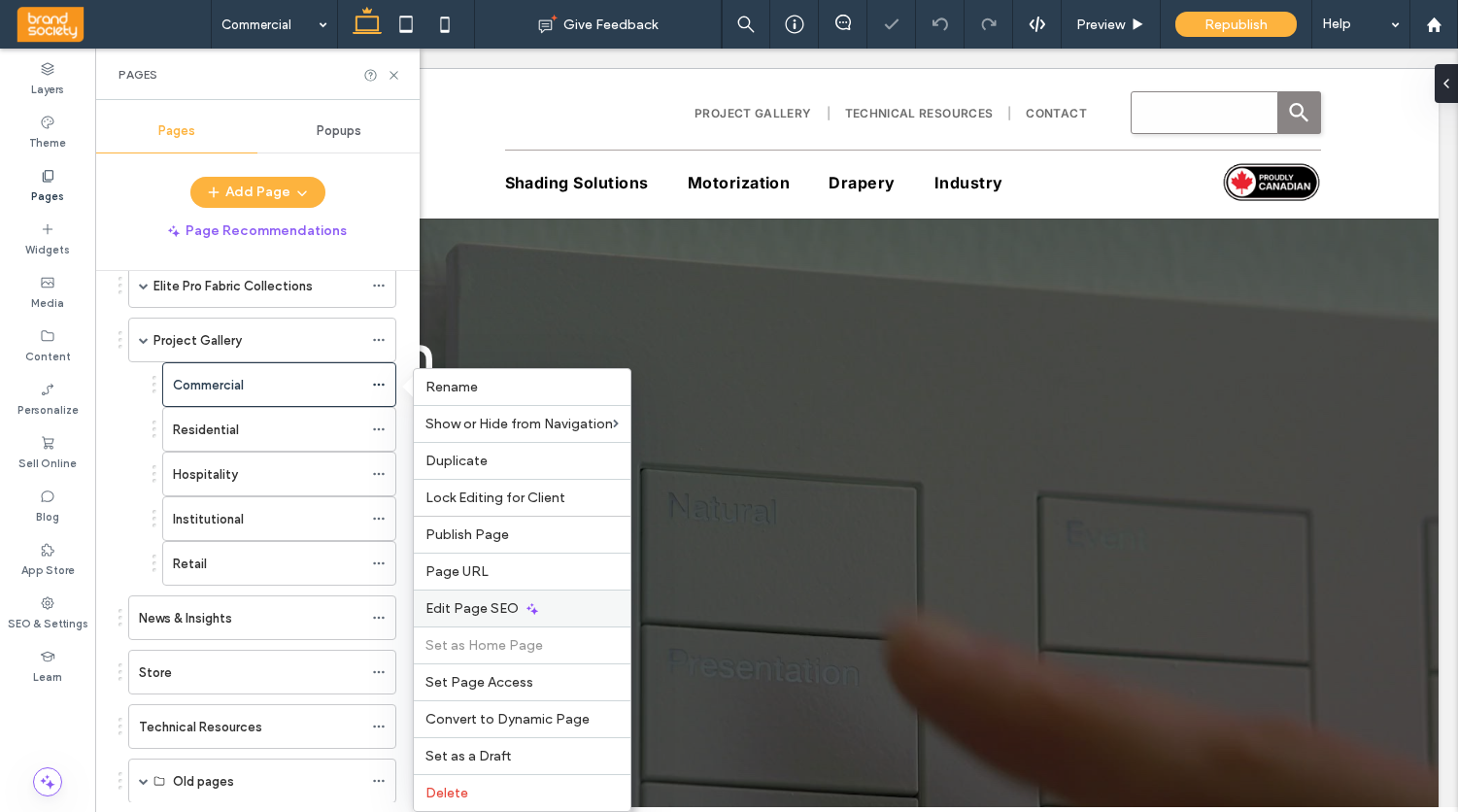 click on "Edit Page SEO" at bounding box center (472, 608) 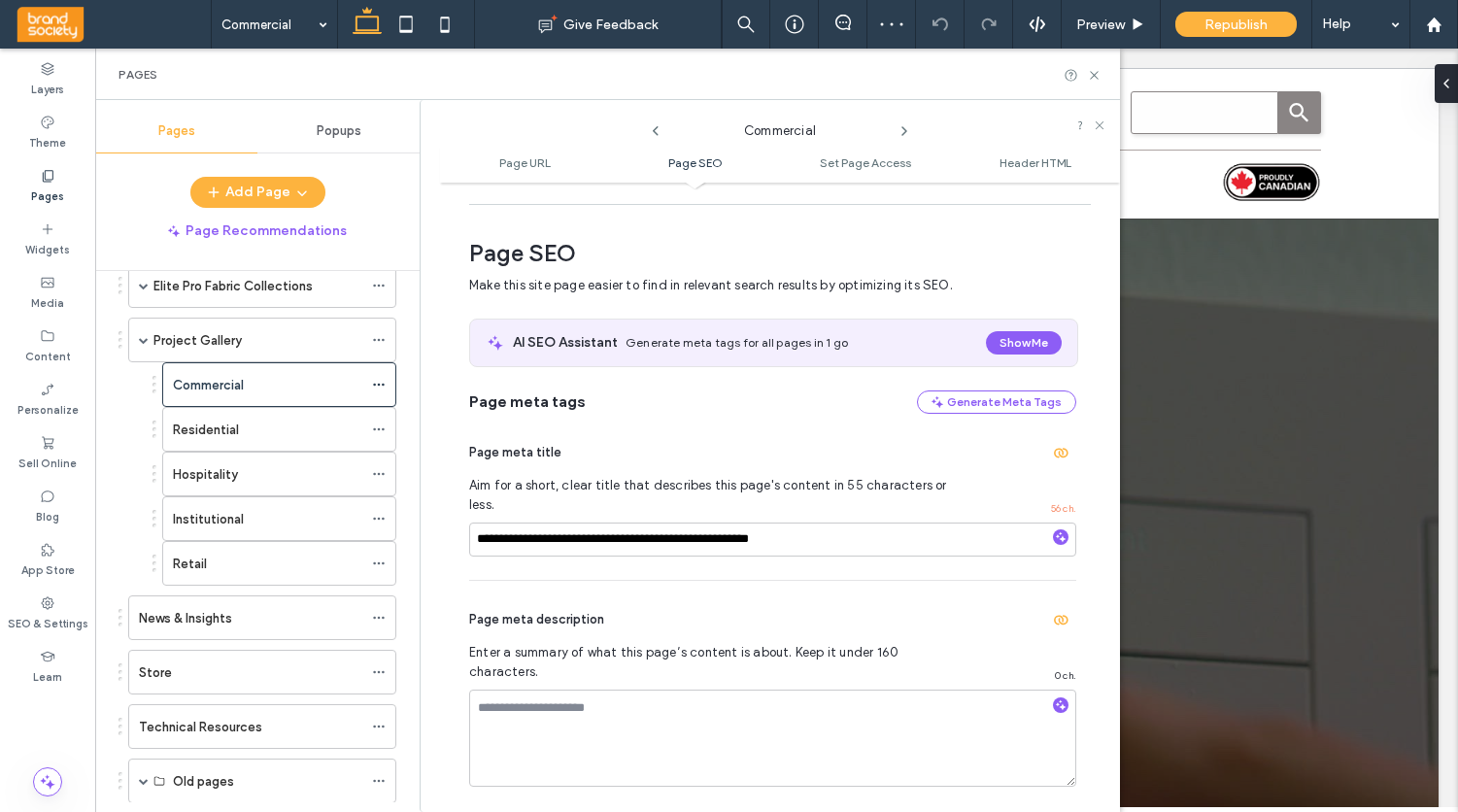 scroll, scrollTop: 266, scrollLeft: 0, axis: vertical 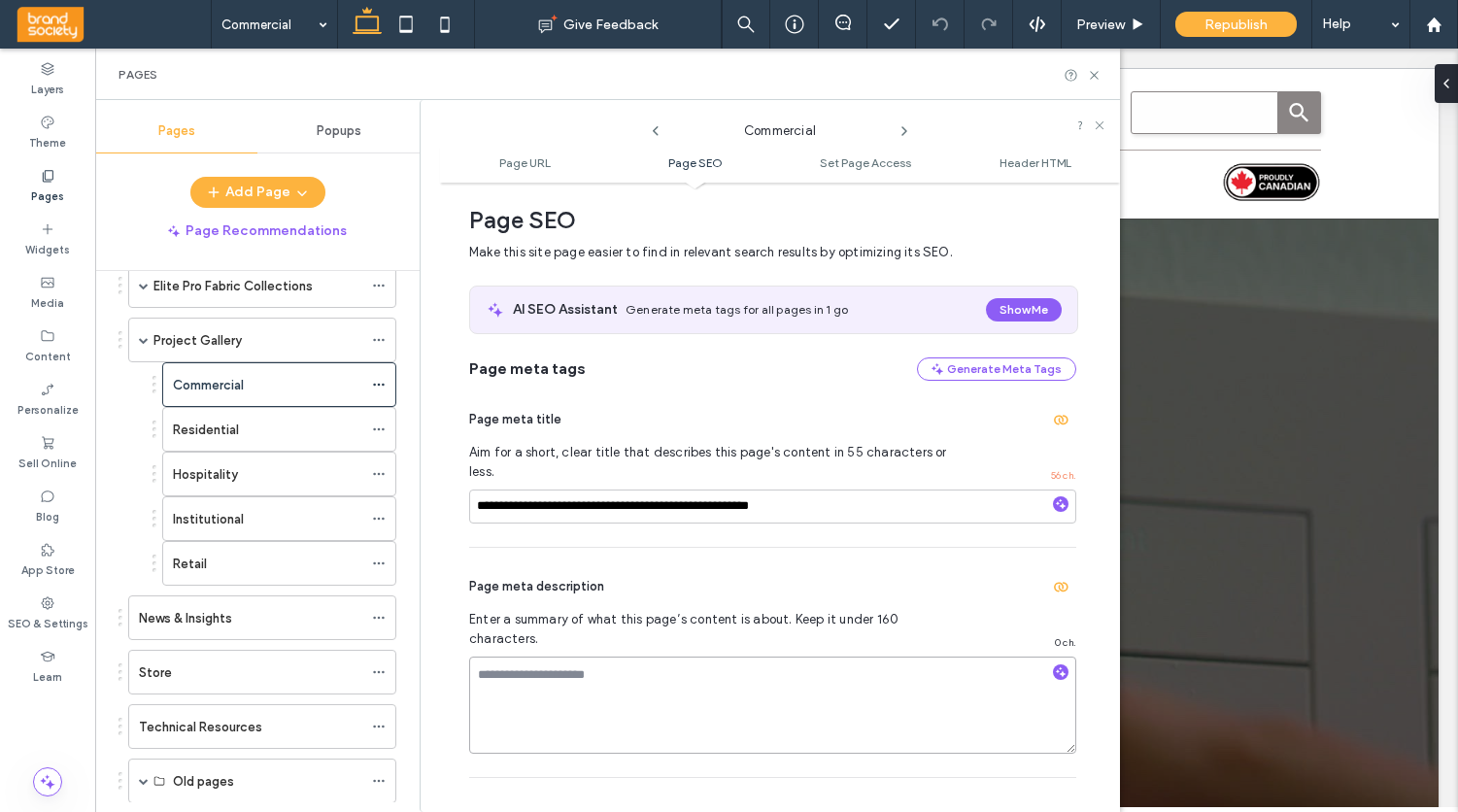 click at bounding box center (772, 705) 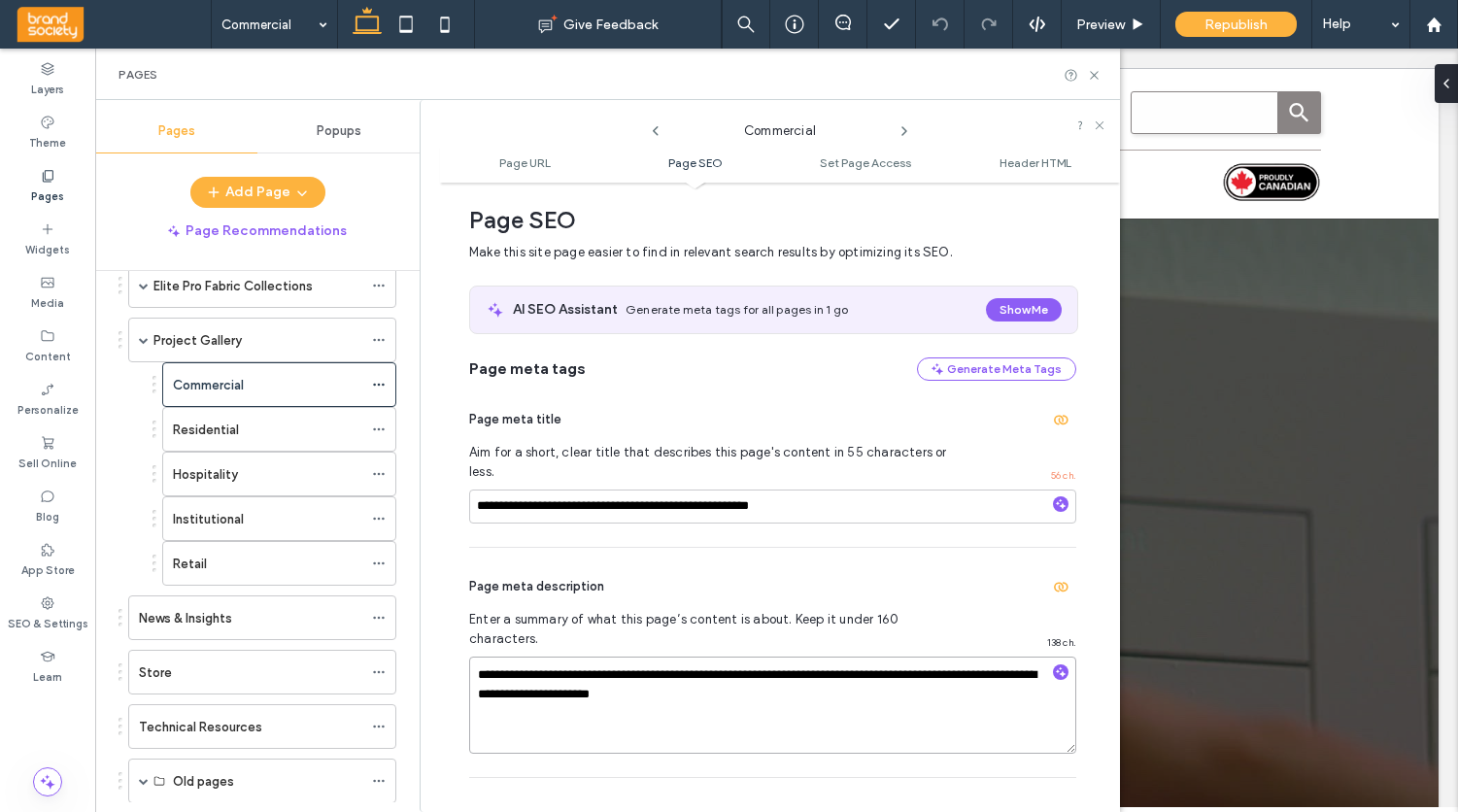 drag, startPoint x: 850, startPoint y: 637, endPoint x: 810, endPoint y: 638, distance: 40.0125 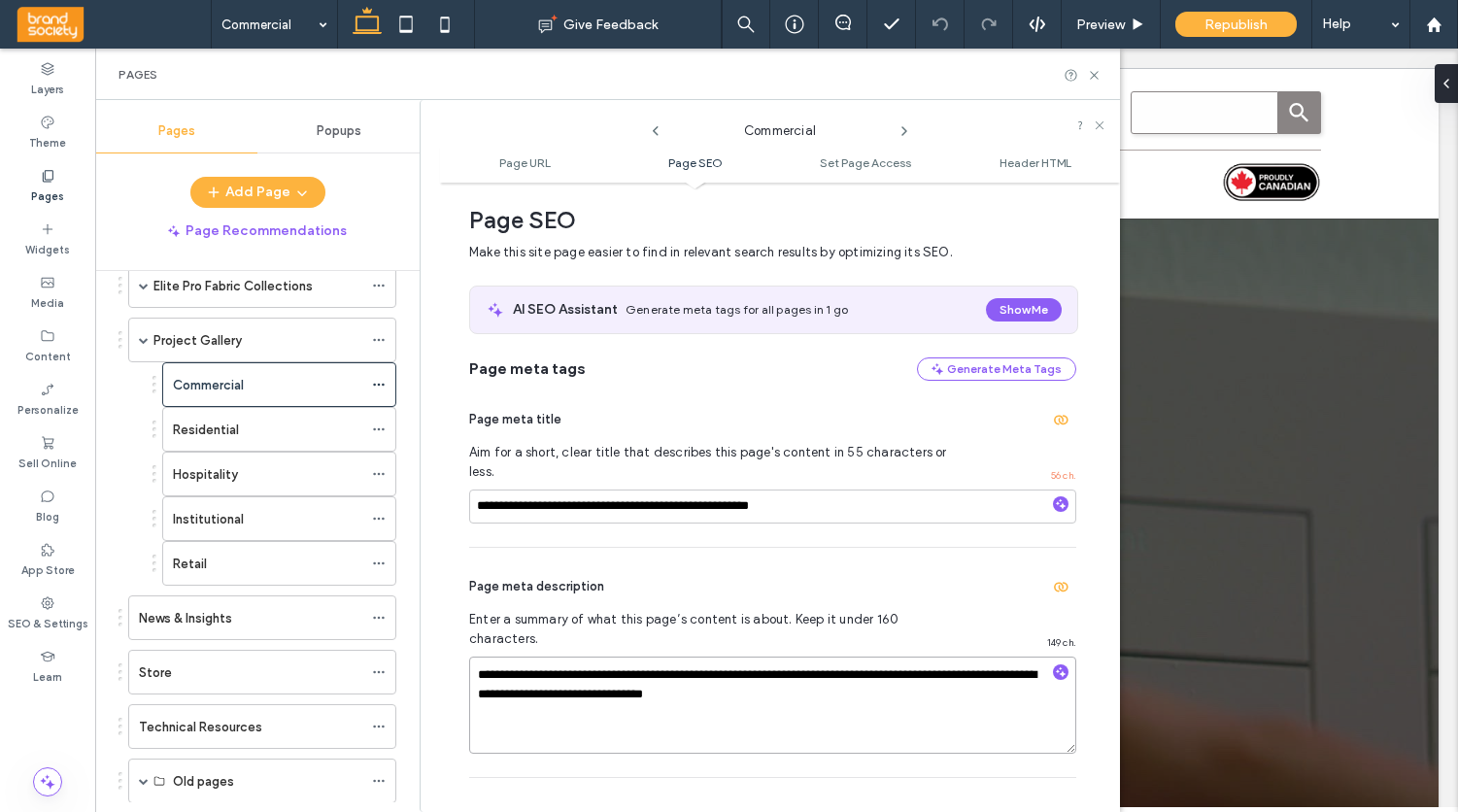 click on "**********" at bounding box center (772, 705) 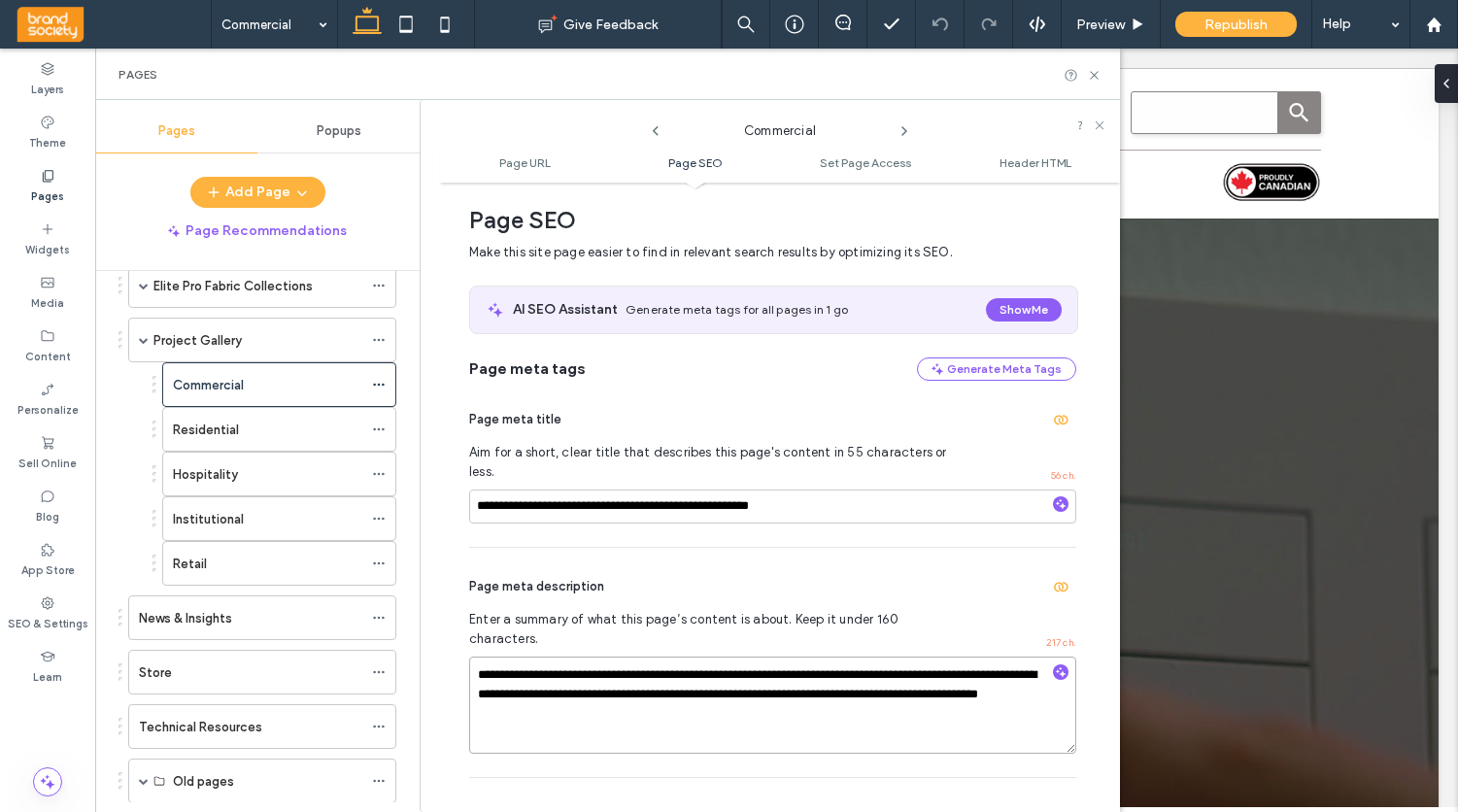 type on "**********" 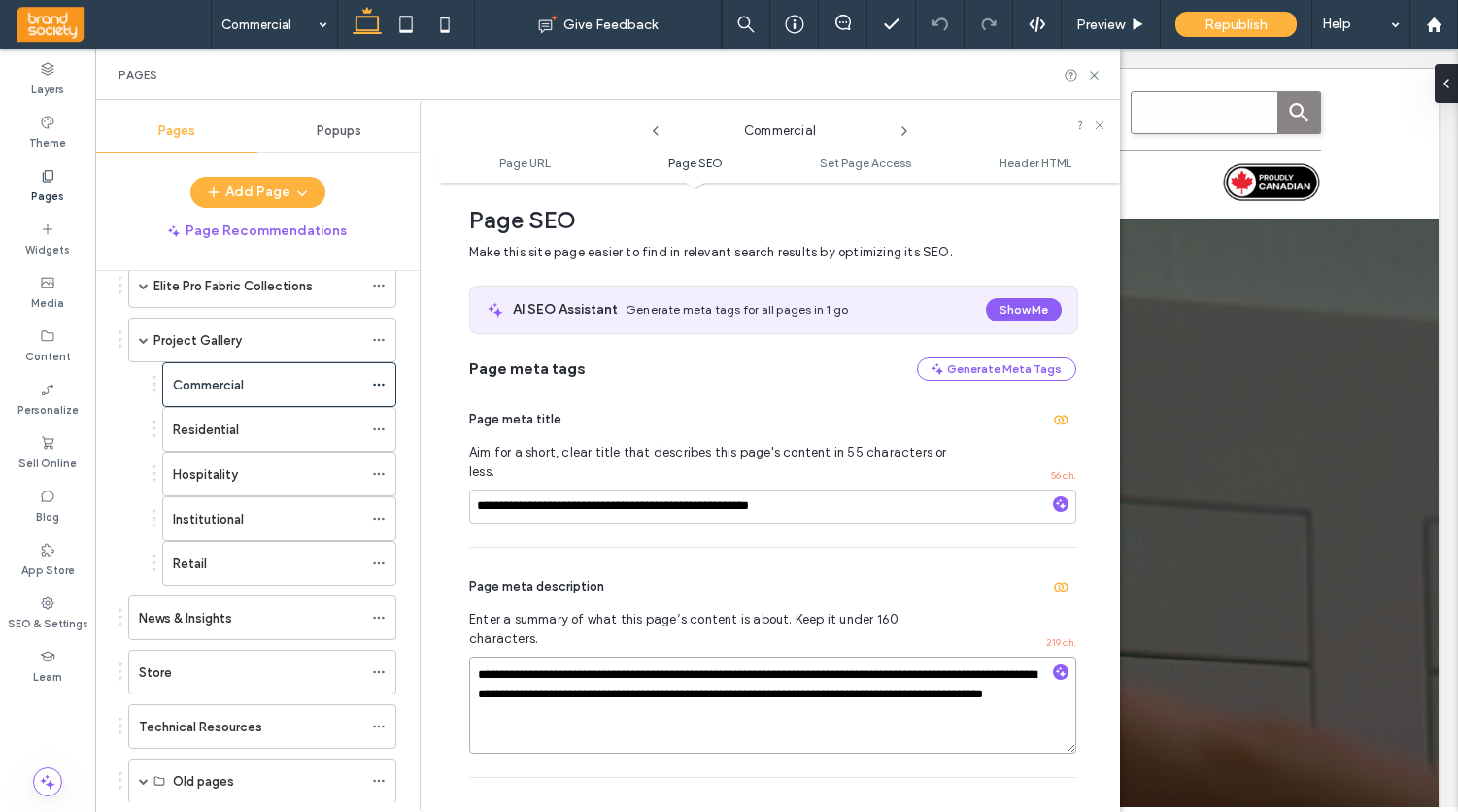 click on "**********" at bounding box center (772, 705) 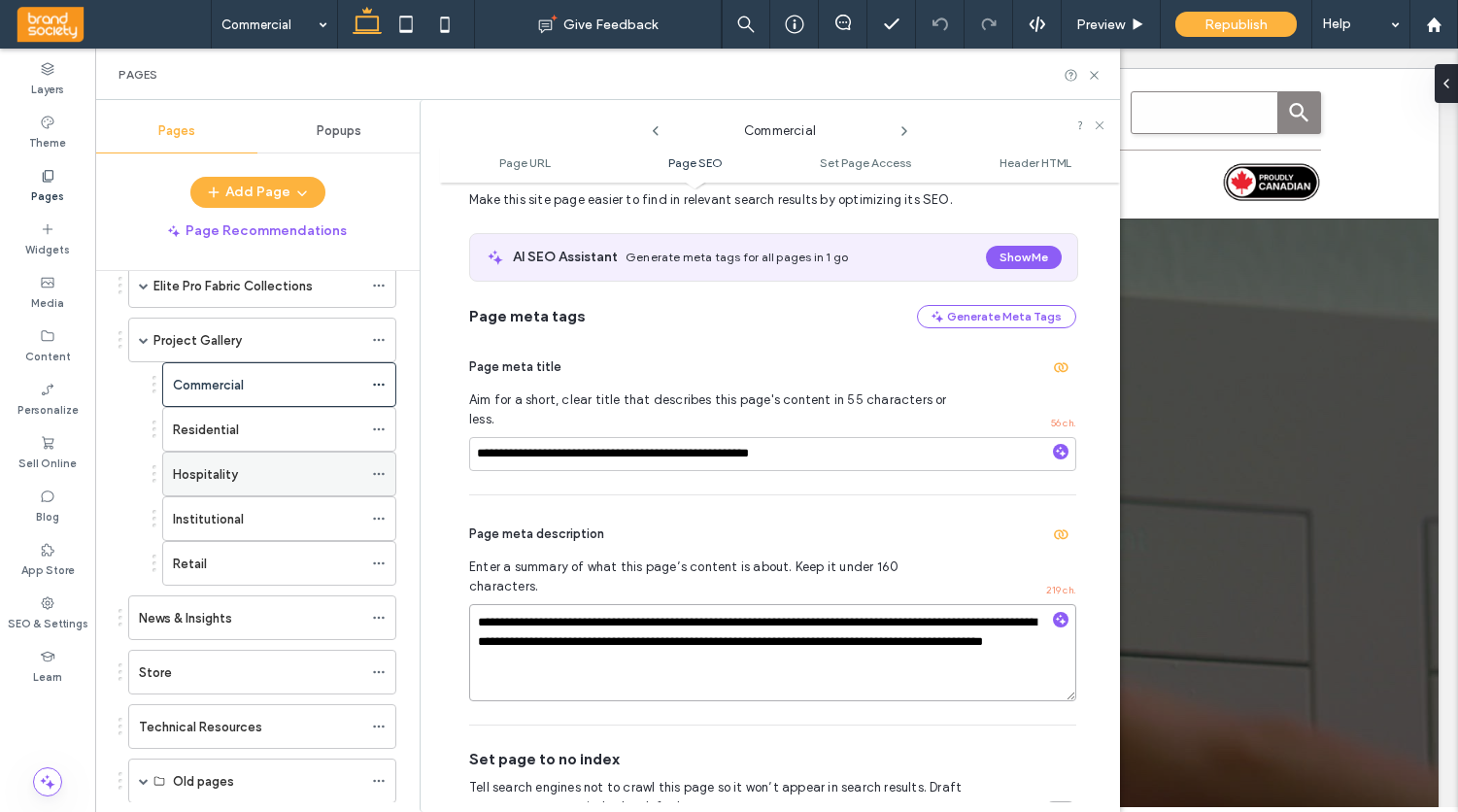 scroll, scrollTop: 222, scrollLeft: 0, axis: vertical 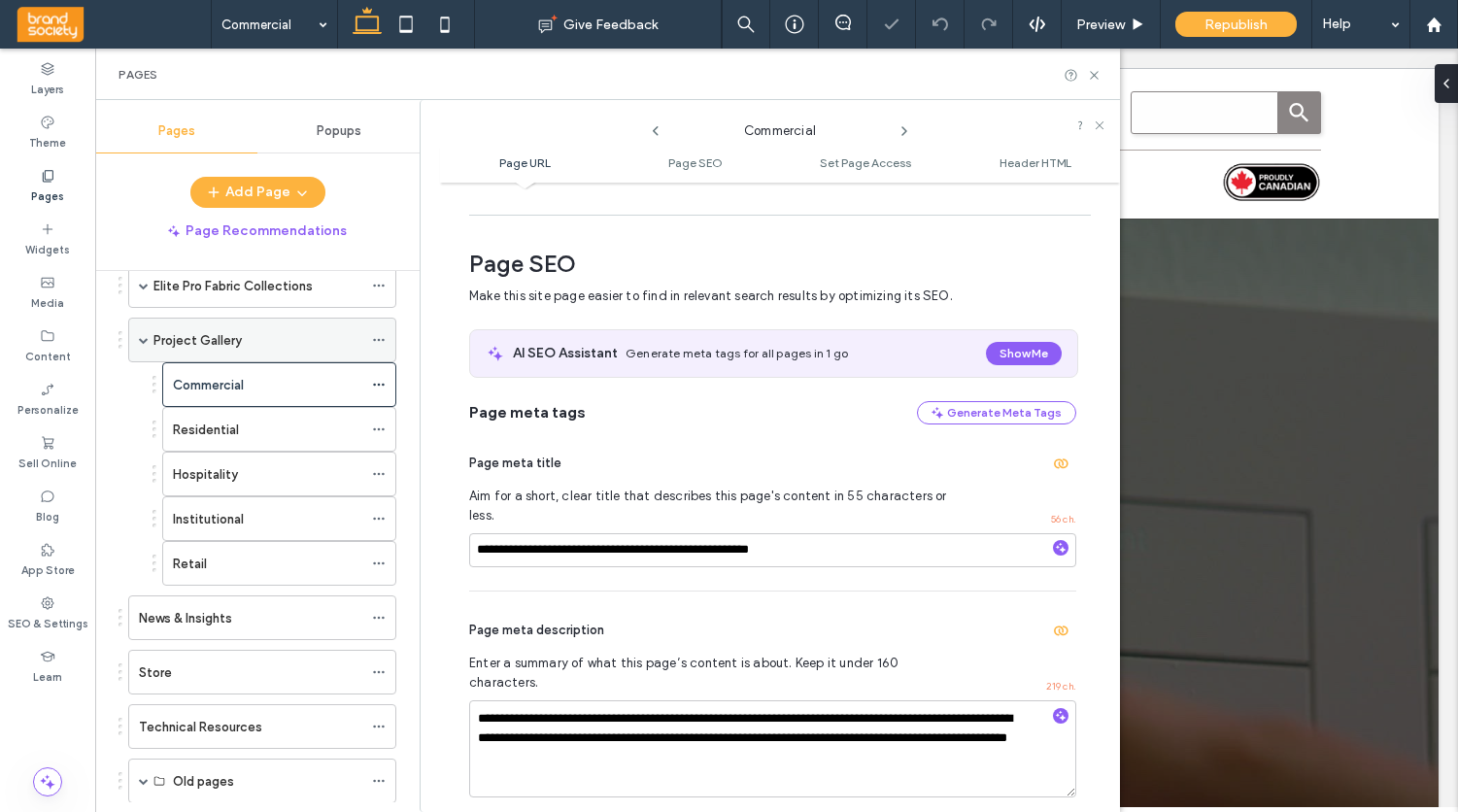 click on "Project Gallery" at bounding box center (197, 340) 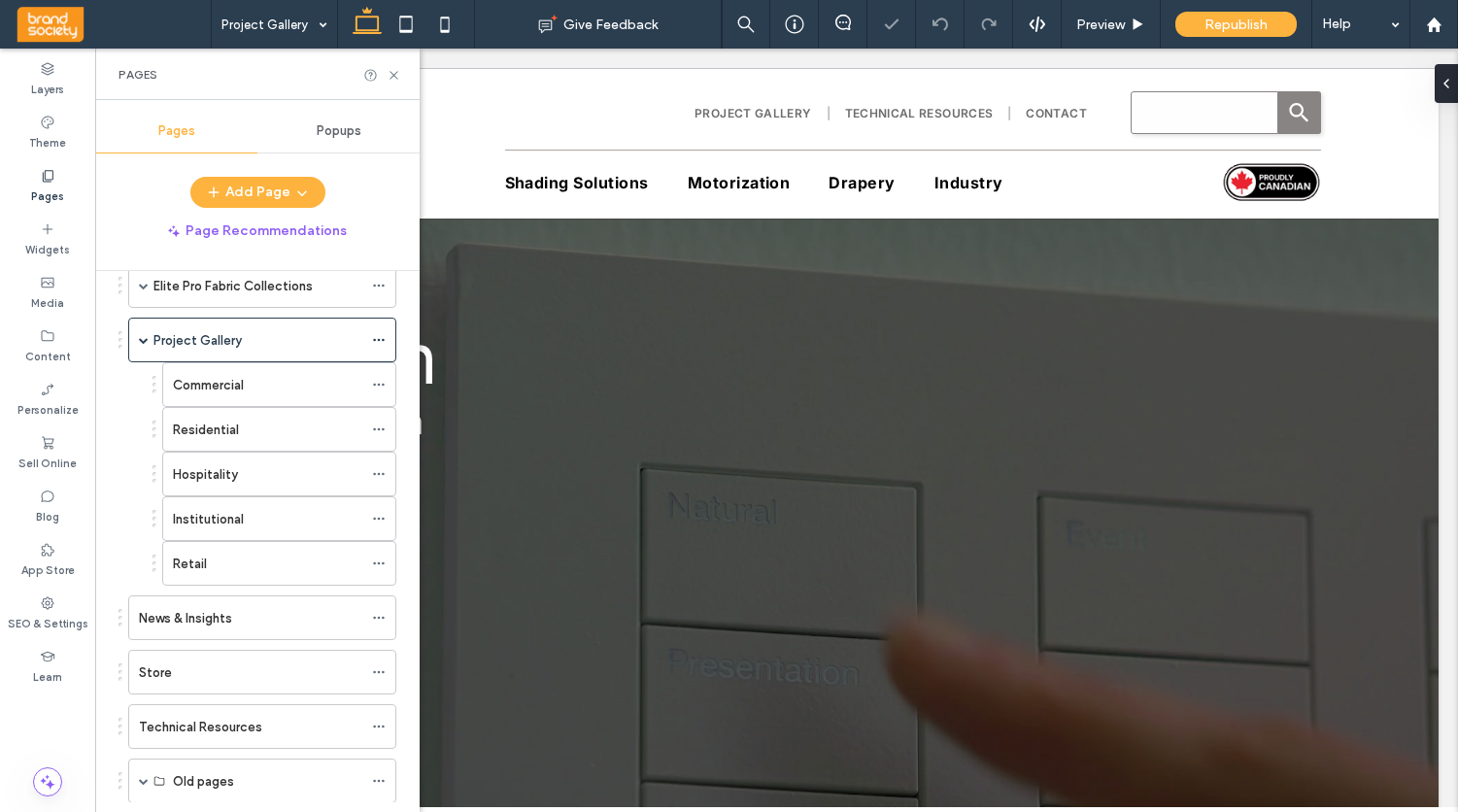 click at bounding box center [729, 406] 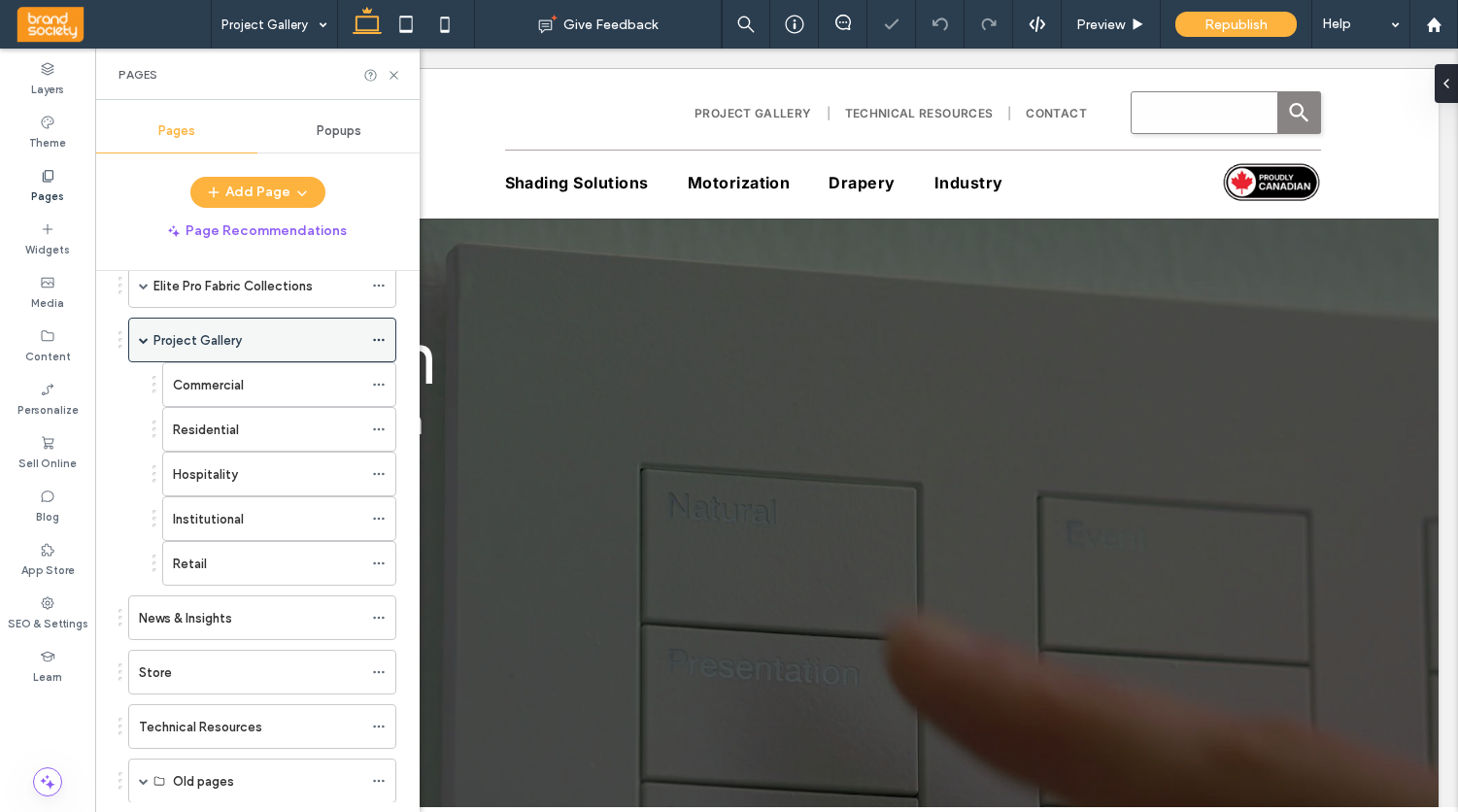 click 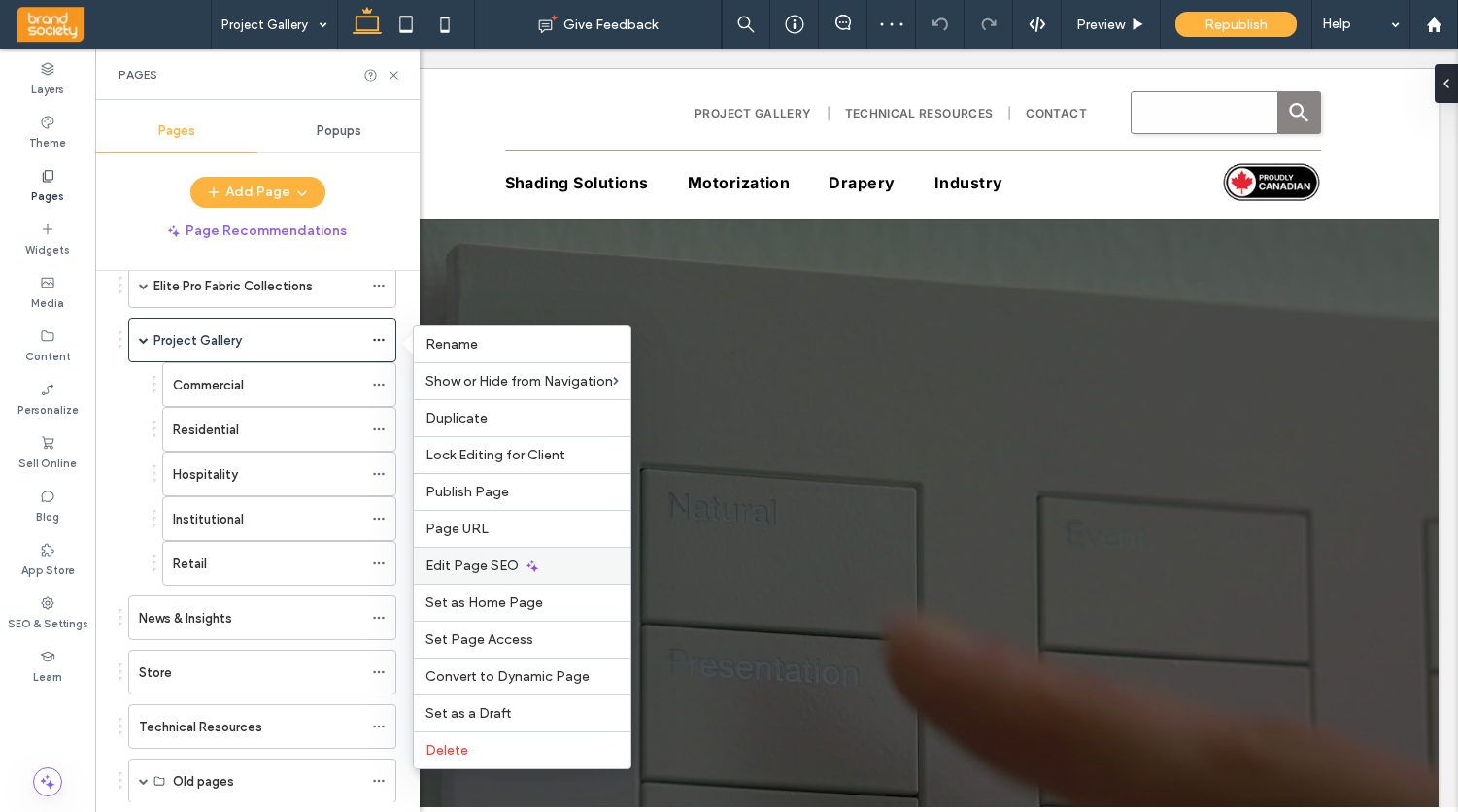 click on "Edit Page SEO" at bounding box center (472, 565) 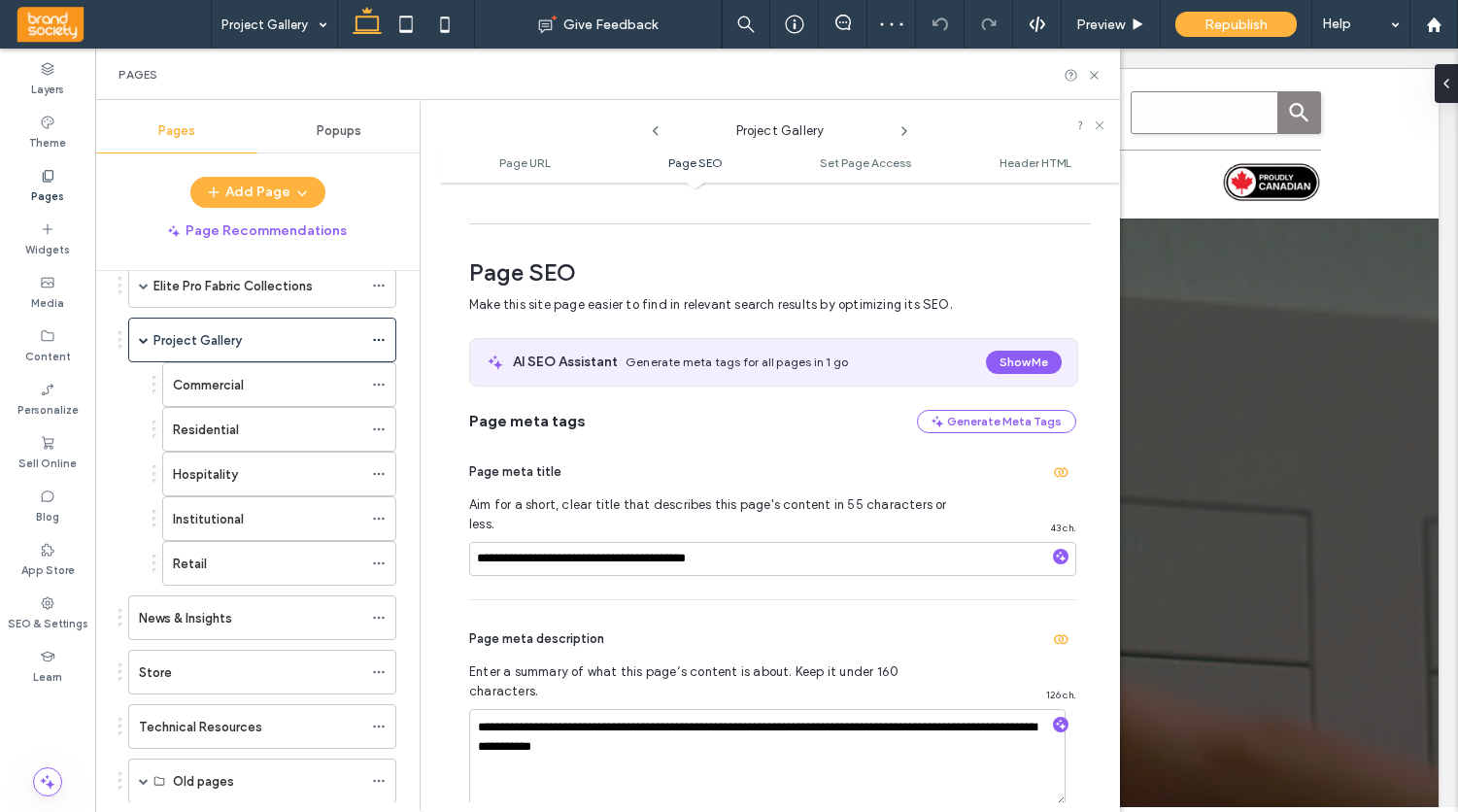 scroll, scrollTop: 266, scrollLeft: 0, axis: vertical 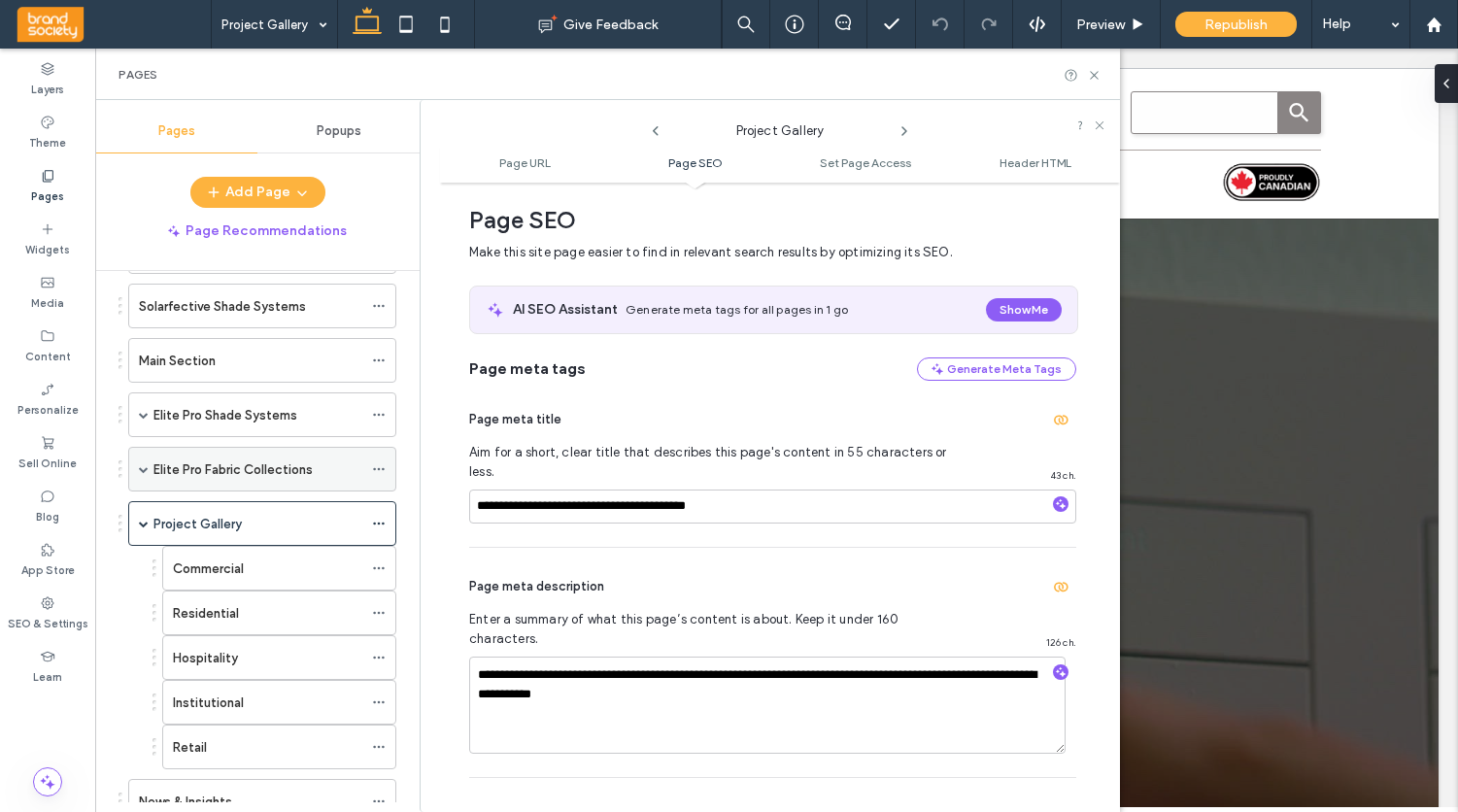 click on "Elite Pro Fabric Collections" at bounding box center (233, 469) 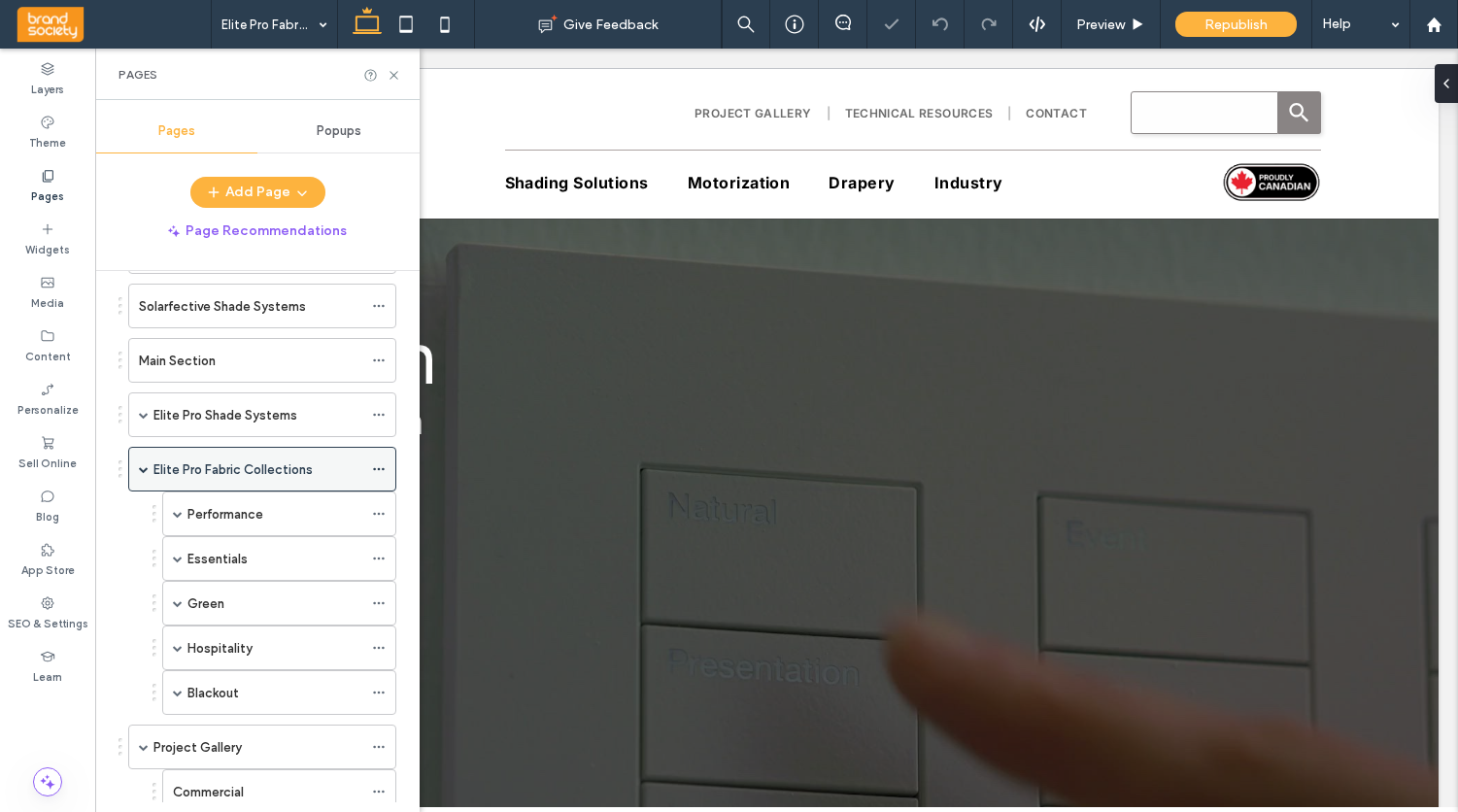 click 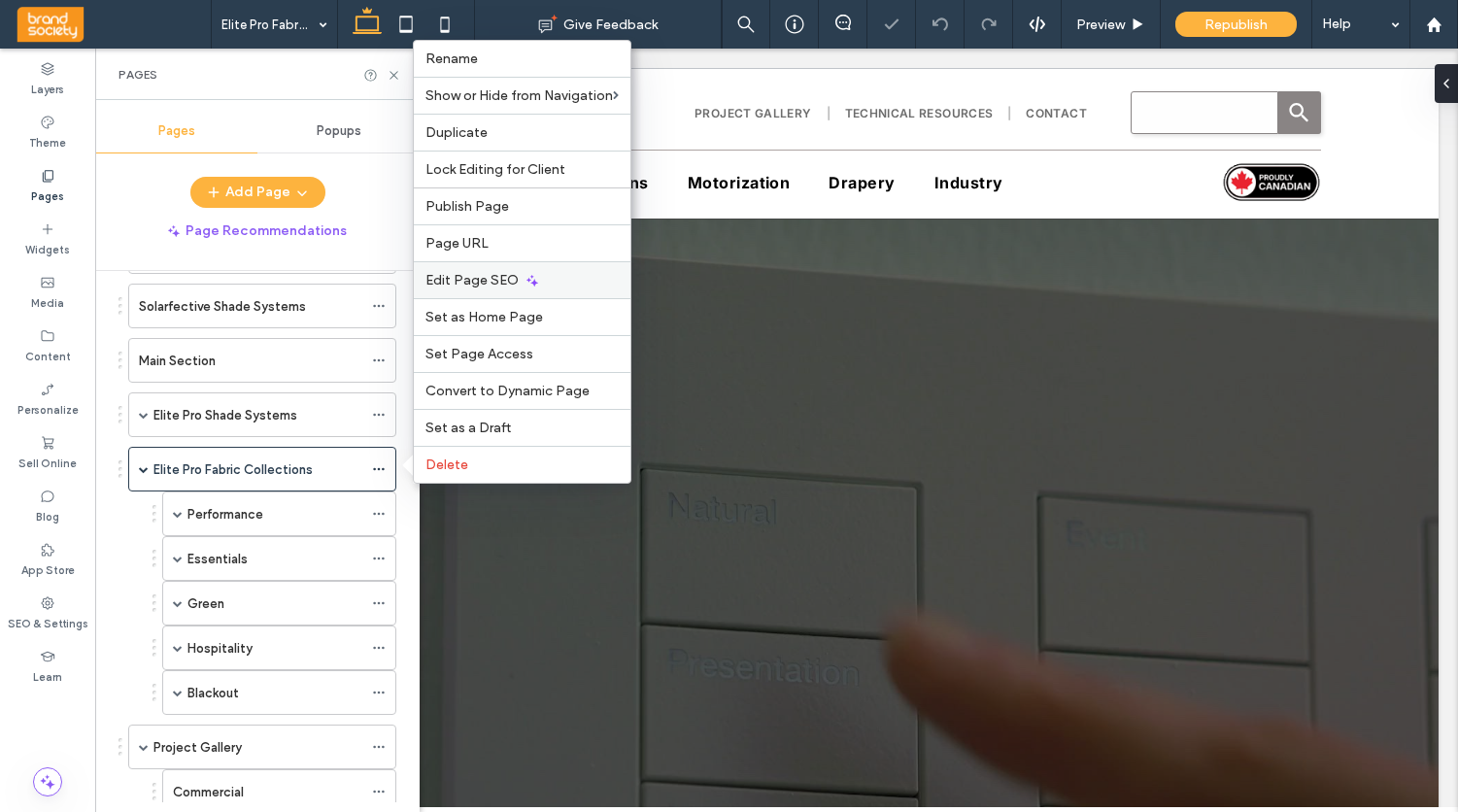 click on "Edit Page SEO" at bounding box center [472, 280] 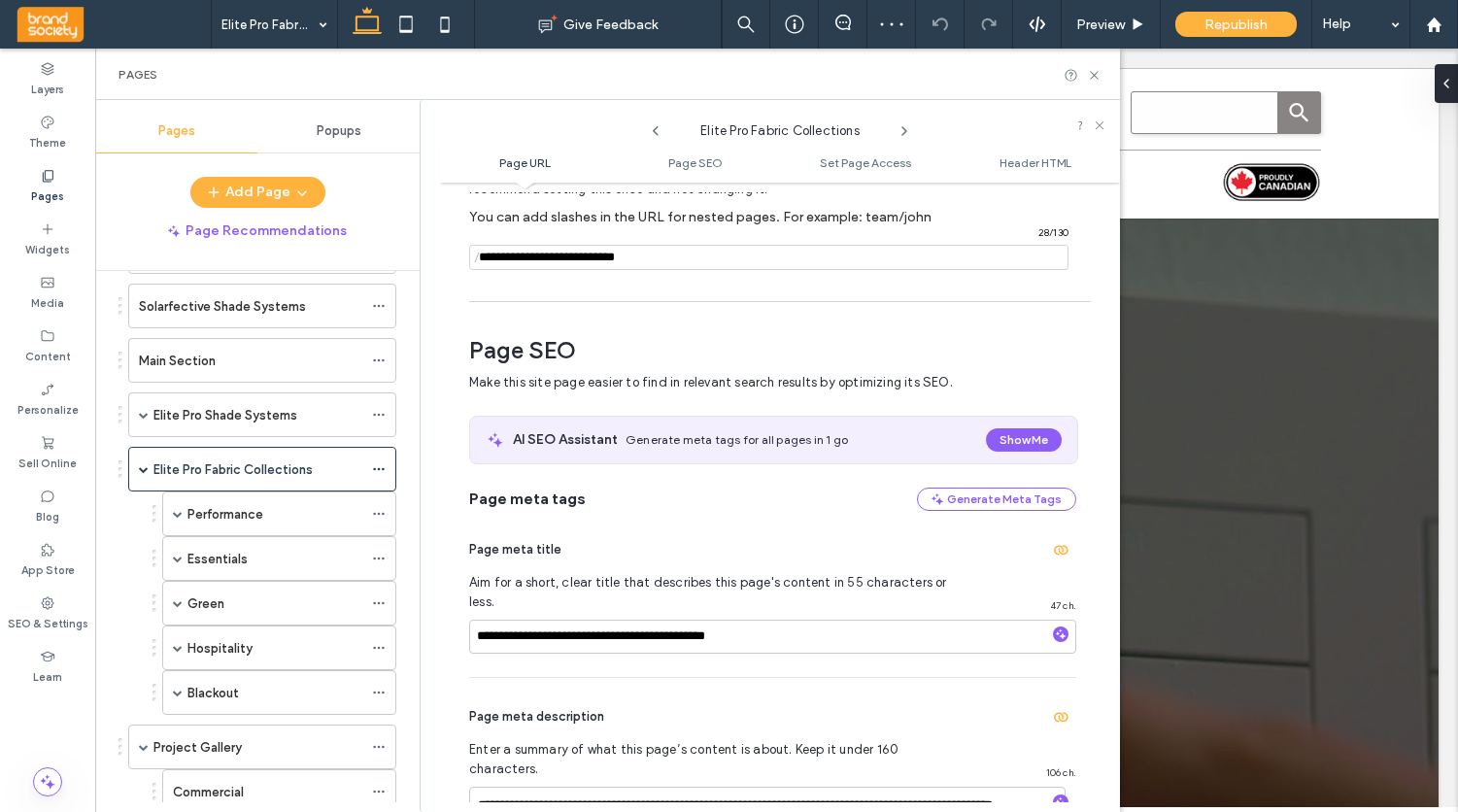 scroll, scrollTop: 266, scrollLeft: 0, axis: vertical 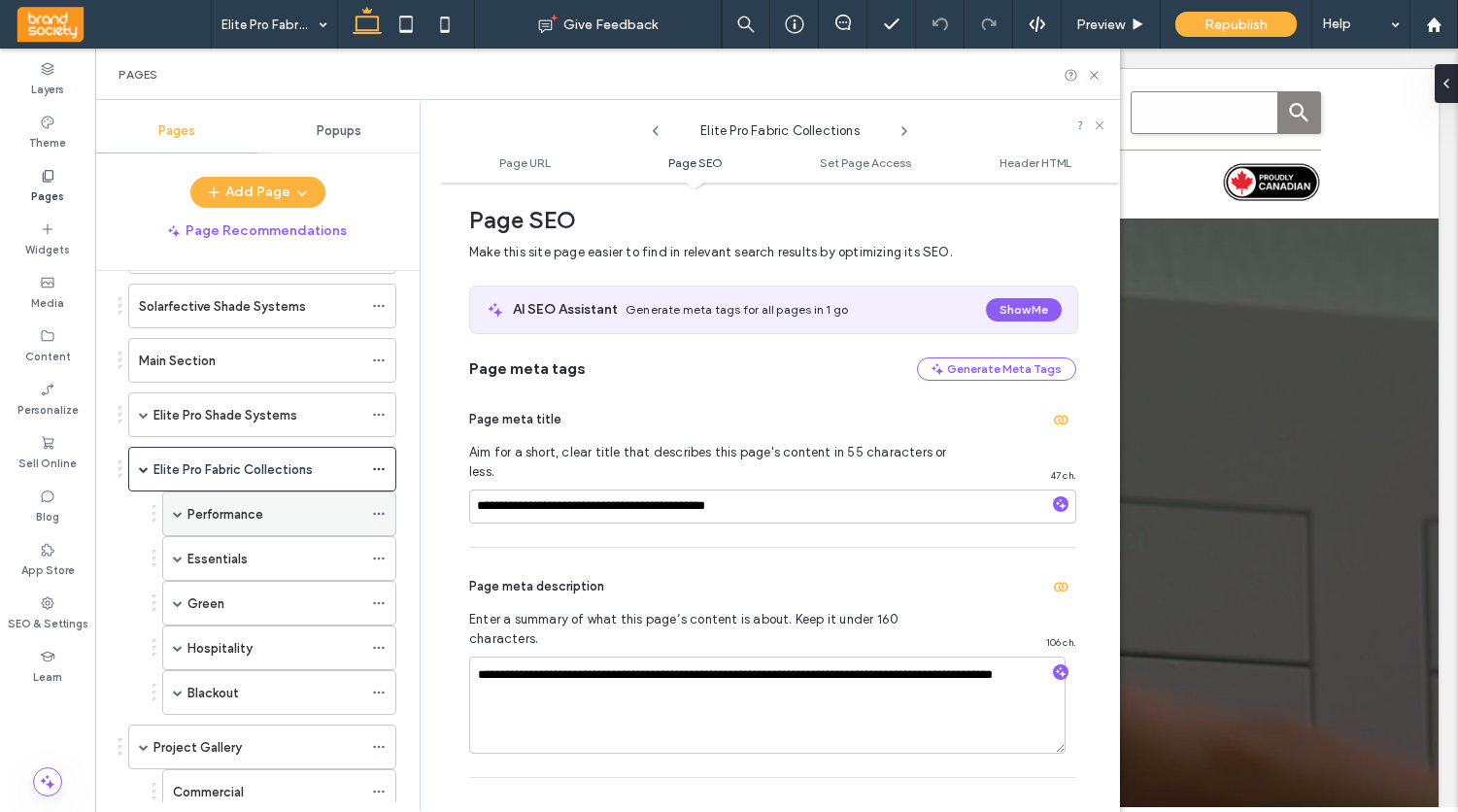 click on "Performance" at bounding box center [225, 514] 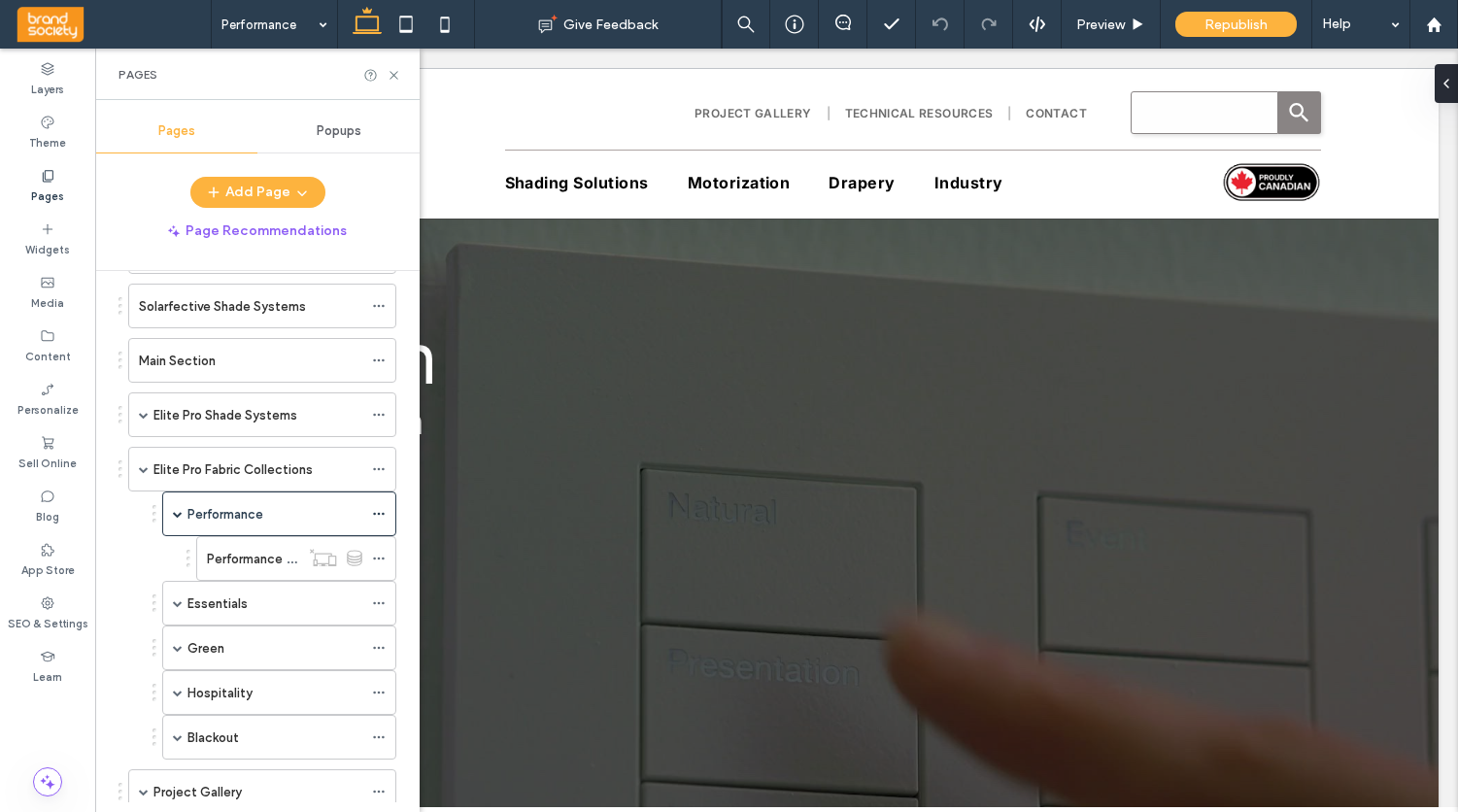 click at bounding box center (729, 406) 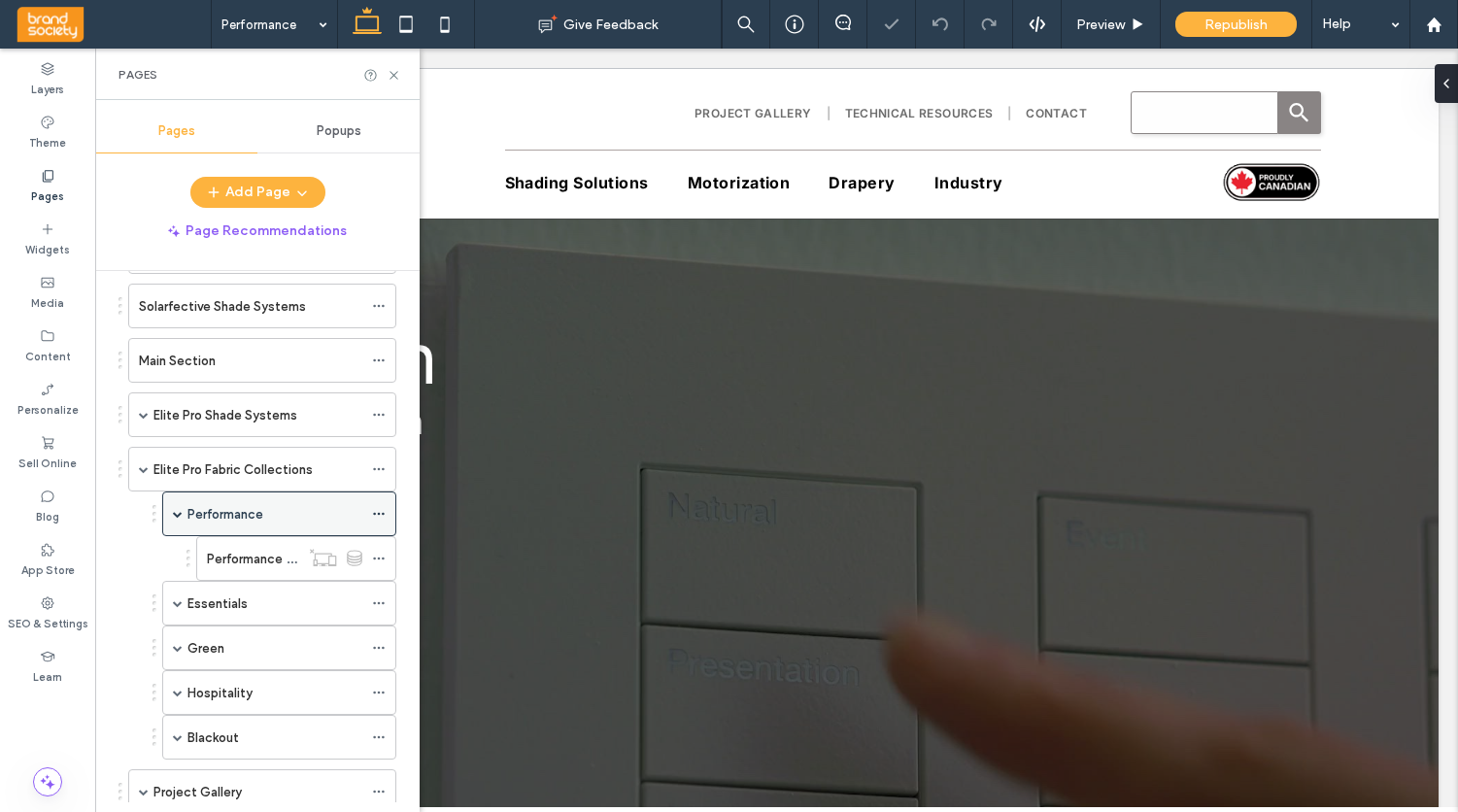 click 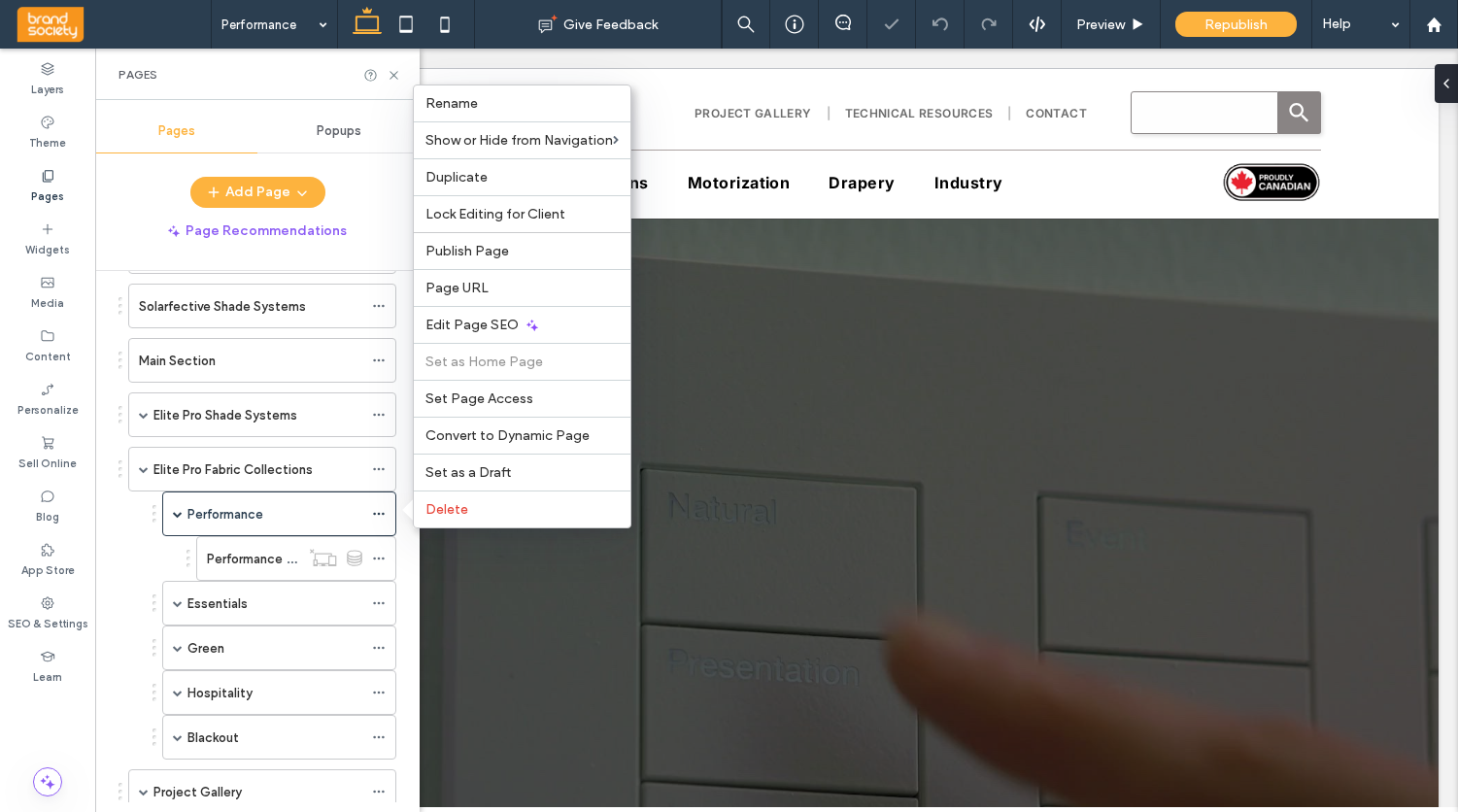 click on "Edit Page SEO" at bounding box center [472, 324] 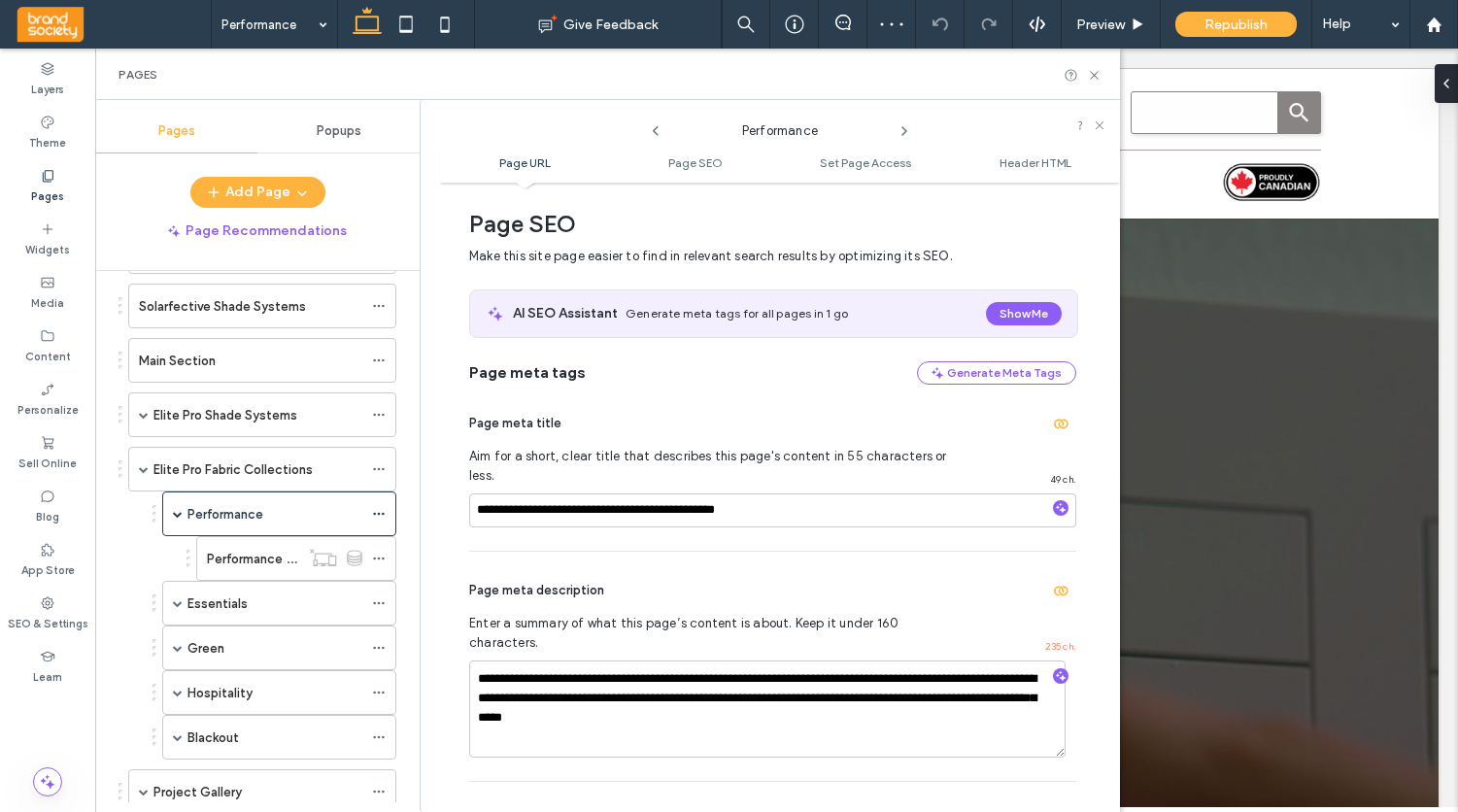 scroll, scrollTop: 266, scrollLeft: 0, axis: vertical 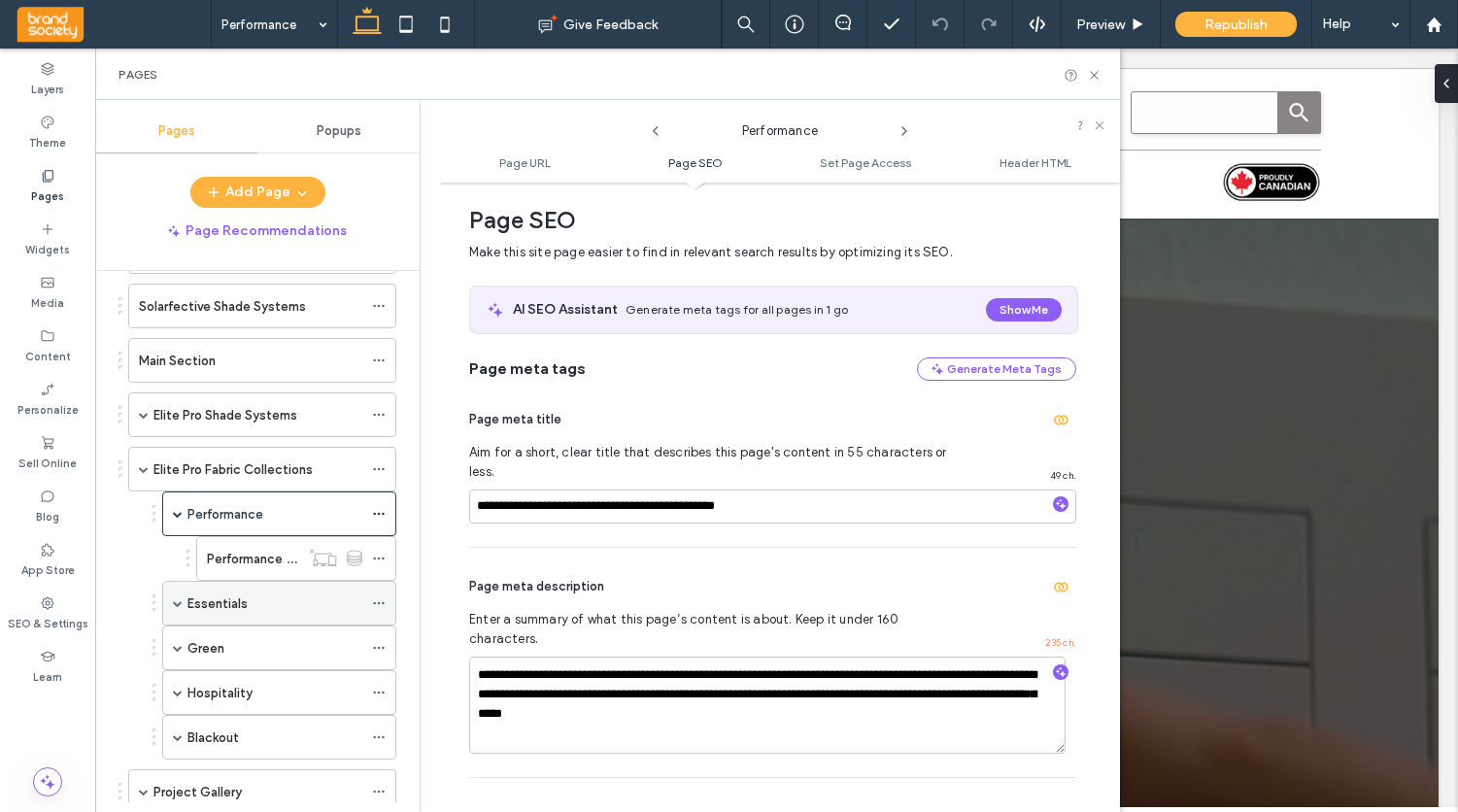 click on "Essentials" at bounding box center [275, 603] 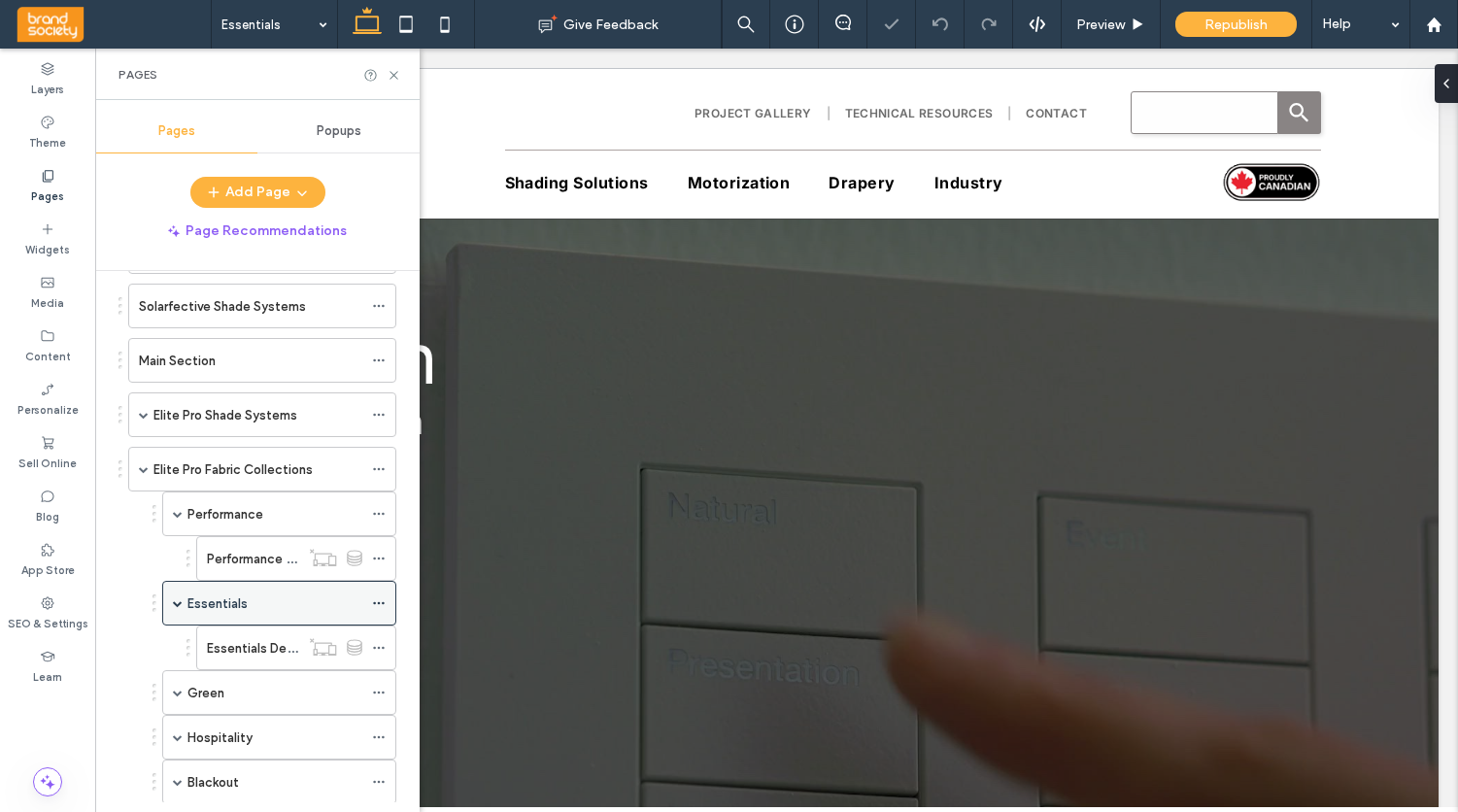 click 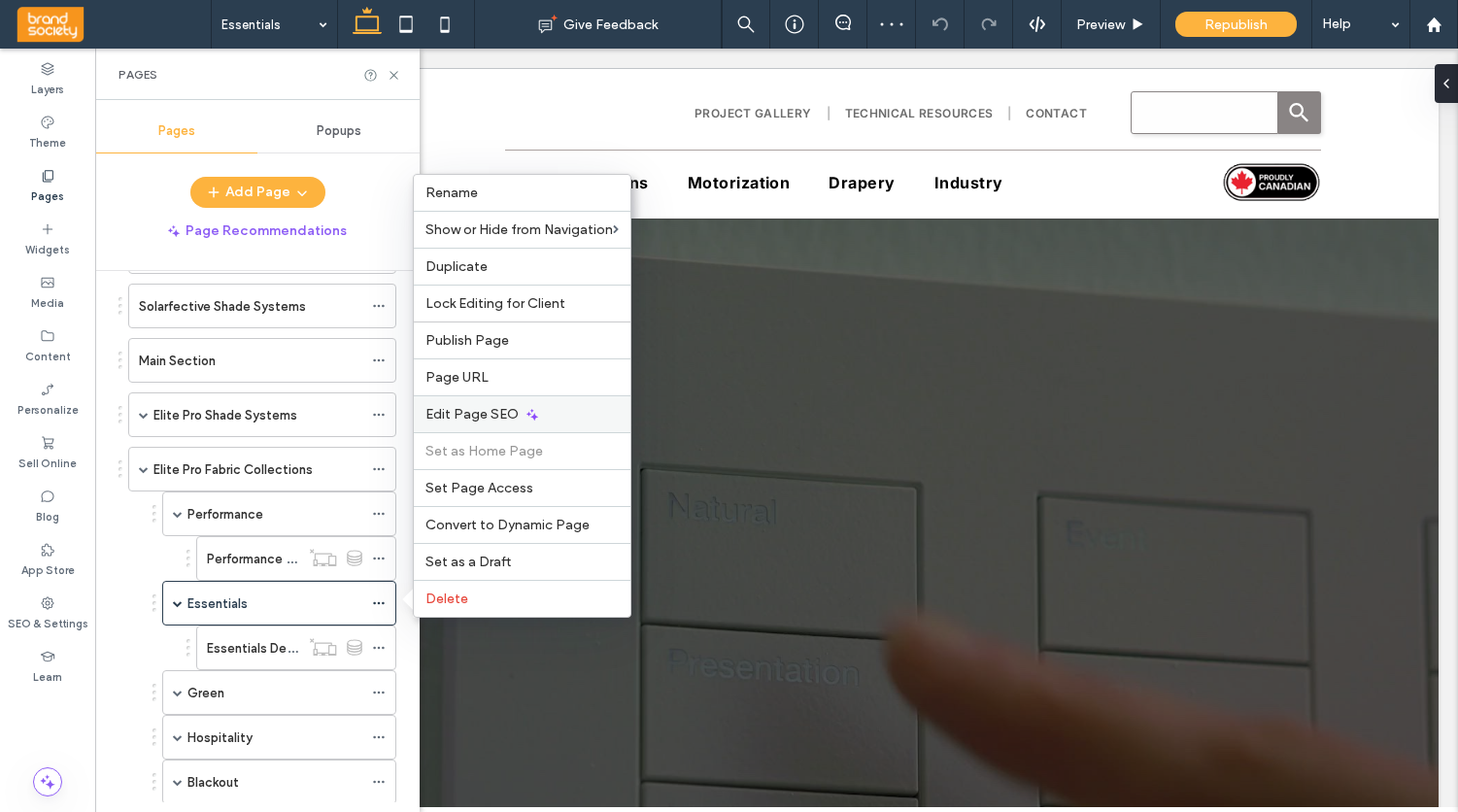 click on "Edit Page SEO" at bounding box center [472, 414] 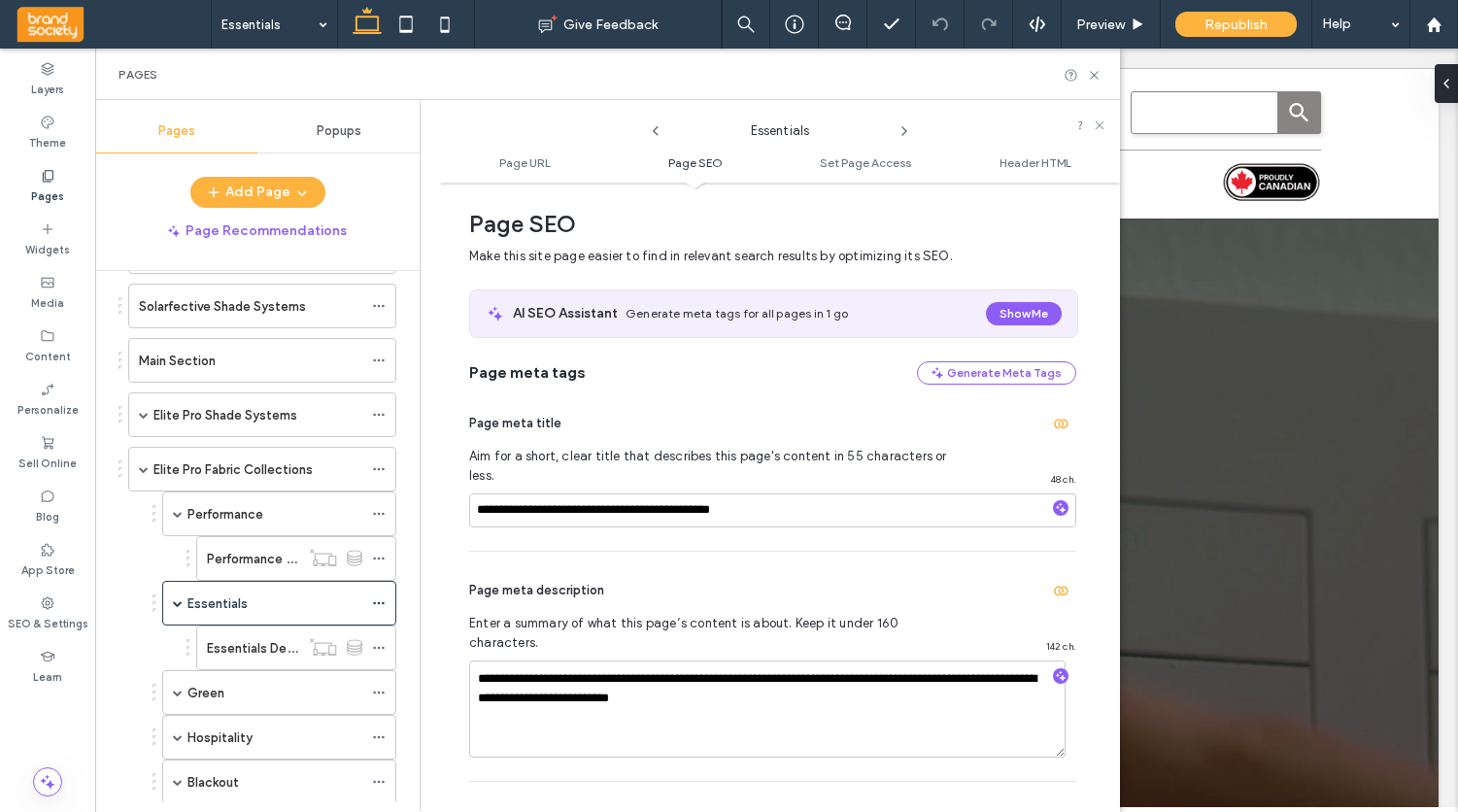 scroll, scrollTop: 266, scrollLeft: 0, axis: vertical 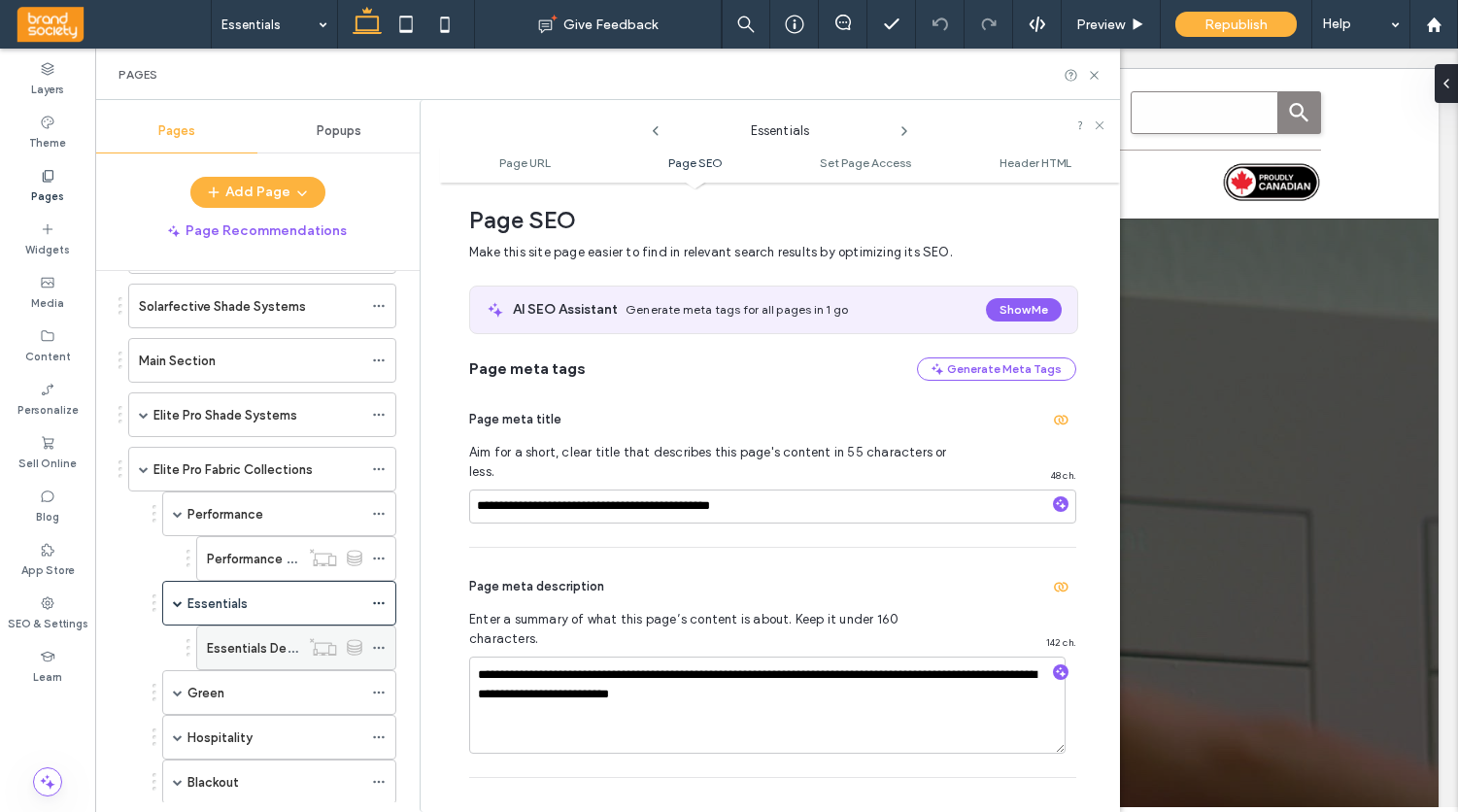 click on "Essentials Detail" at bounding box center (255, 648) 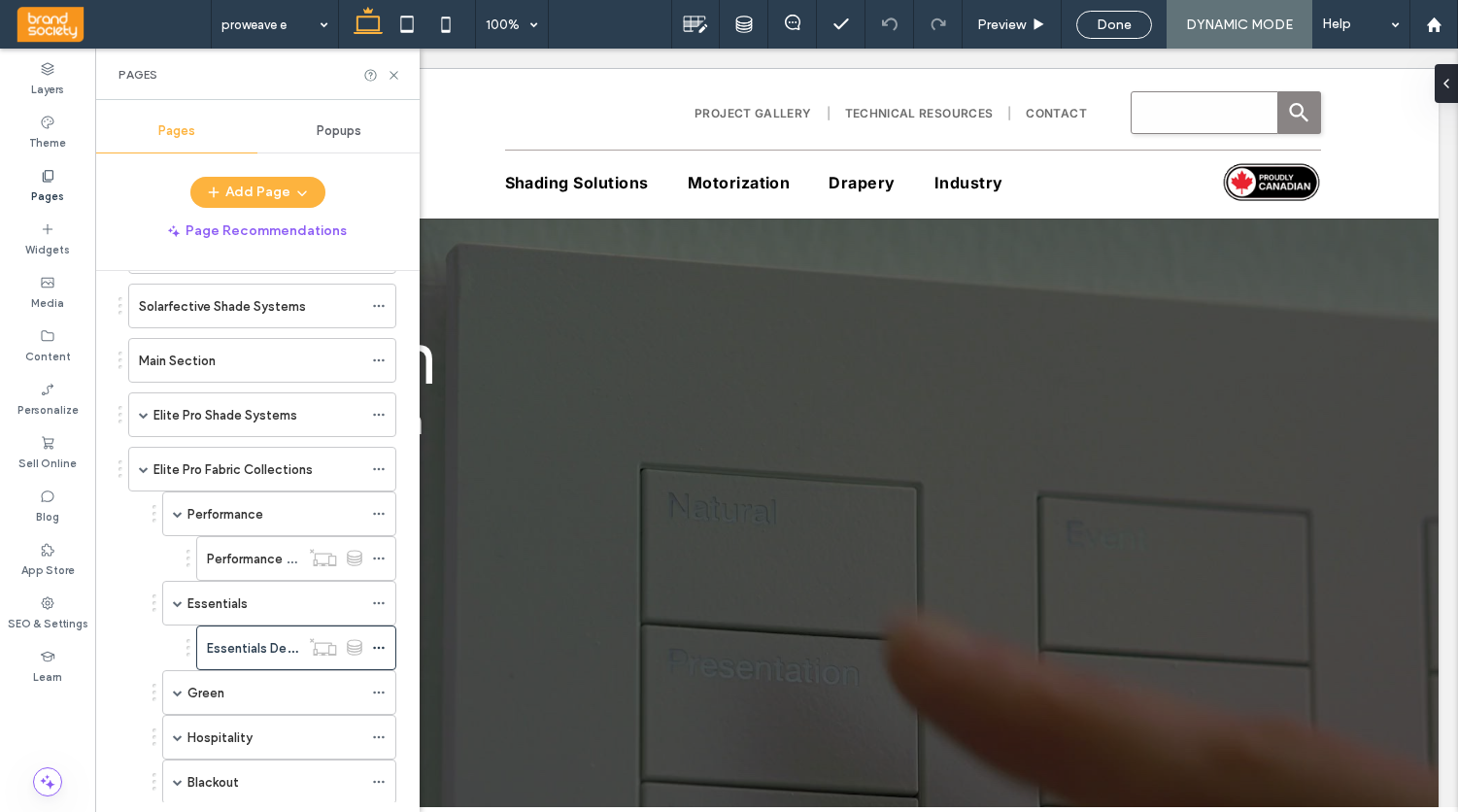 click on "Privacy Policy Contact us Lutron Somfy" at bounding box center [729, 406] 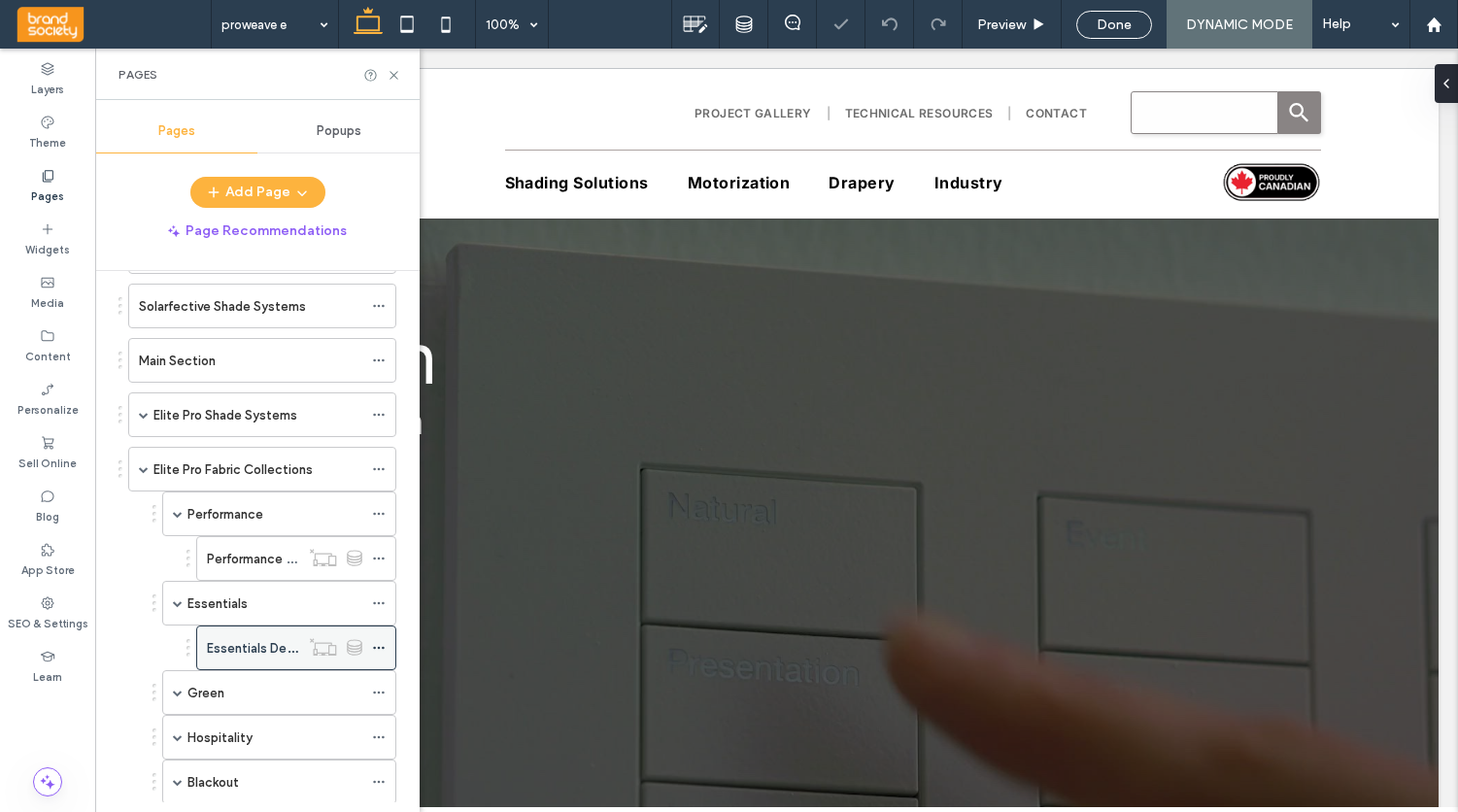 click 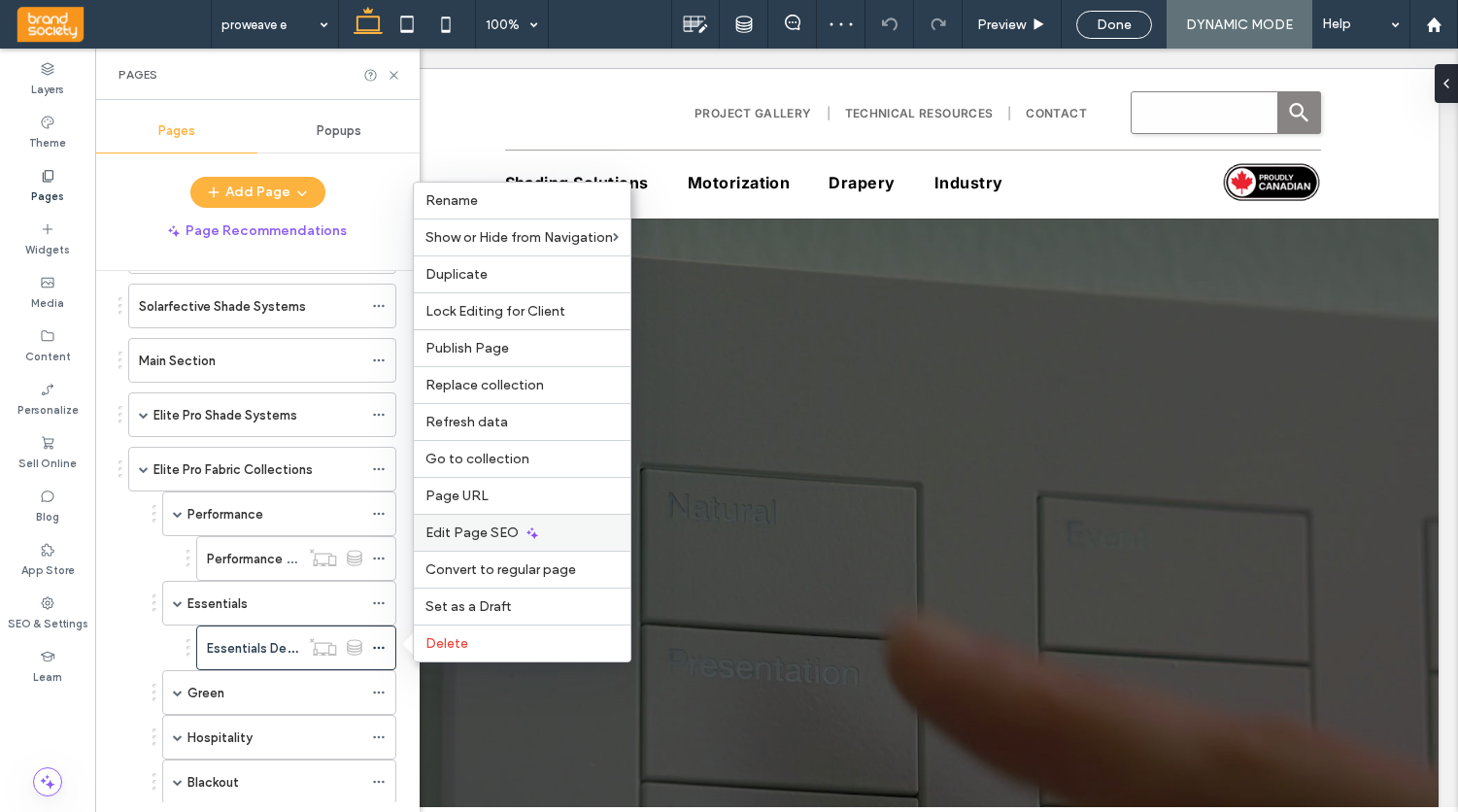 click on "Edit Page SEO" at bounding box center [472, 532] 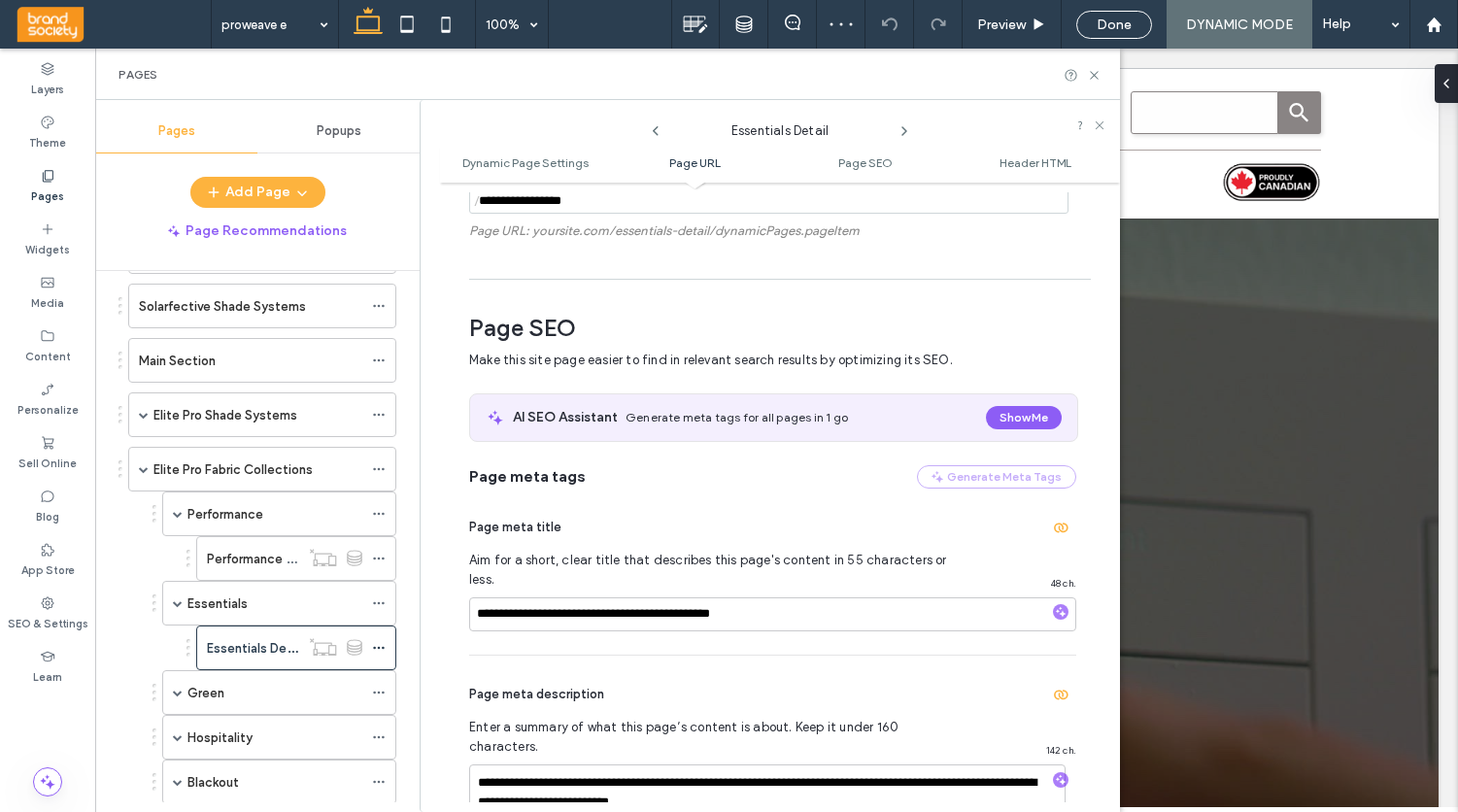 scroll, scrollTop: 642, scrollLeft: 0, axis: vertical 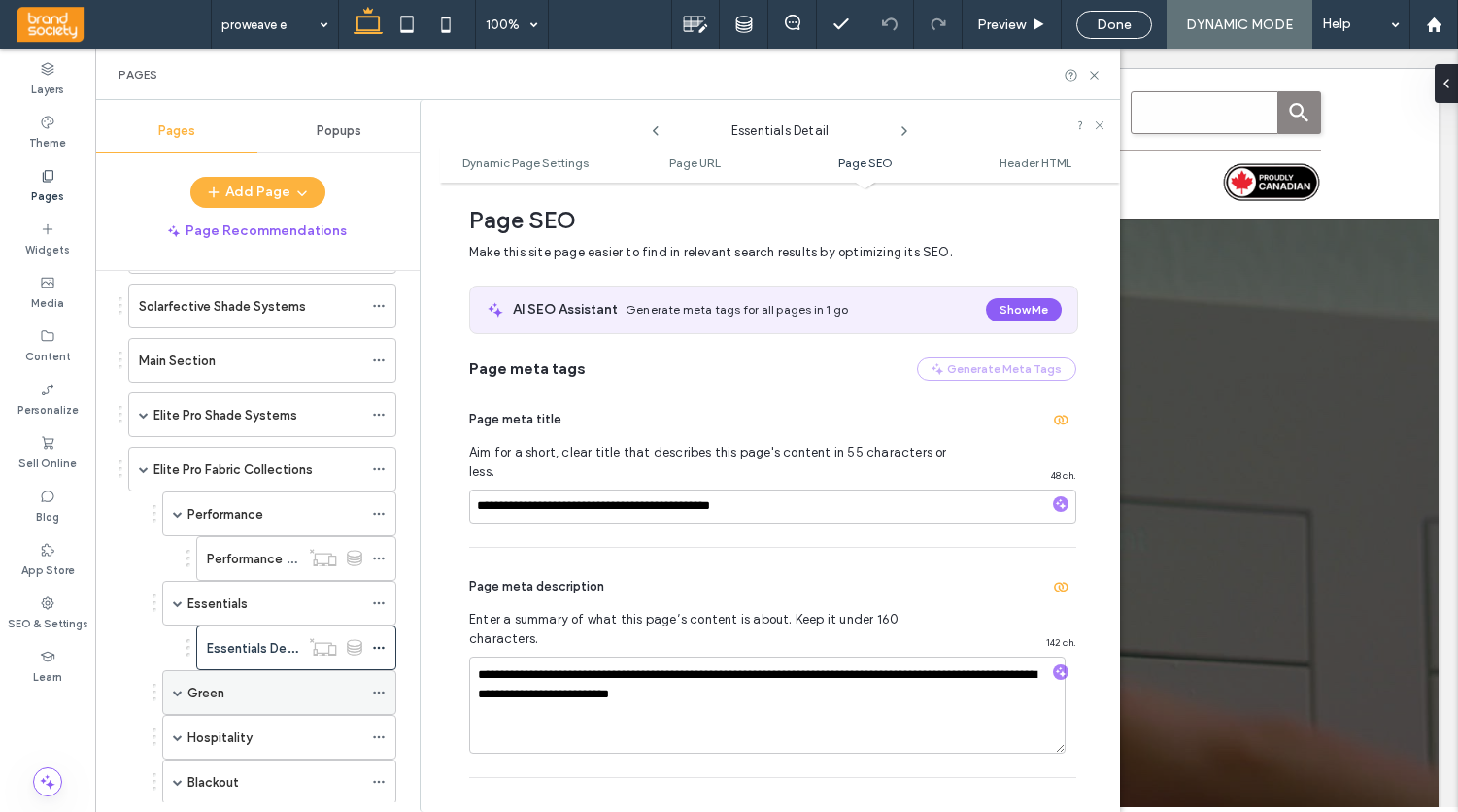 click on "Green" at bounding box center (206, 693) 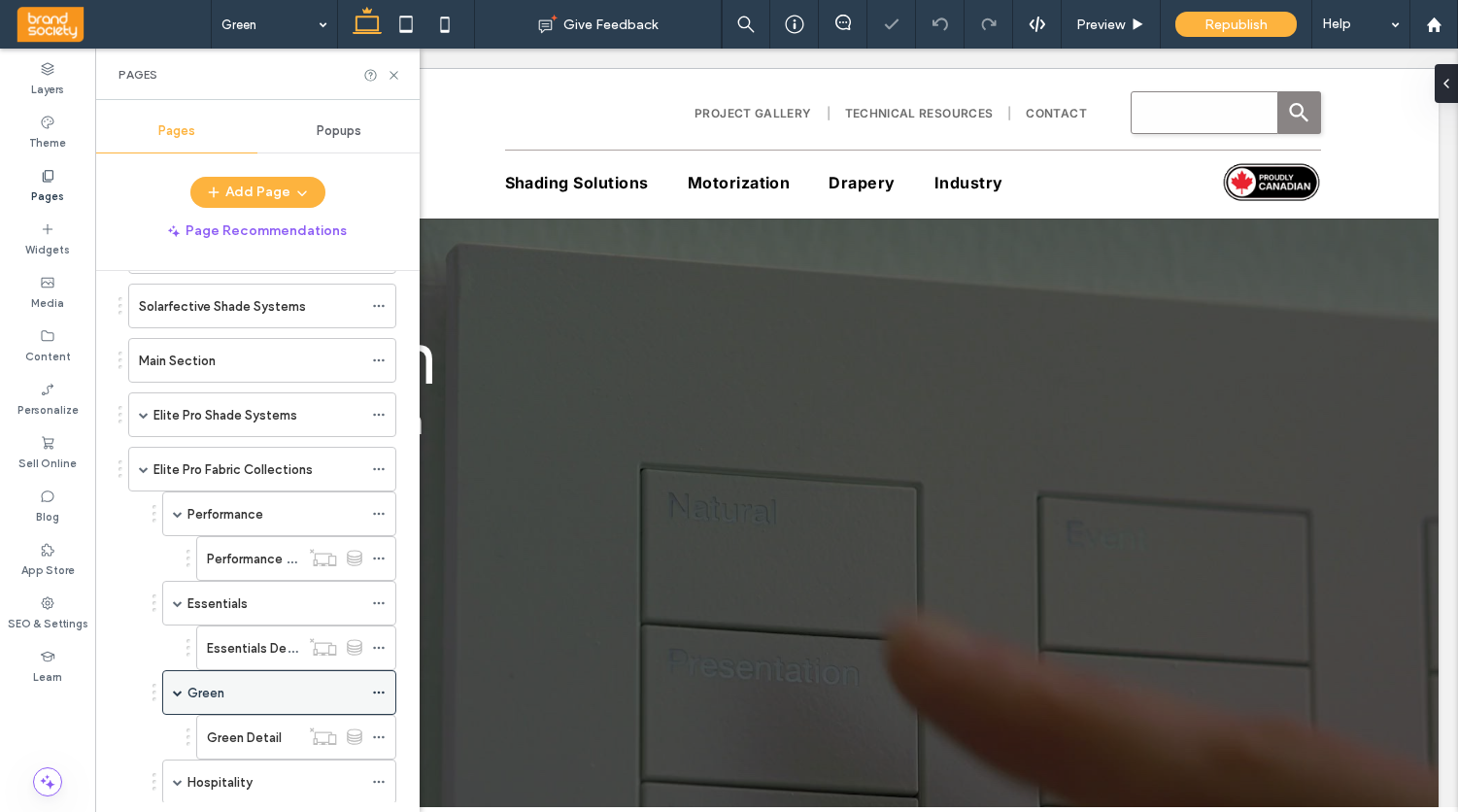 click 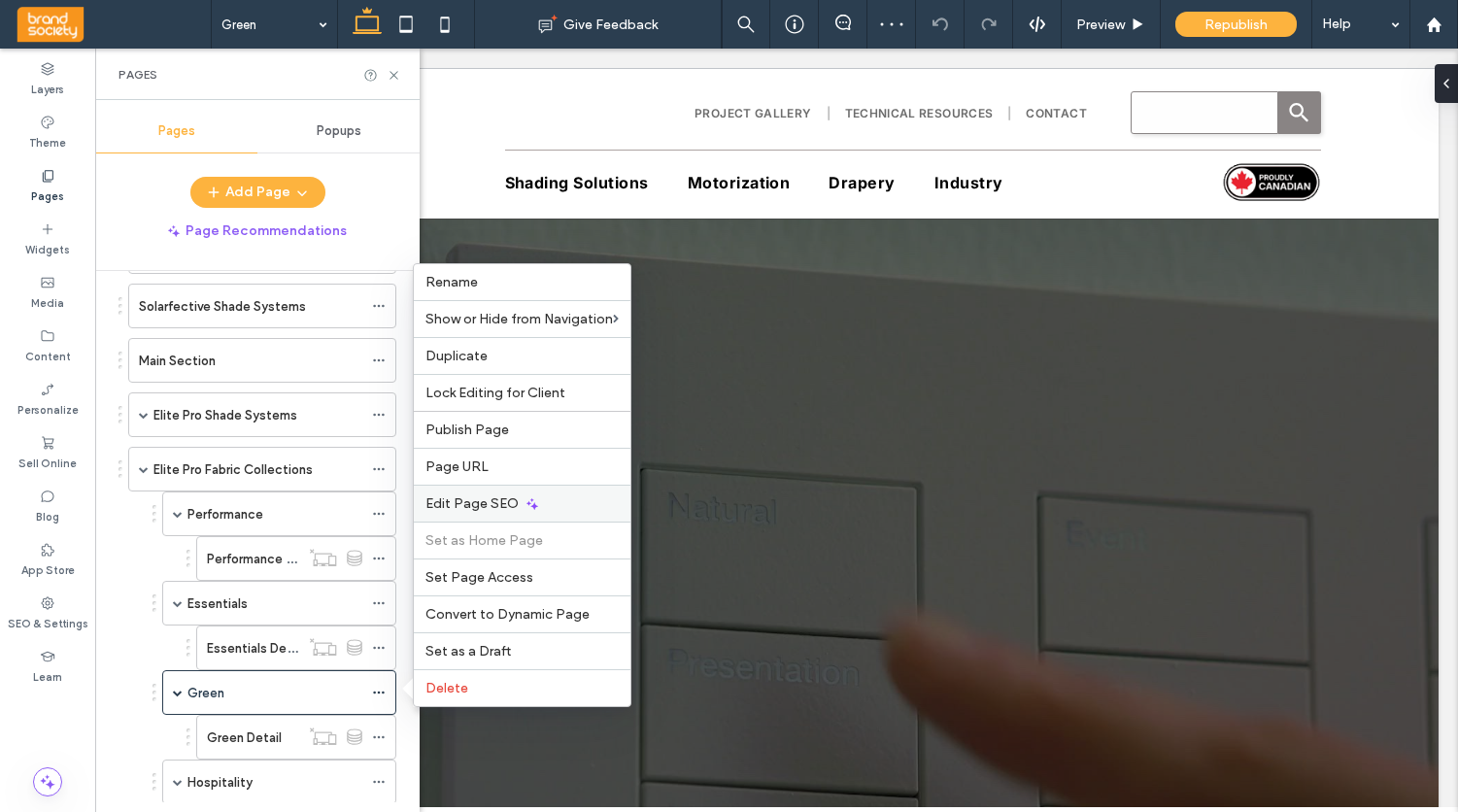 click on "Edit Page SEO" at bounding box center [472, 503] 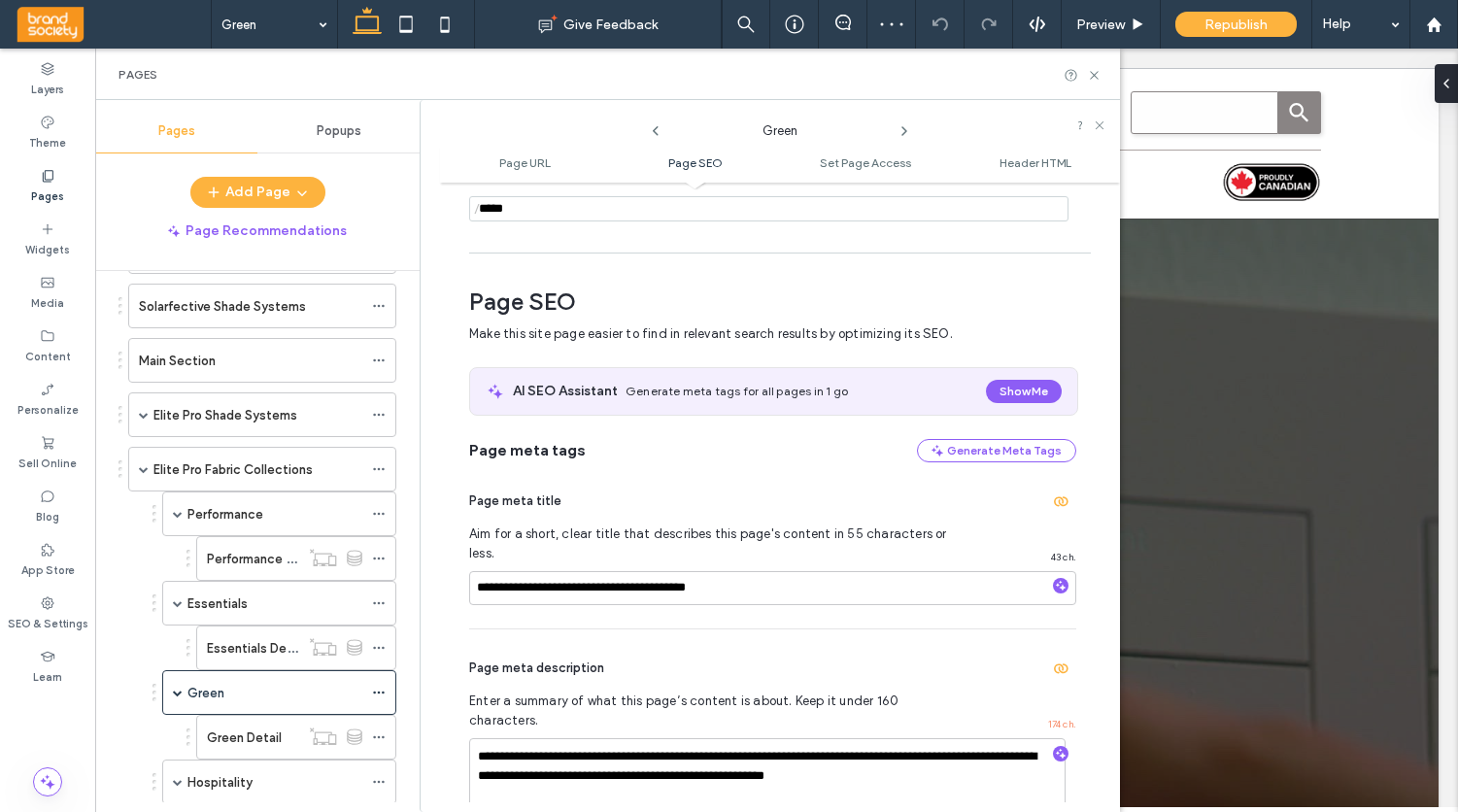 scroll, scrollTop: 266, scrollLeft: 0, axis: vertical 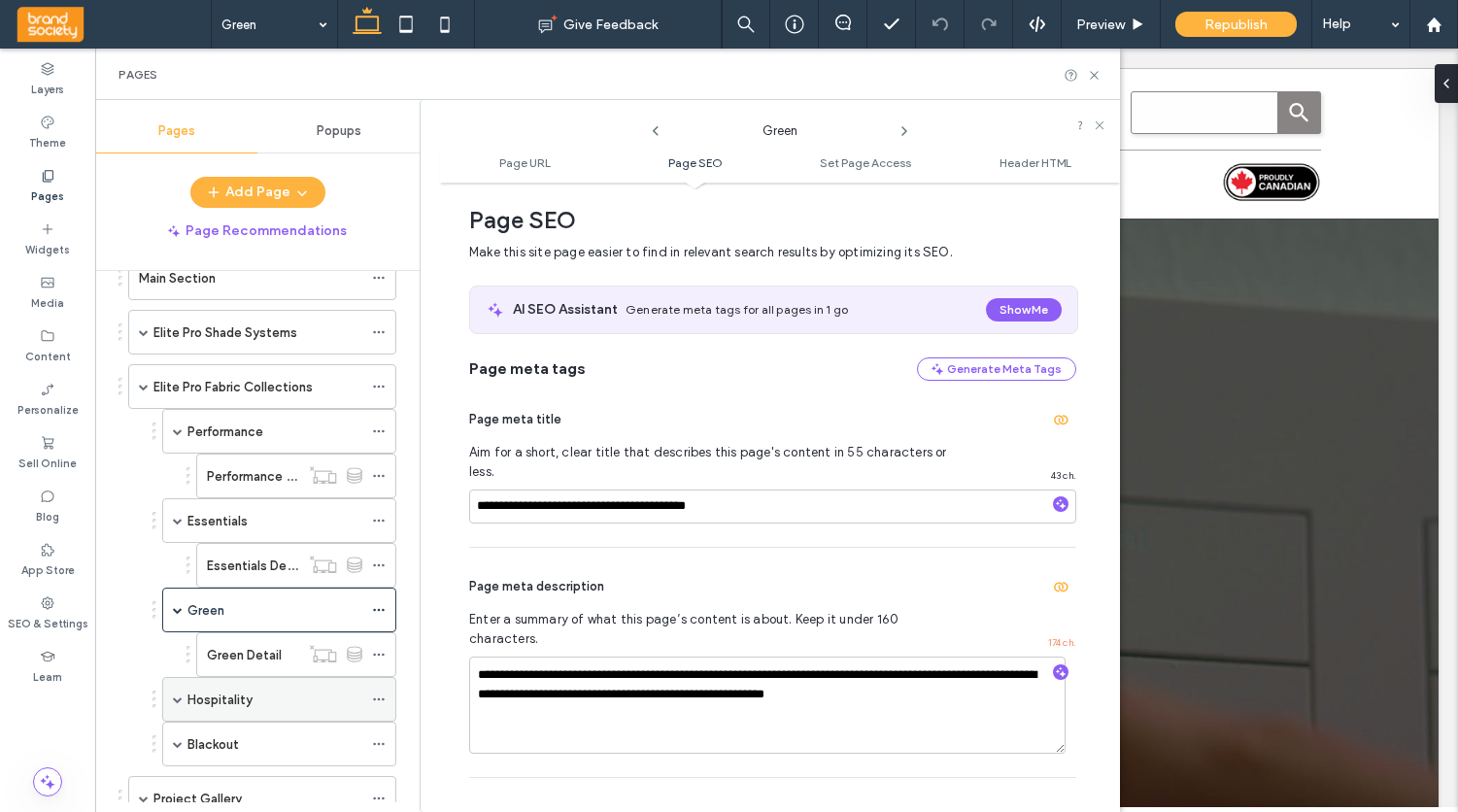 click on "Hospitality" at bounding box center [220, 699] 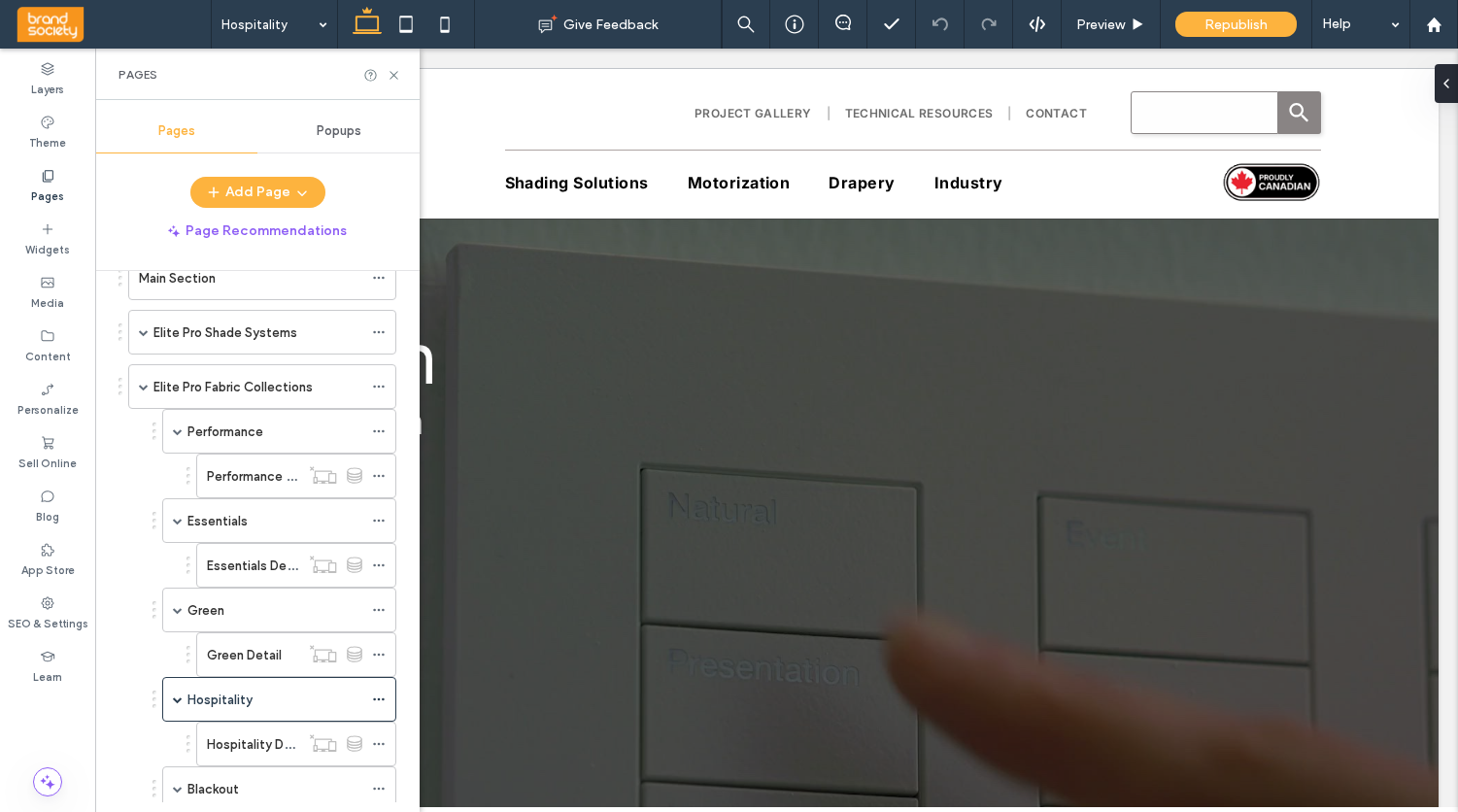 click at bounding box center [729, 406] 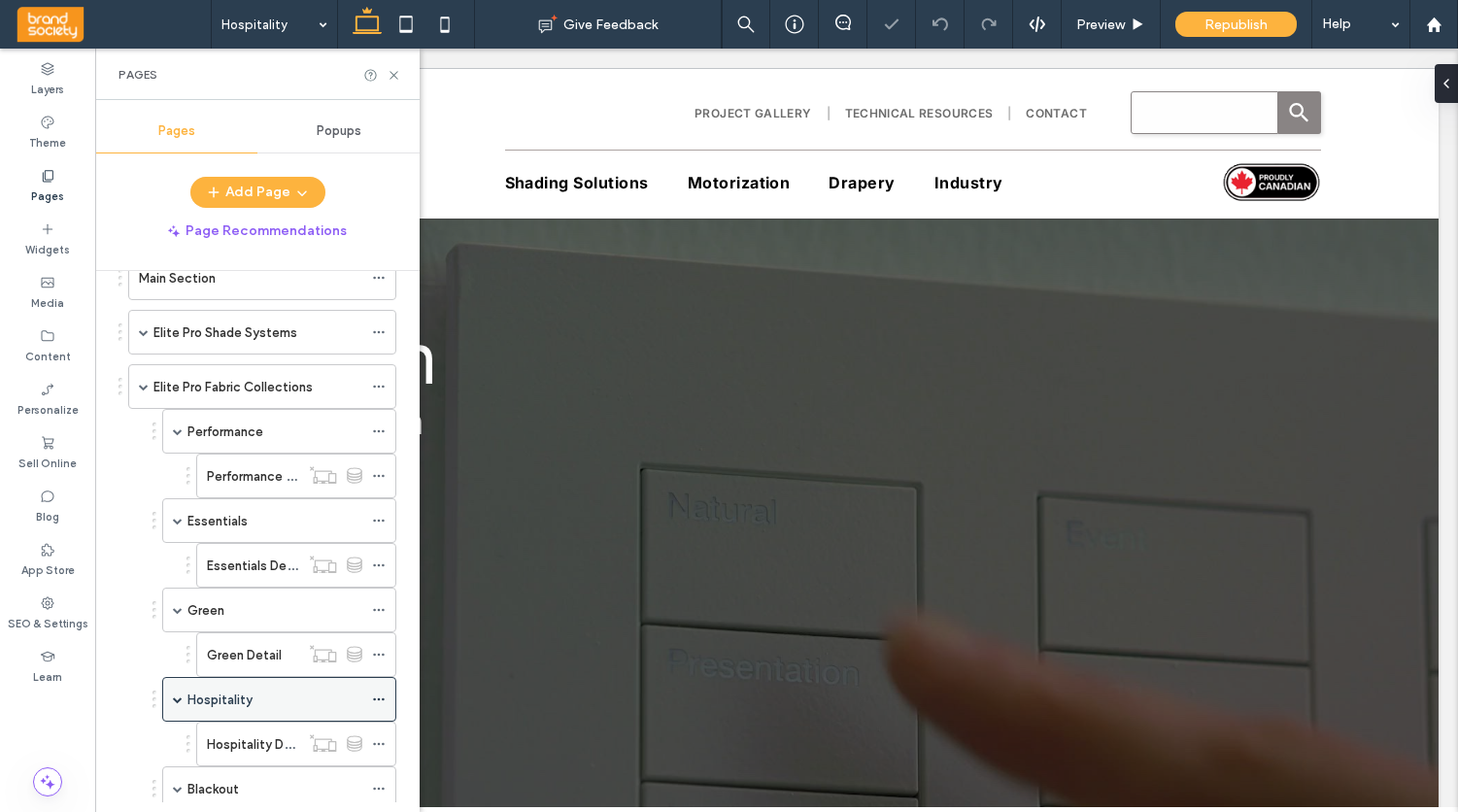 click 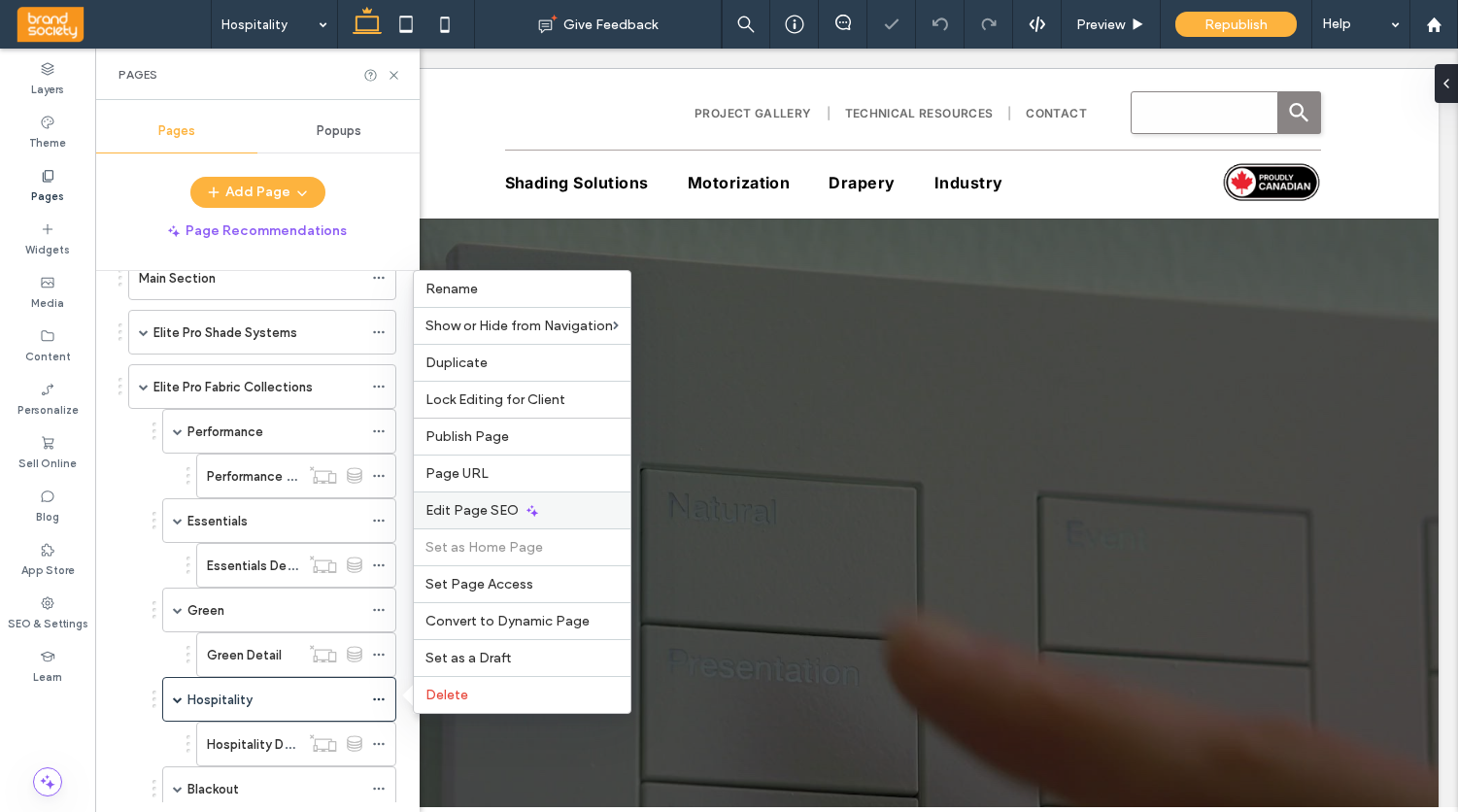 click on "Edit Page SEO" at bounding box center (472, 510) 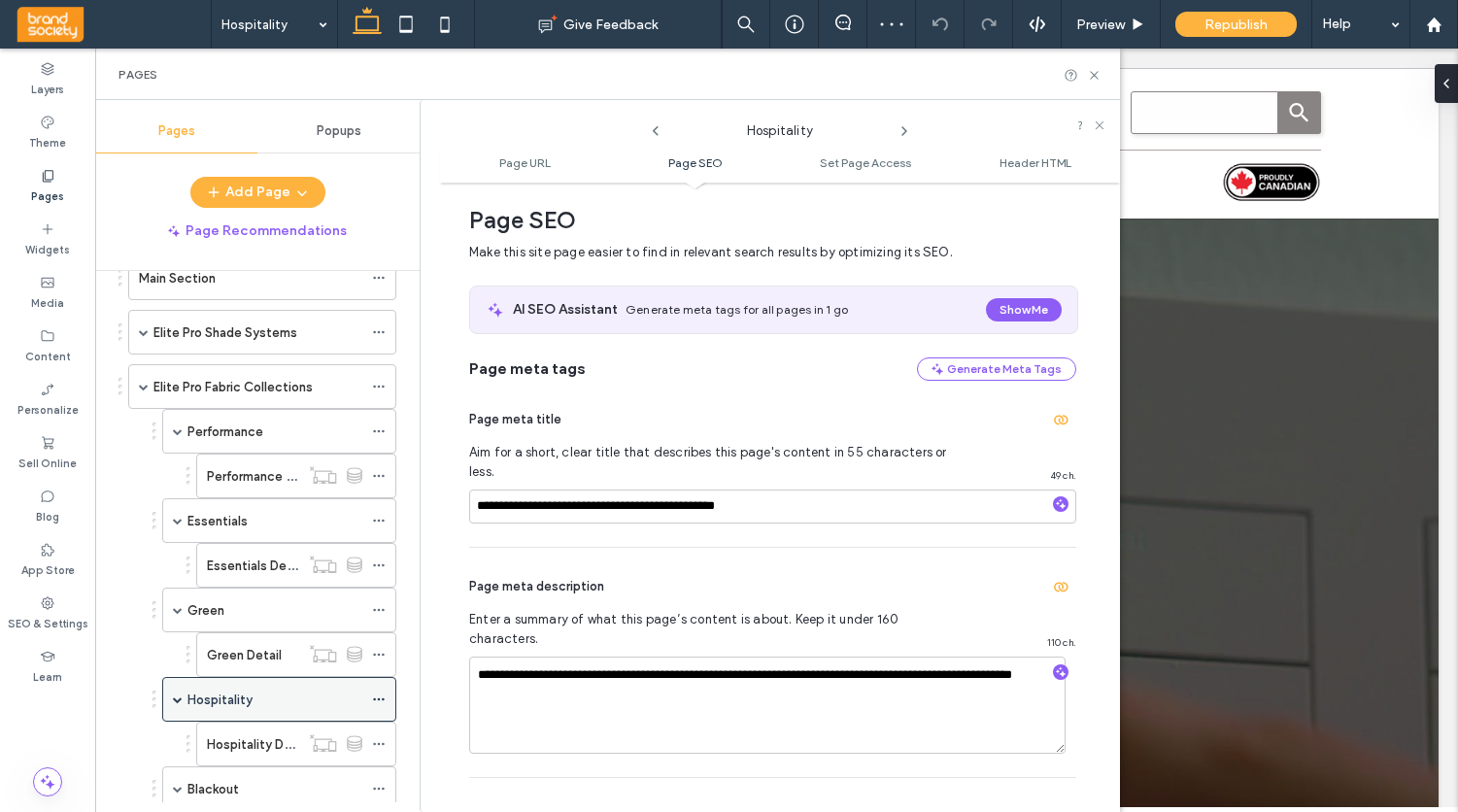 scroll, scrollTop: 270, scrollLeft: 0, axis: vertical 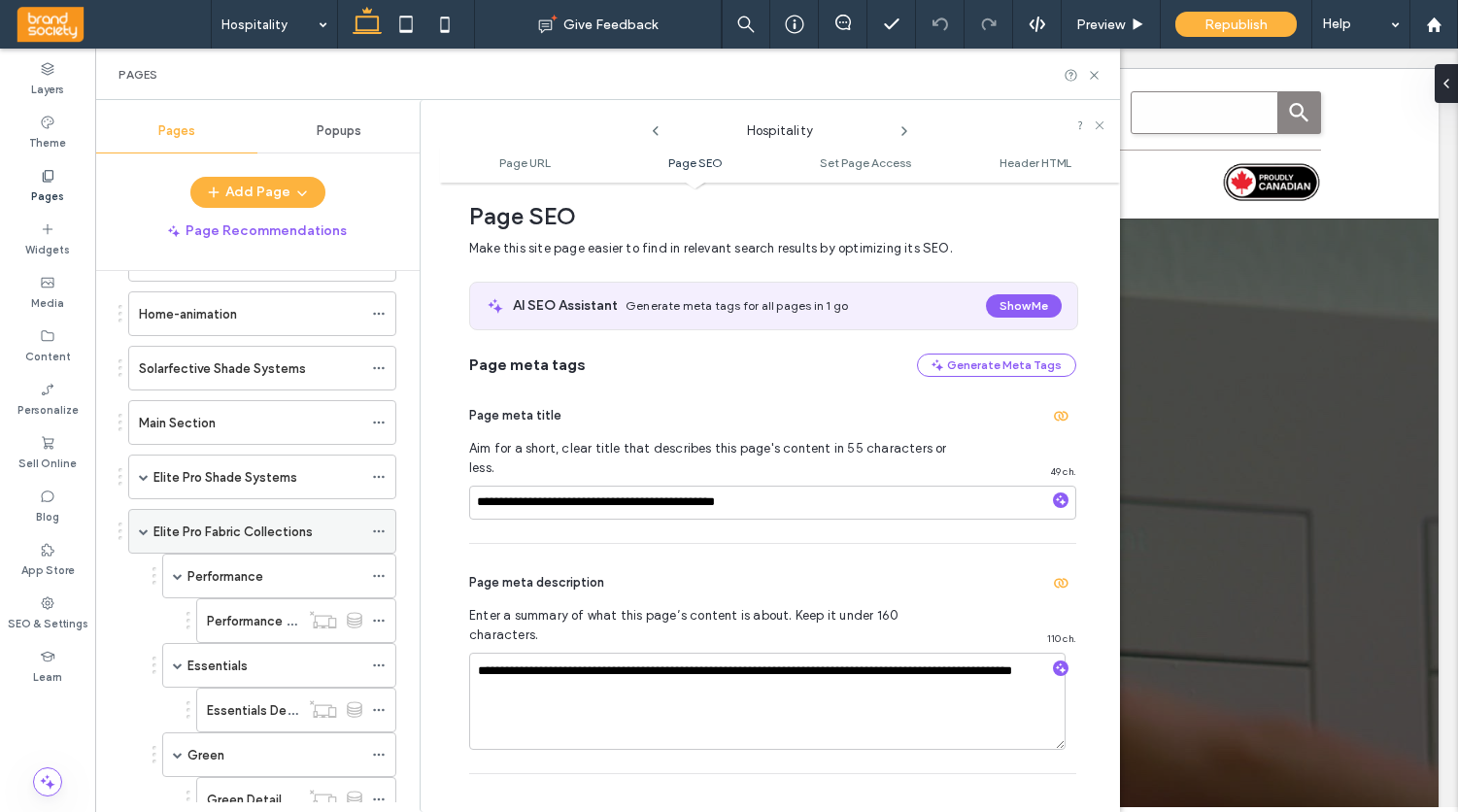 click on "Elite Pro Fabric Collections" at bounding box center (233, 531) 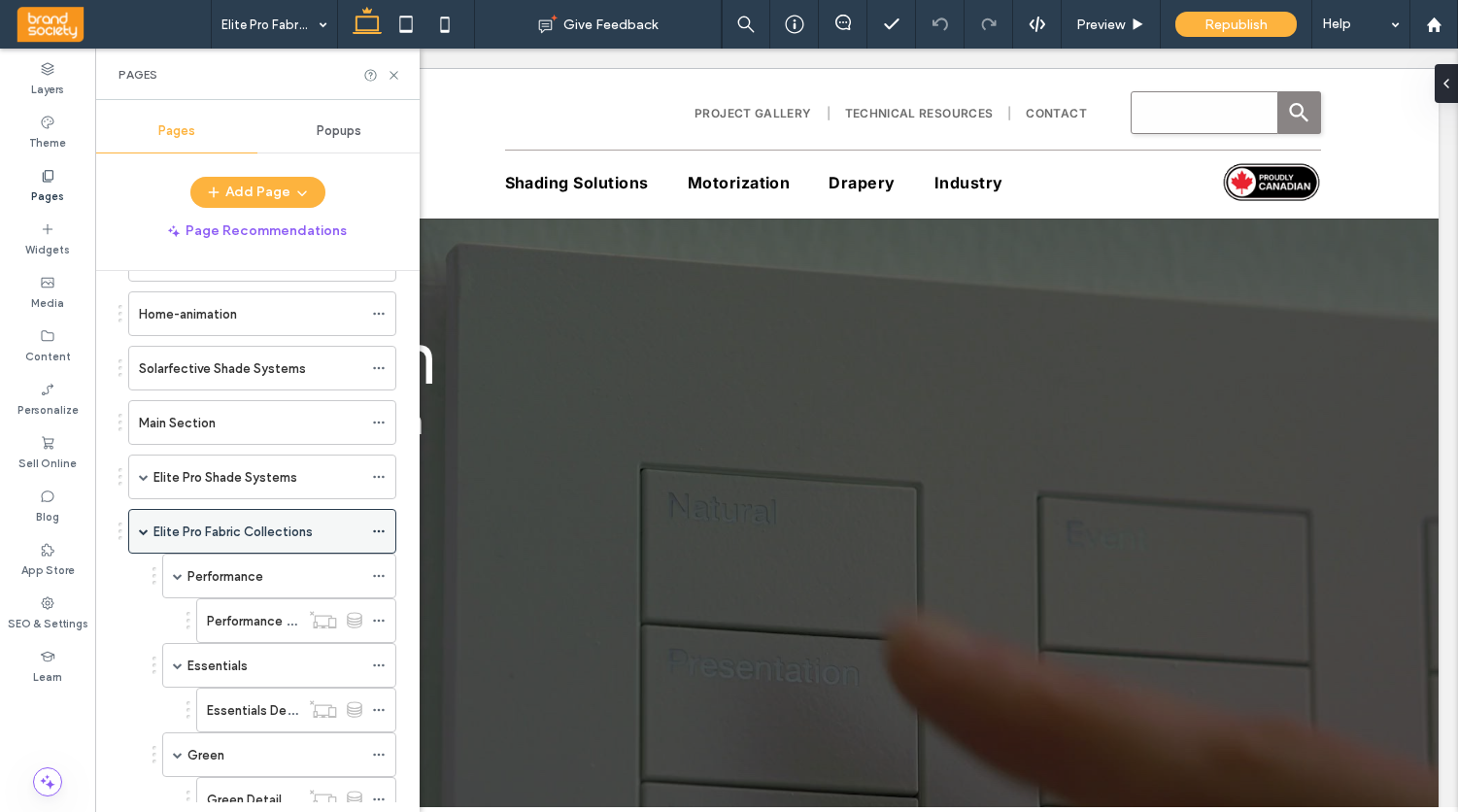 click 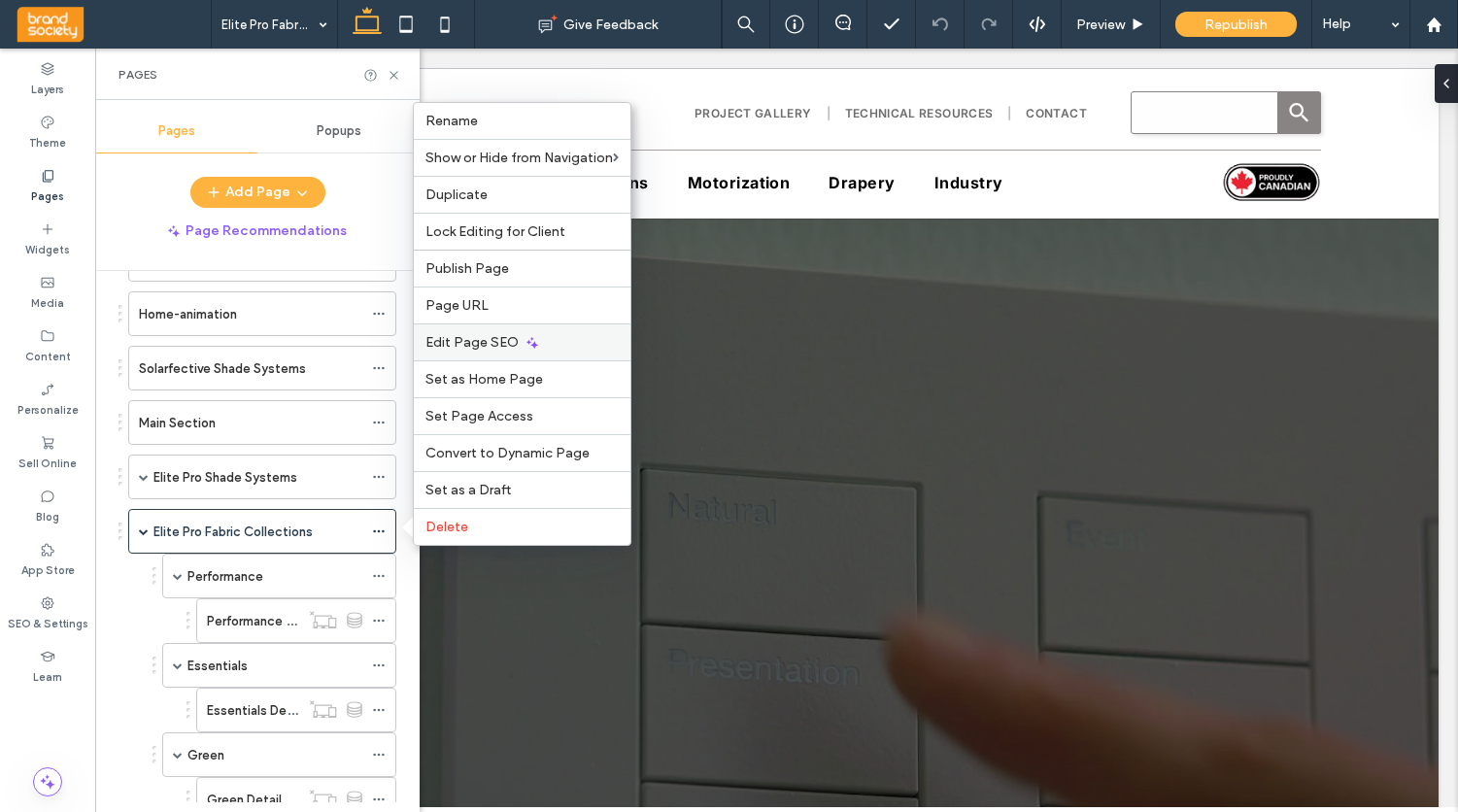 click on "Edit Page SEO" at bounding box center [472, 342] 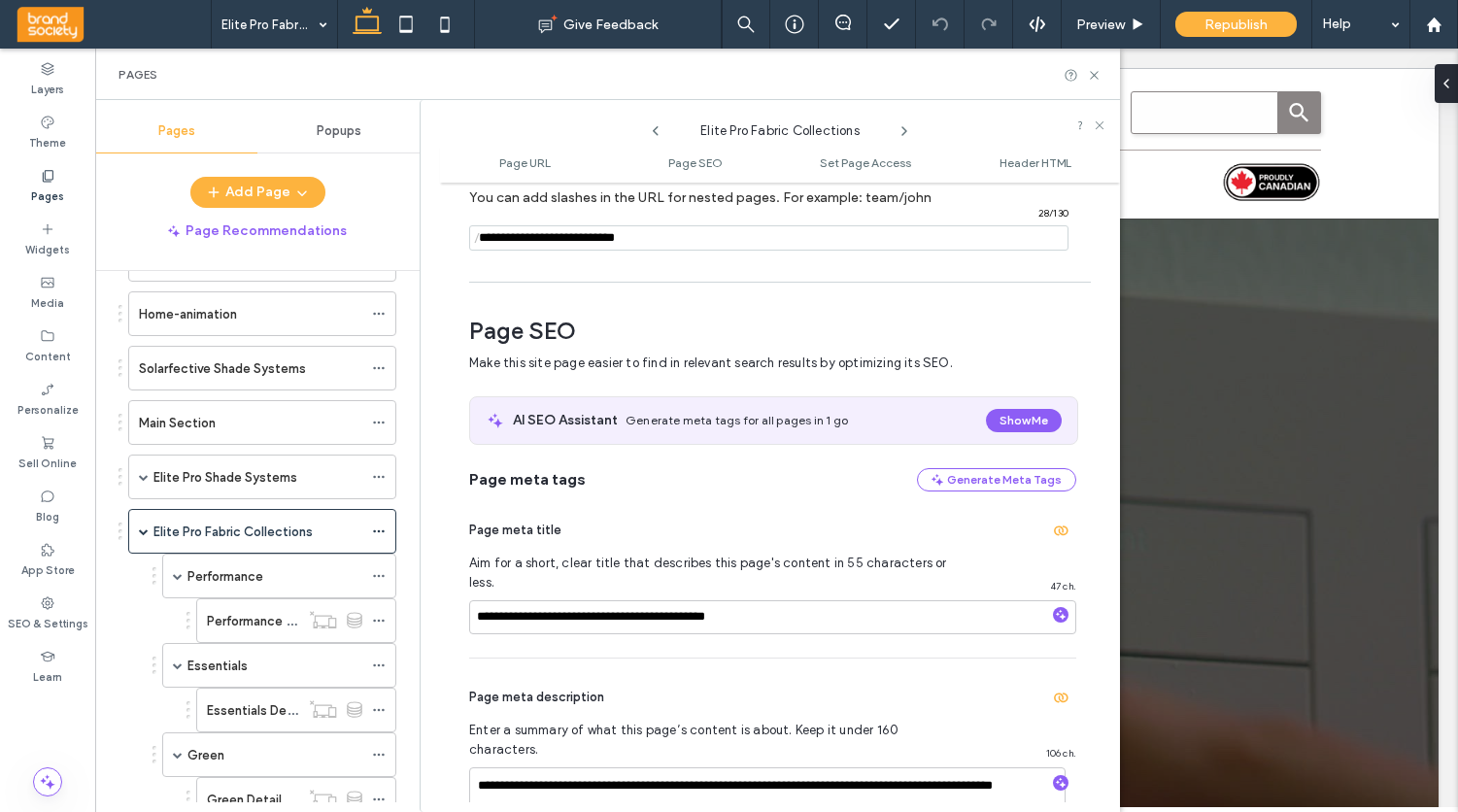 scroll, scrollTop: 266, scrollLeft: 0, axis: vertical 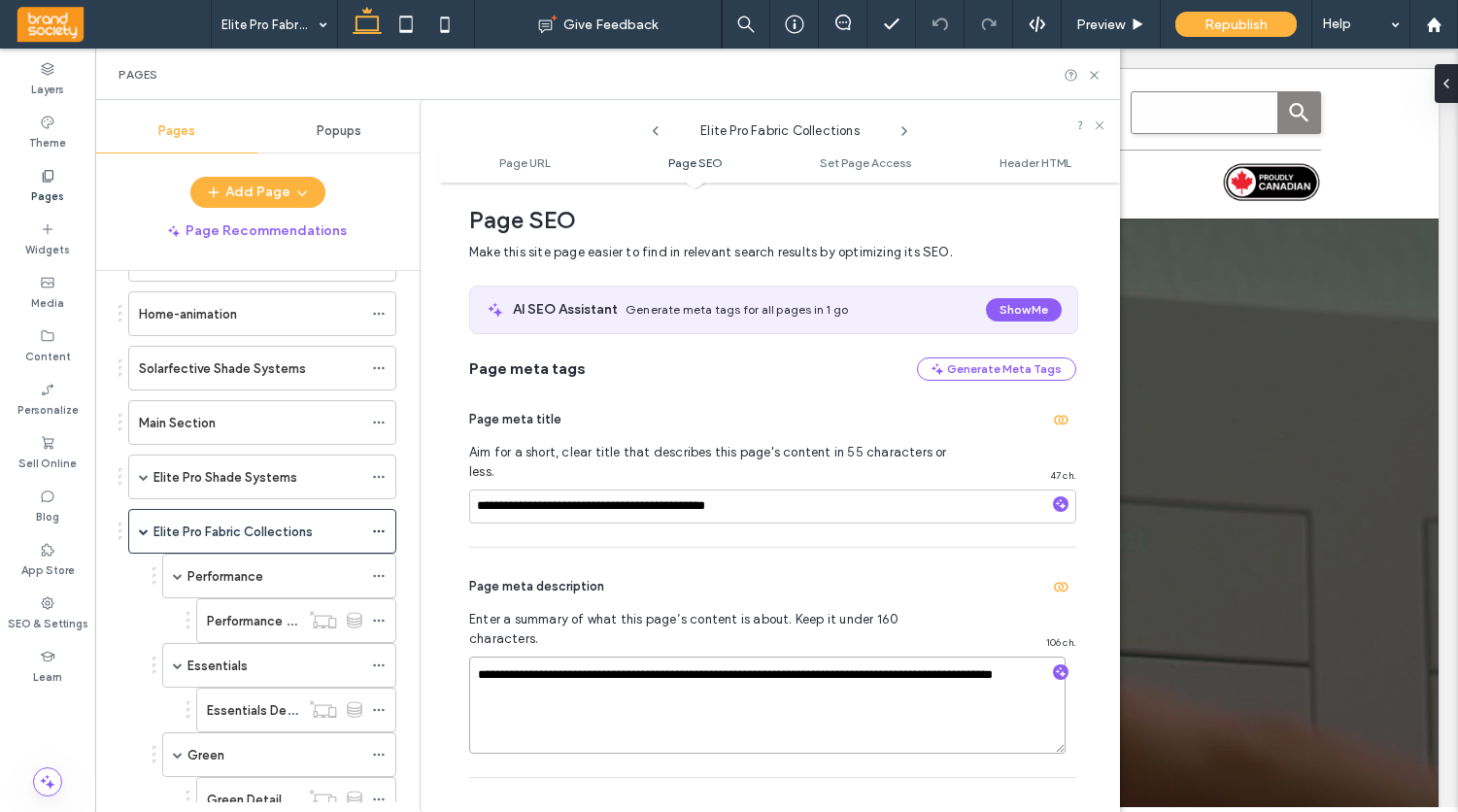 click on "**********" at bounding box center (767, 705) 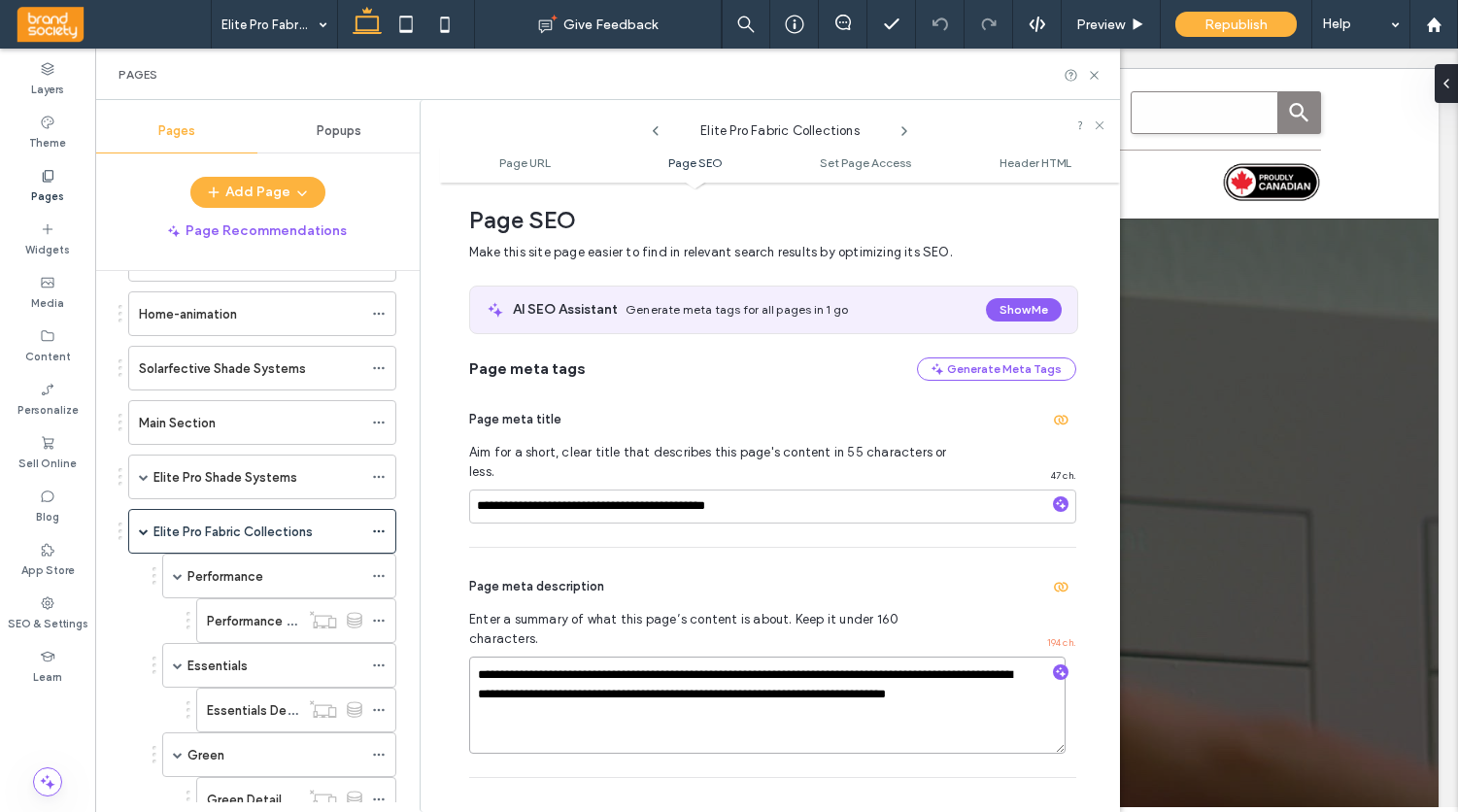 click on "**********" at bounding box center (767, 705) 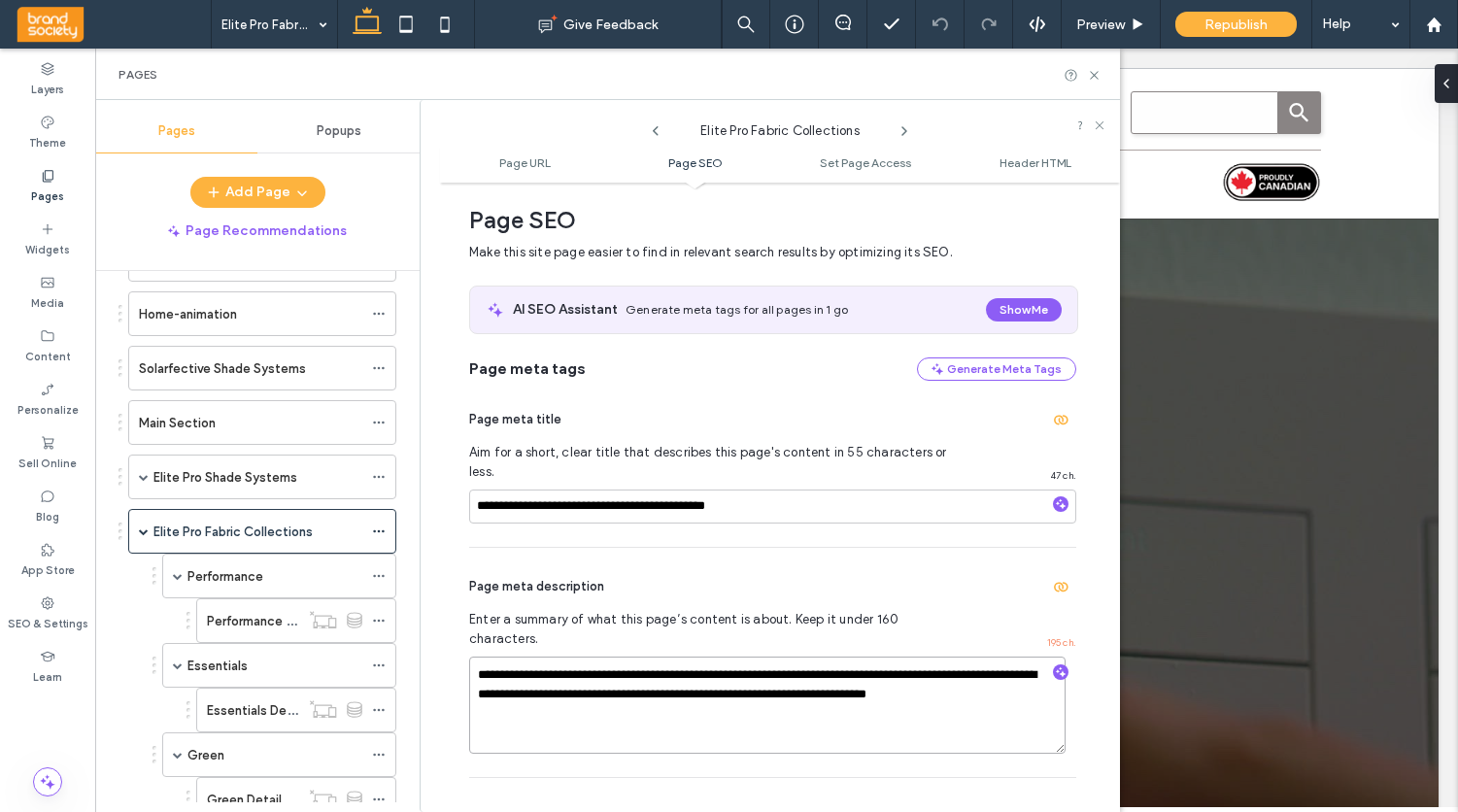 paste on "**********" 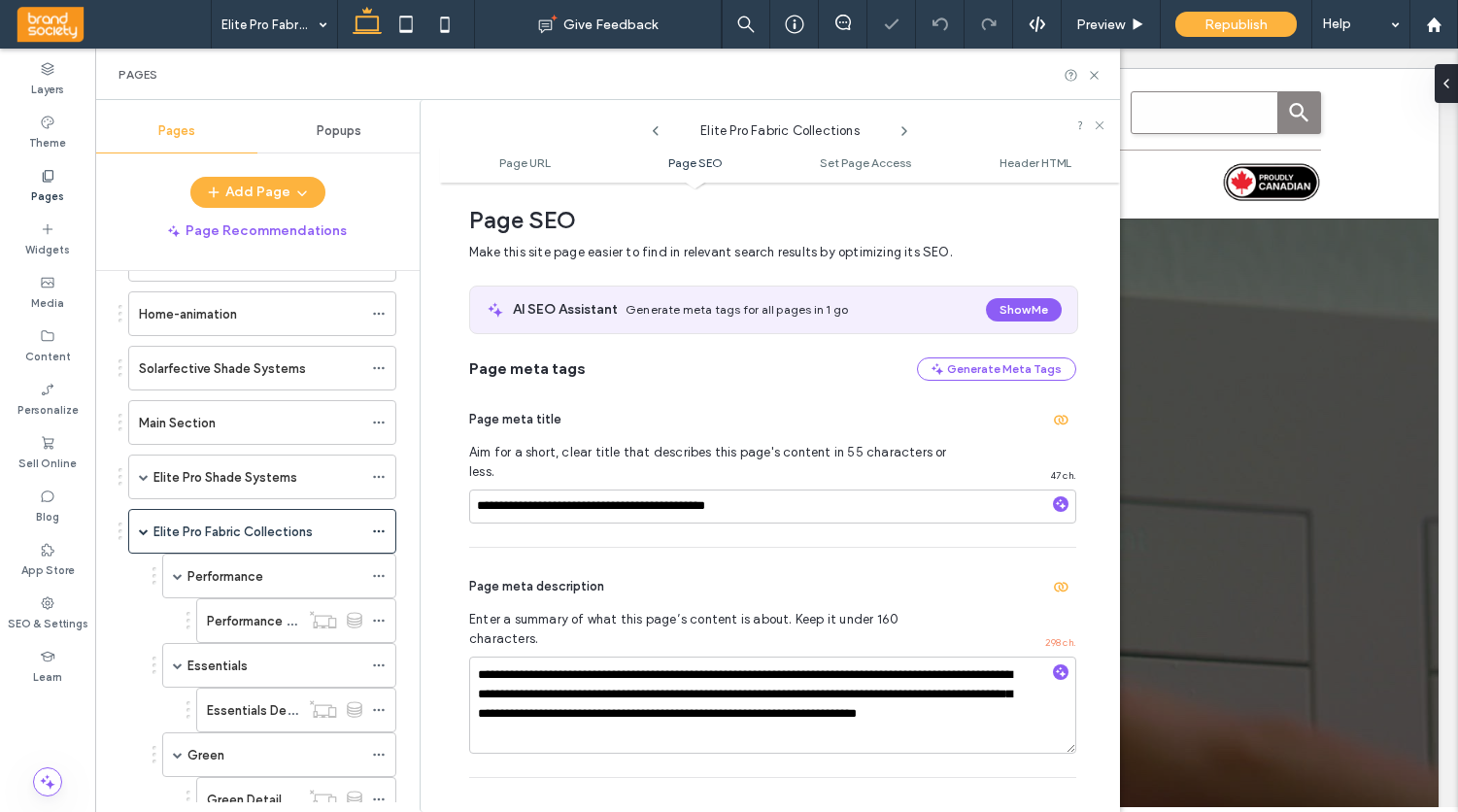 click on "**********" at bounding box center [772, 662] 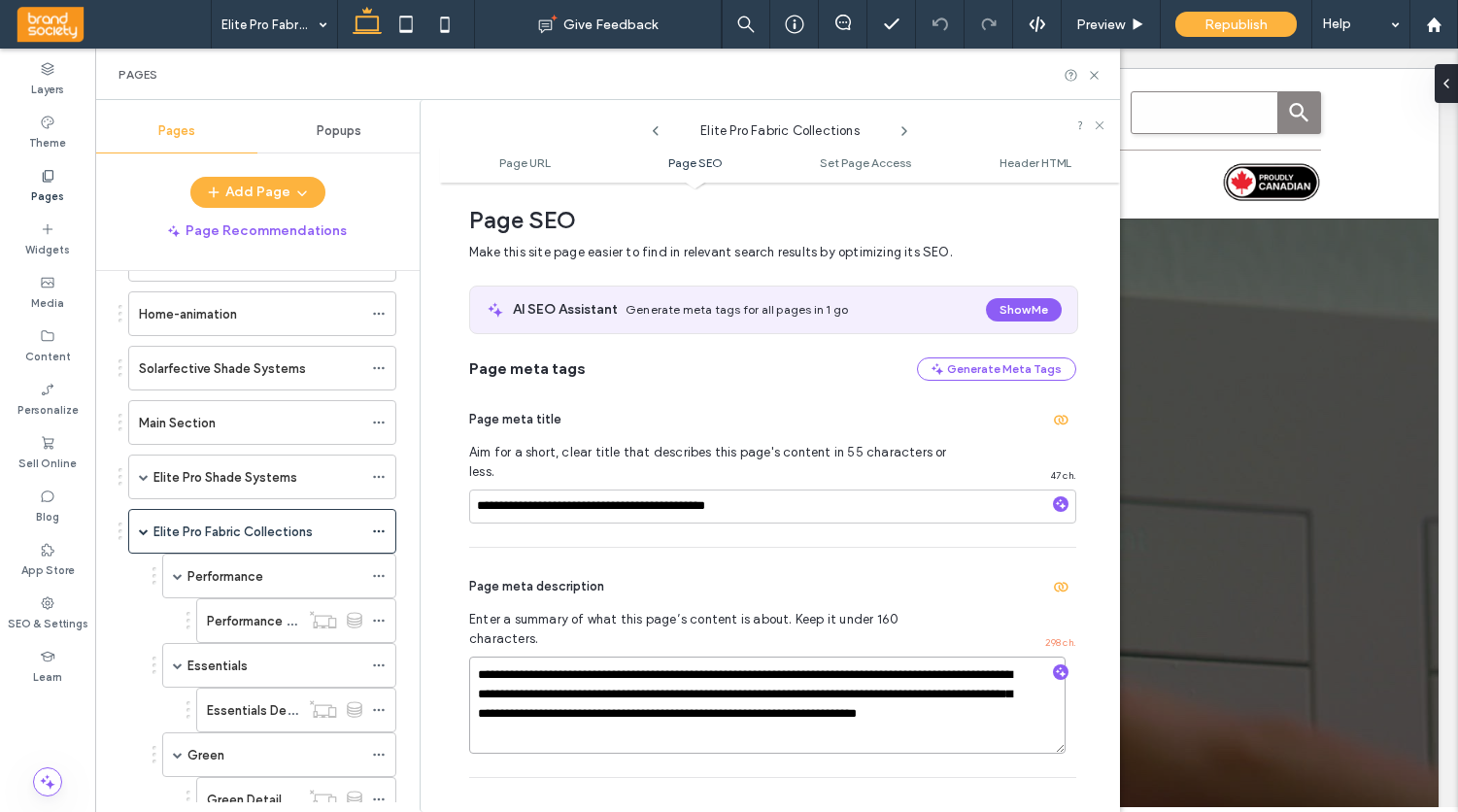 drag, startPoint x: 844, startPoint y: 676, endPoint x: 769, endPoint y: 677, distance: 75.00667 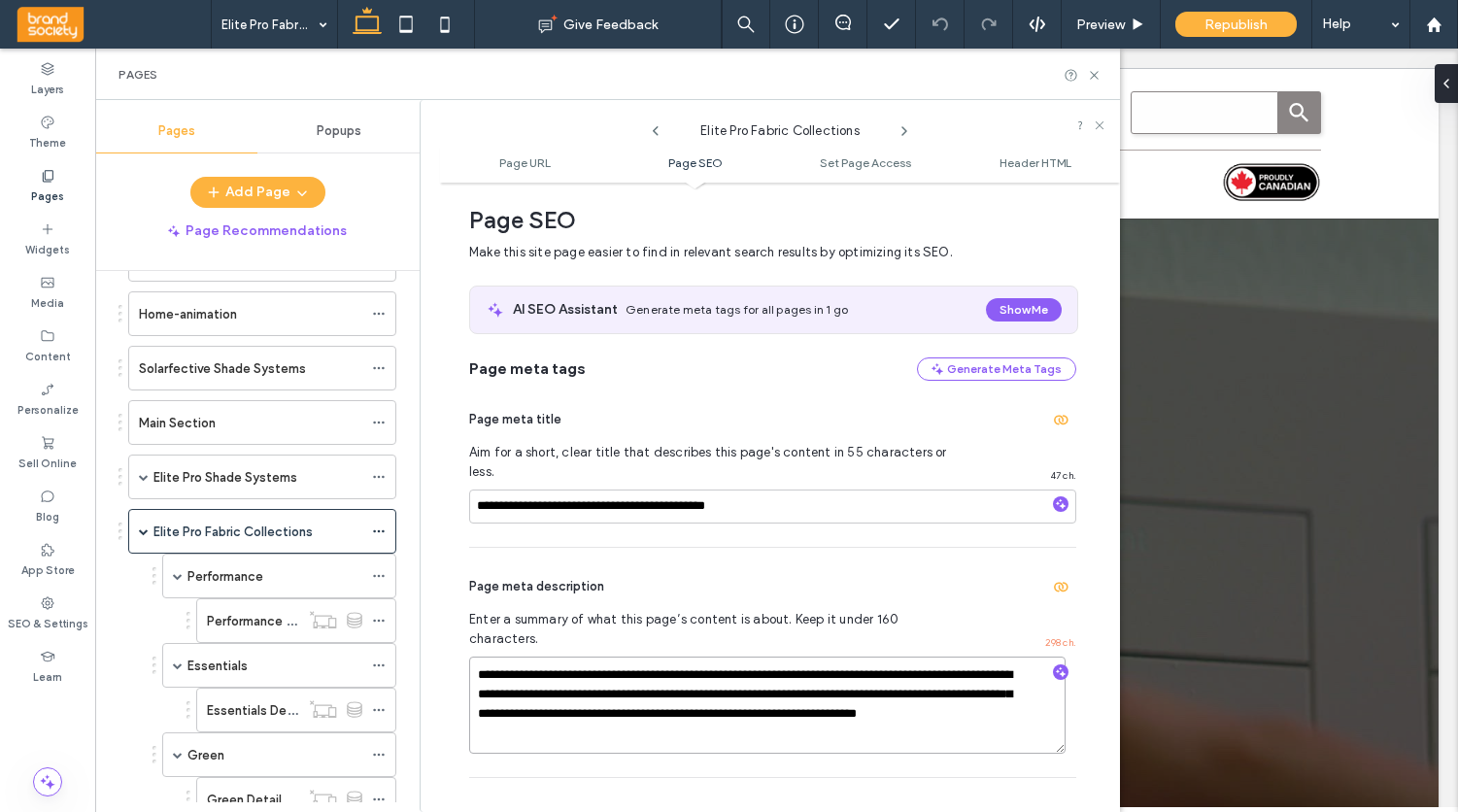 click on "**********" at bounding box center [767, 705] 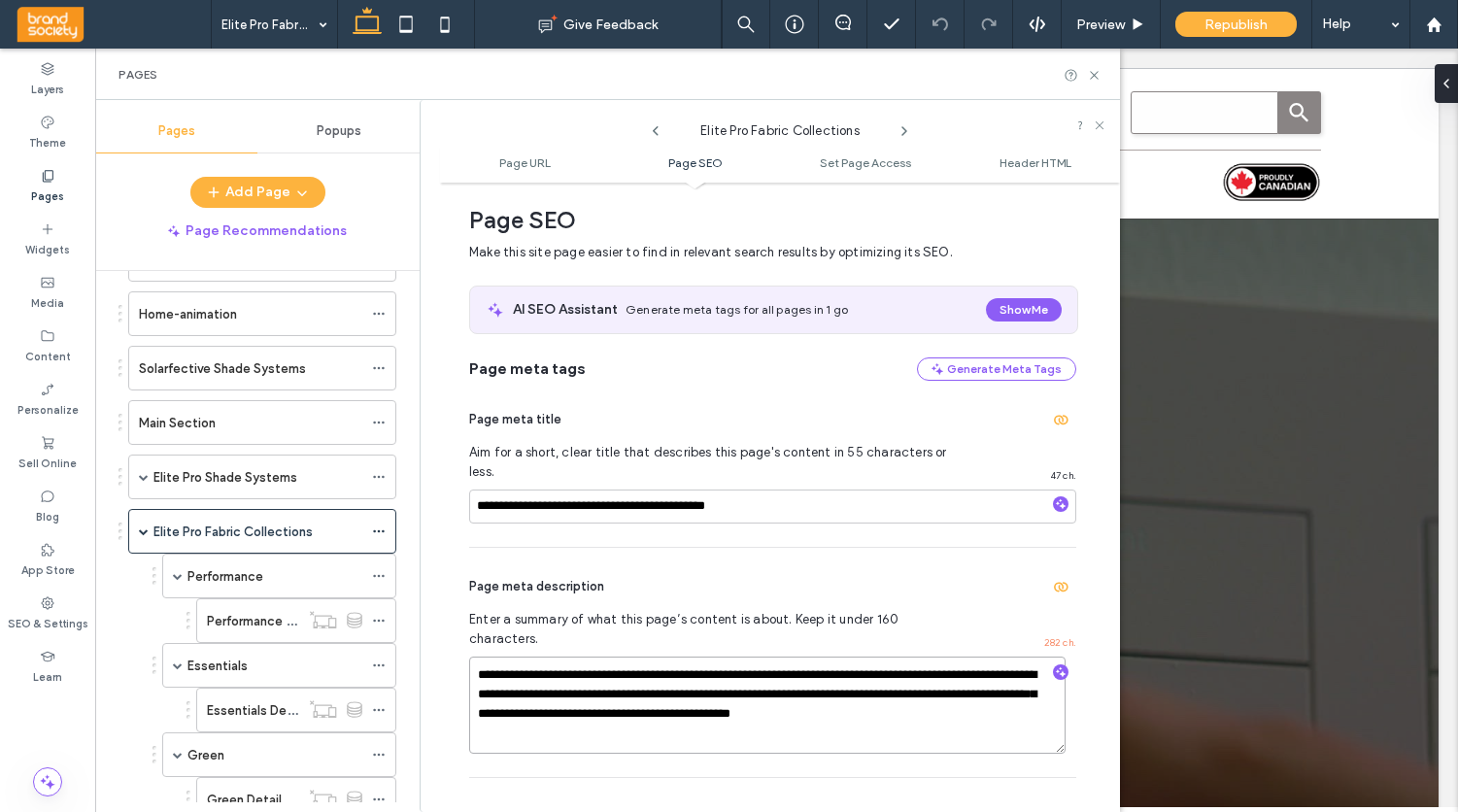 click on "**********" at bounding box center [767, 705] 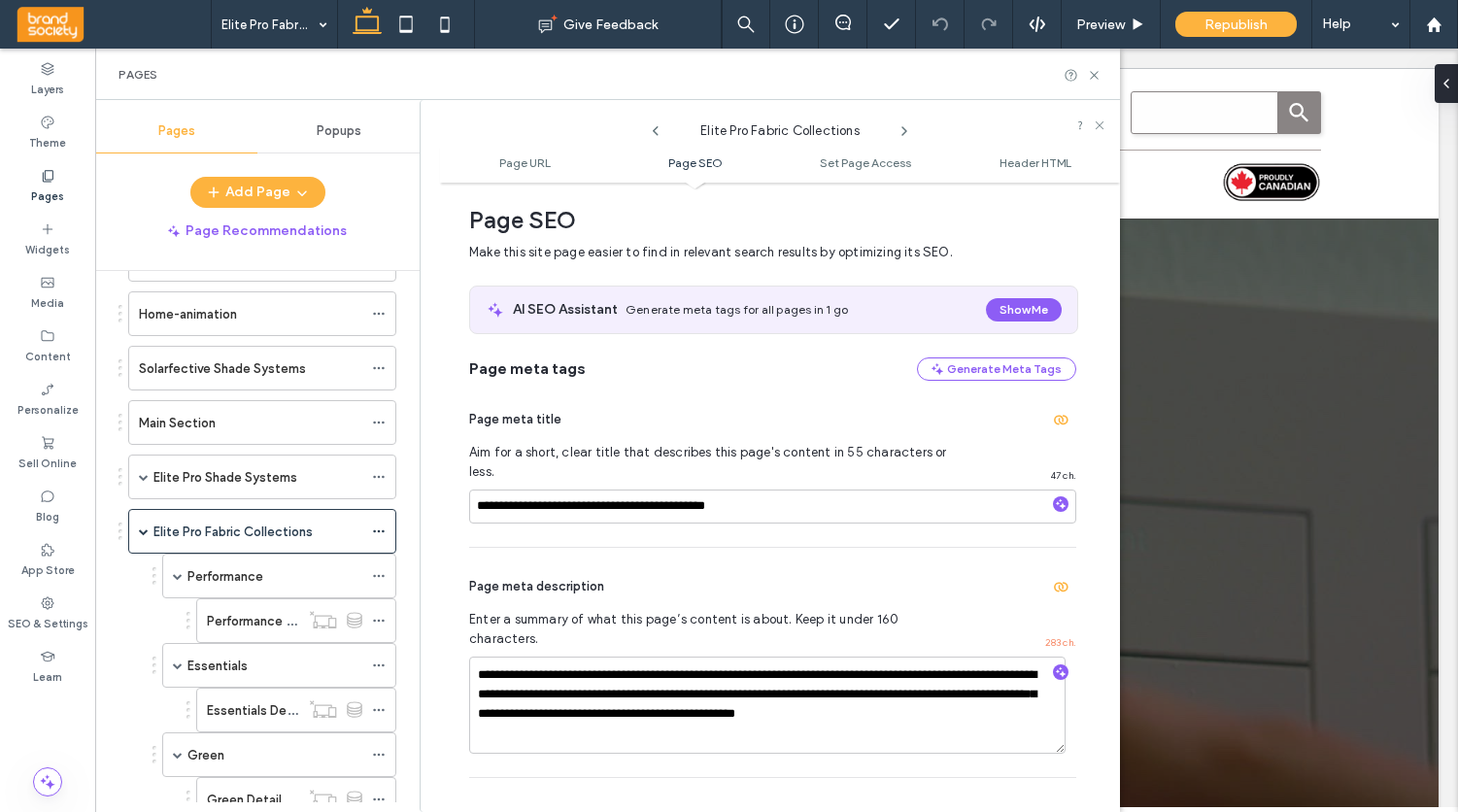 click on "**********" at bounding box center (772, 662) 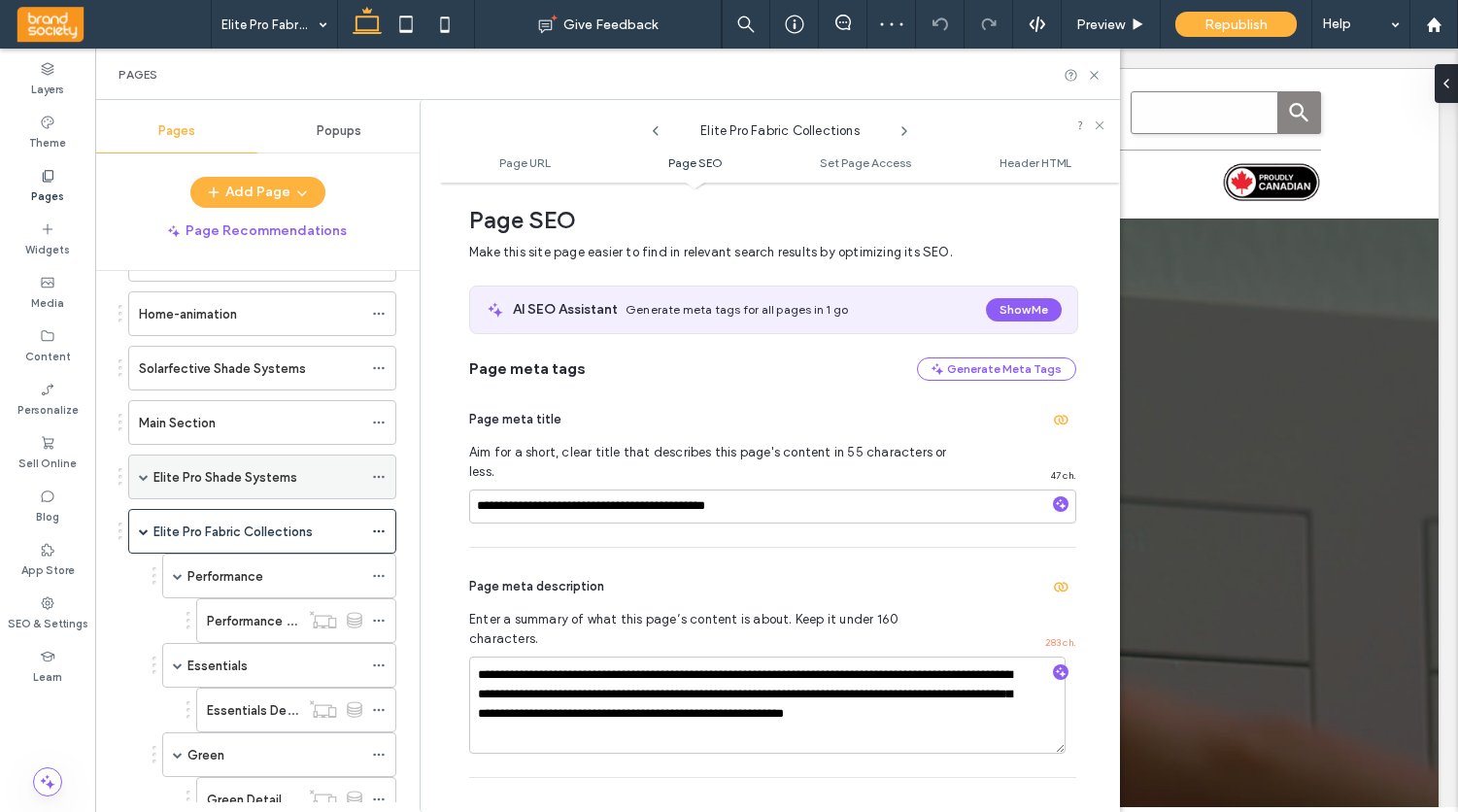 click on "Elite Pro Shade Systems" at bounding box center (225, 477) 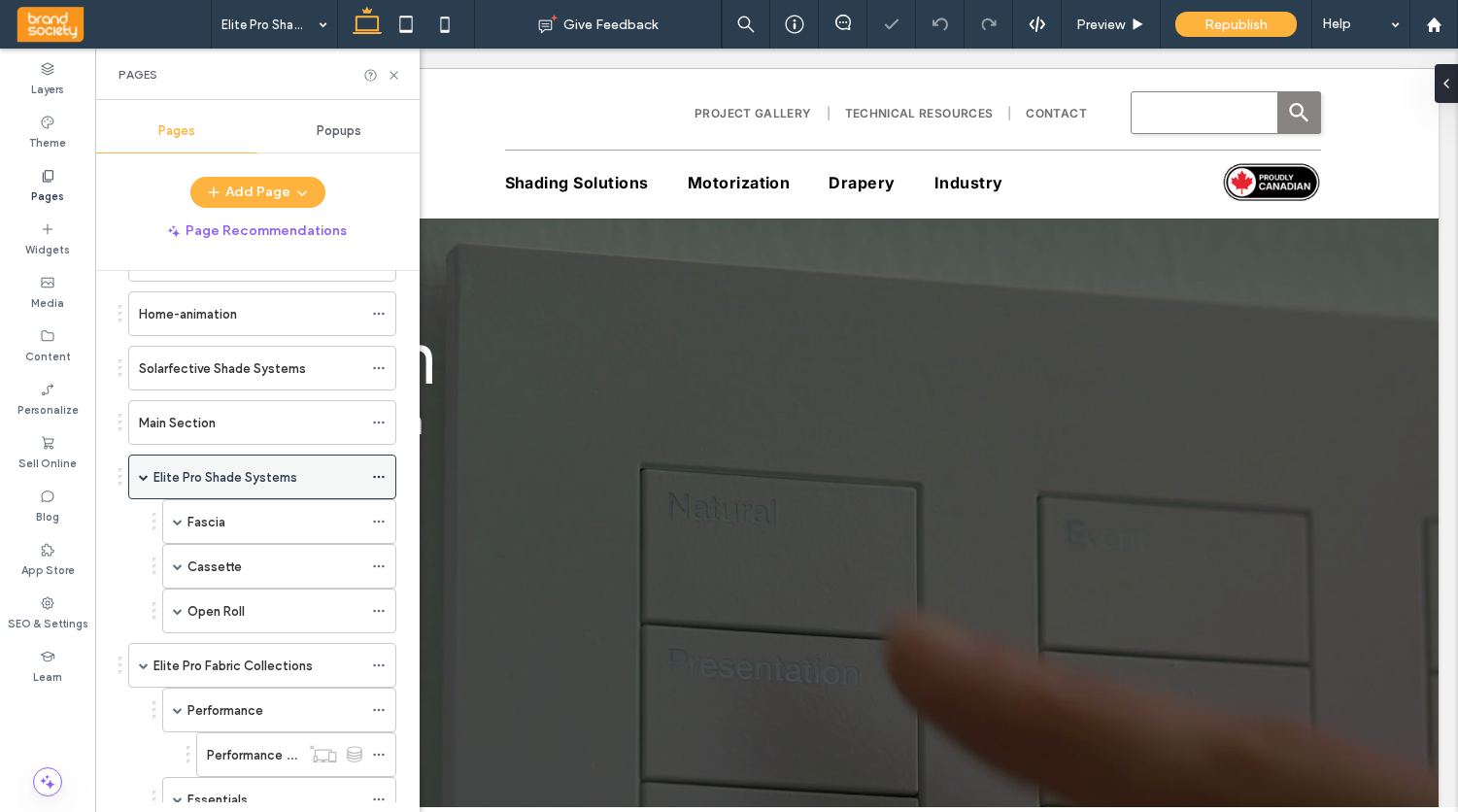 click 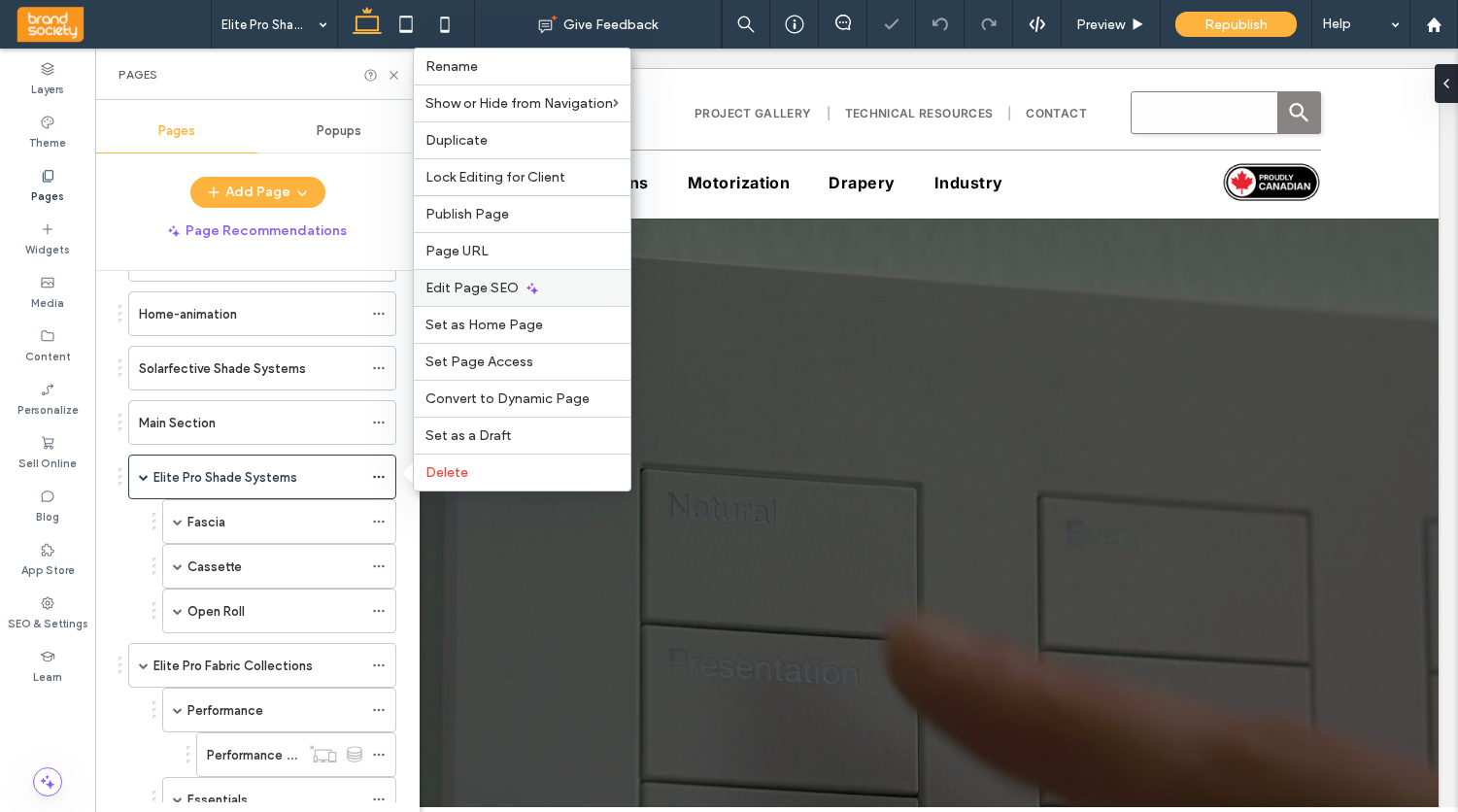 click on "Edit Page SEO" at bounding box center (472, 288) 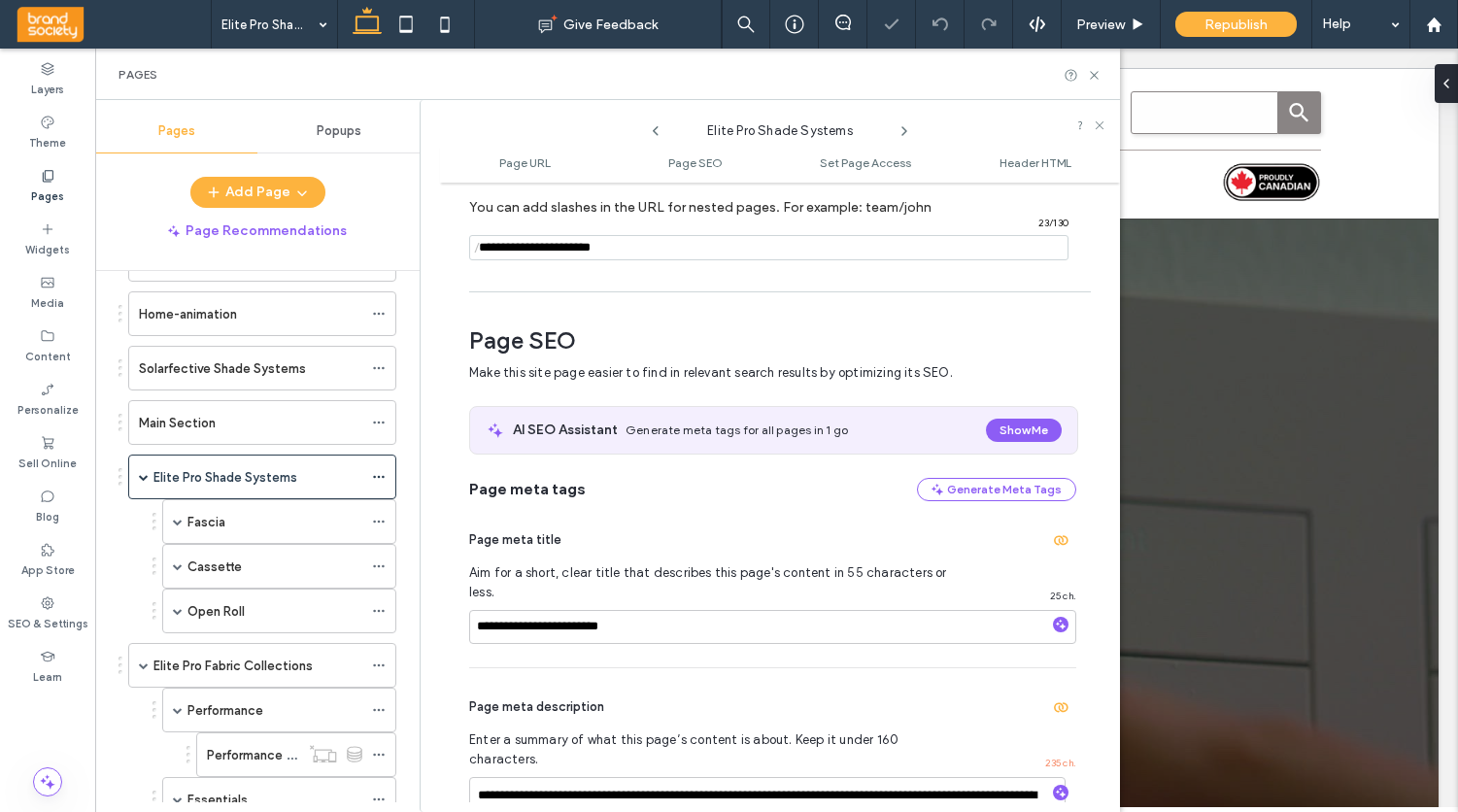 scroll, scrollTop: 266, scrollLeft: 0, axis: vertical 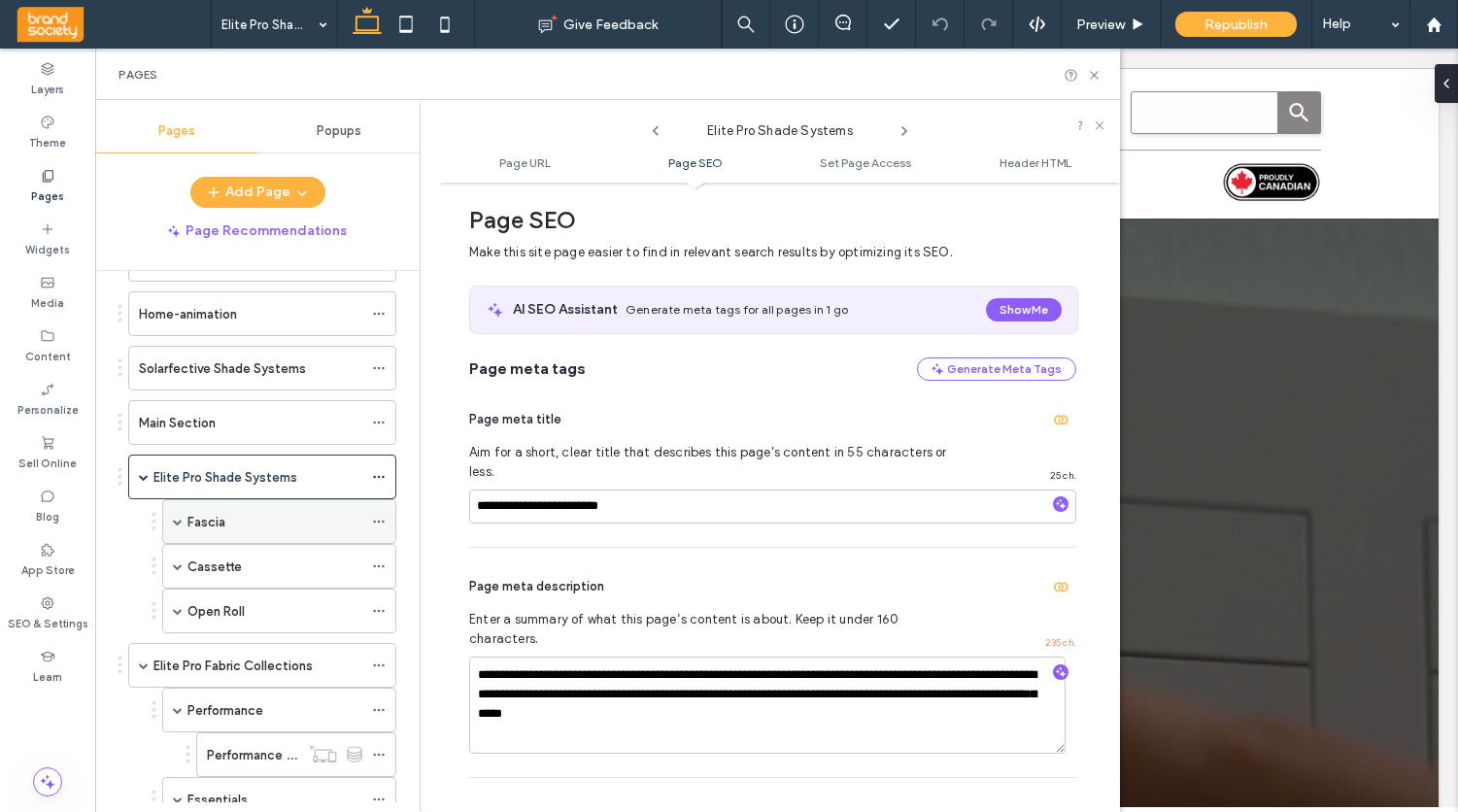 click on "Fascia" at bounding box center (275, 522) 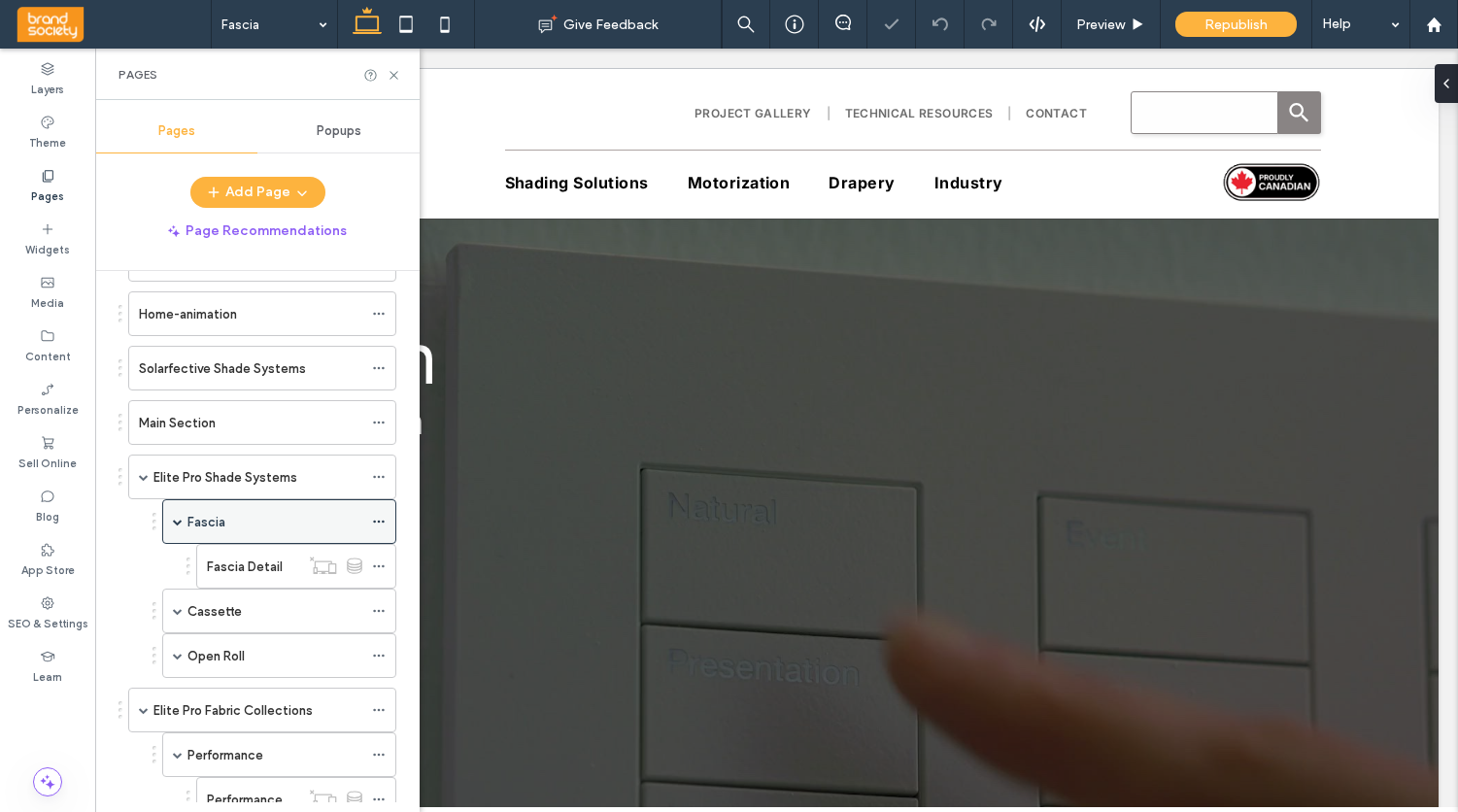 click 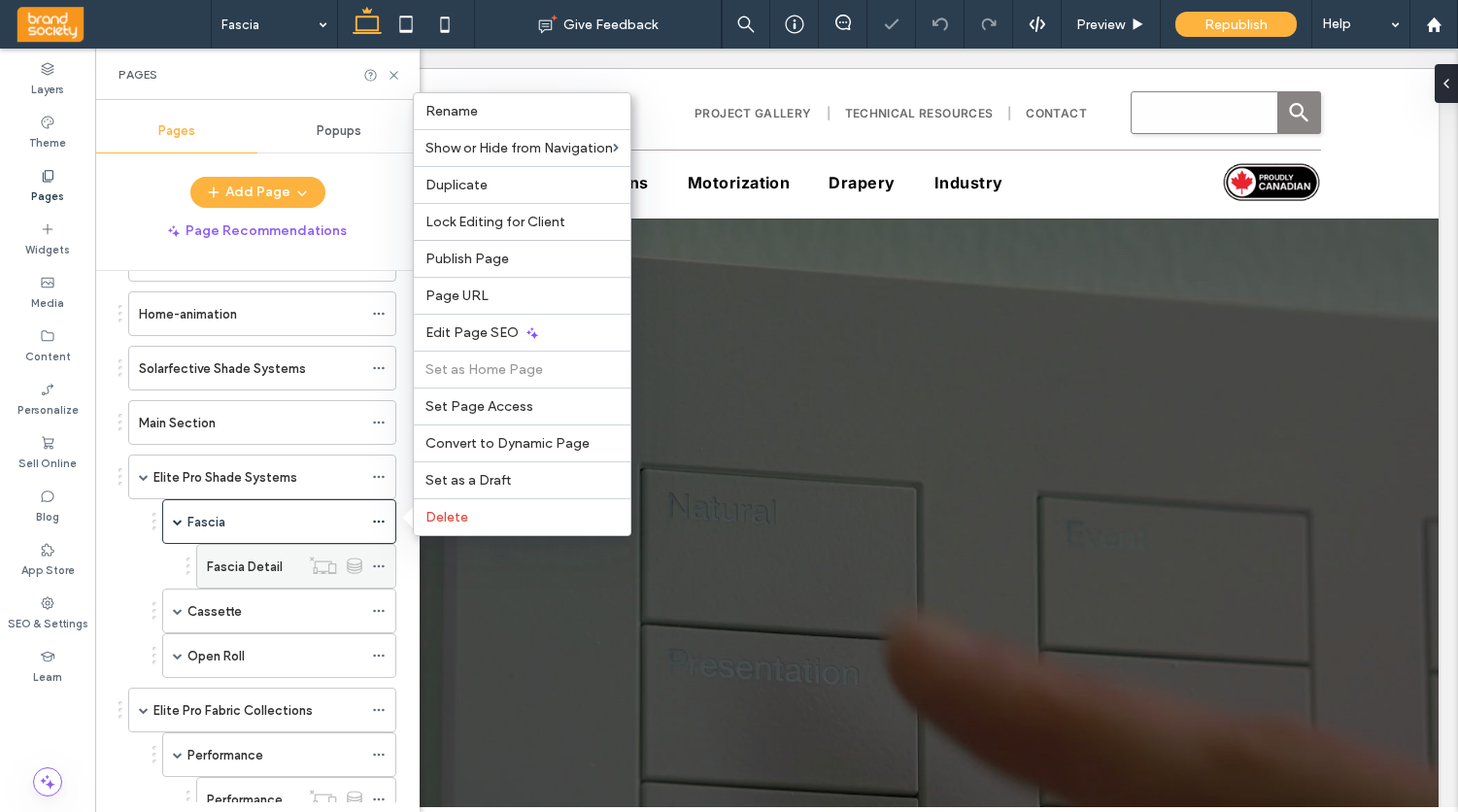 drag, startPoint x: 526, startPoint y: 330, endPoint x: 287, endPoint y: 558, distance: 330.31046 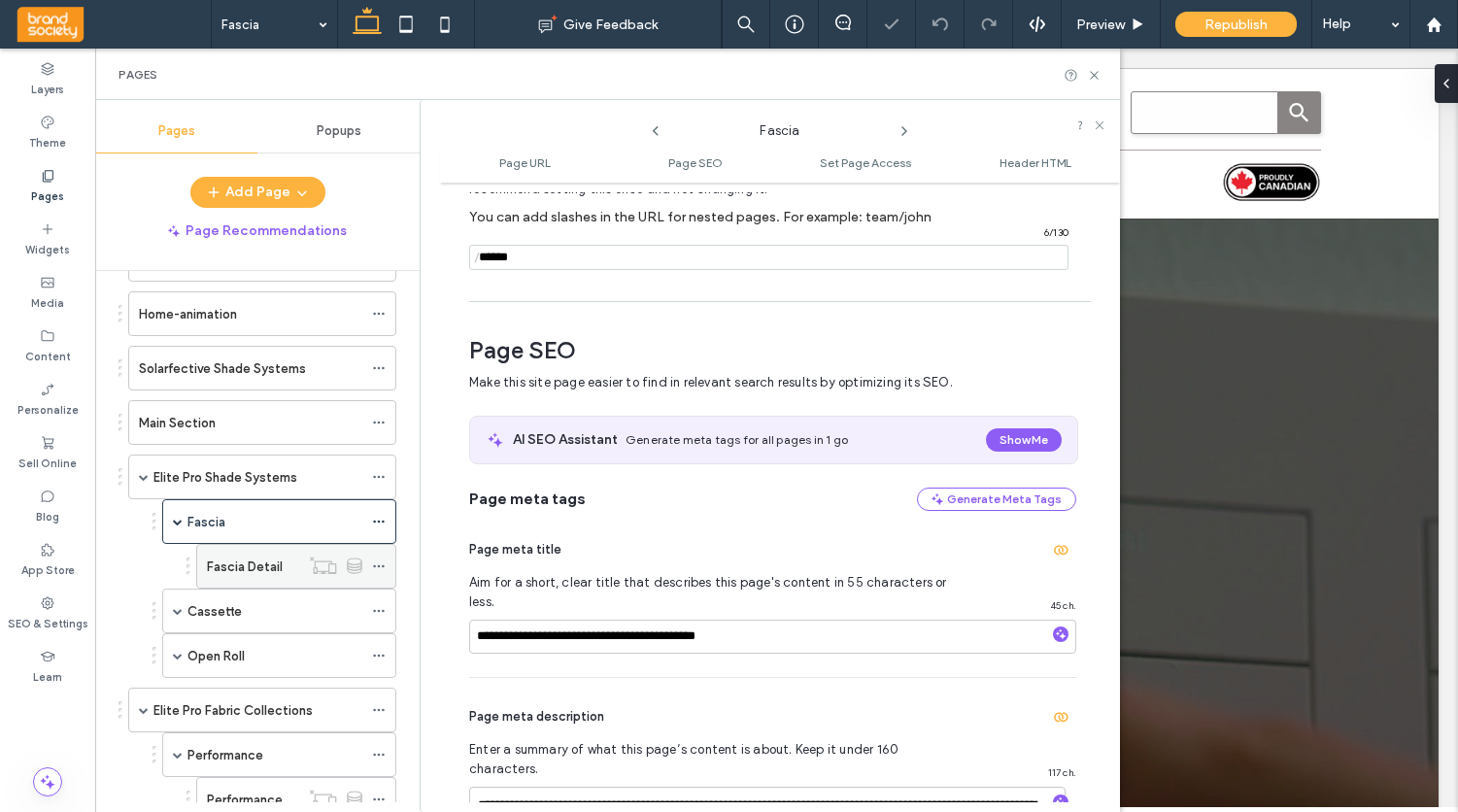scroll, scrollTop: 266, scrollLeft: 0, axis: vertical 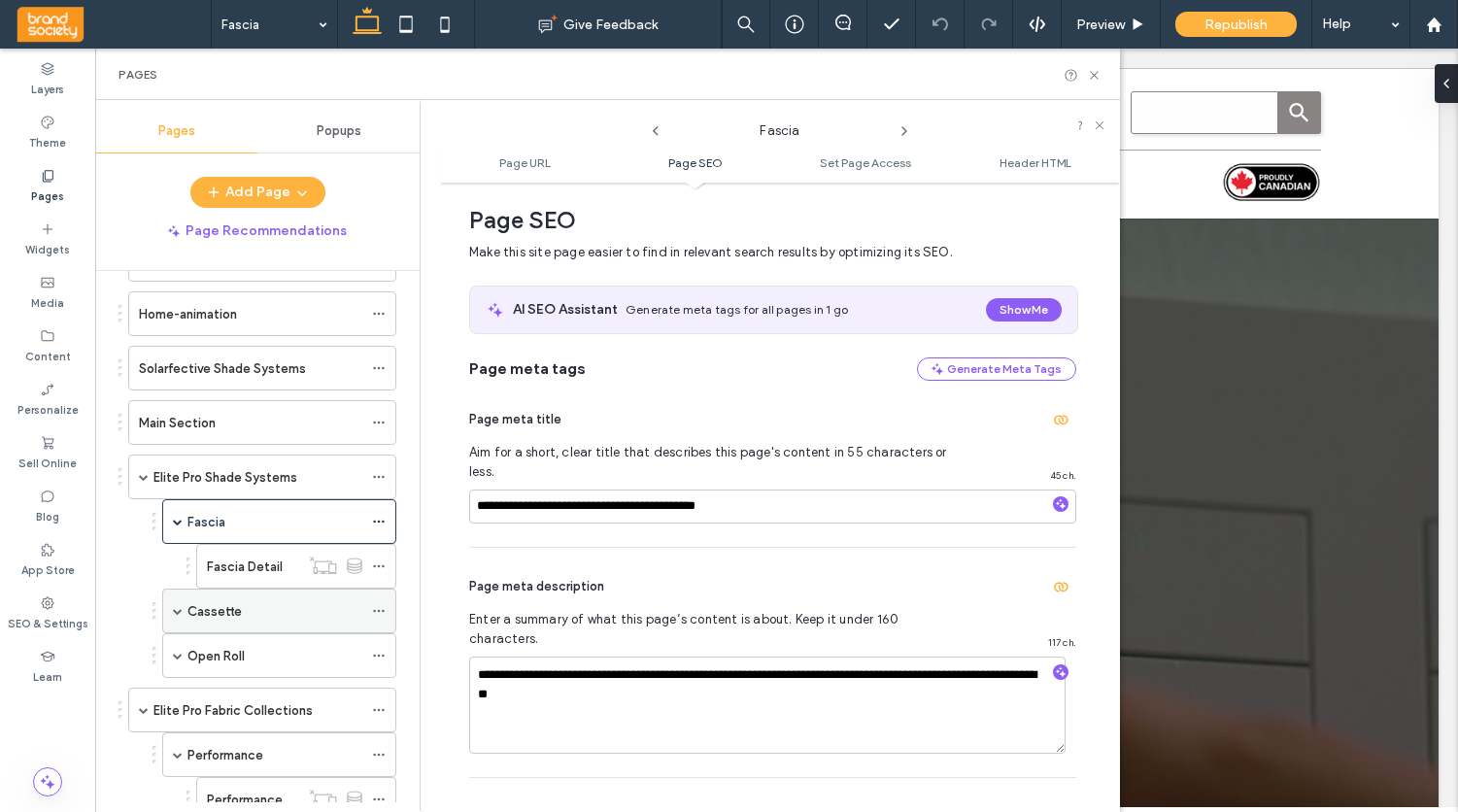 click on "Cassette" at bounding box center [215, 611] 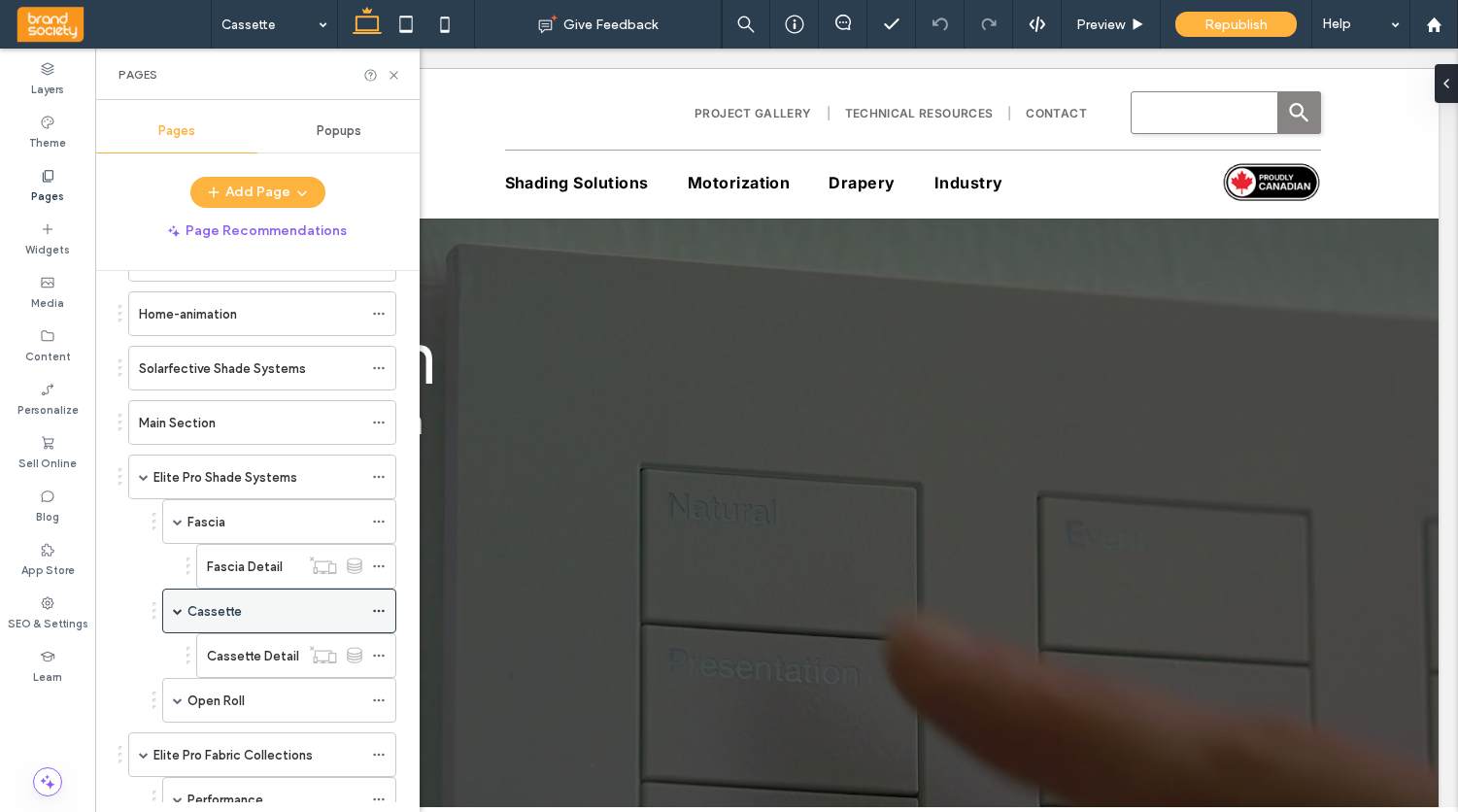 click 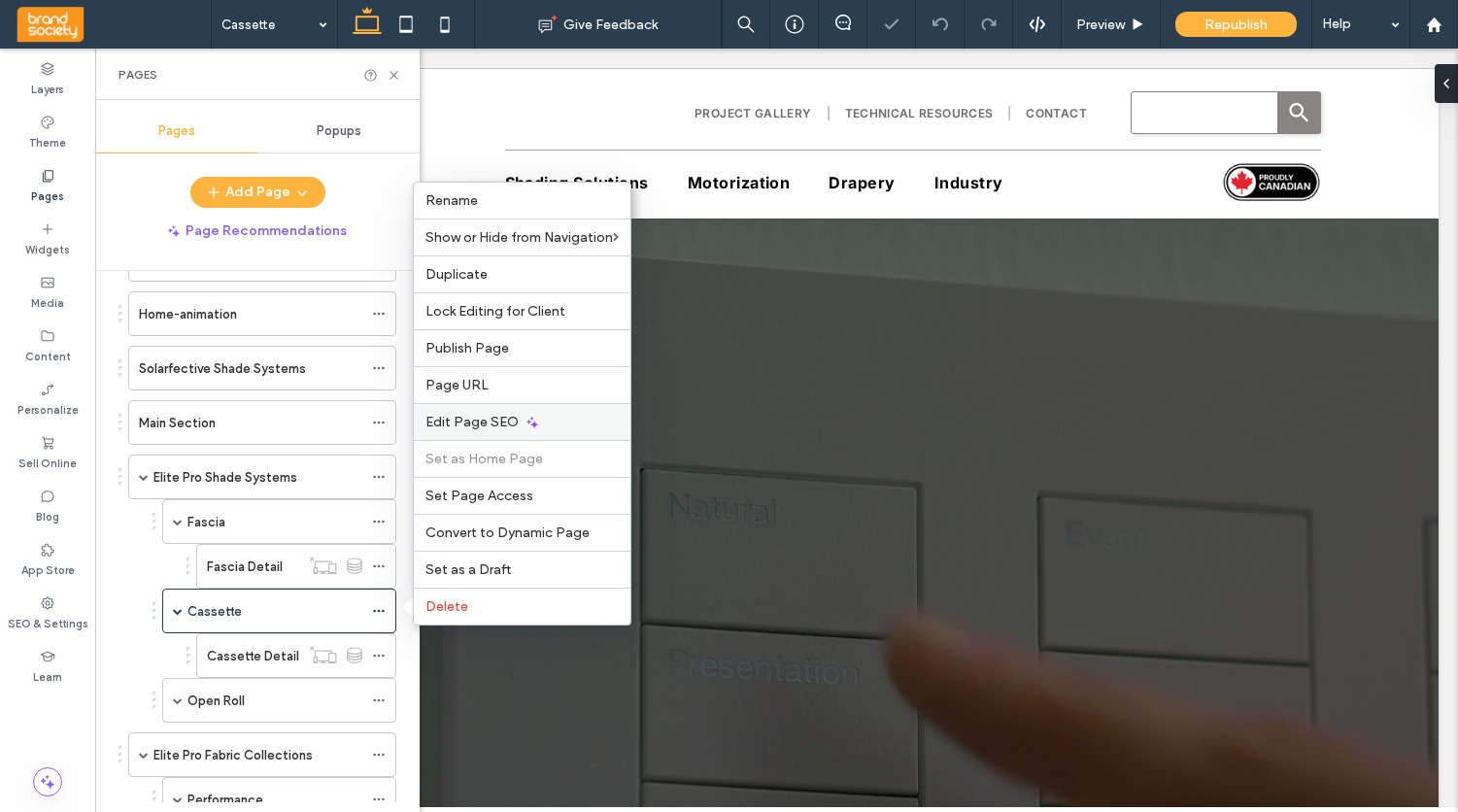 click on "Edit Page SEO" at bounding box center (472, 422) 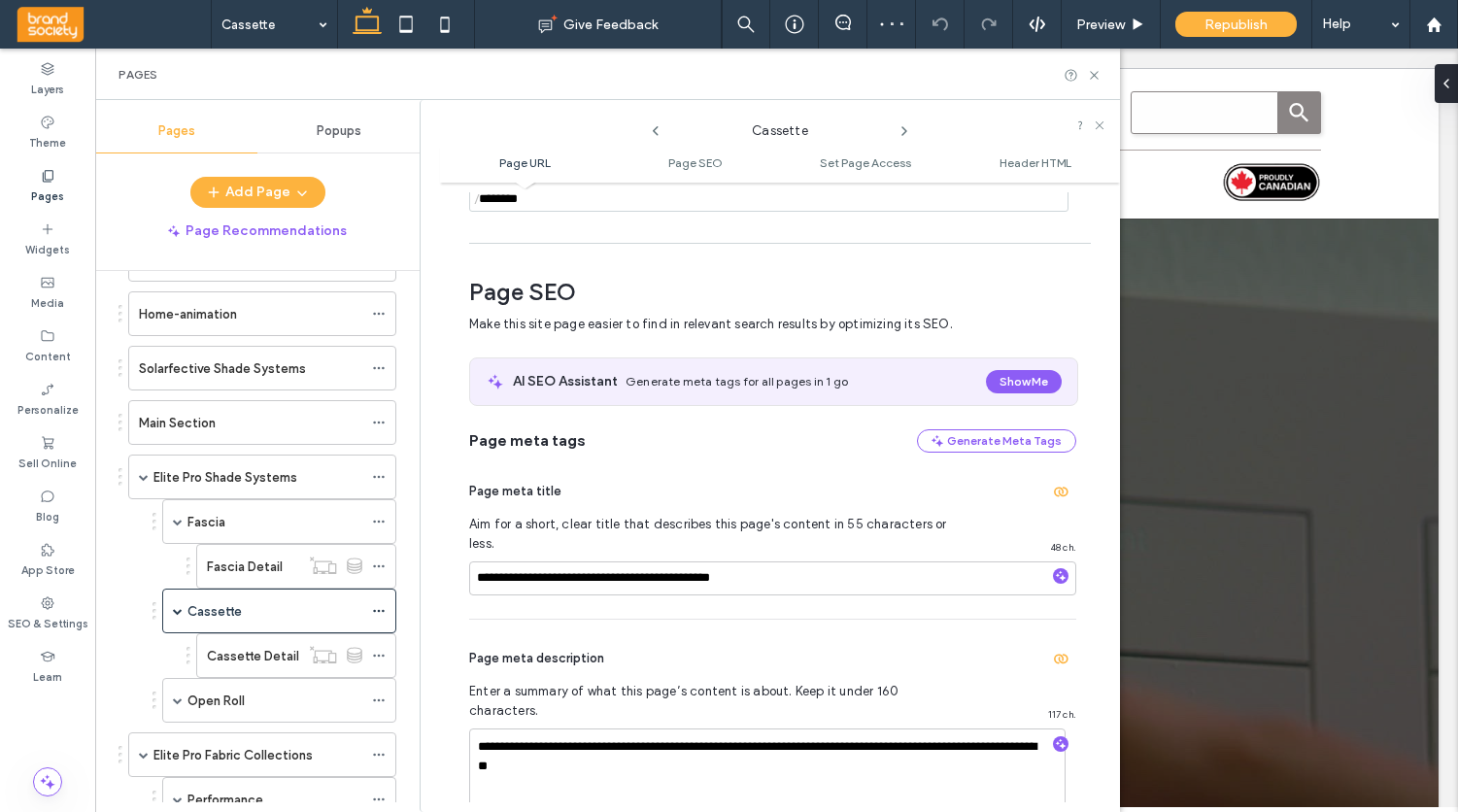 scroll, scrollTop: 266, scrollLeft: 0, axis: vertical 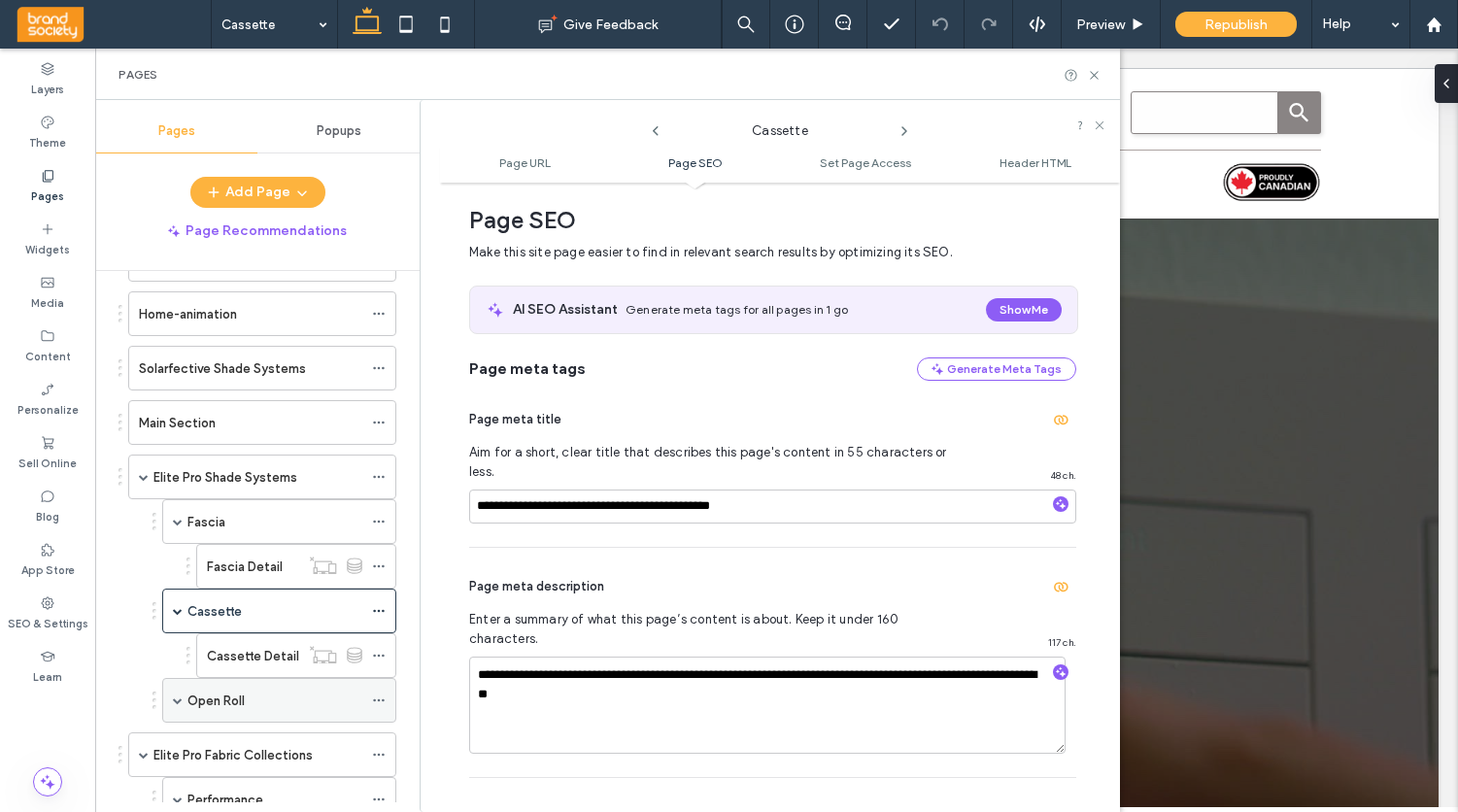 click on "Open Roll" at bounding box center [216, 700] 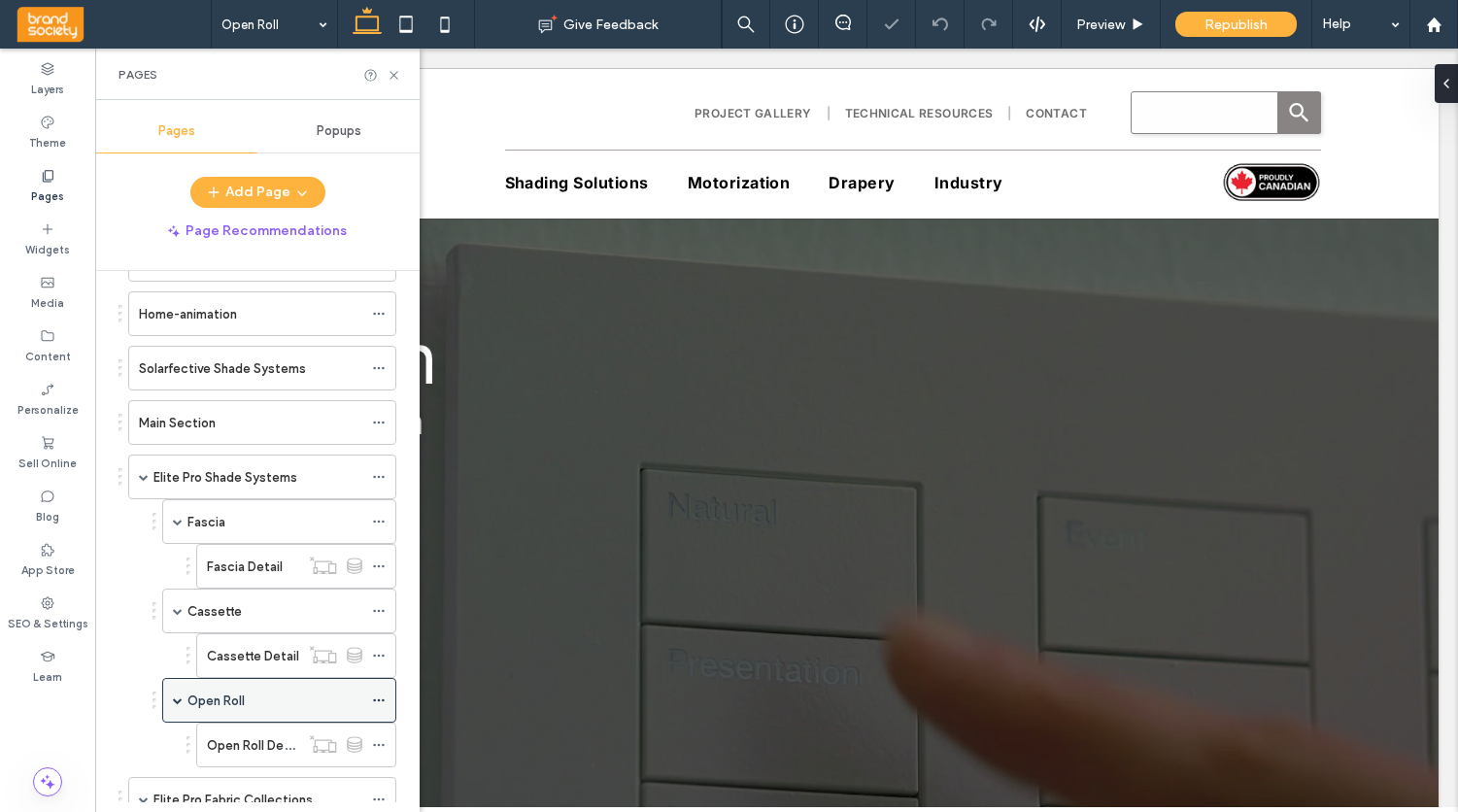 click 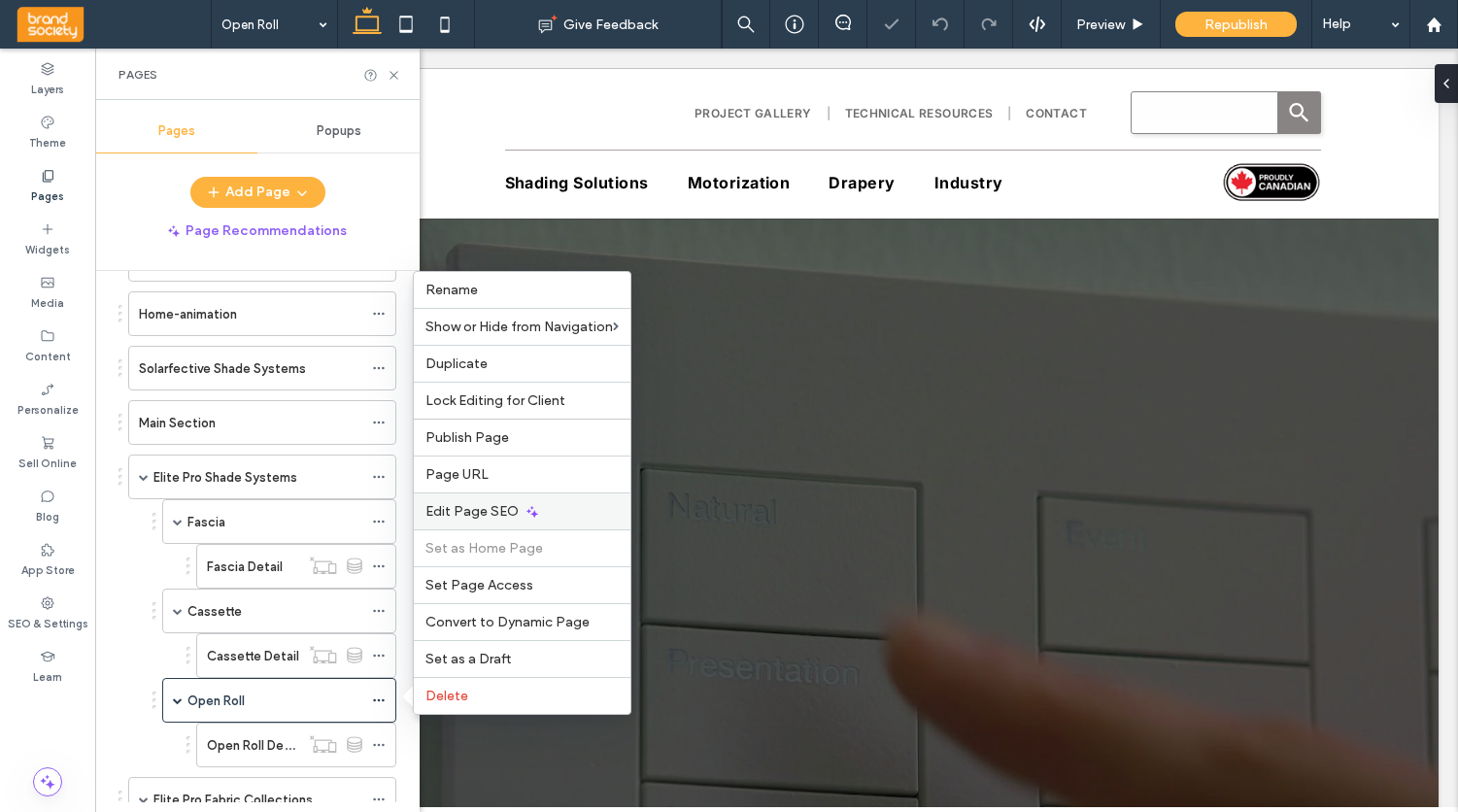 click on "Edit Page SEO" at bounding box center [472, 511] 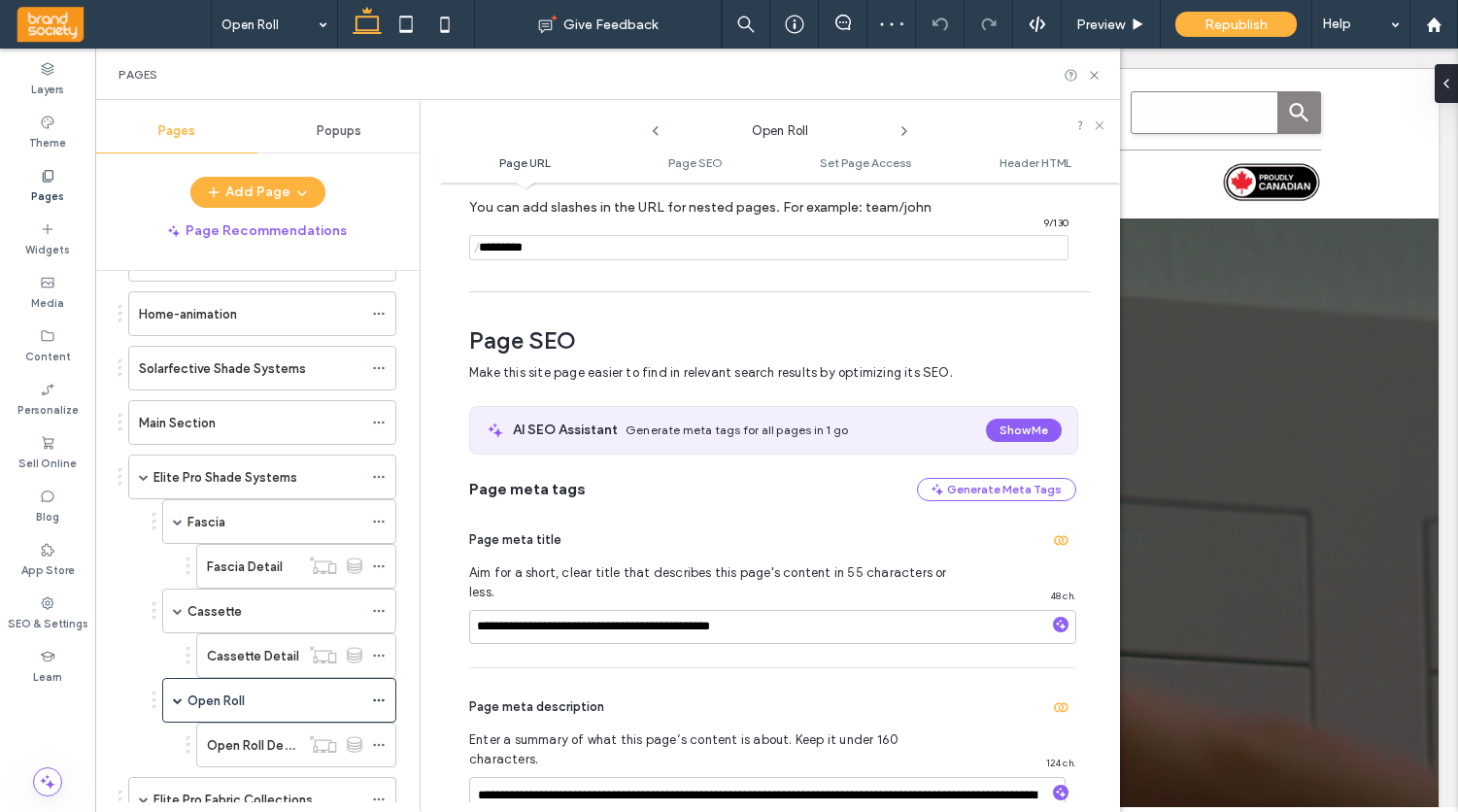 scroll, scrollTop: 266, scrollLeft: 0, axis: vertical 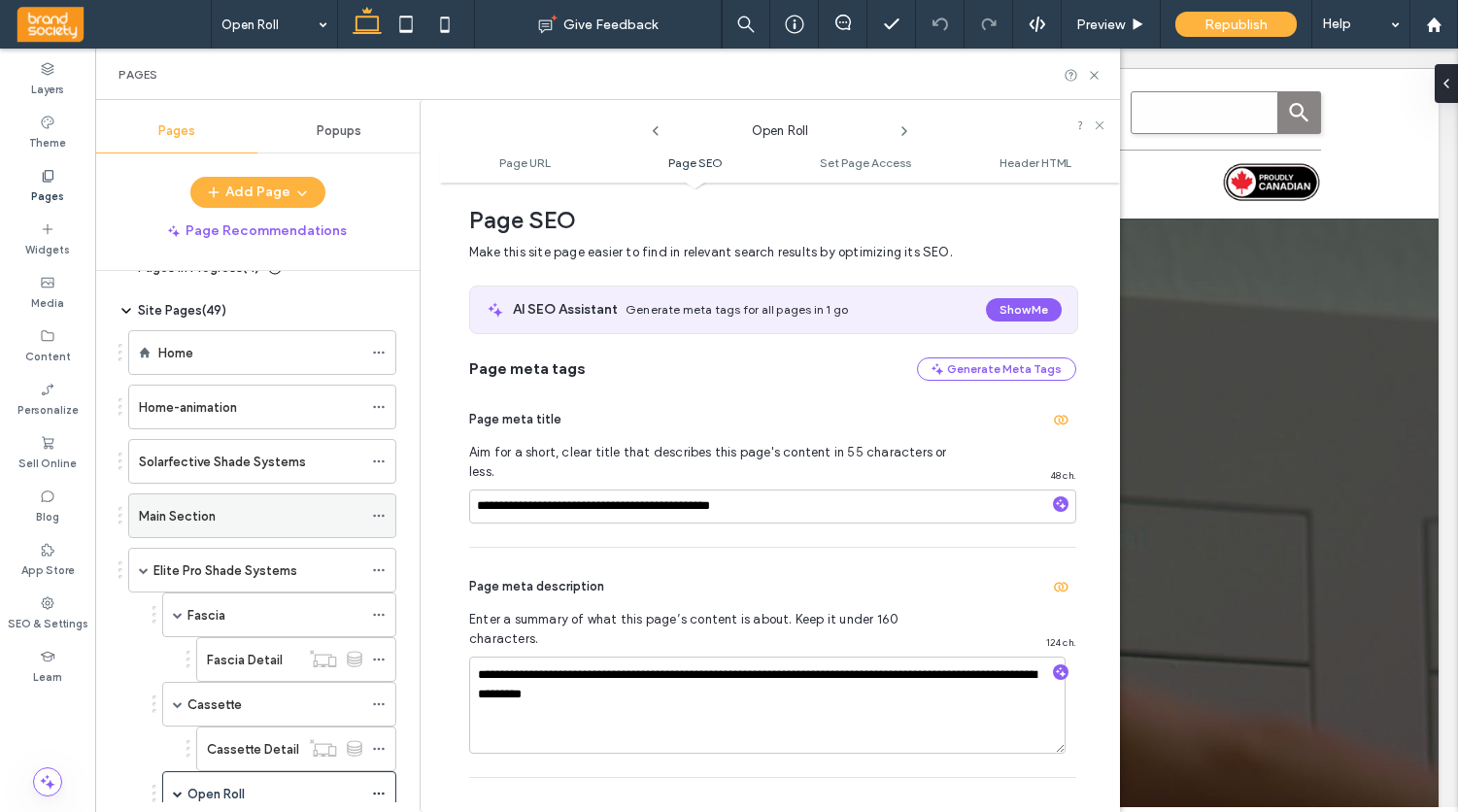 click on "Main Section" at bounding box center (251, 516) 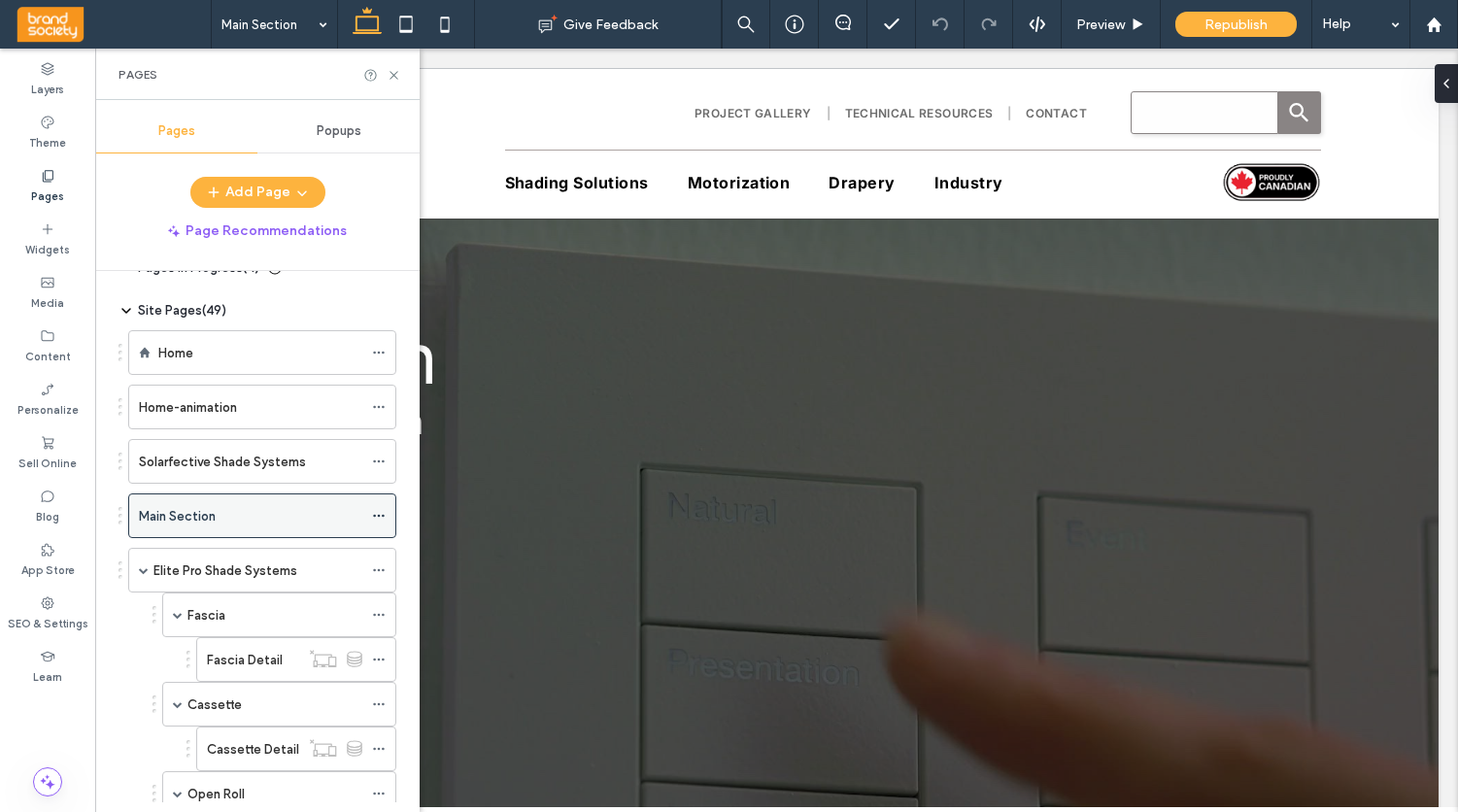 click on "Contact us Lutron" at bounding box center [729, 406] 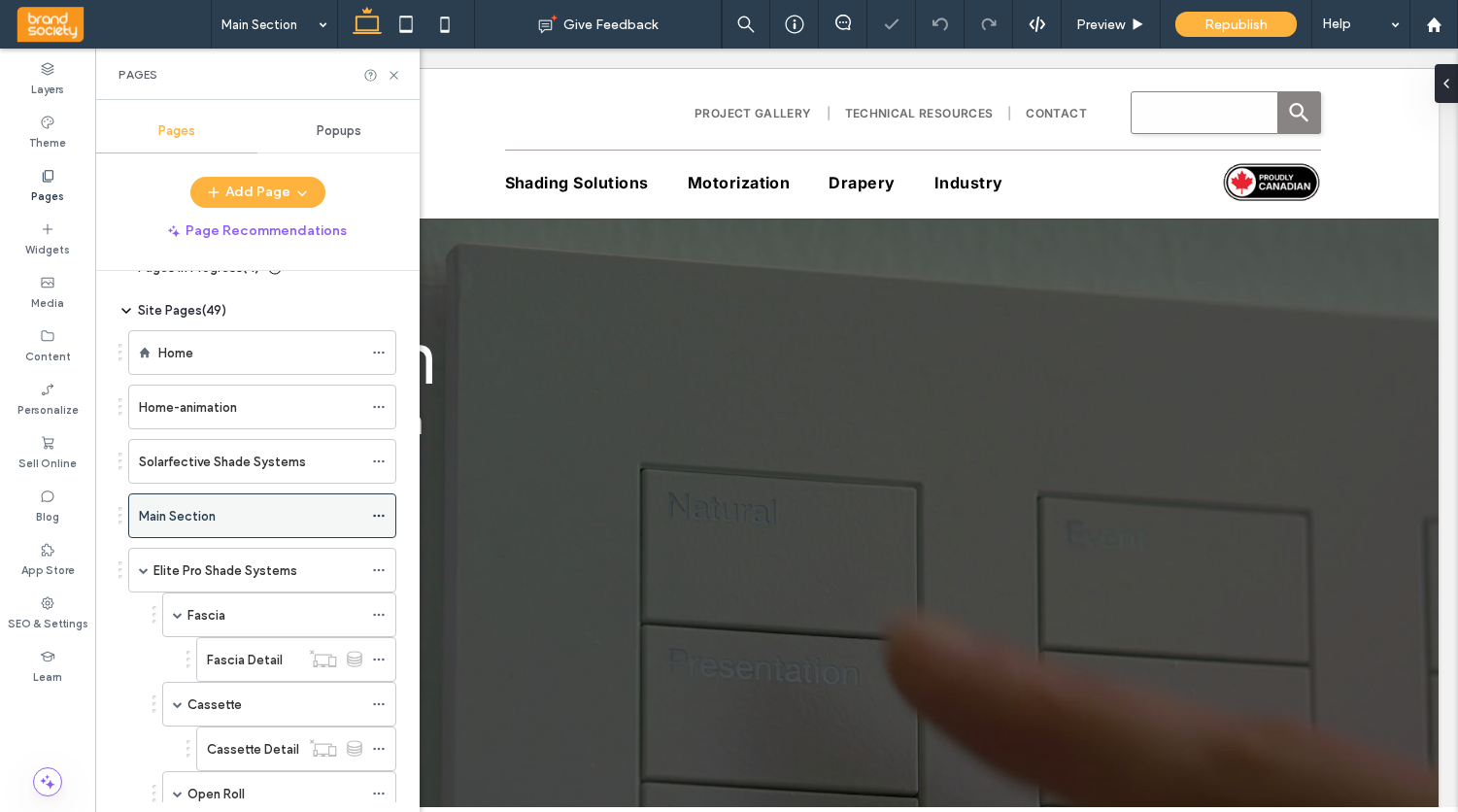 click 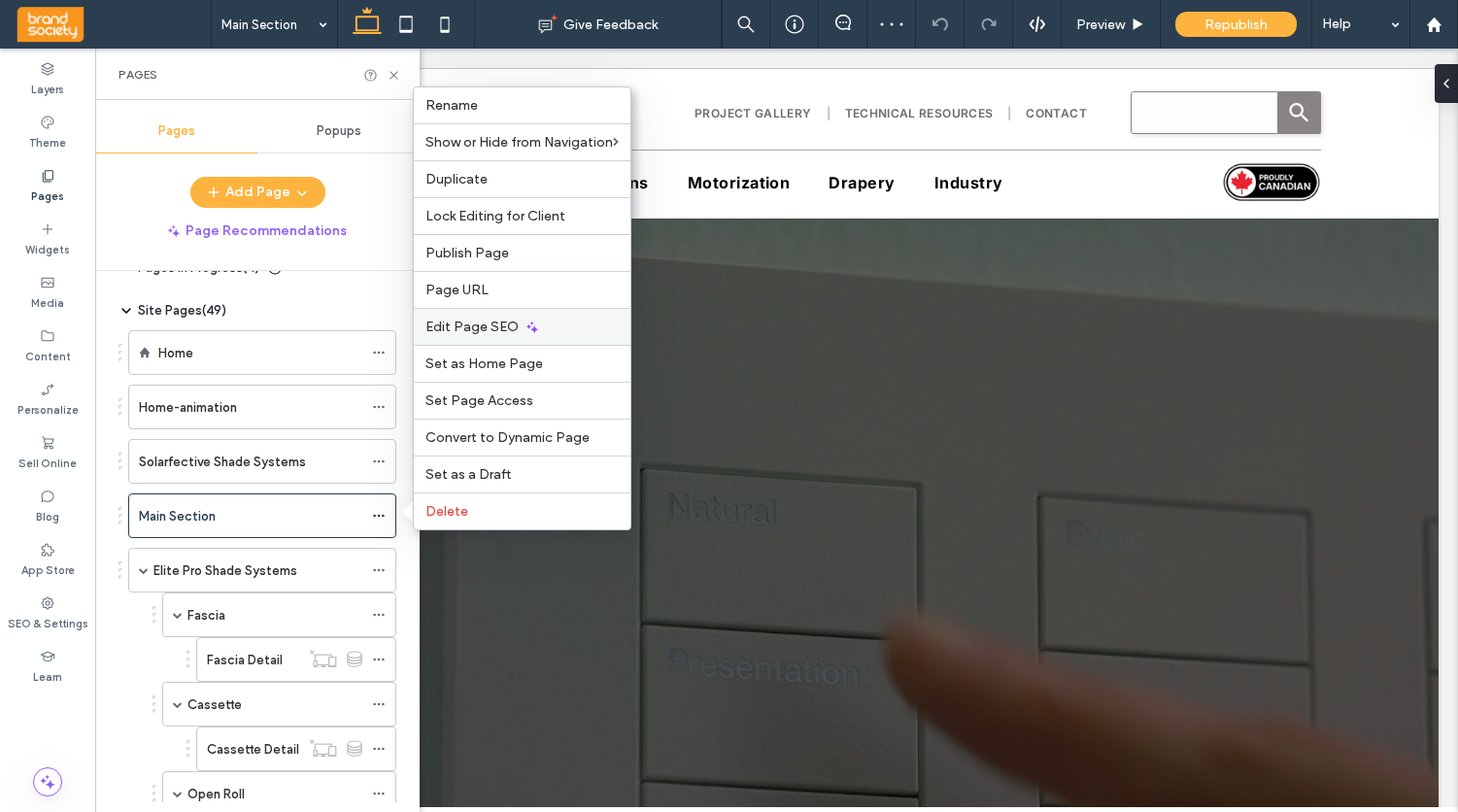 click on "Edit Page SEO" at bounding box center (472, 326) 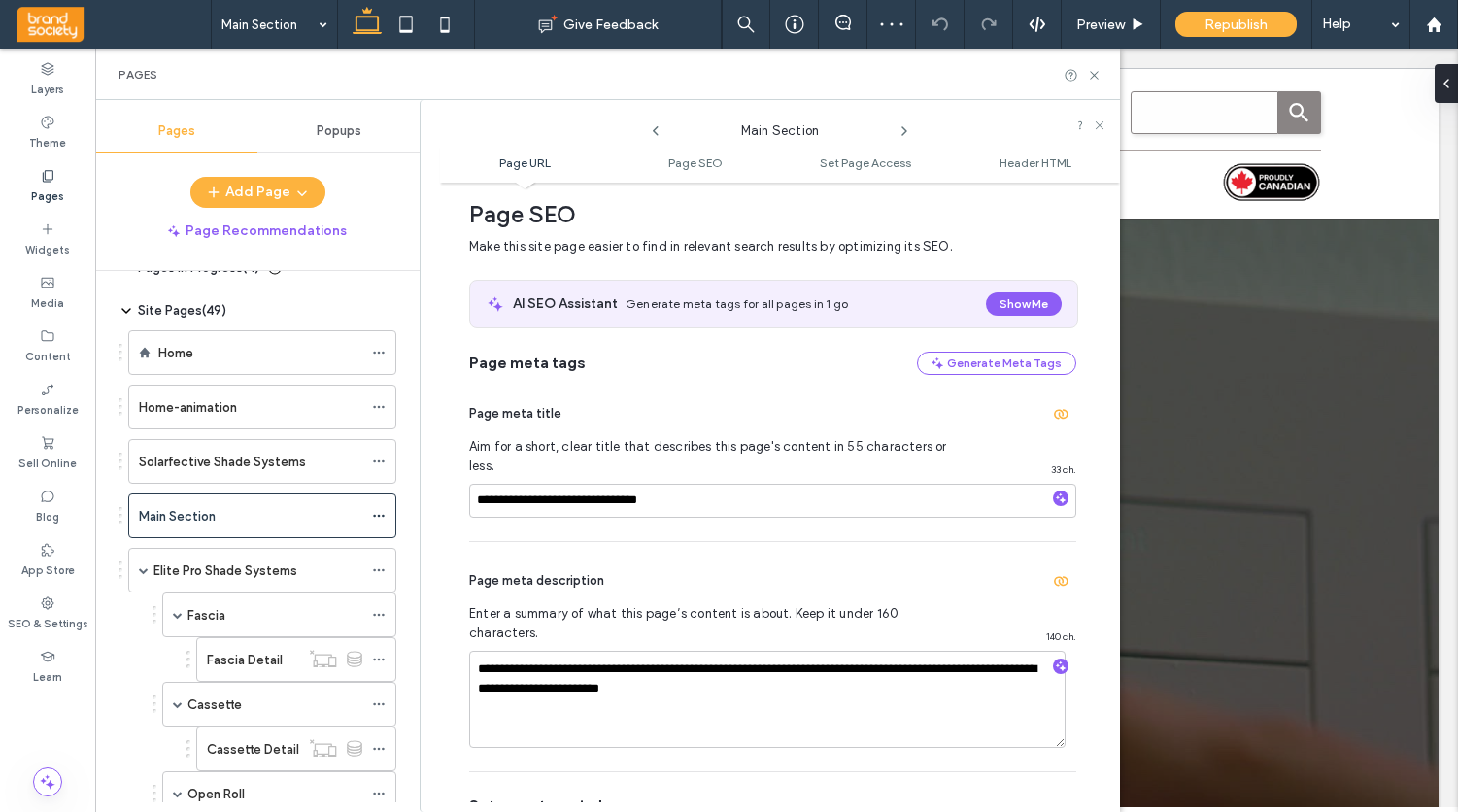 scroll, scrollTop: 266, scrollLeft: 0, axis: vertical 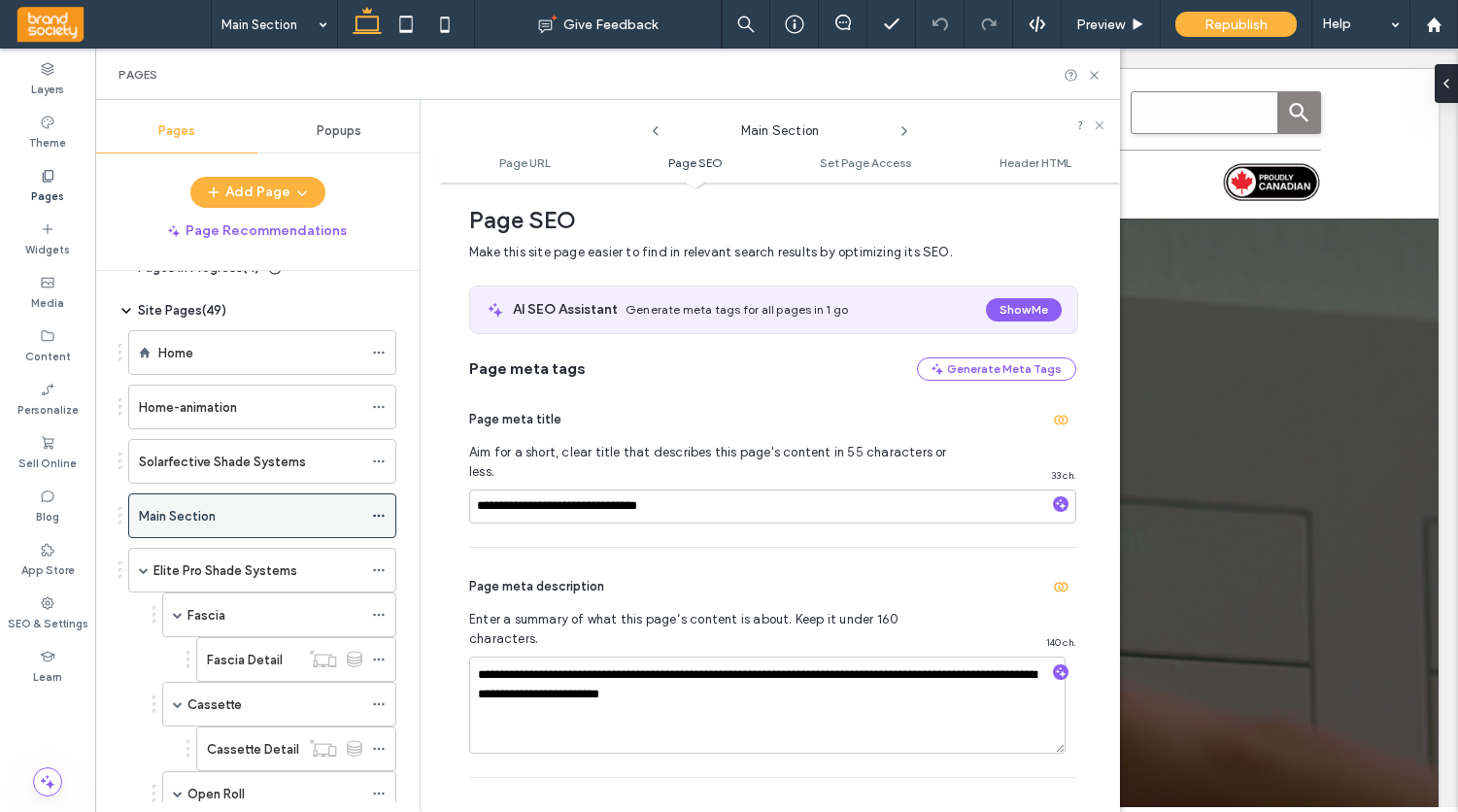 click on "Main Section" at bounding box center [251, 516] 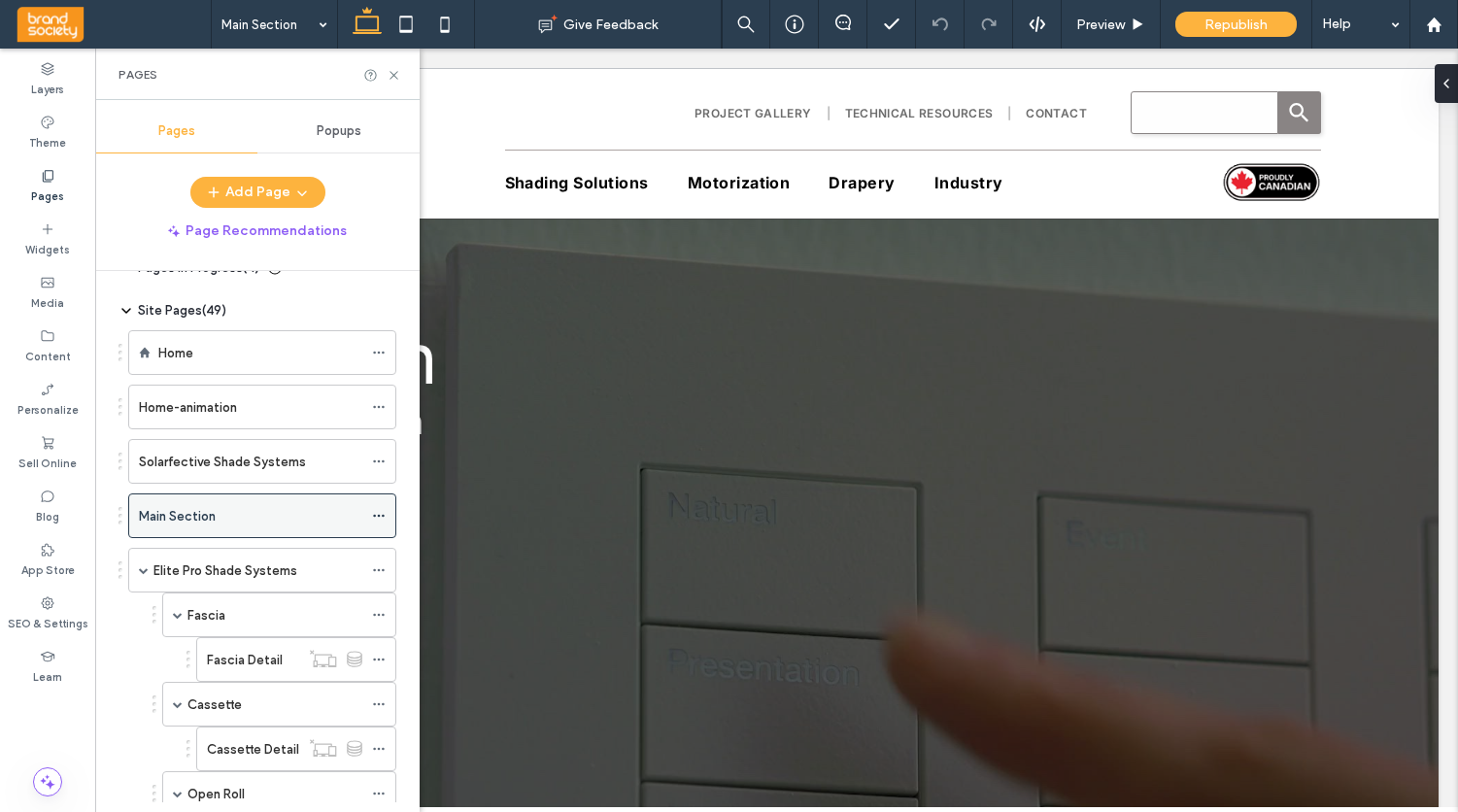 click 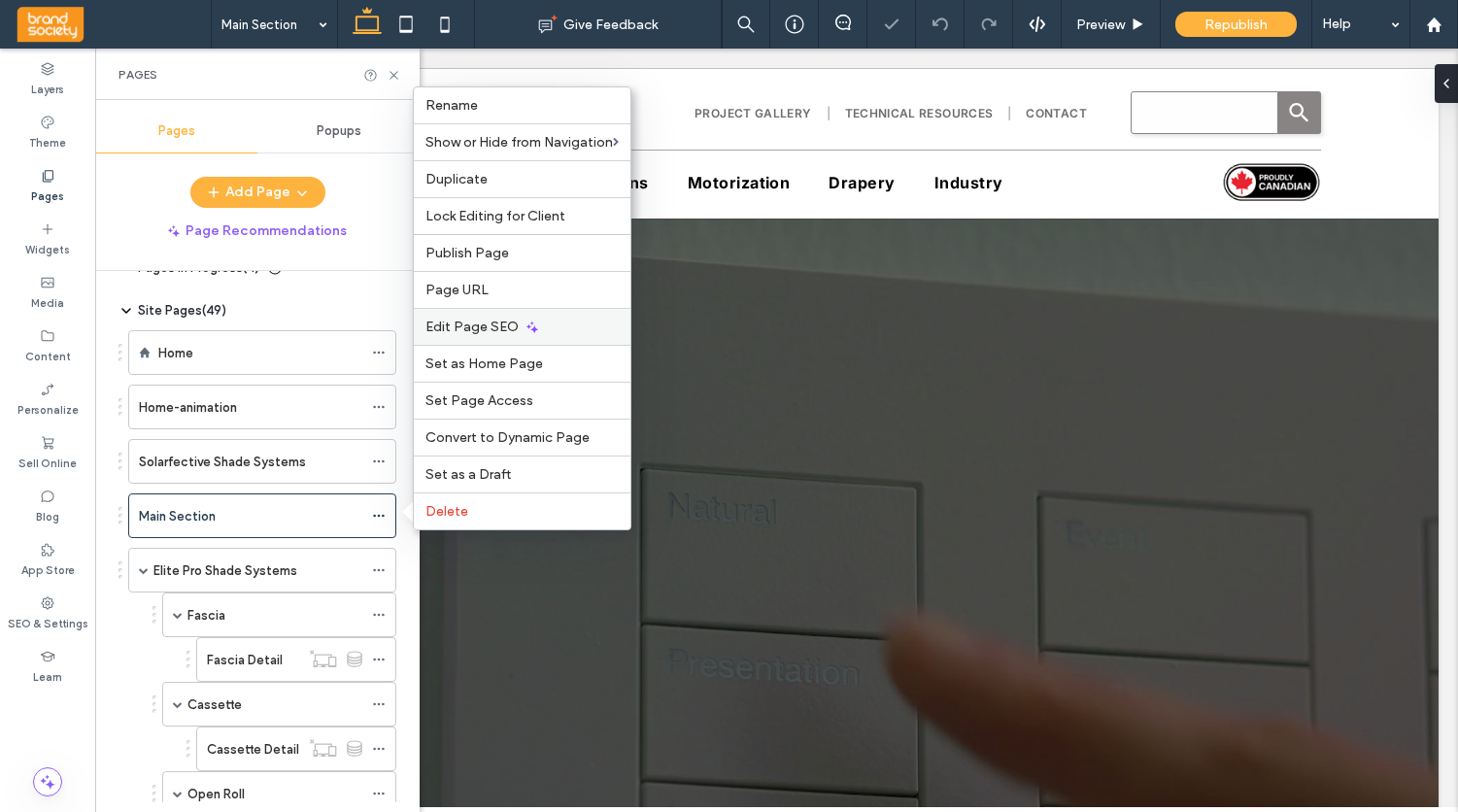 click on "Edit Page SEO" at bounding box center [472, 326] 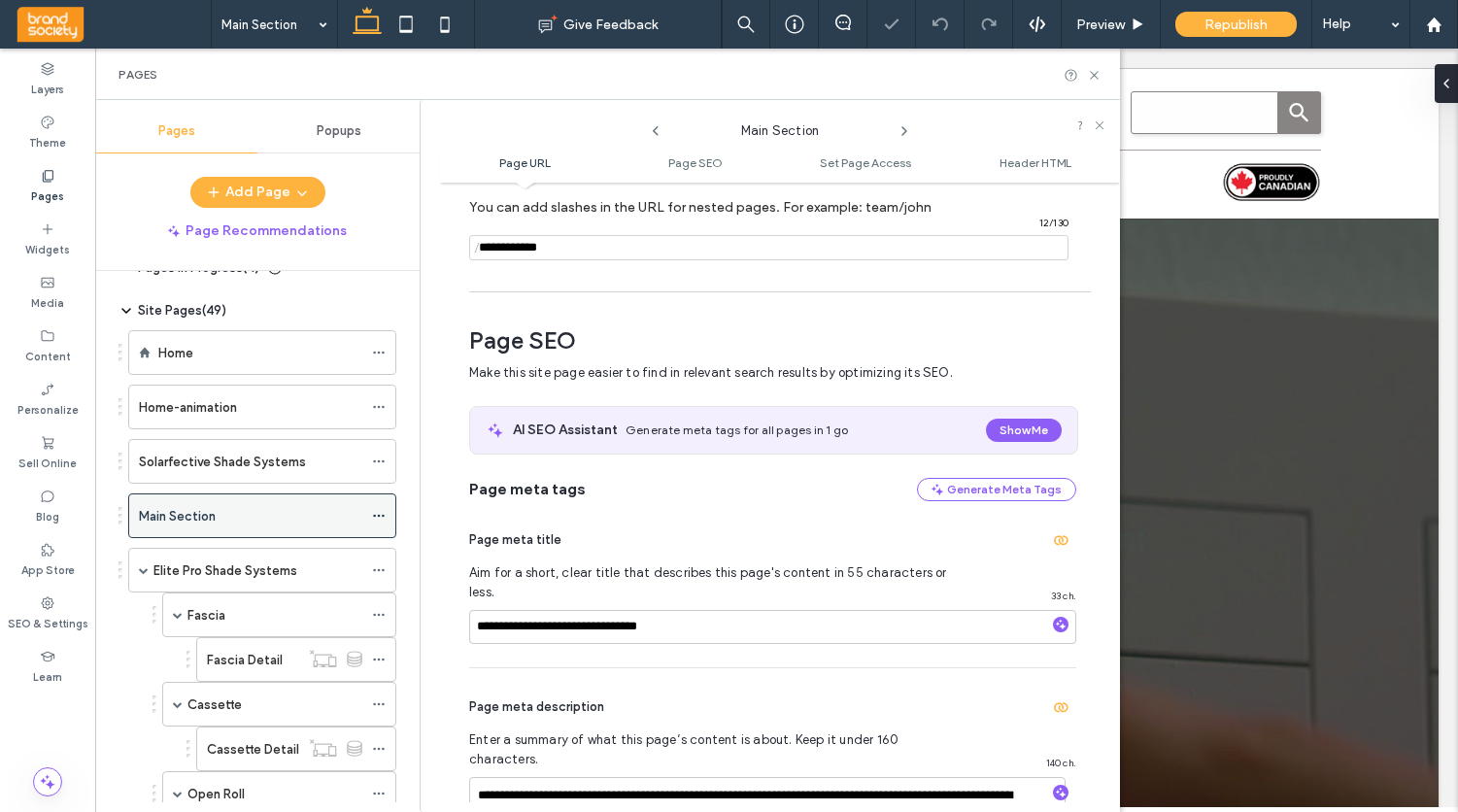 scroll, scrollTop: 266, scrollLeft: 0, axis: vertical 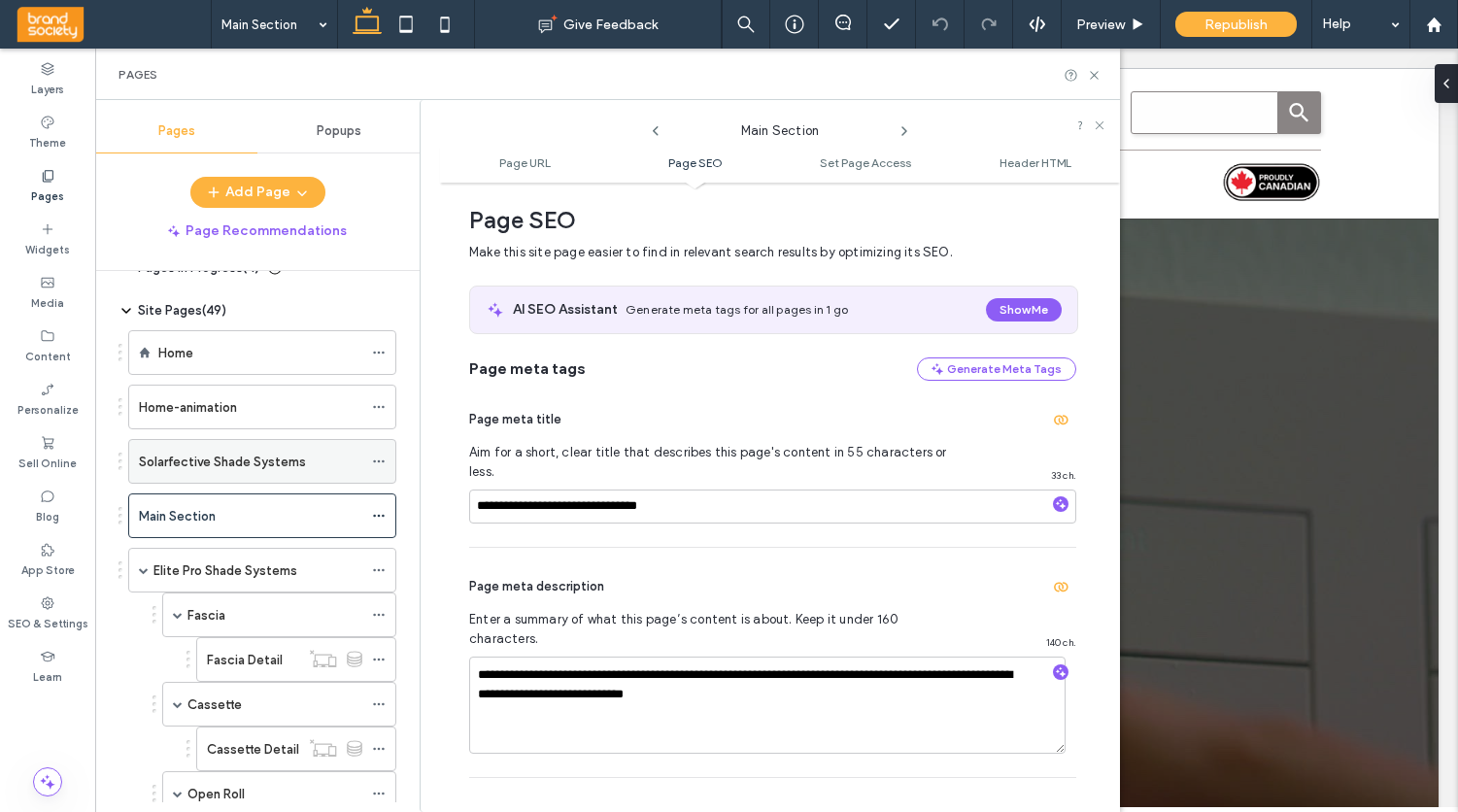 click on "Solarfective Shade Systems" at bounding box center [222, 461] 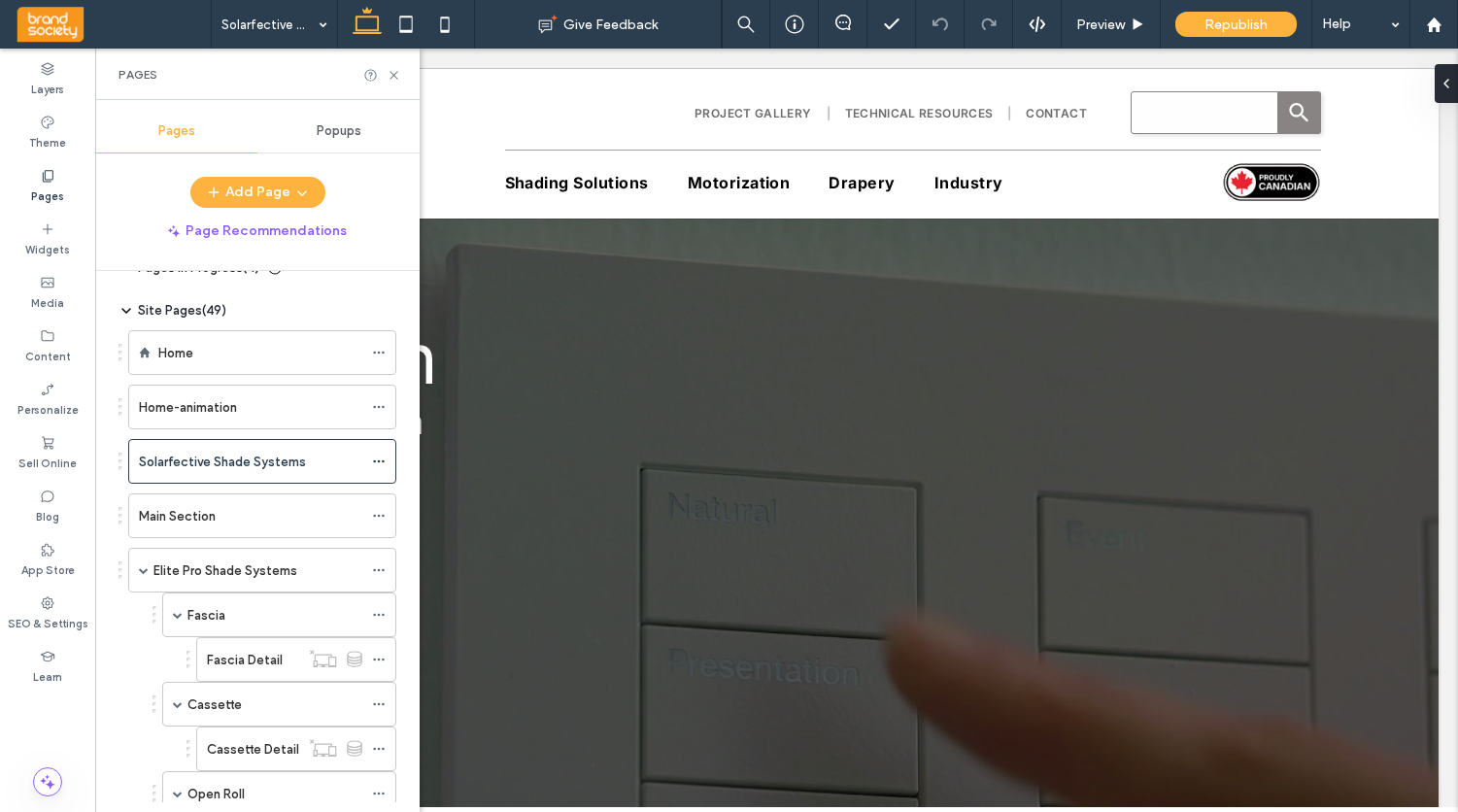 click on "Privacy Policy Lutron" at bounding box center (729, 406) 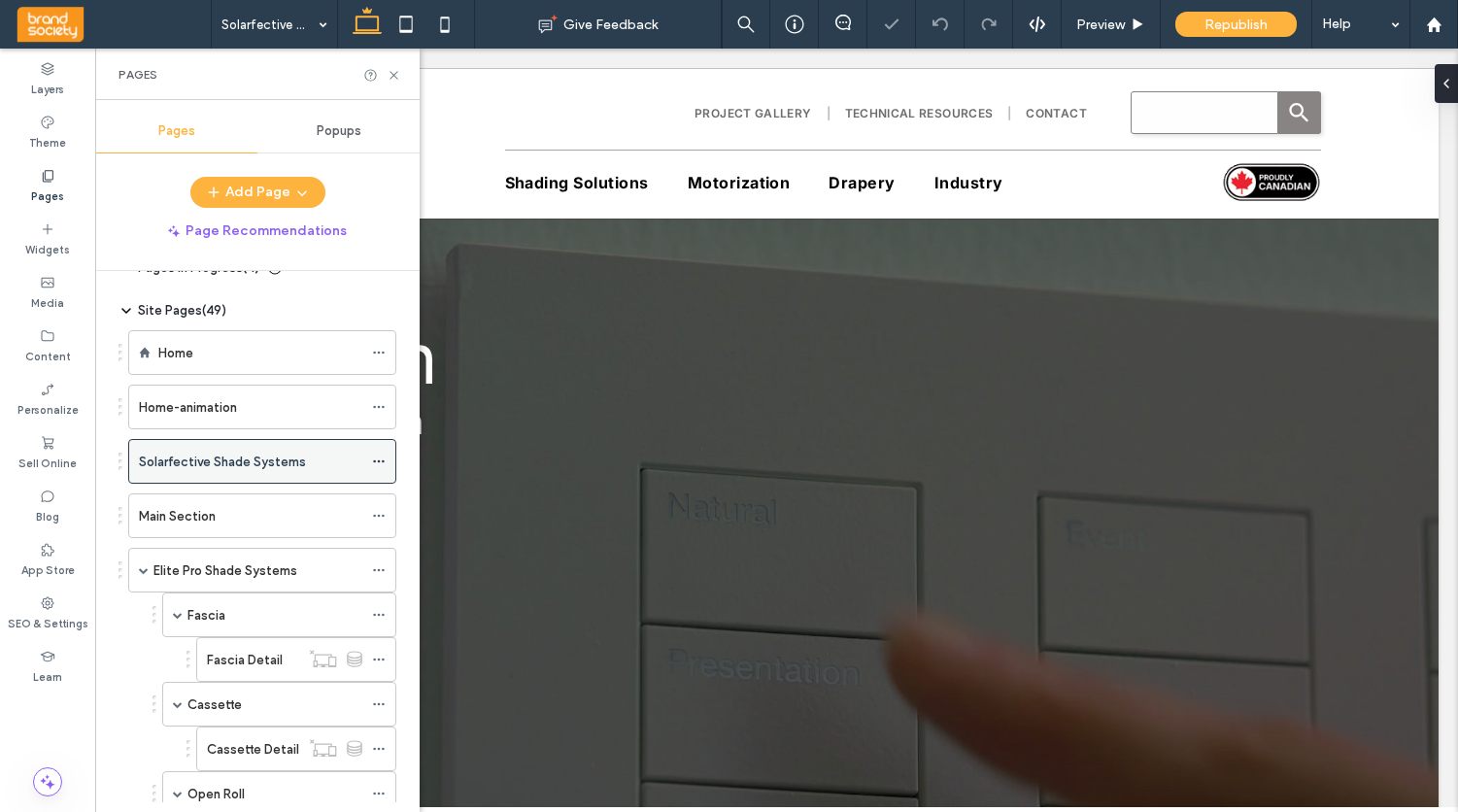 click 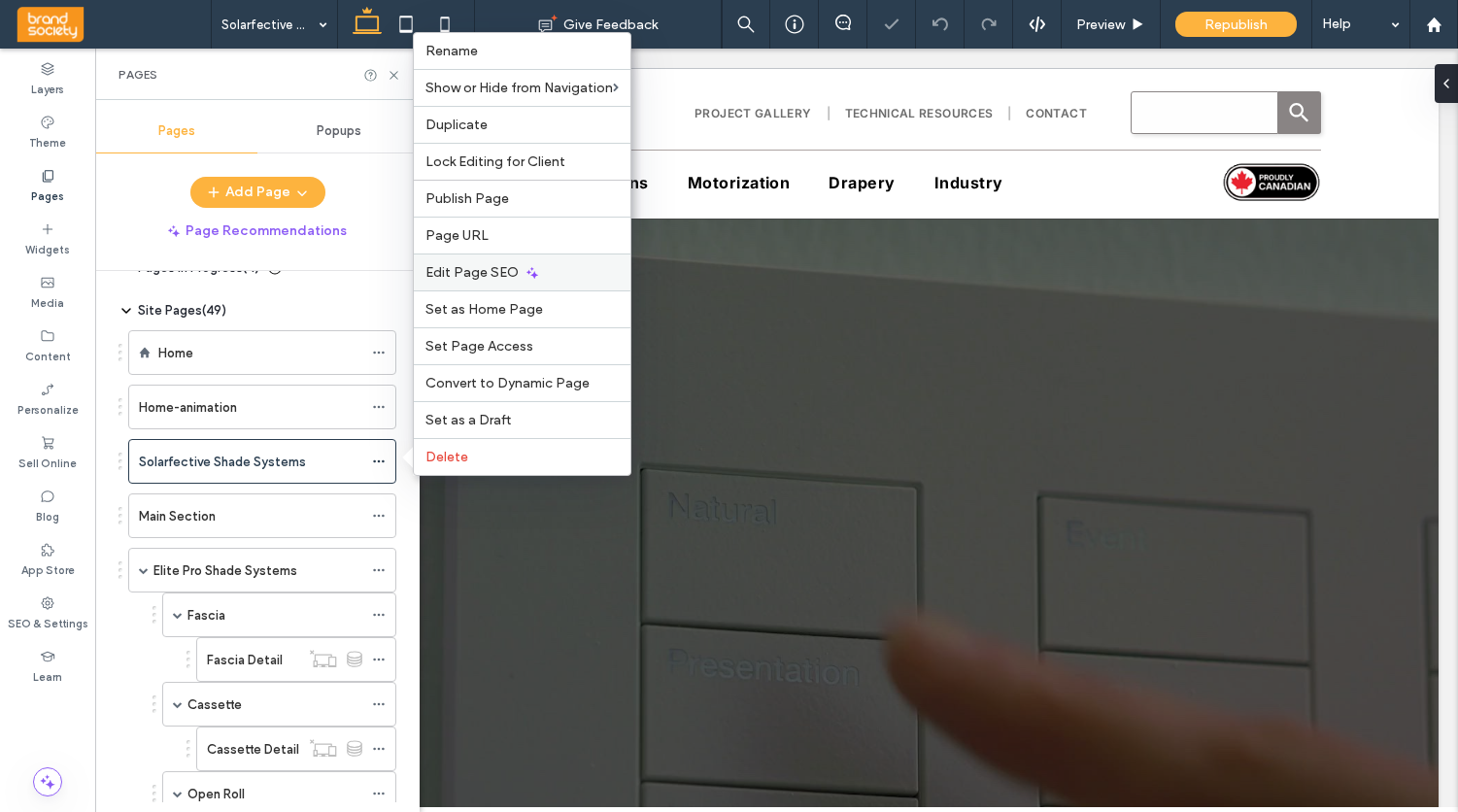 click on "Edit Page SEO" at bounding box center [472, 272] 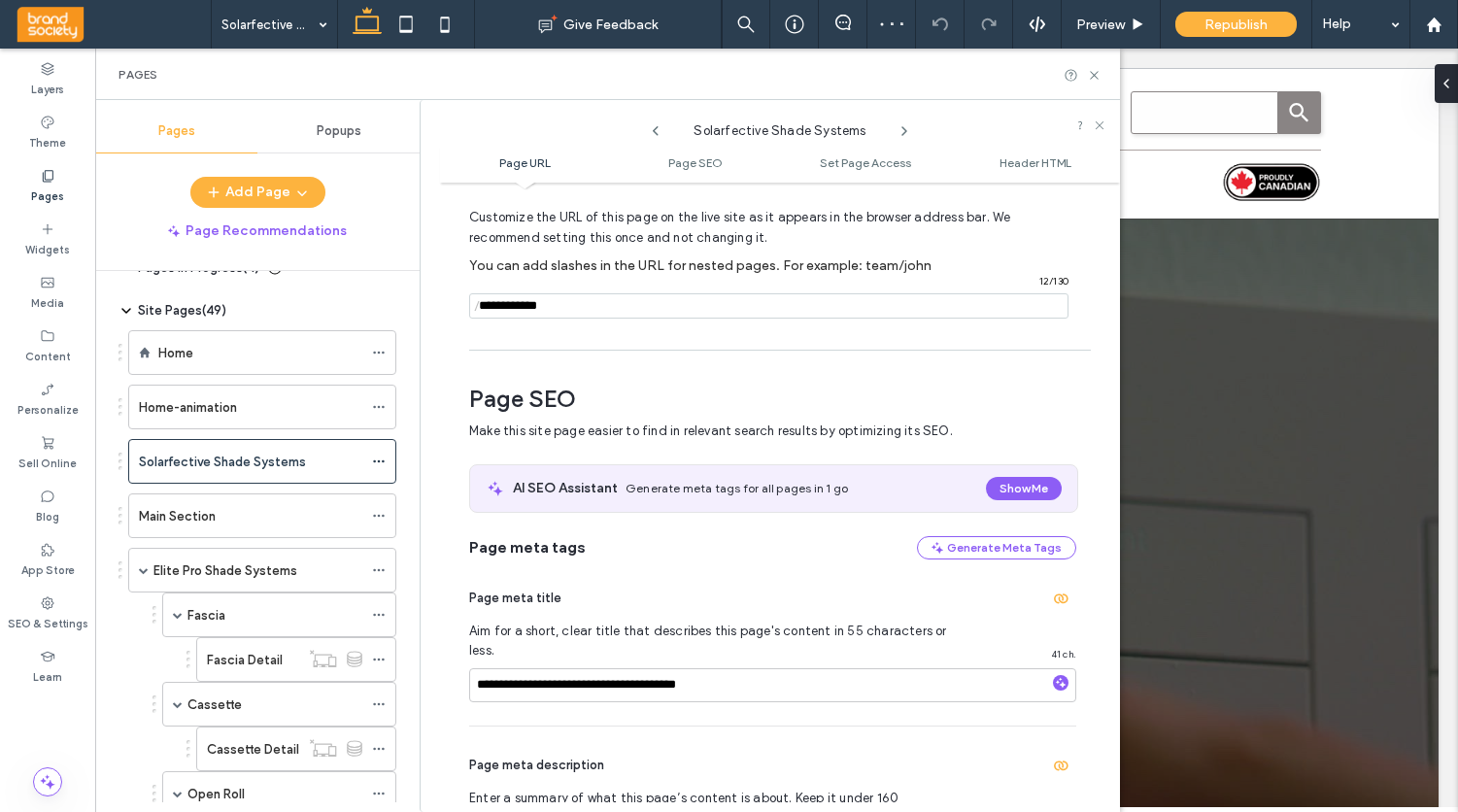 scroll, scrollTop: 266, scrollLeft: 0, axis: vertical 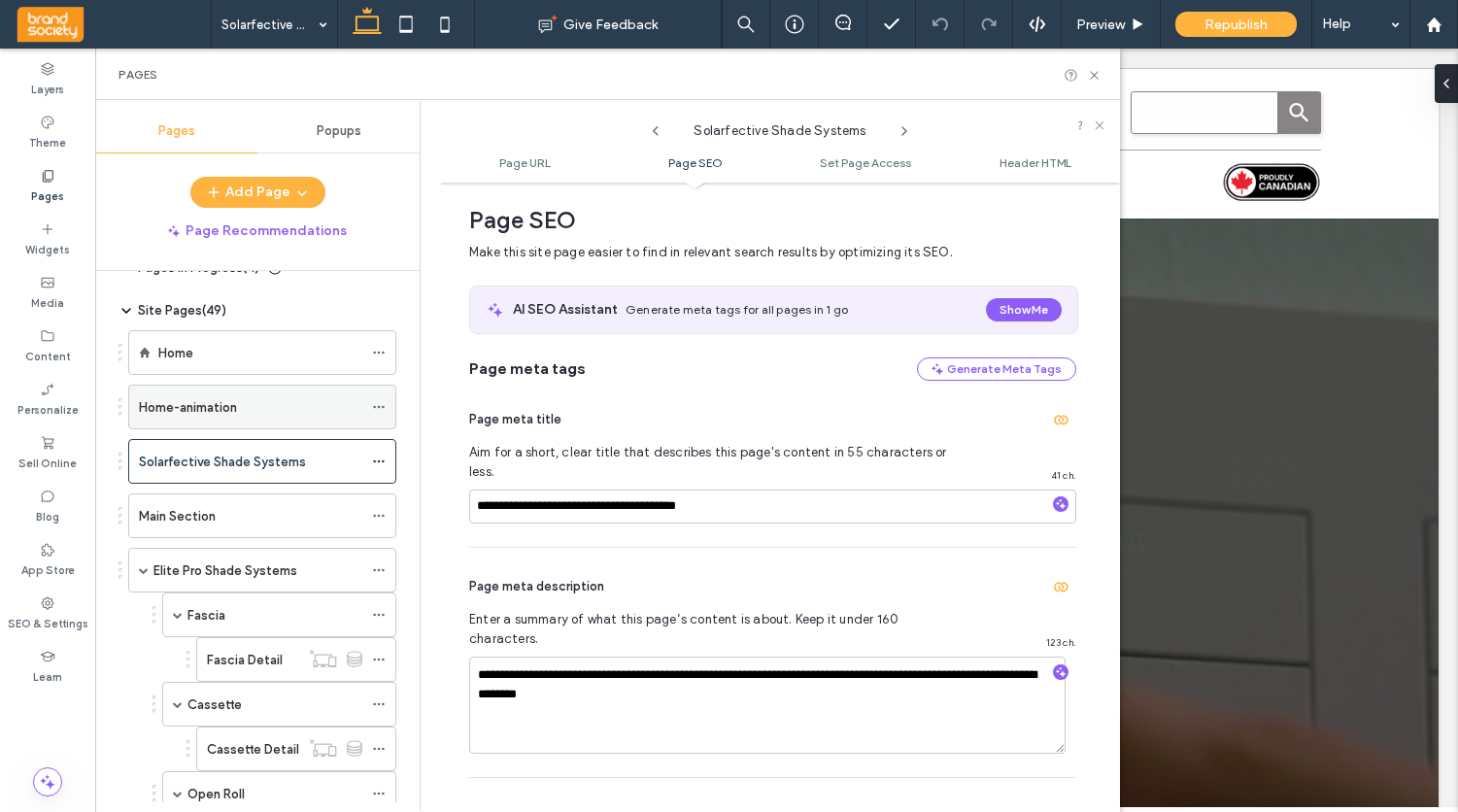 click on "Home-animation" at bounding box center (187, 407) 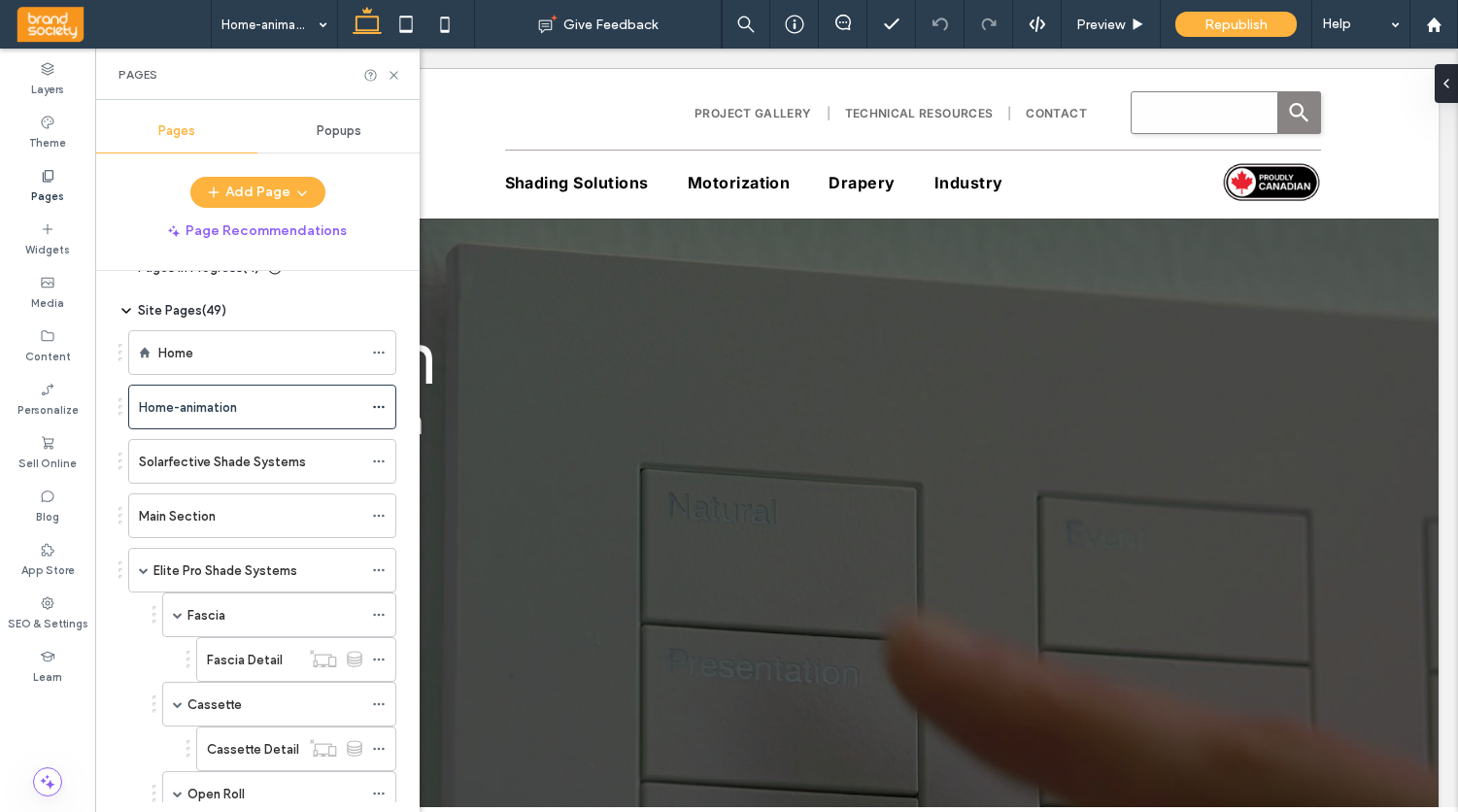 click 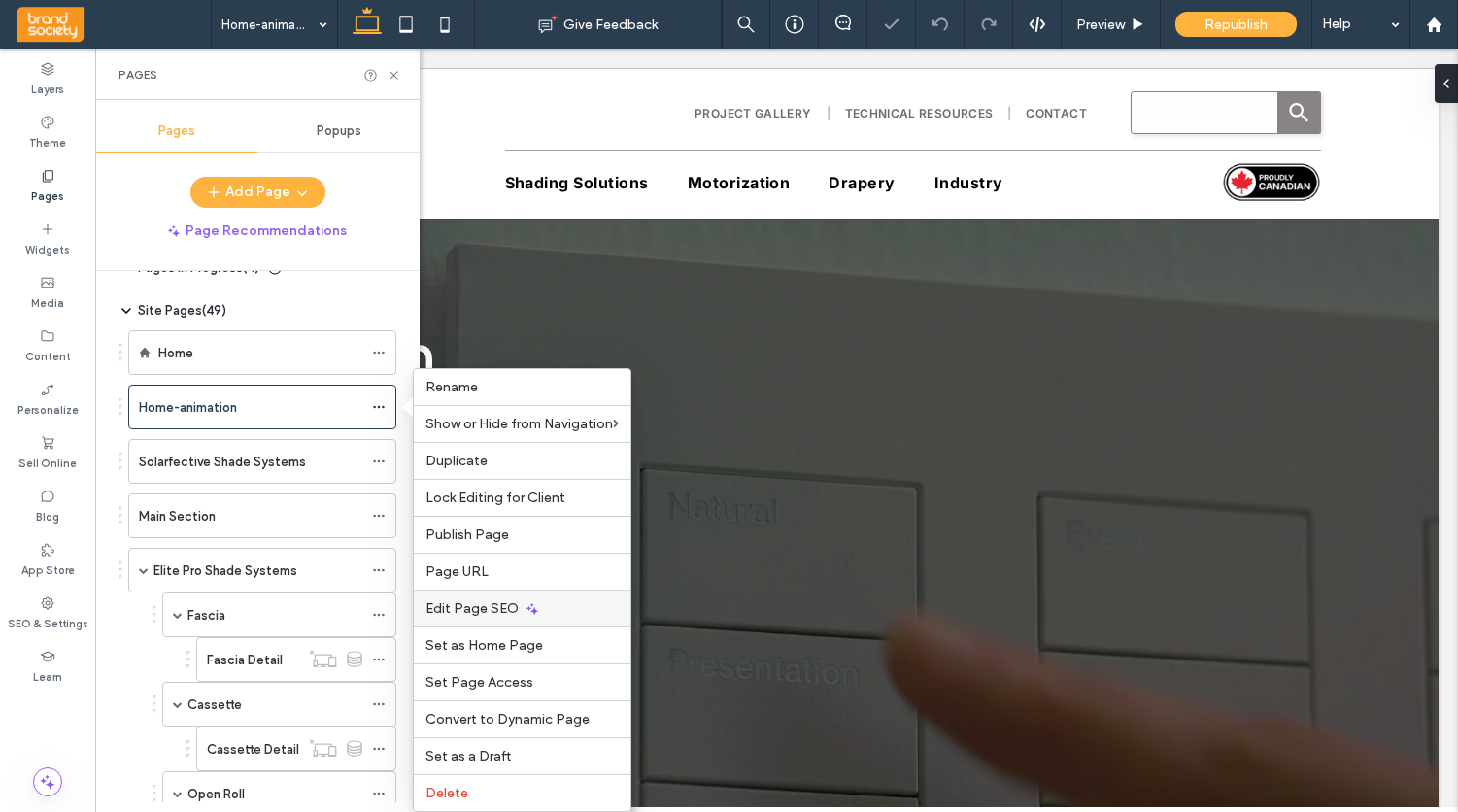 click on "Edit Page SEO" at bounding box center [472, 608] 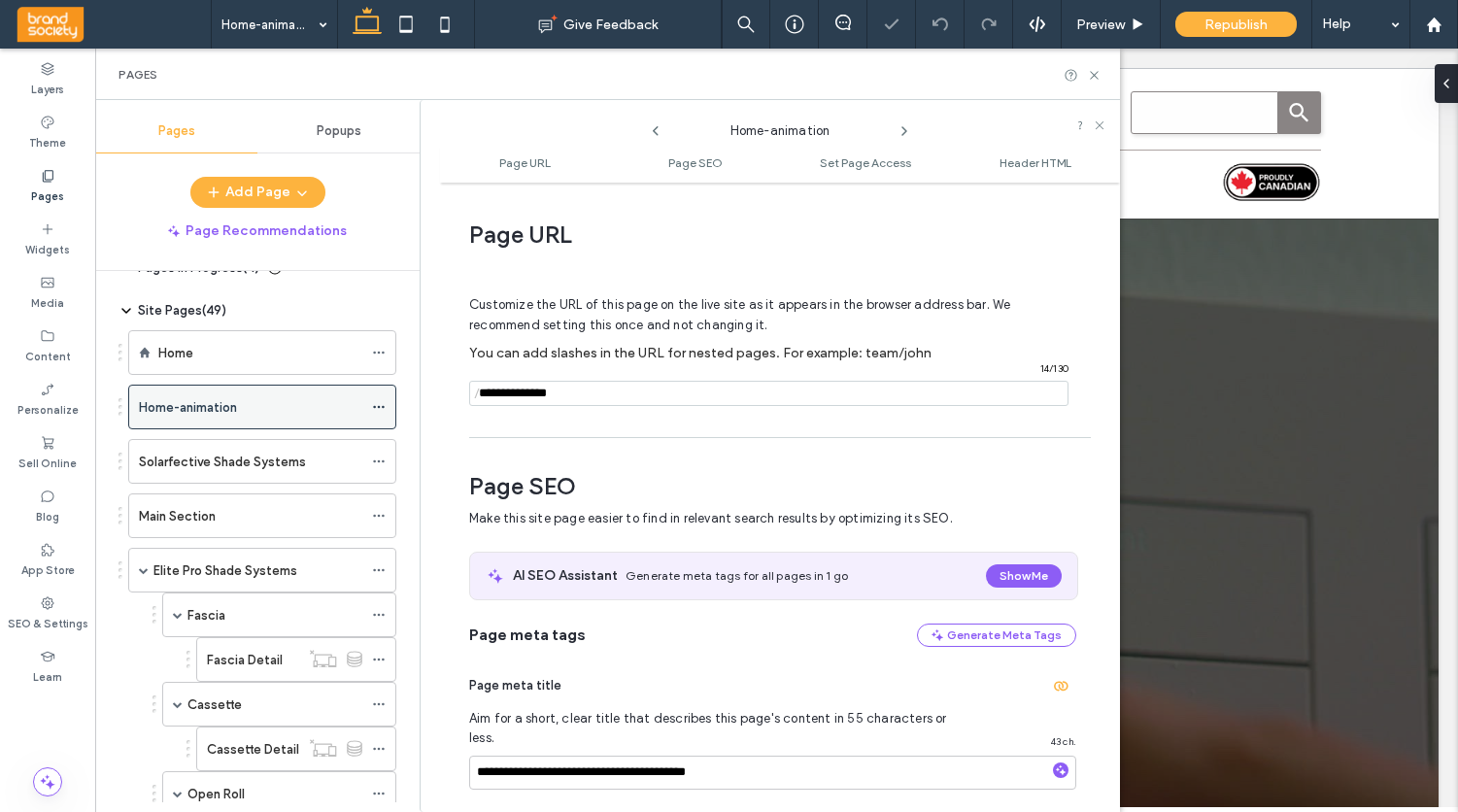 scroll, scrollTop: 266, scrollLeft: 0, axis: vertical 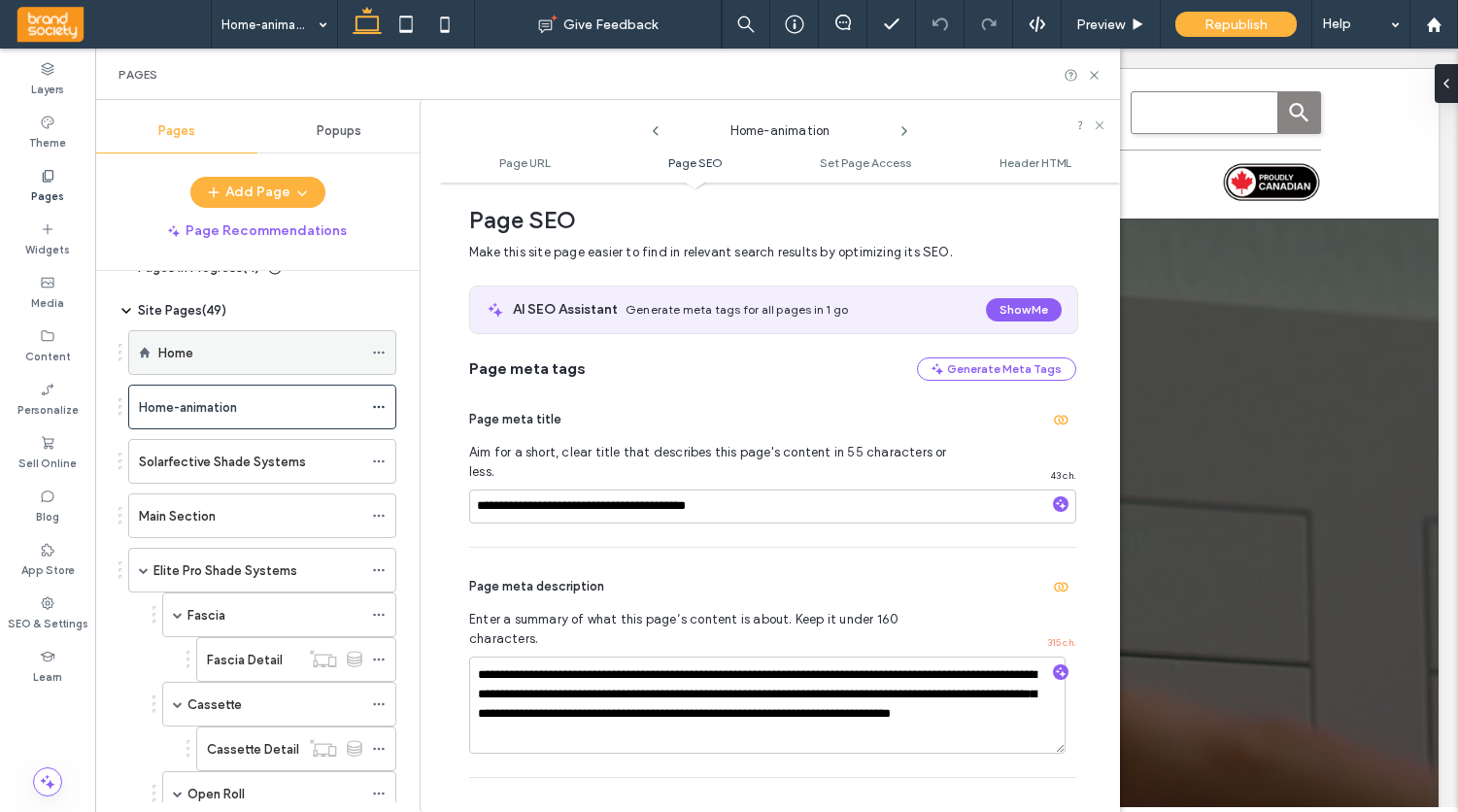 click on "Home" at bounding box center (260, 353) 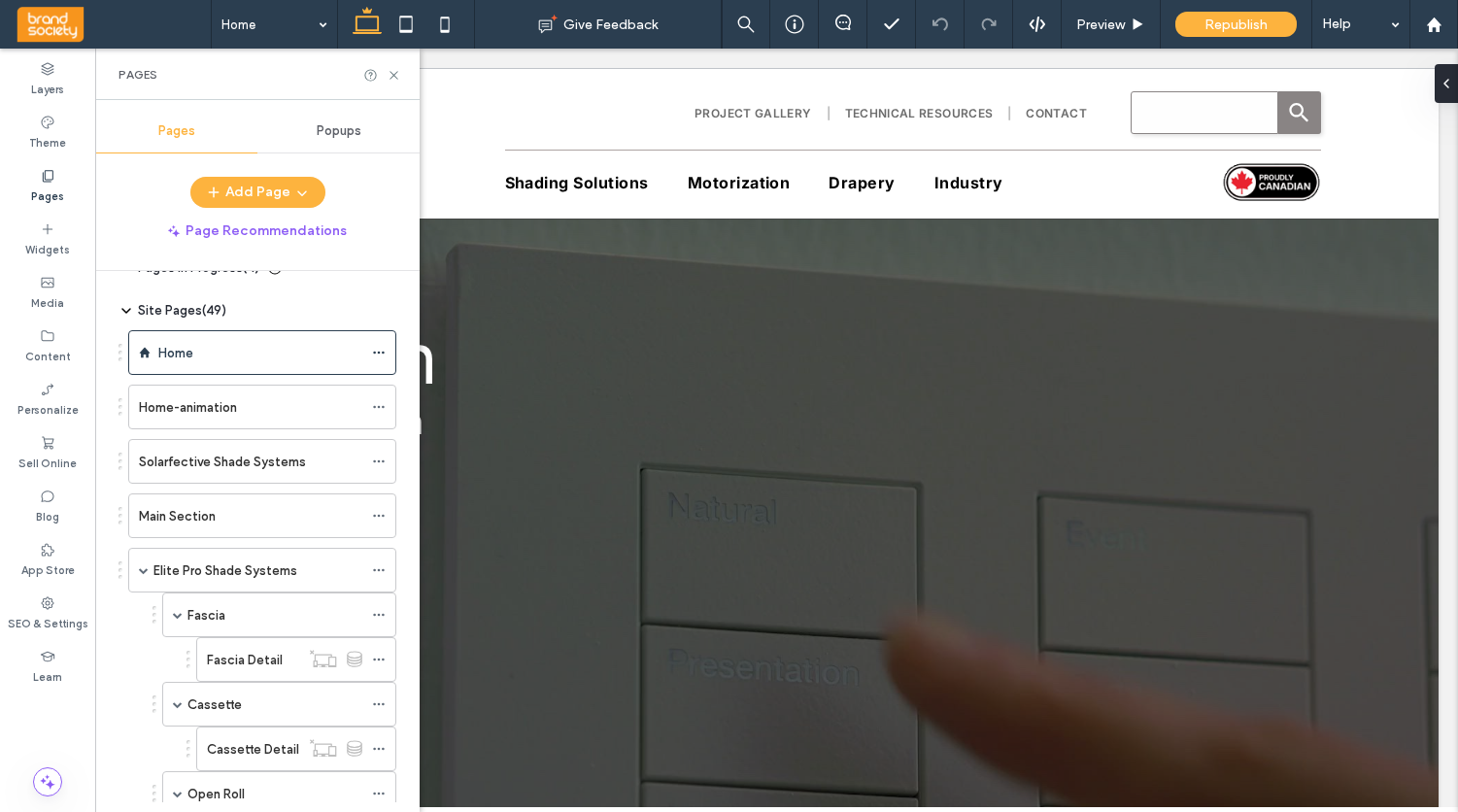 click on "Contact us Lutron Crestron" at bounding box center [729, 406] 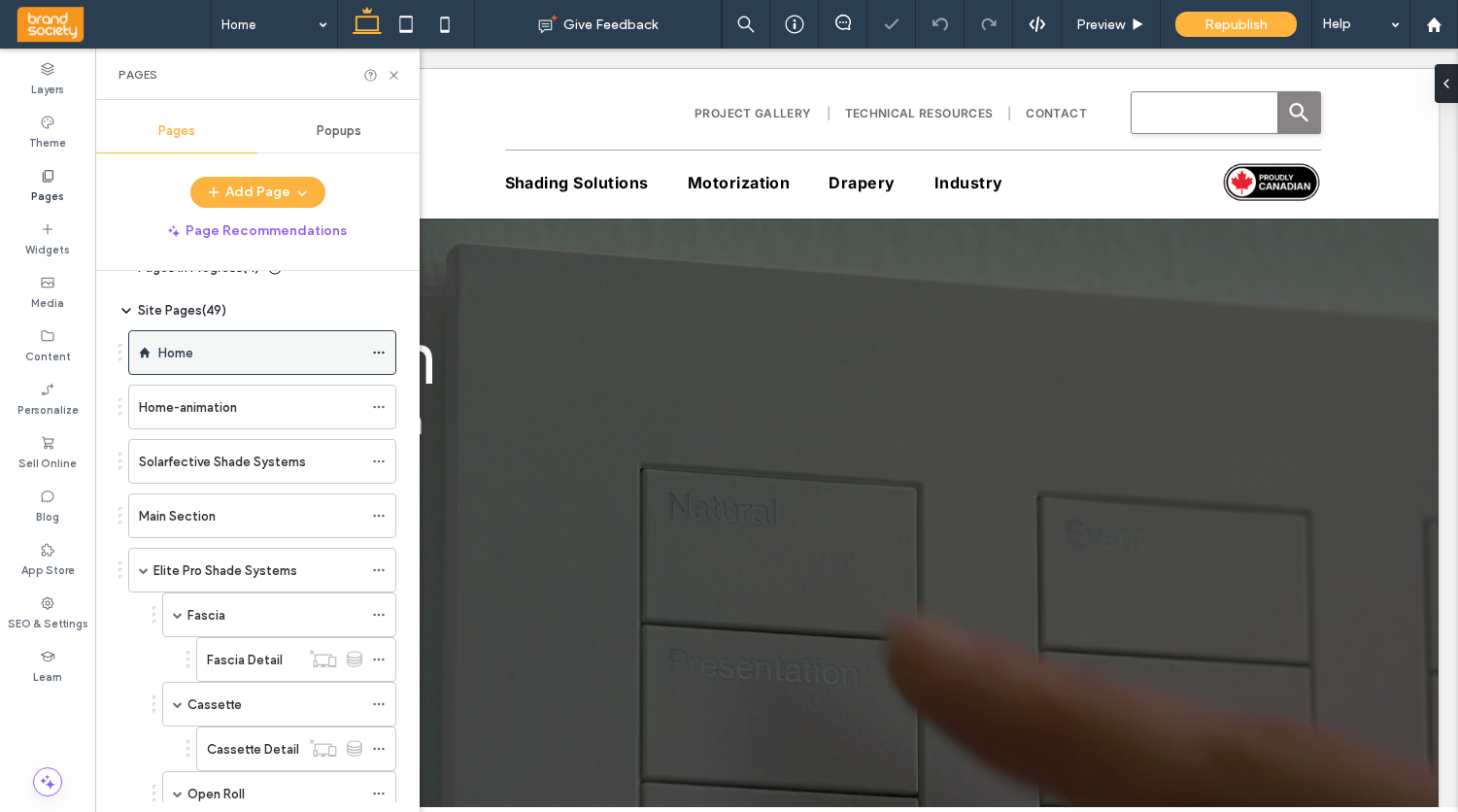 click 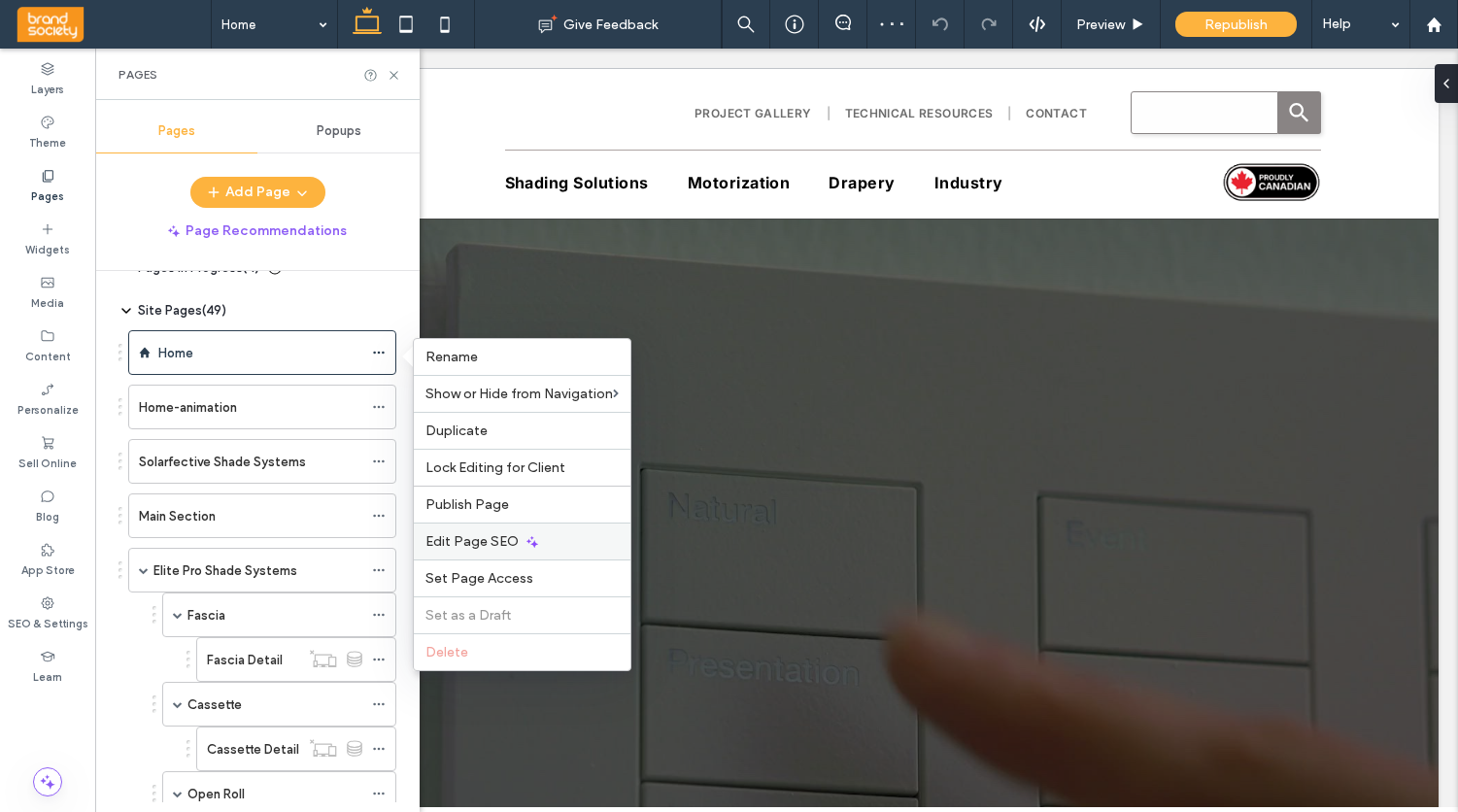 click on "Edit Page SEO" at bounding box center (472, 541) 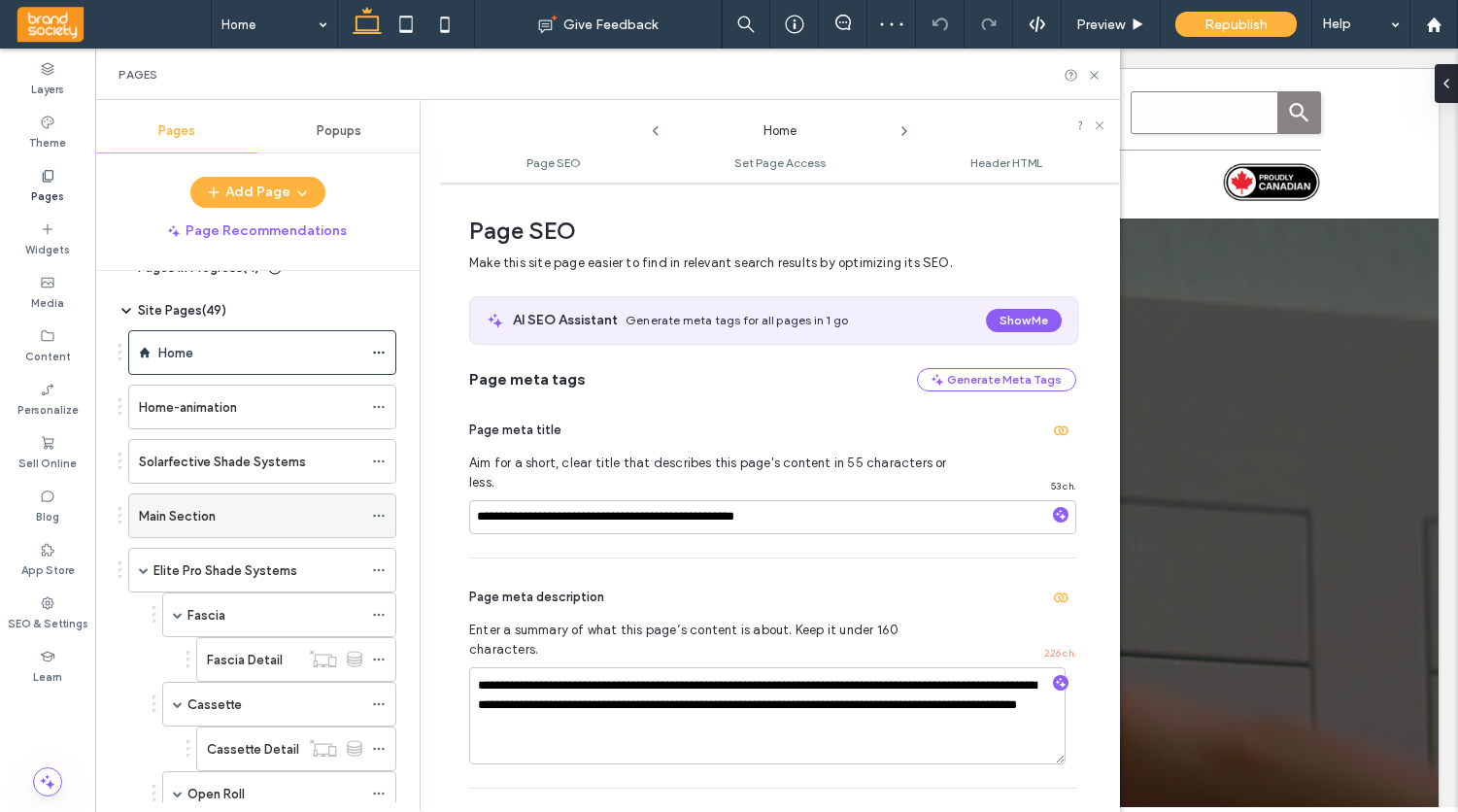scroll, scrollTop: 10, scrollLeft: 0, axis: vertical 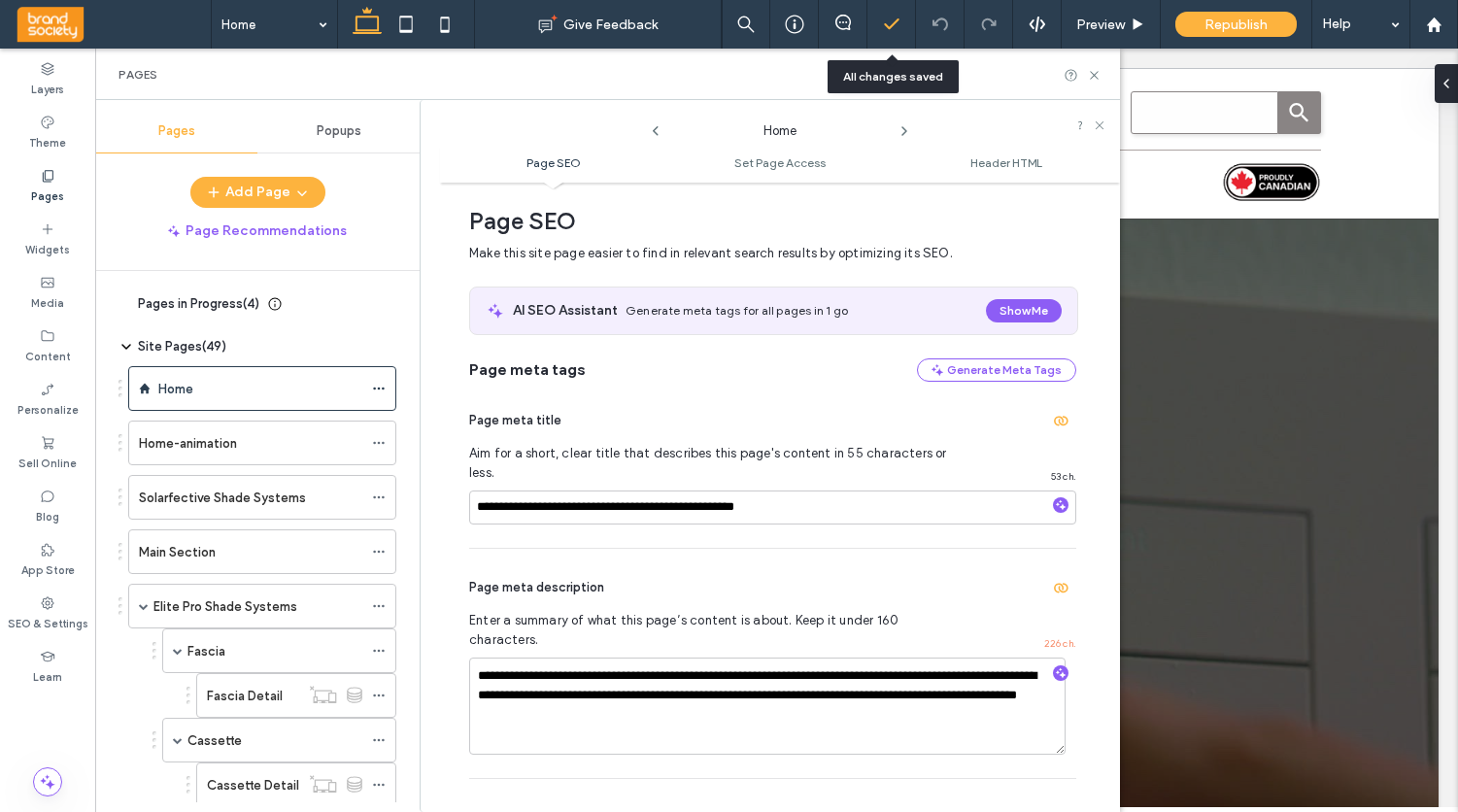 click 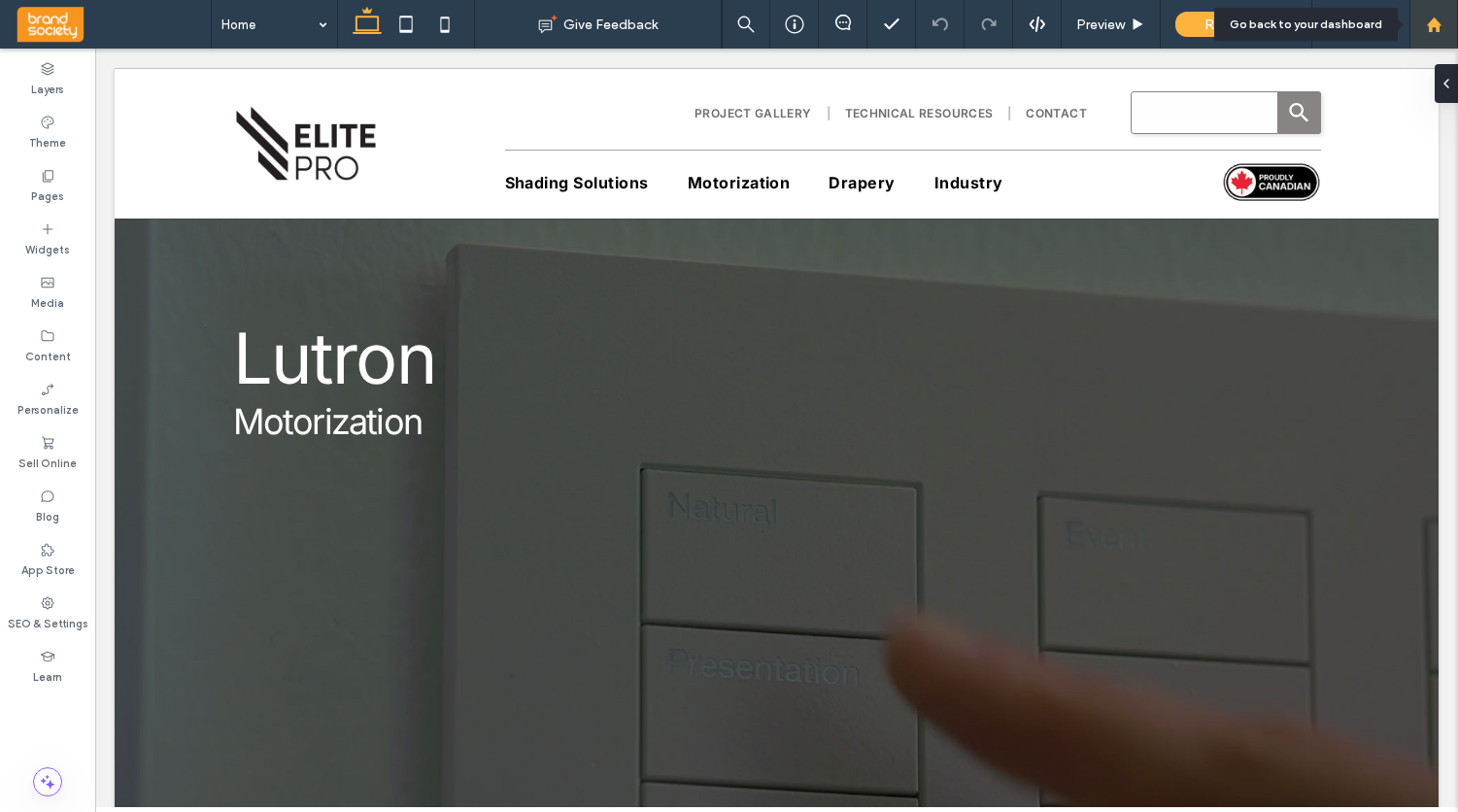 click 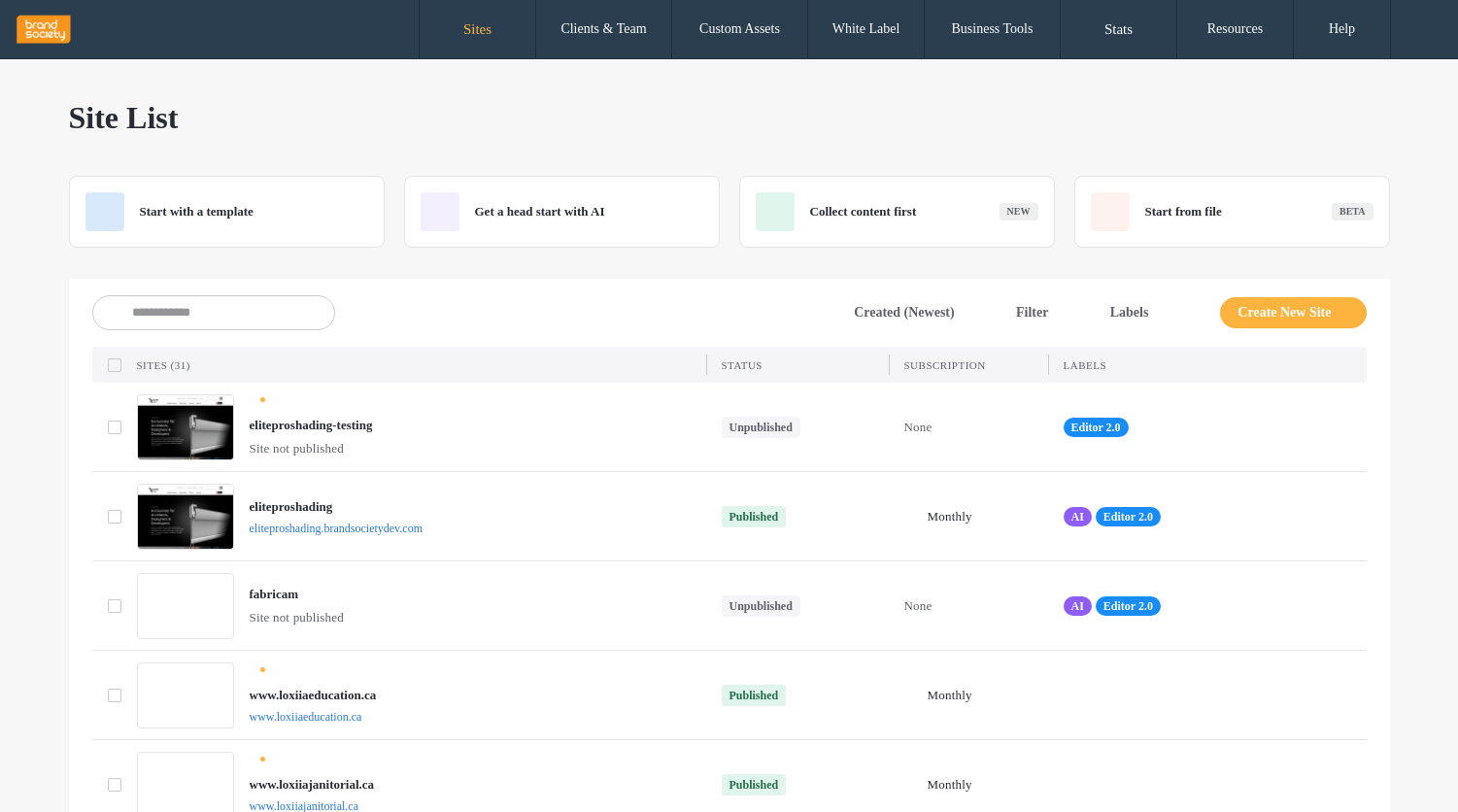 scroll, scrollTop: 0, scrollLeft: 0, axis: both 